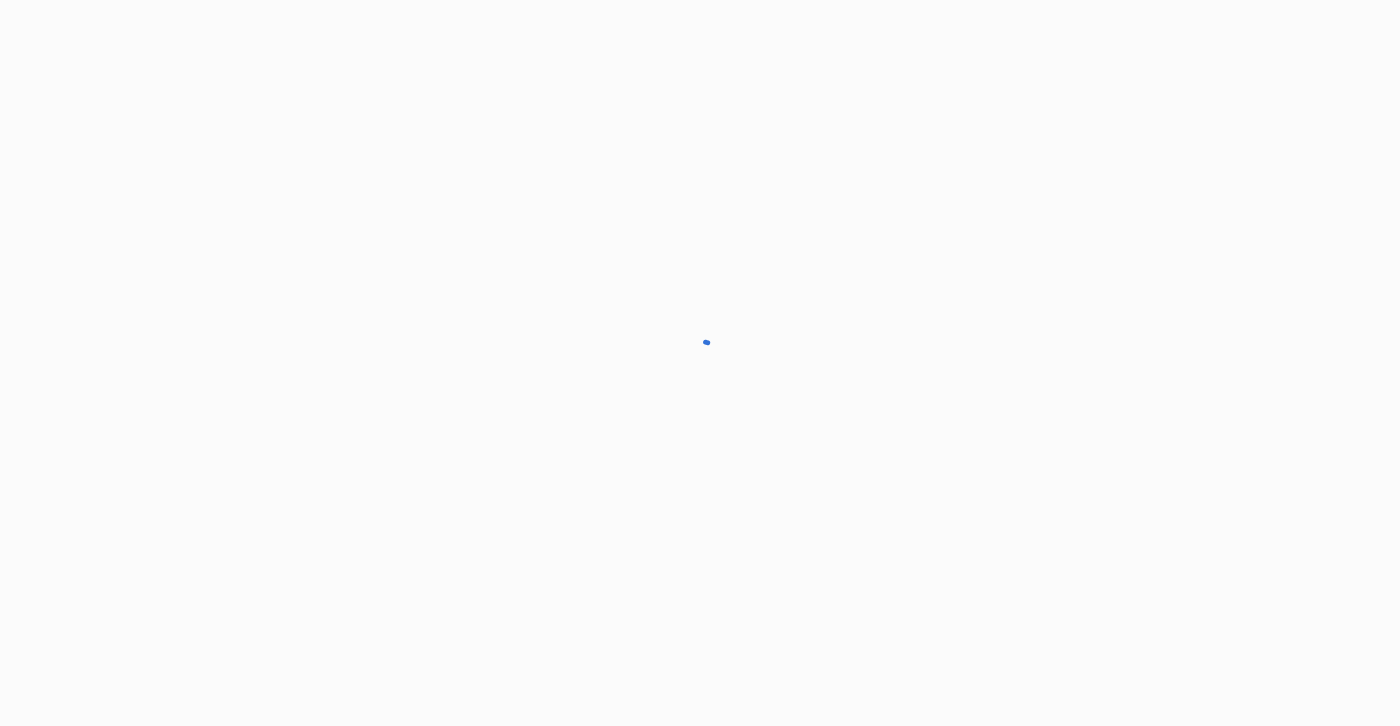 scroll, scrollTop: 0, scrollLeft: 0, axis: both 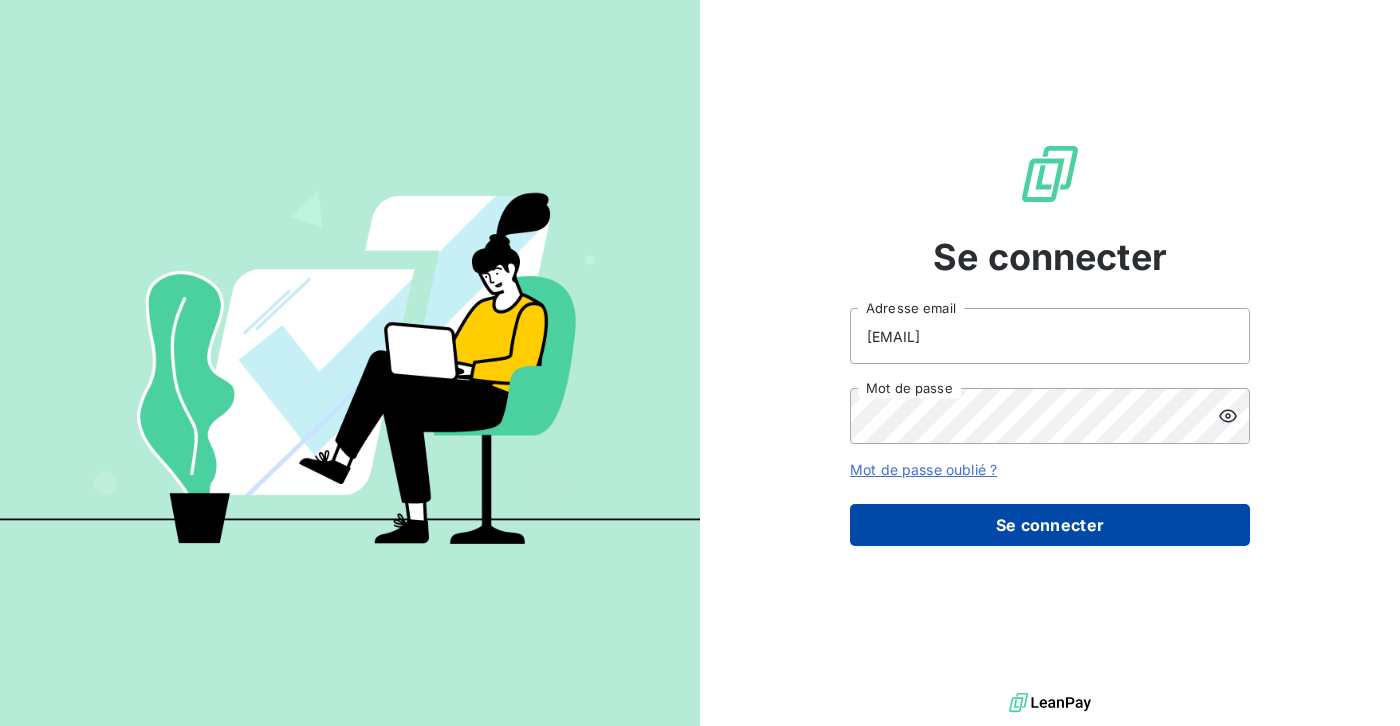 click on "Se connecter" at bounding box center [1050, 525] 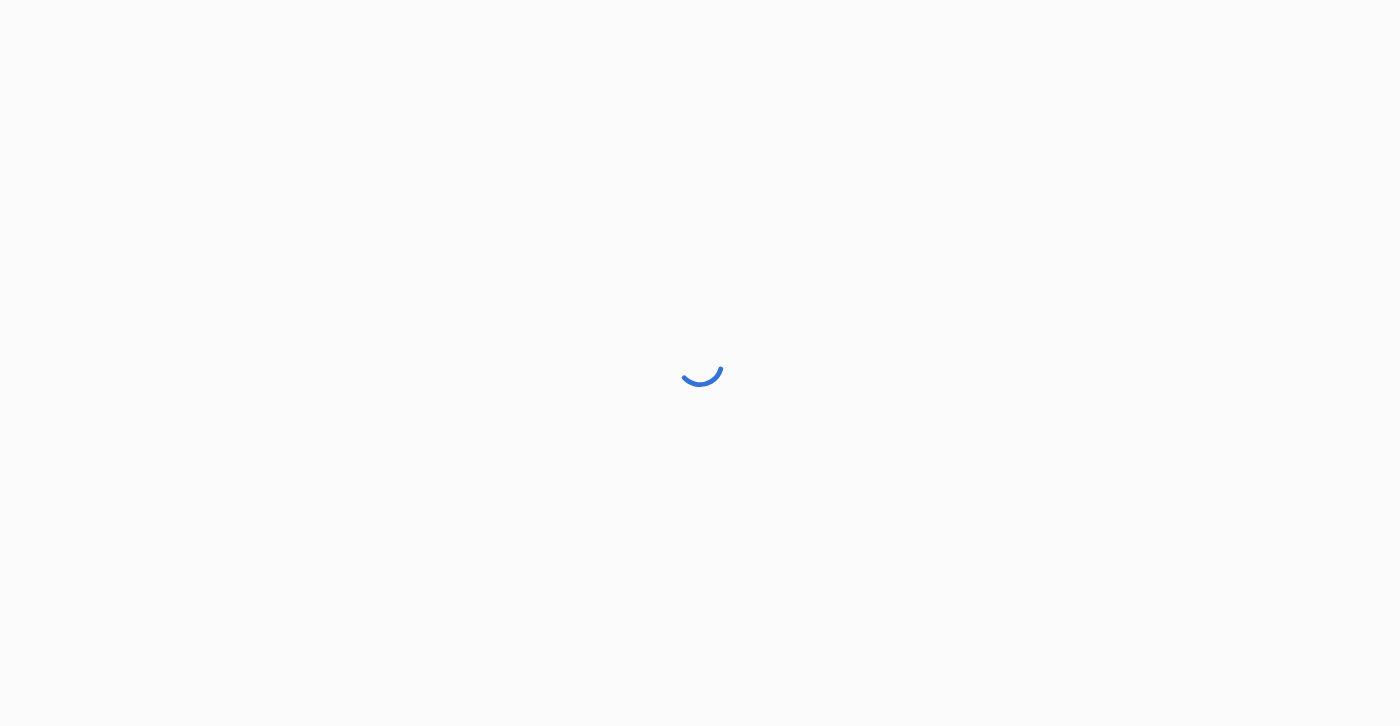 scroll, scrollTop: 0, scrollLeft: 0, axis: both 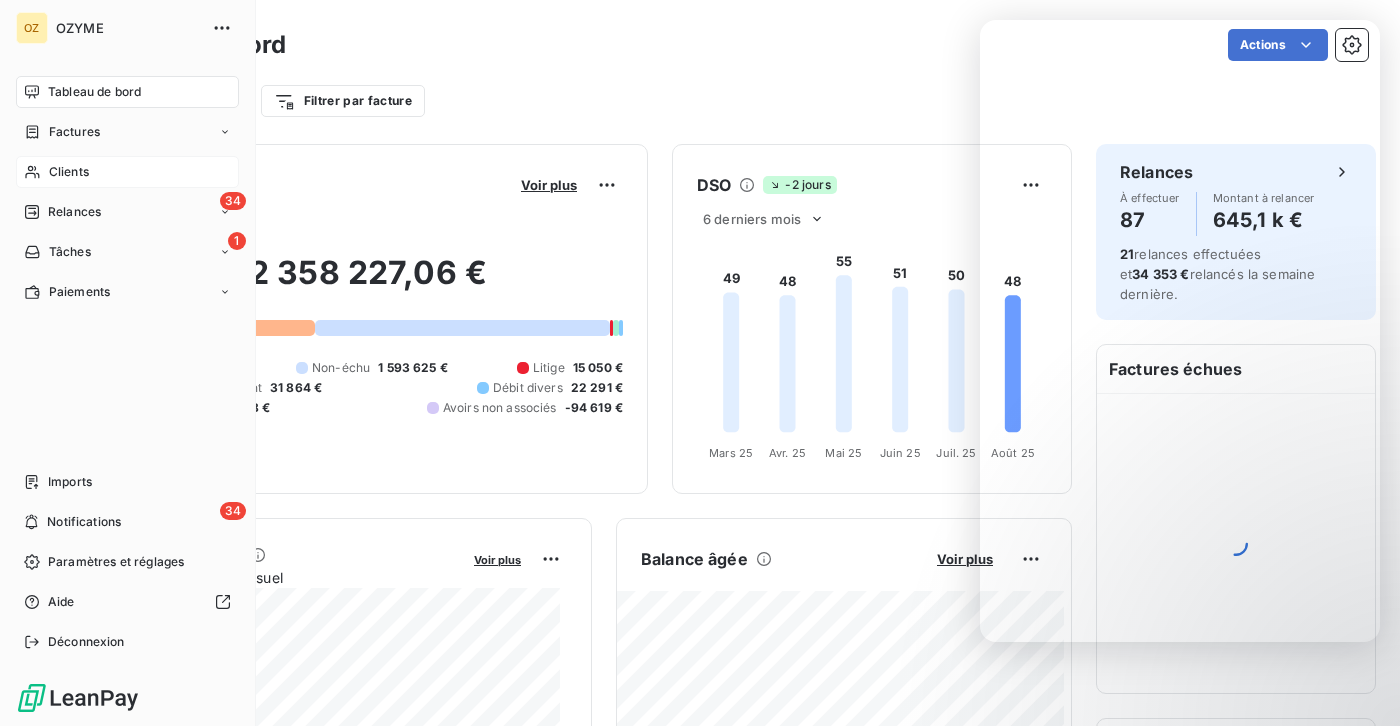 click on "Clients" at bounding box center [127, 172] 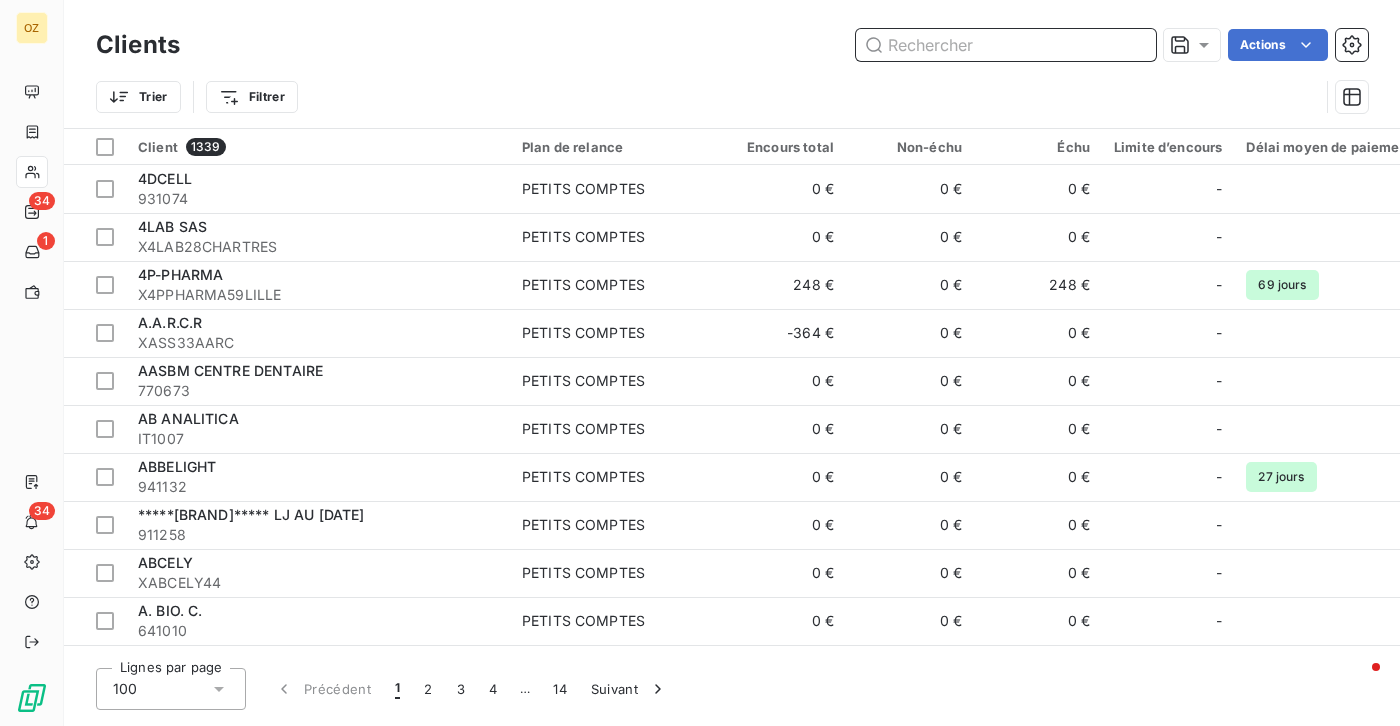 click at bounding box center [1006, 45] 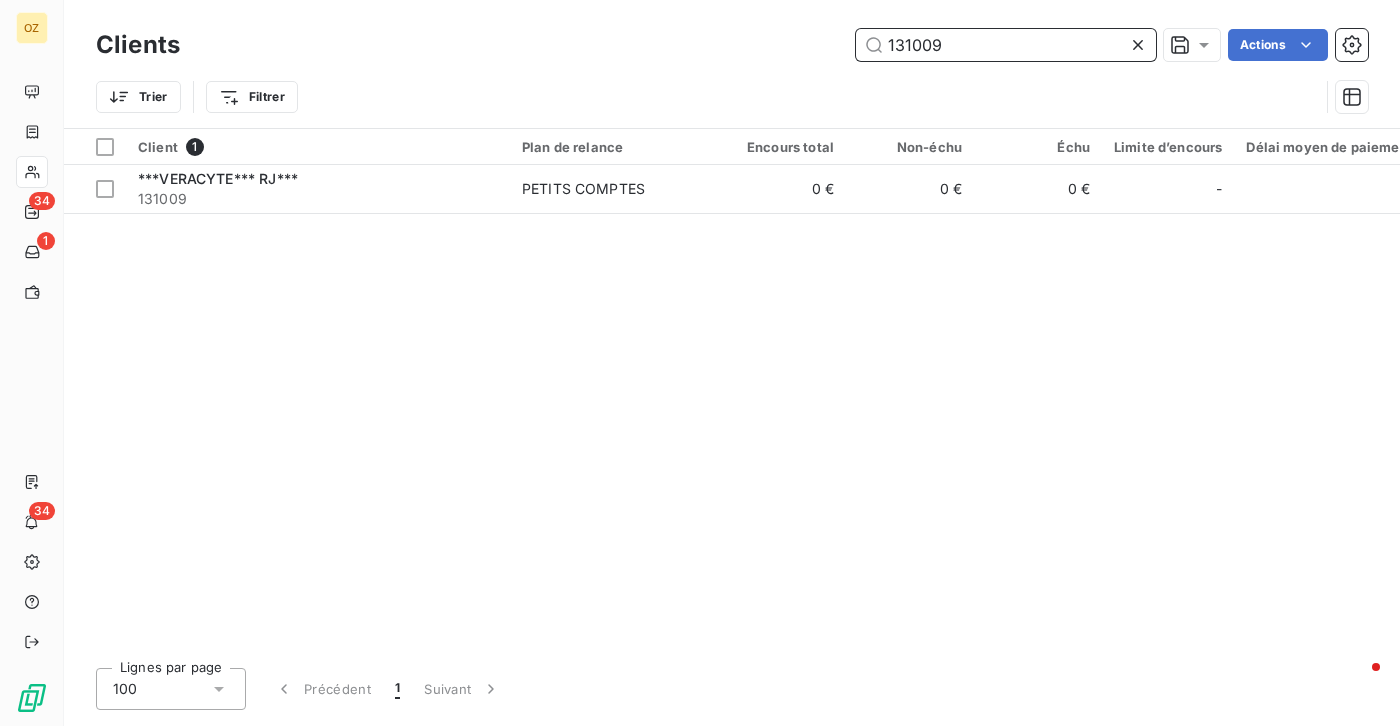 type on "131009" 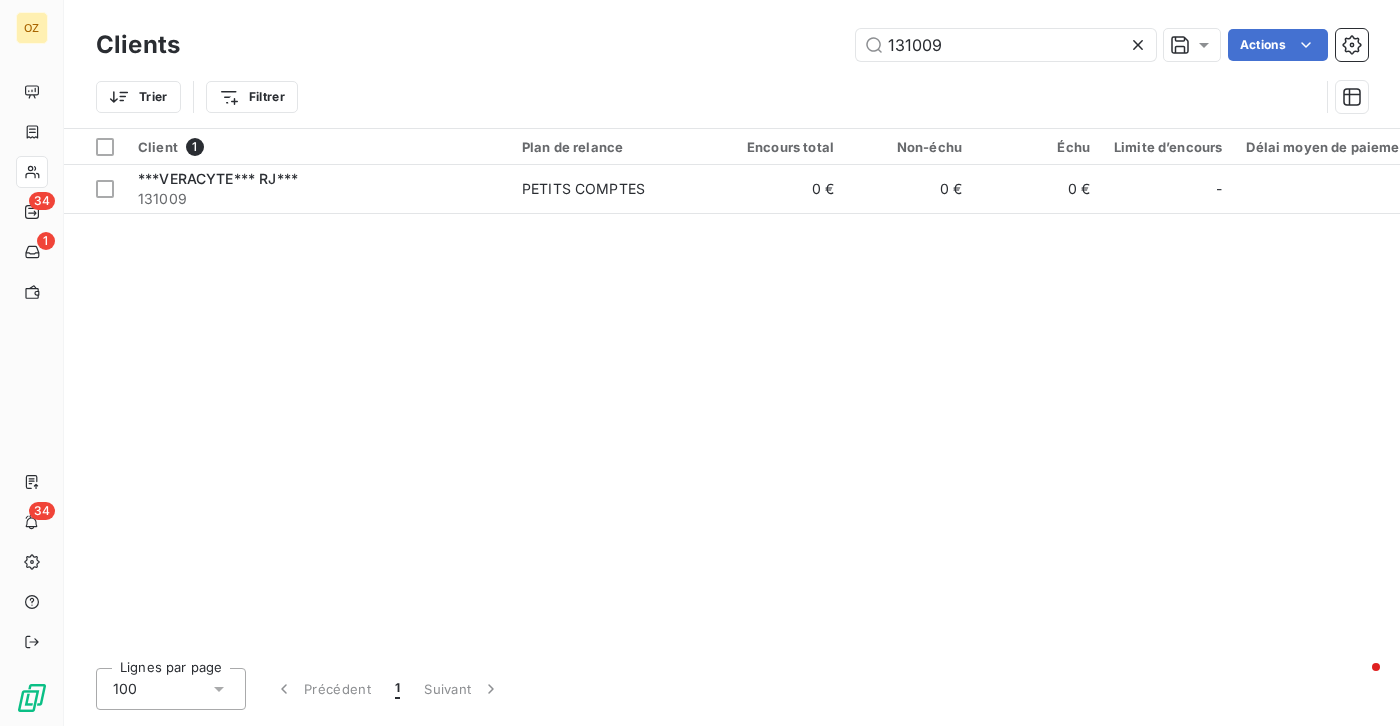 click at bounding box center [1142, 45] 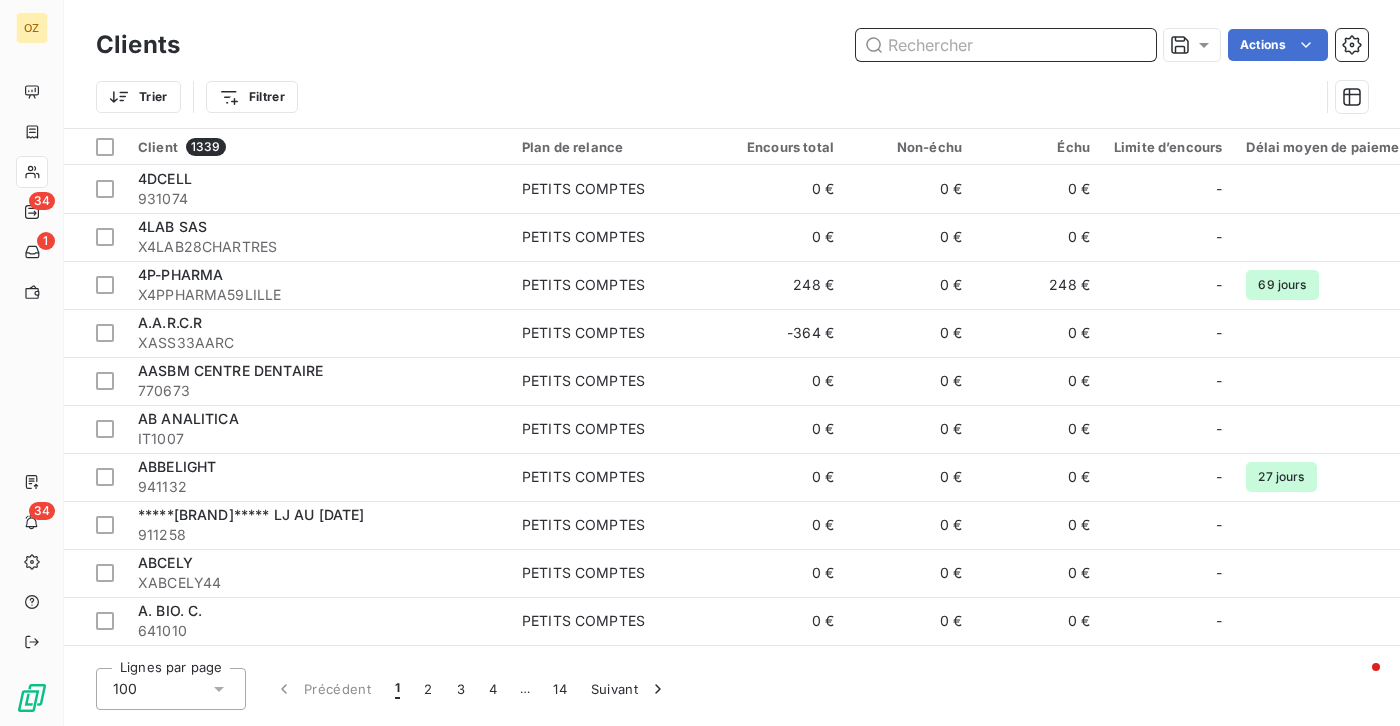 click at bounding box center (1006, 45) 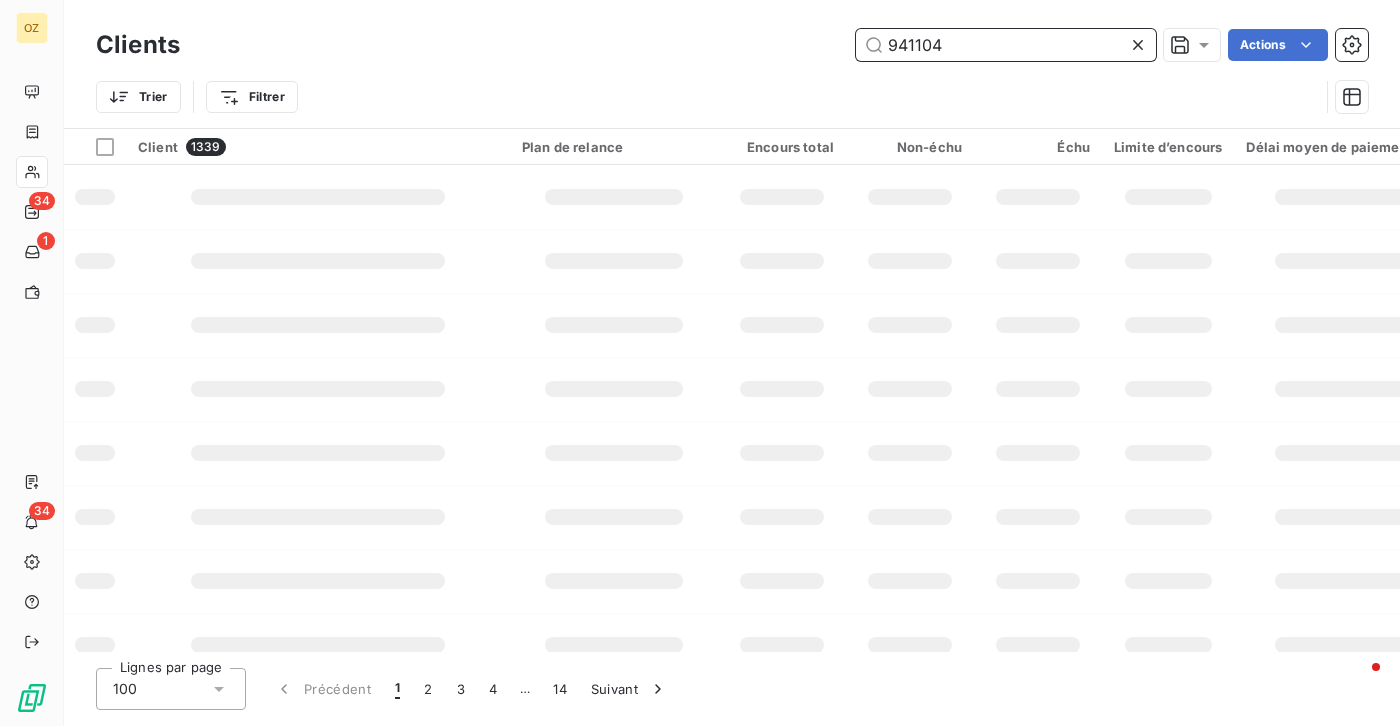 click on "941104" at bounding box center (1006, 45) 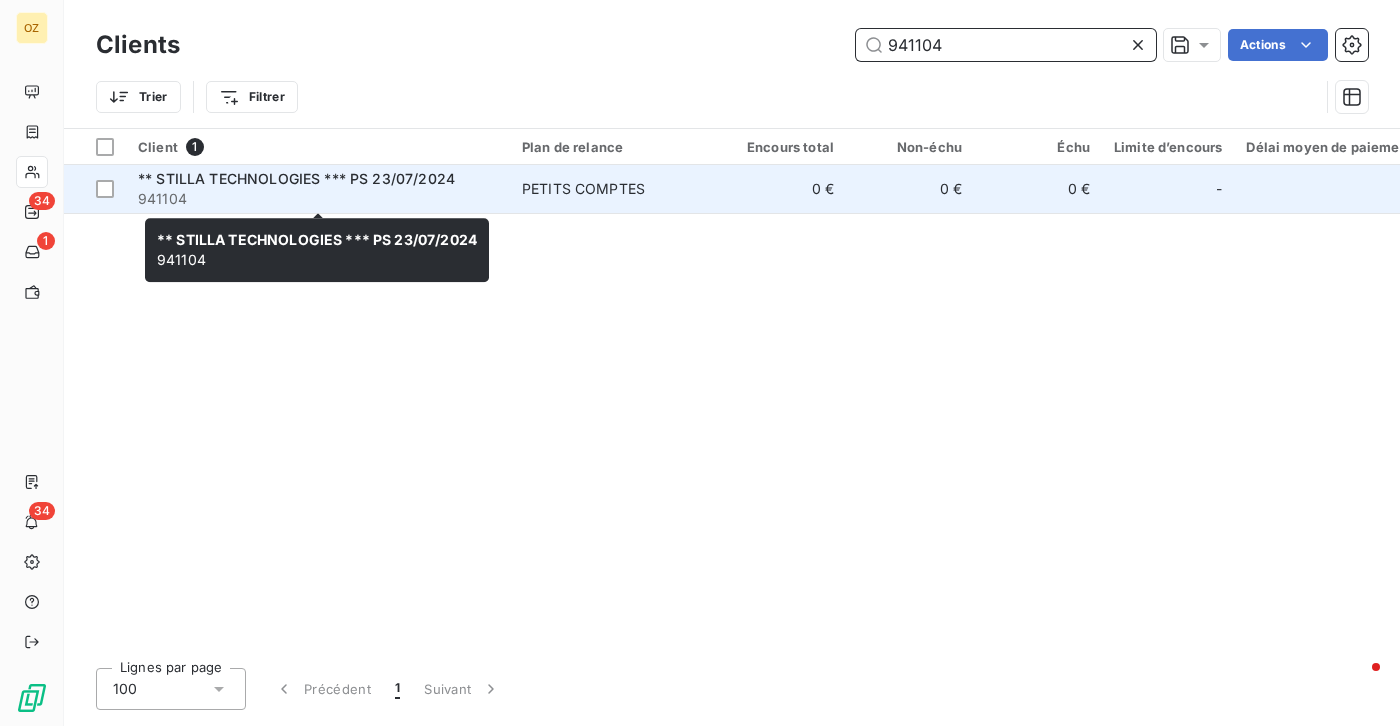 type on "941104" 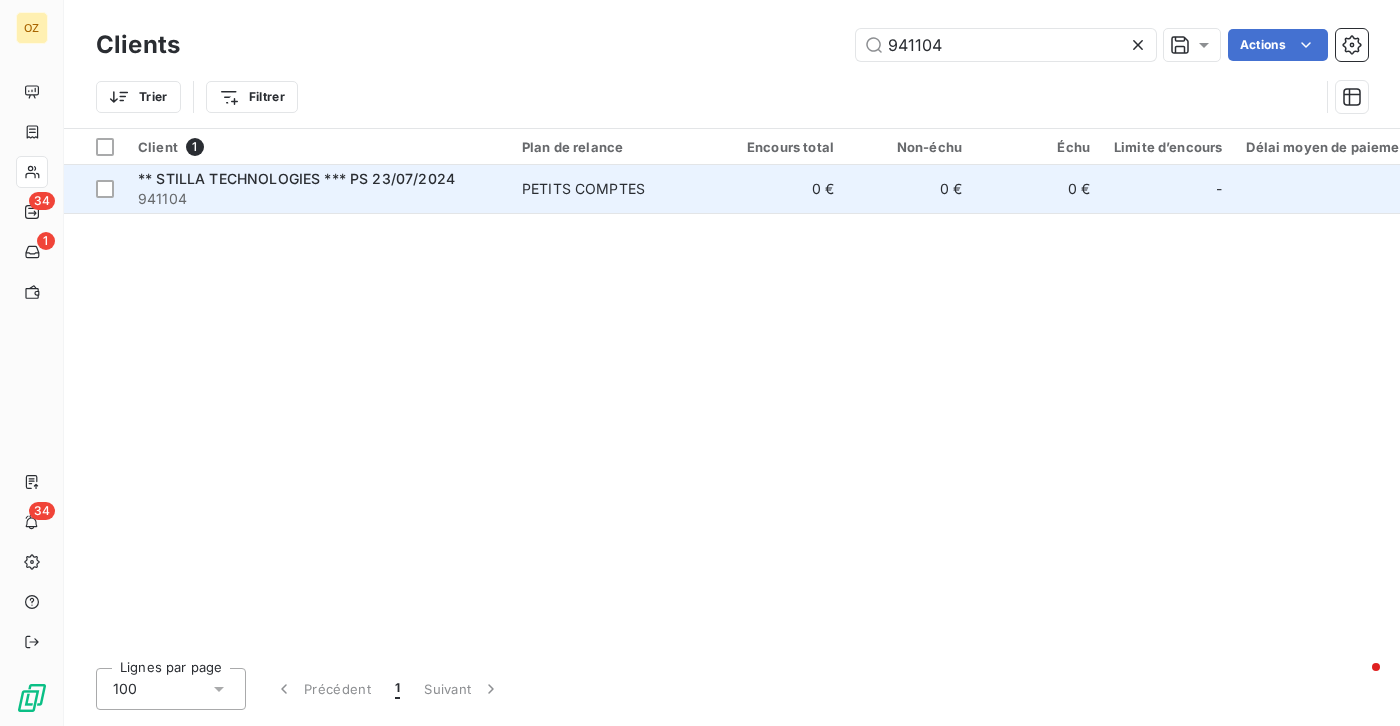 click on "** STILLA TECHNOLOGIES *** PS 23/07/2024" at bounding box center (296, 178) 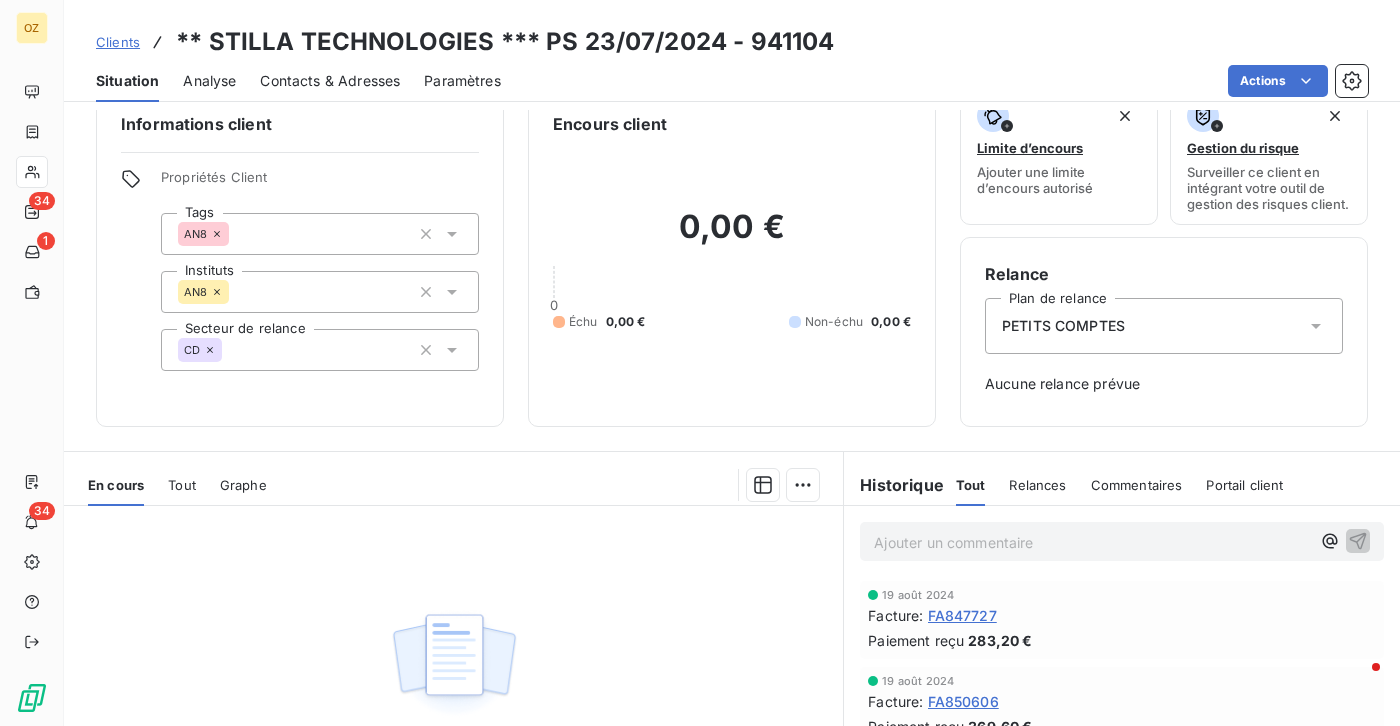 scroll, scrollTop: 0, scrollLeft: 0, axis: both 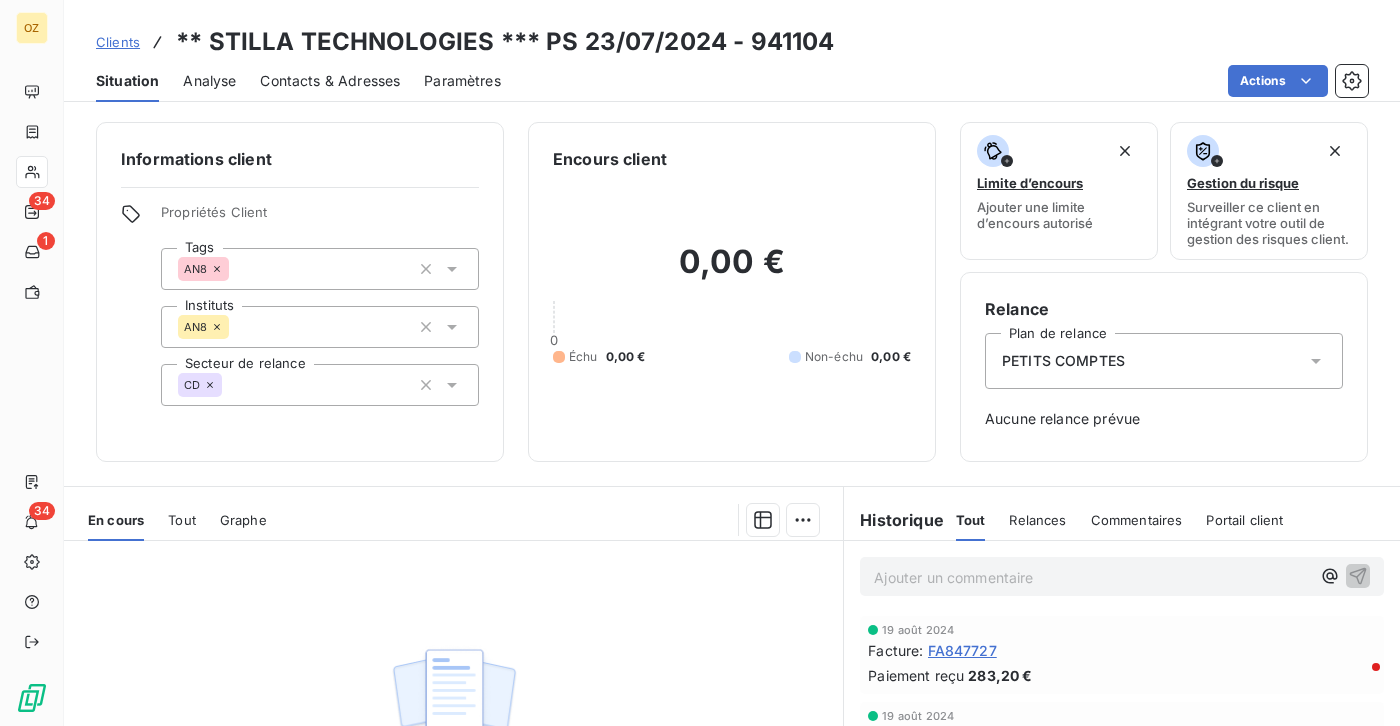 click on "Analyse" at bounding box center (209, 81) 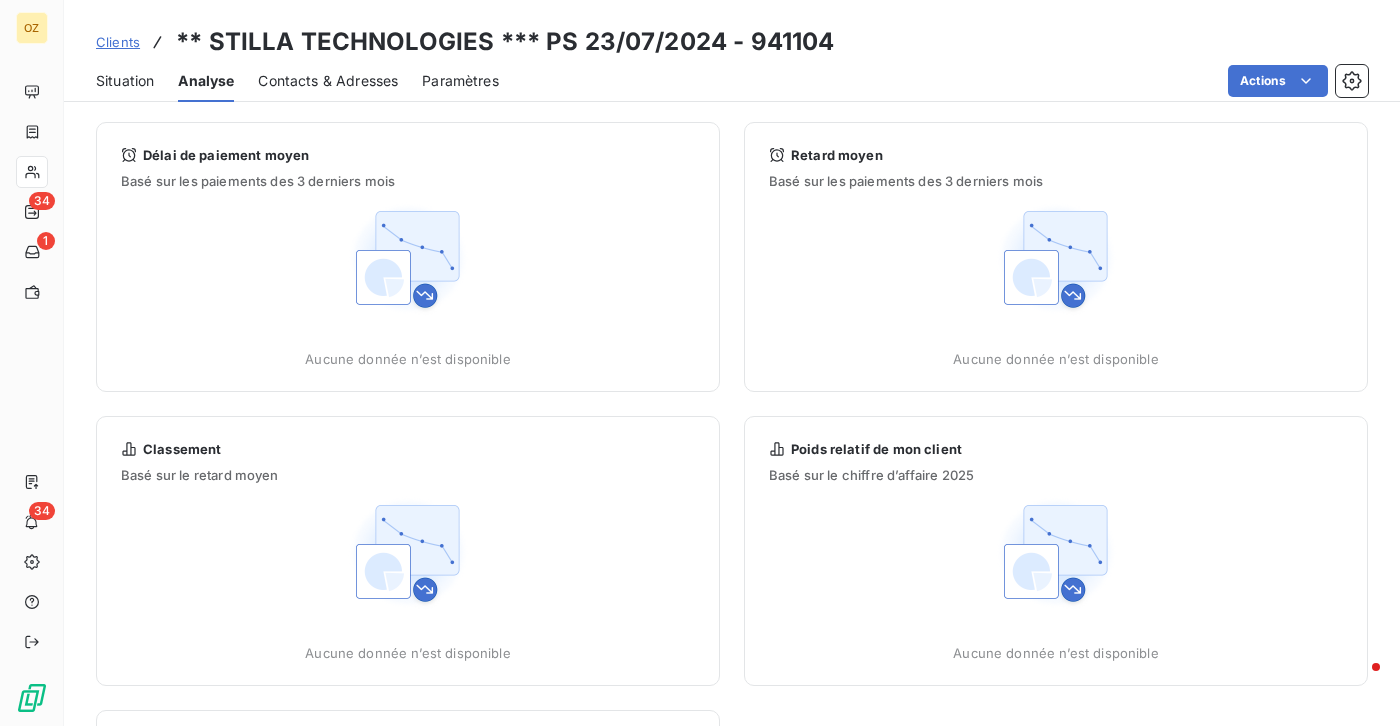 click on "Situation" at bounding box center [125, 81] 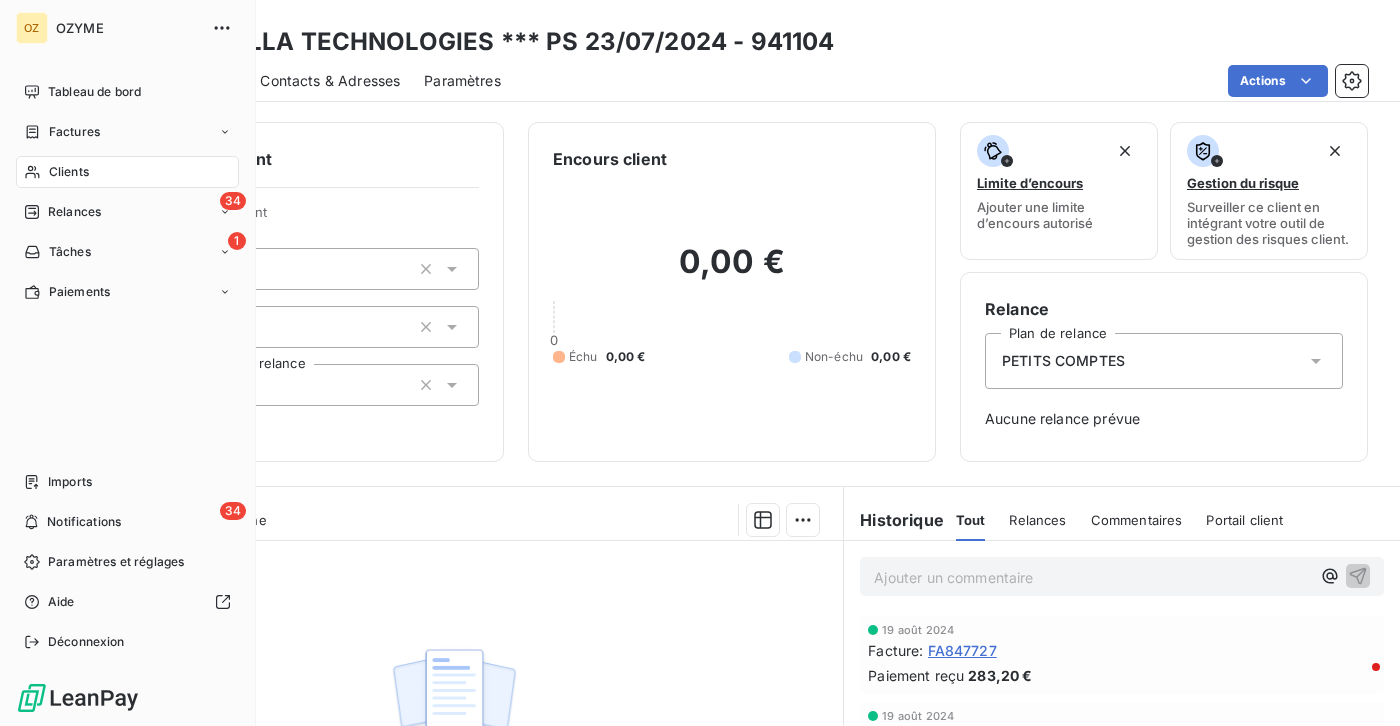 click on "Clients" at bounding box center (127, 172) 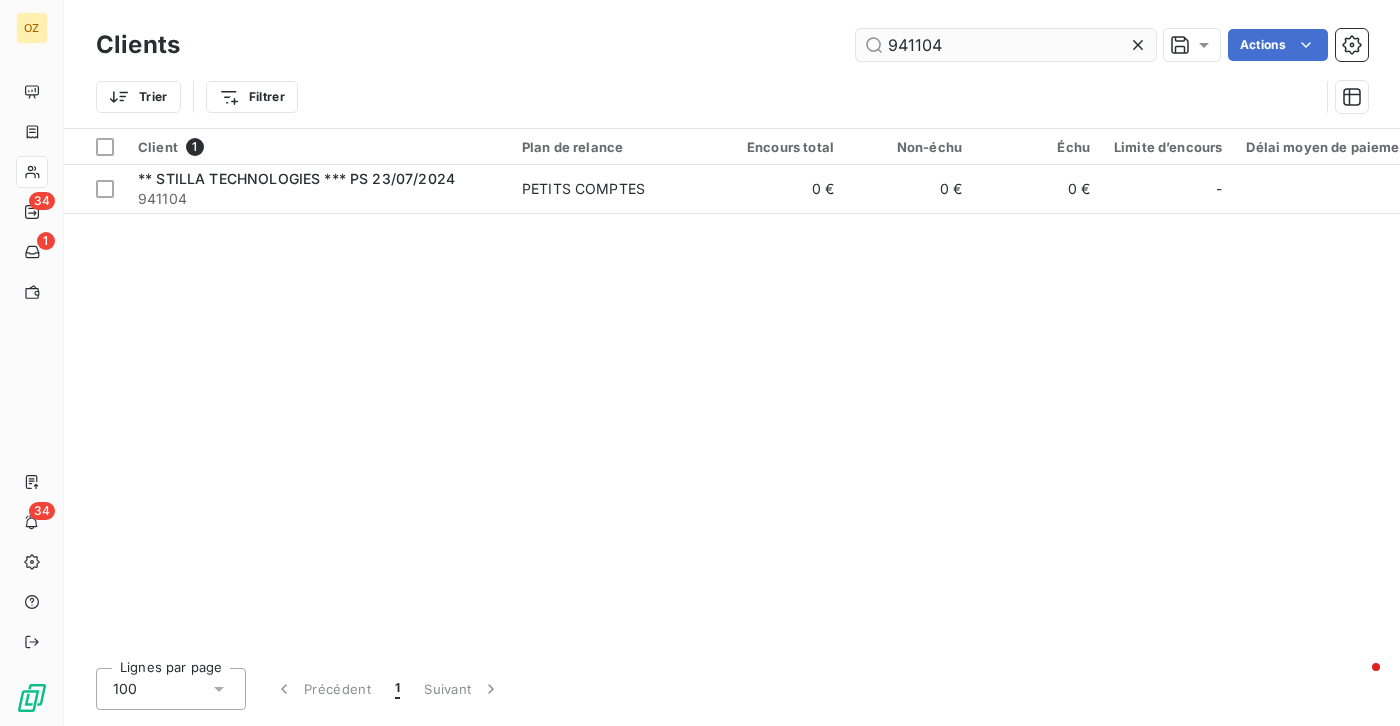 click on "941104" at bounding box center [1006, 45] 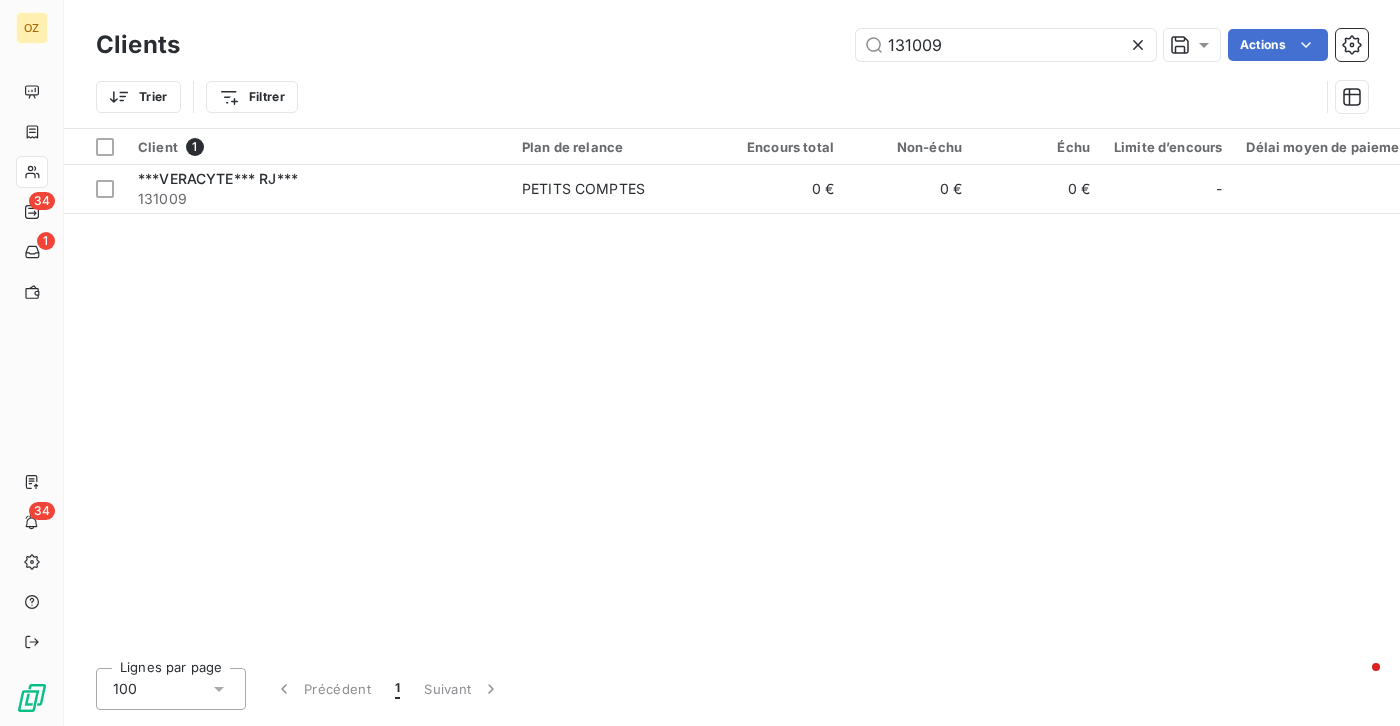 type on "131009" 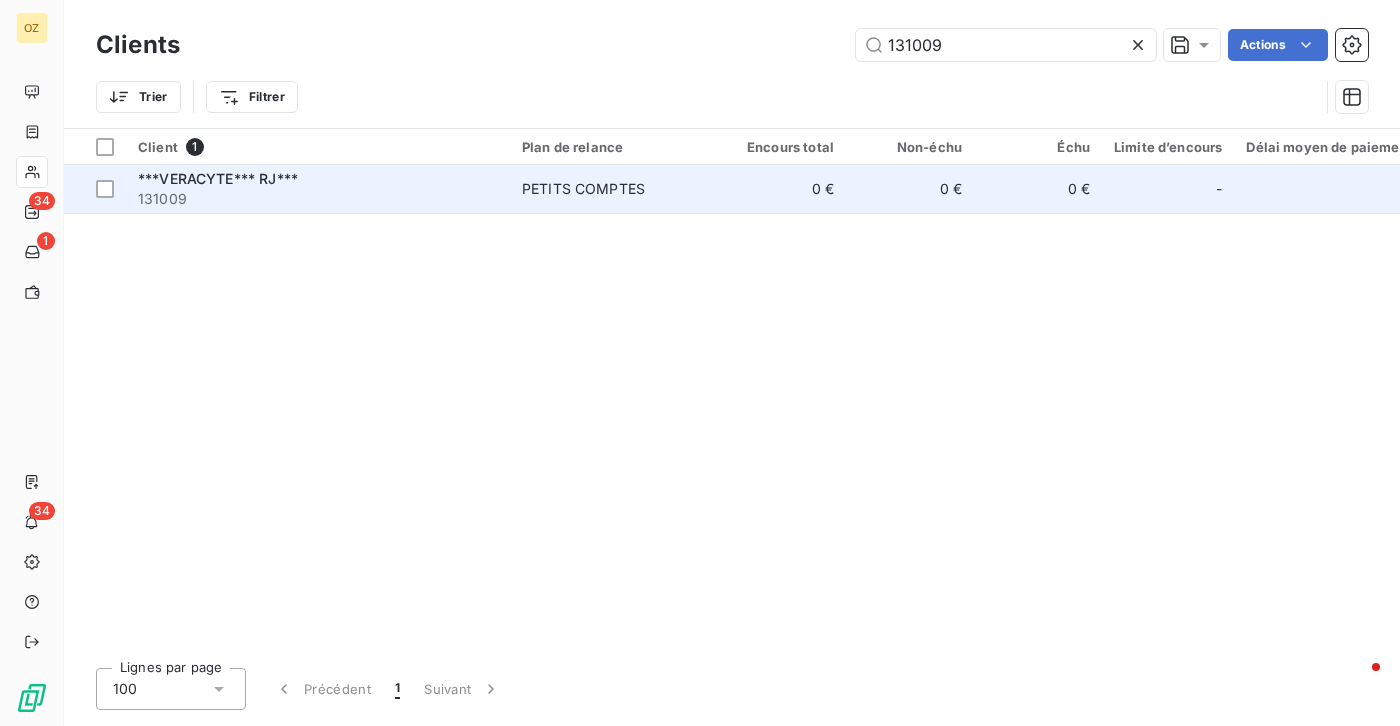 click on "***VERACYTE*** RJ***" at bounding box center (218, 178) 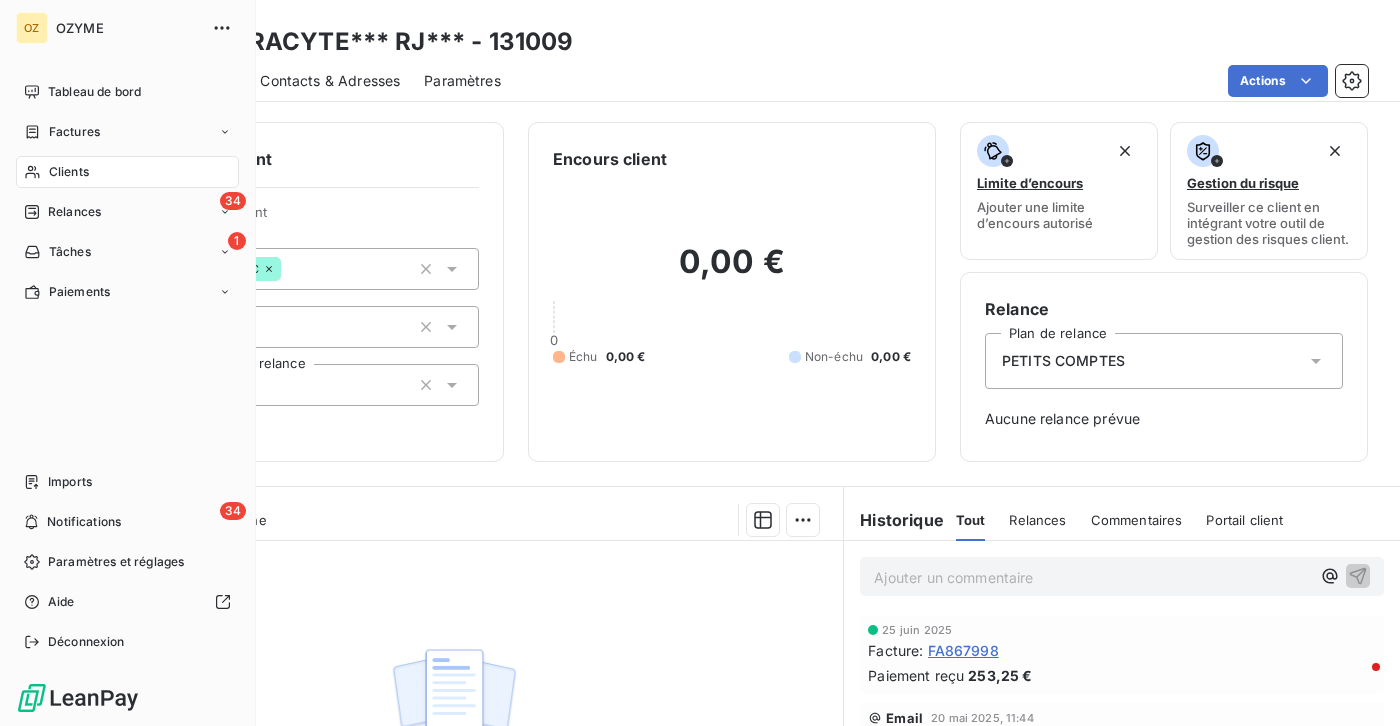 click on "Clients" at bounding box center [127, 172] 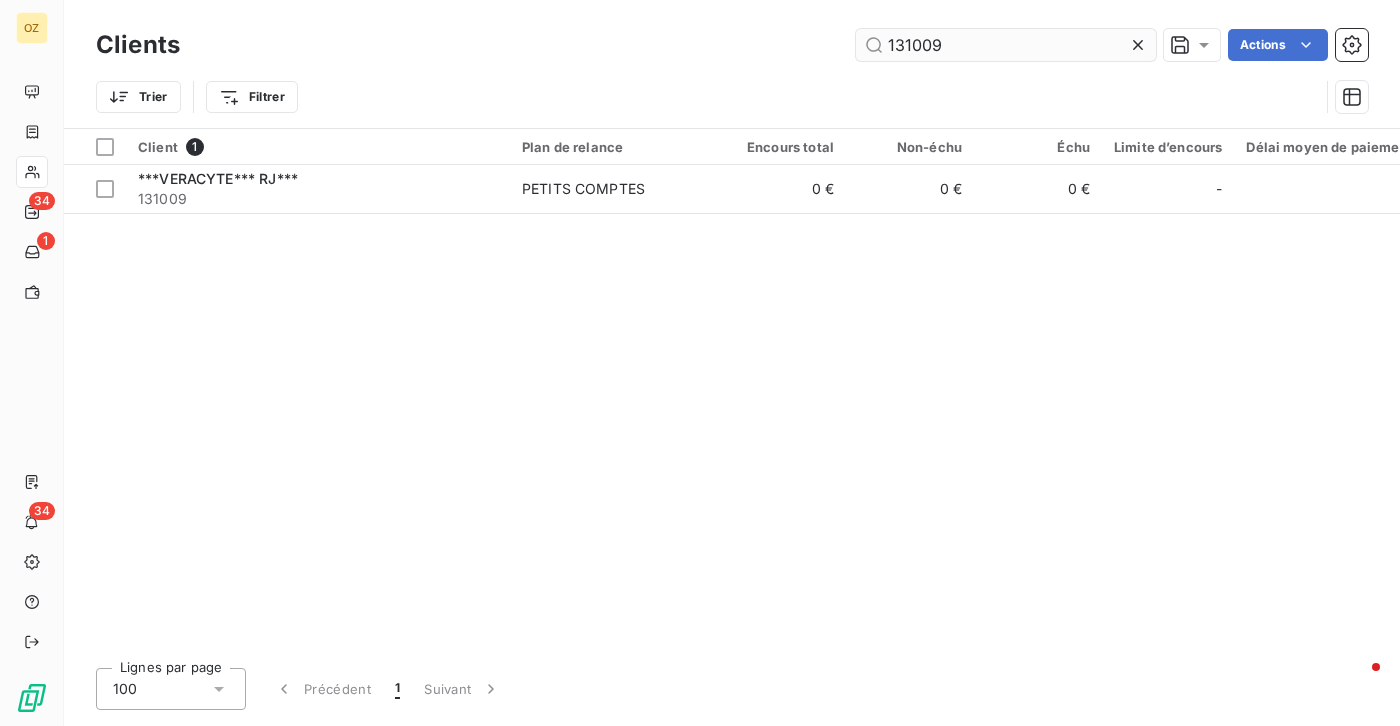 click on "131009" at bounding box center [1006, 45] 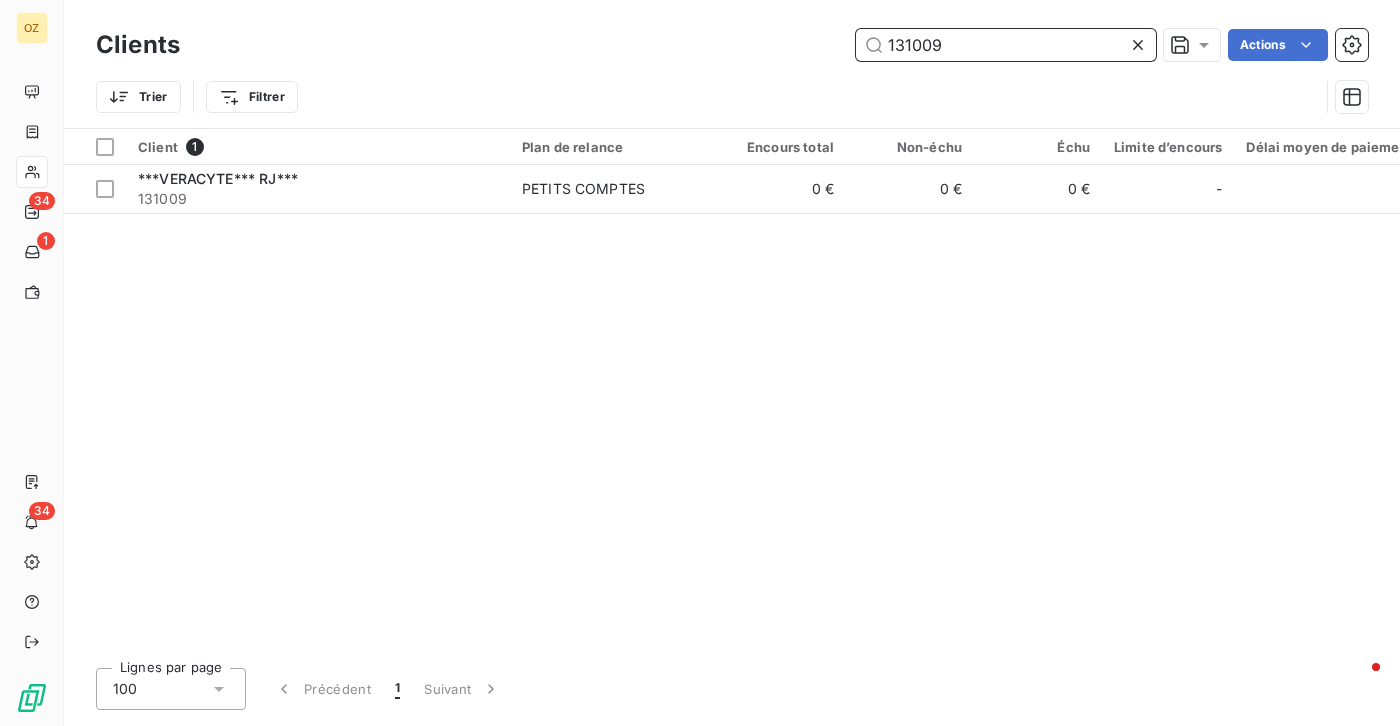 click on "131009" at bounding box center (1006, 45) 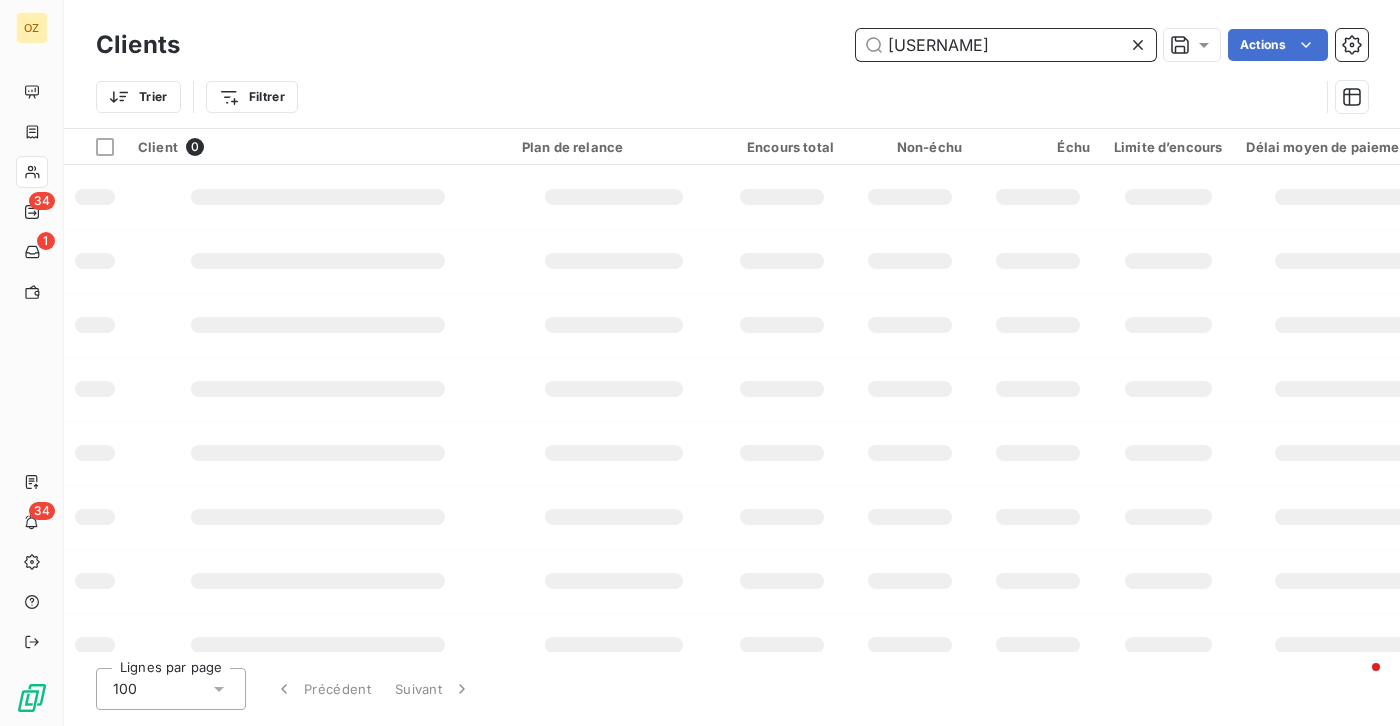 type on "x[LAST]uni71chal" 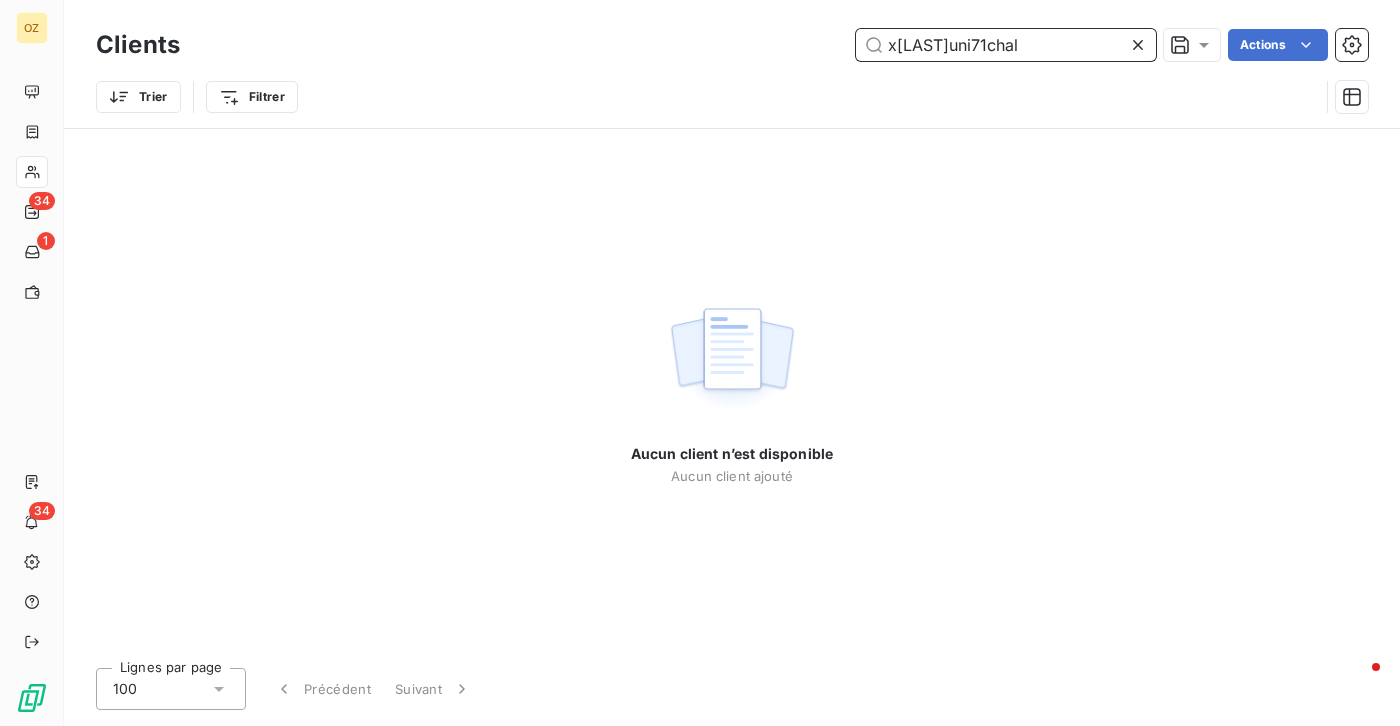 click on "x[LAST]uni71chal" at bounding box center (1006, 45) 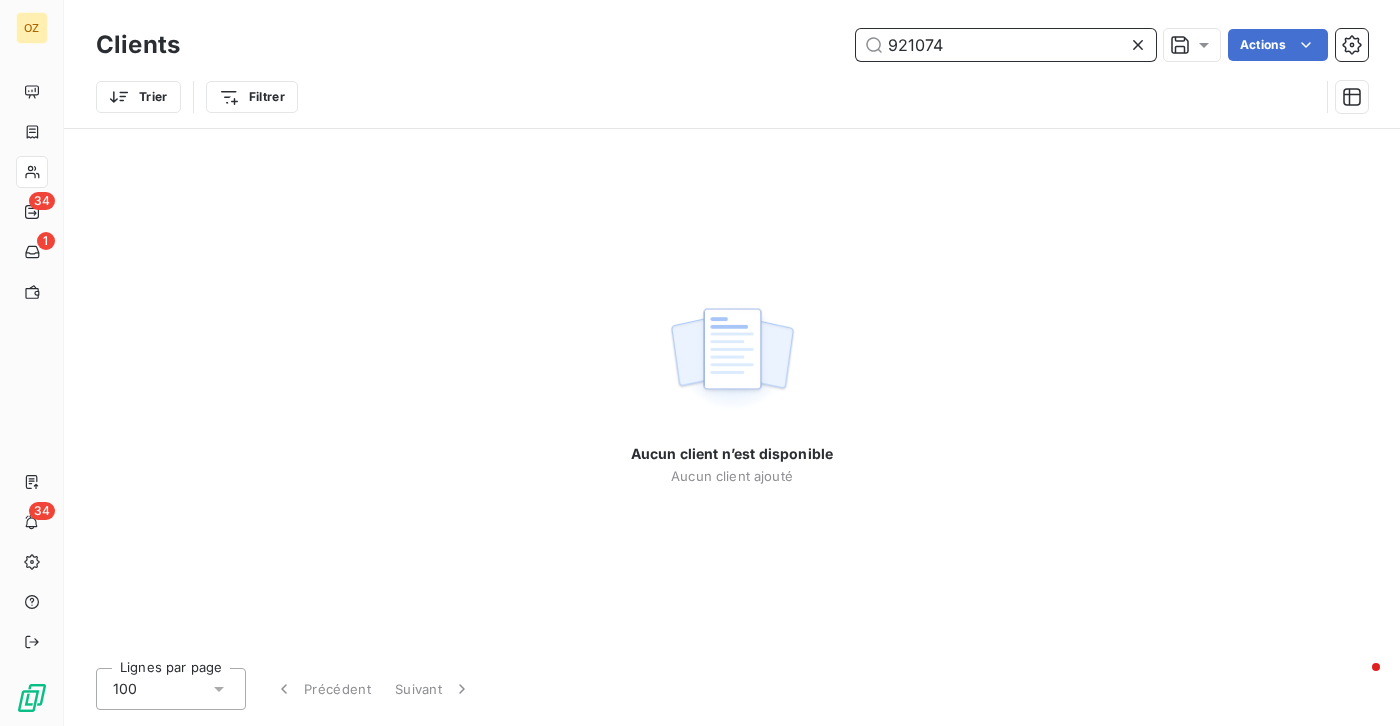 type on "921074" 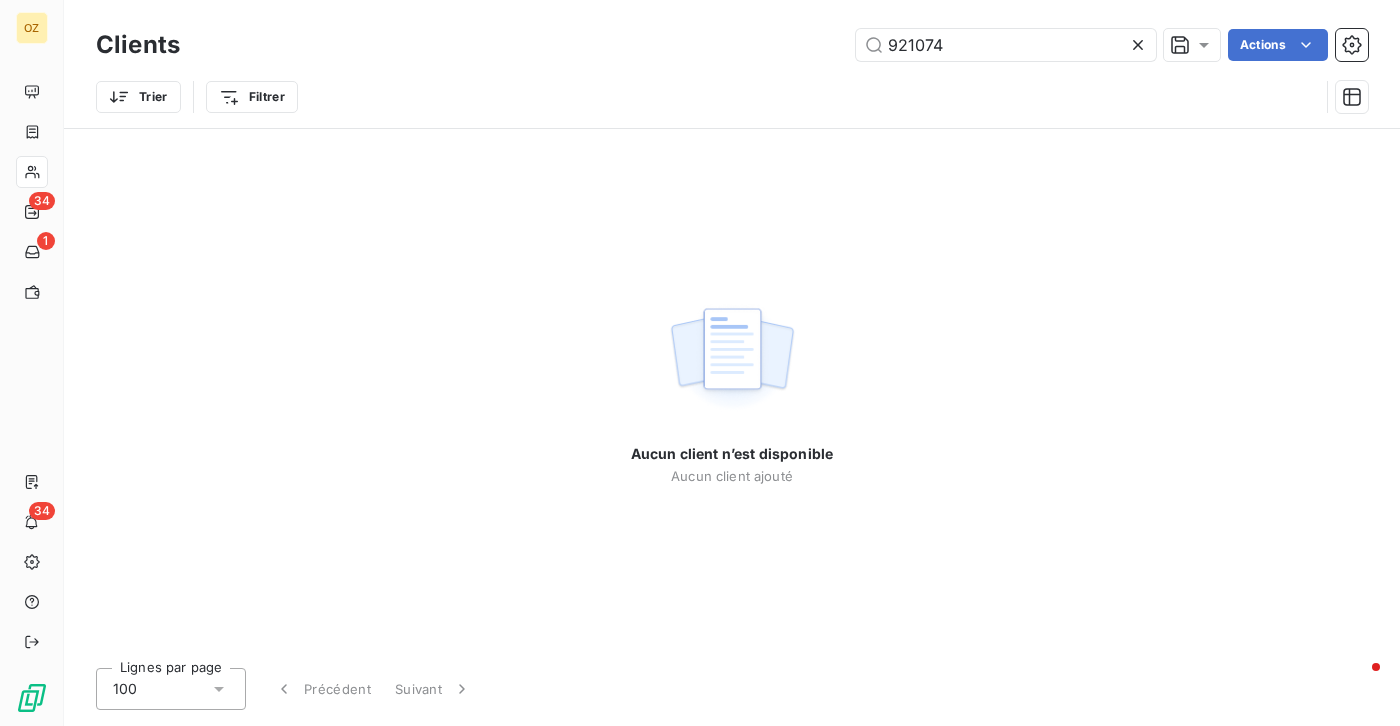 click 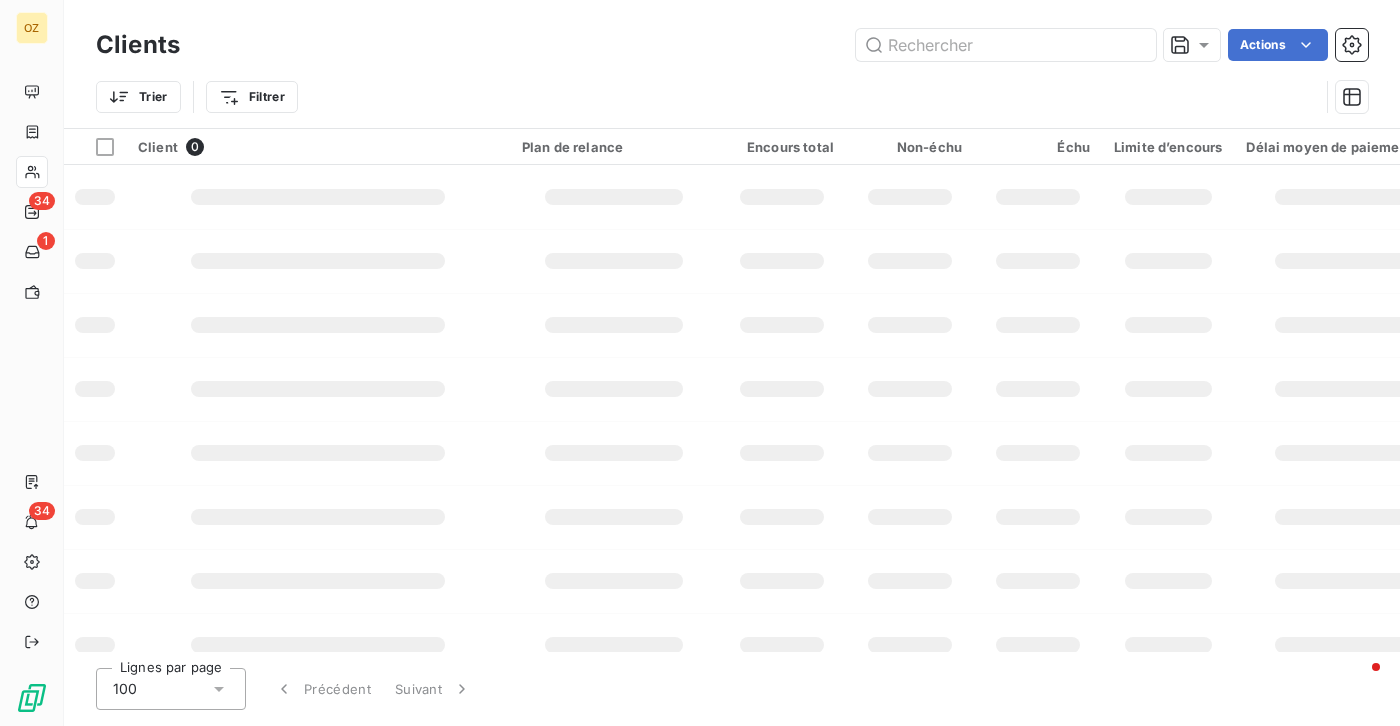 click on "Clients Actions" at bounding box center [732, 45] 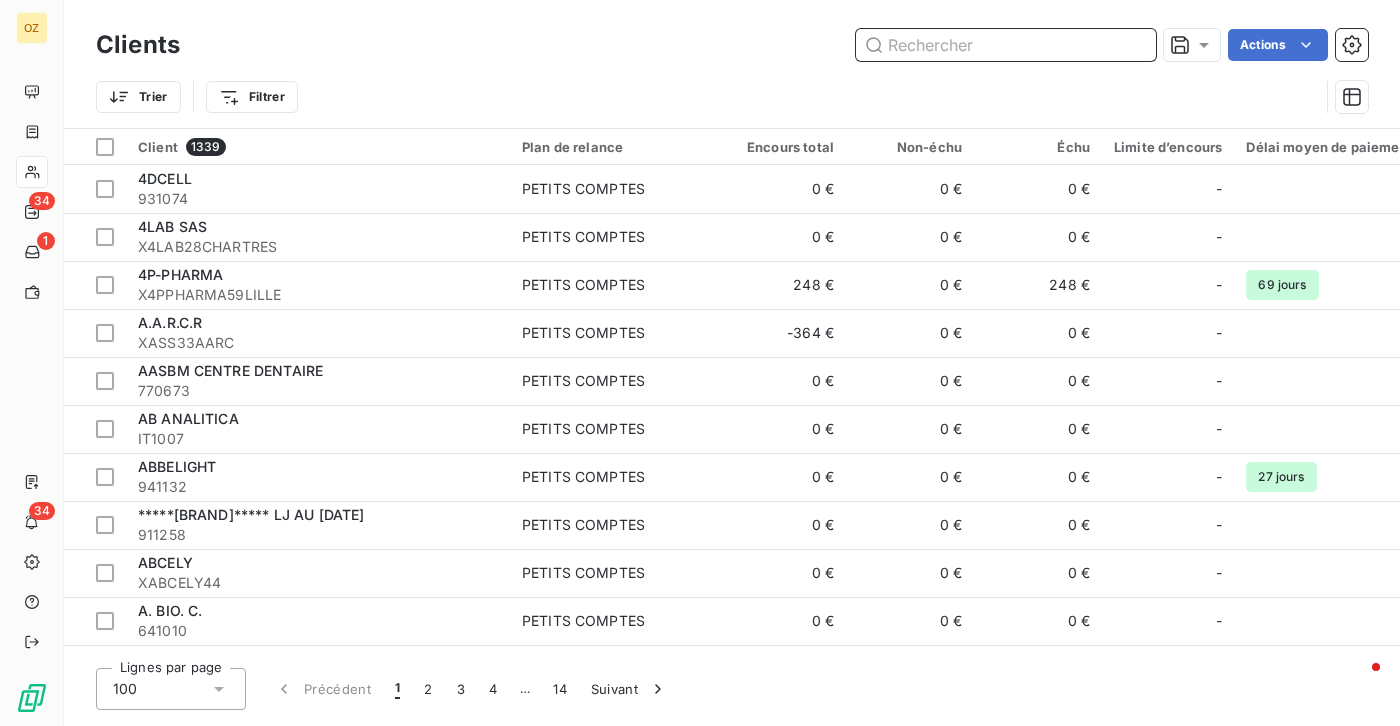 click at bounding box center (1006, 45) 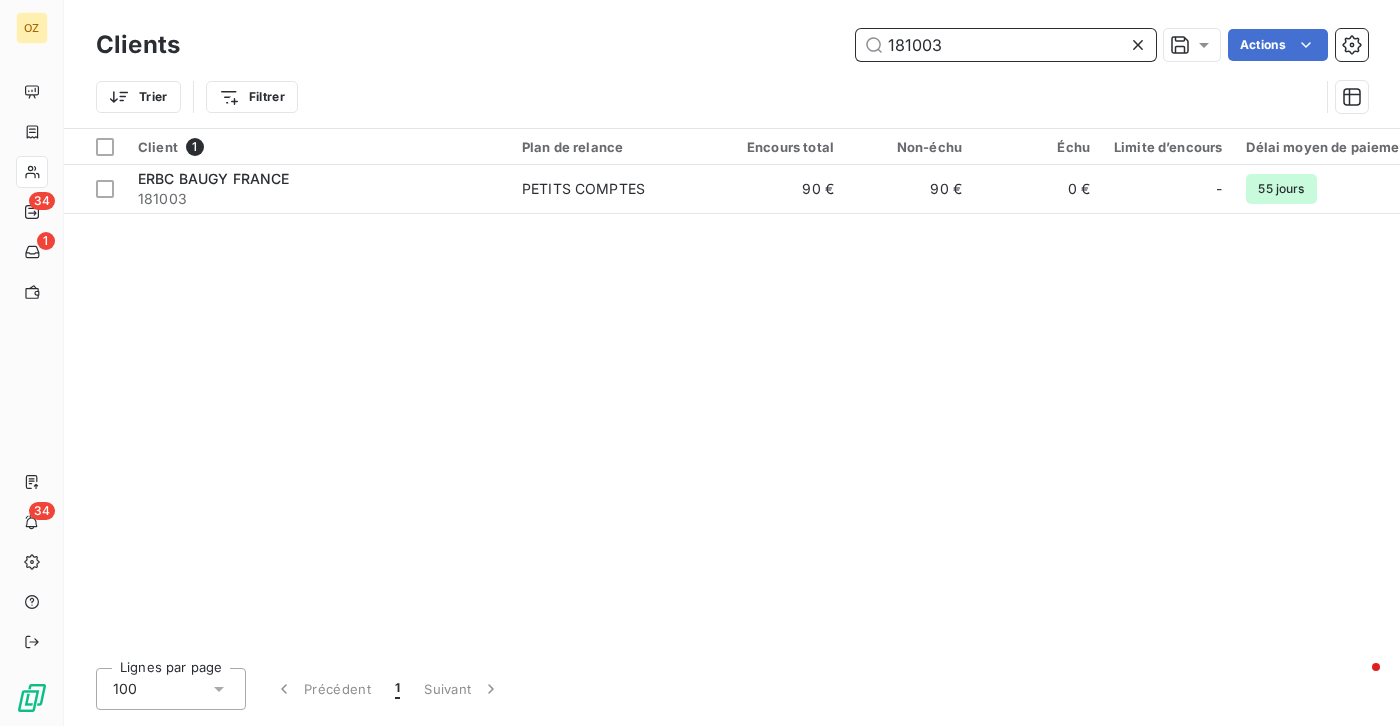type on "181003" 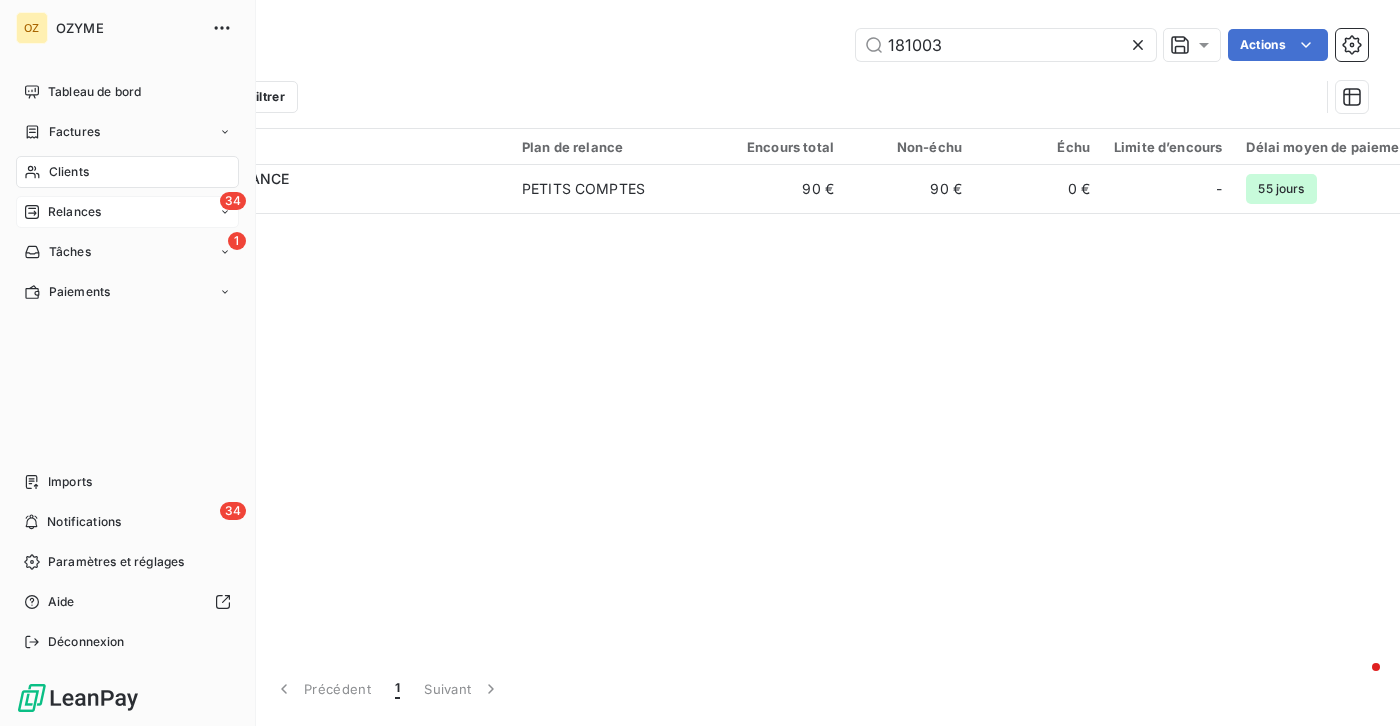 click on "Relances" at bounding box center (74, 212) 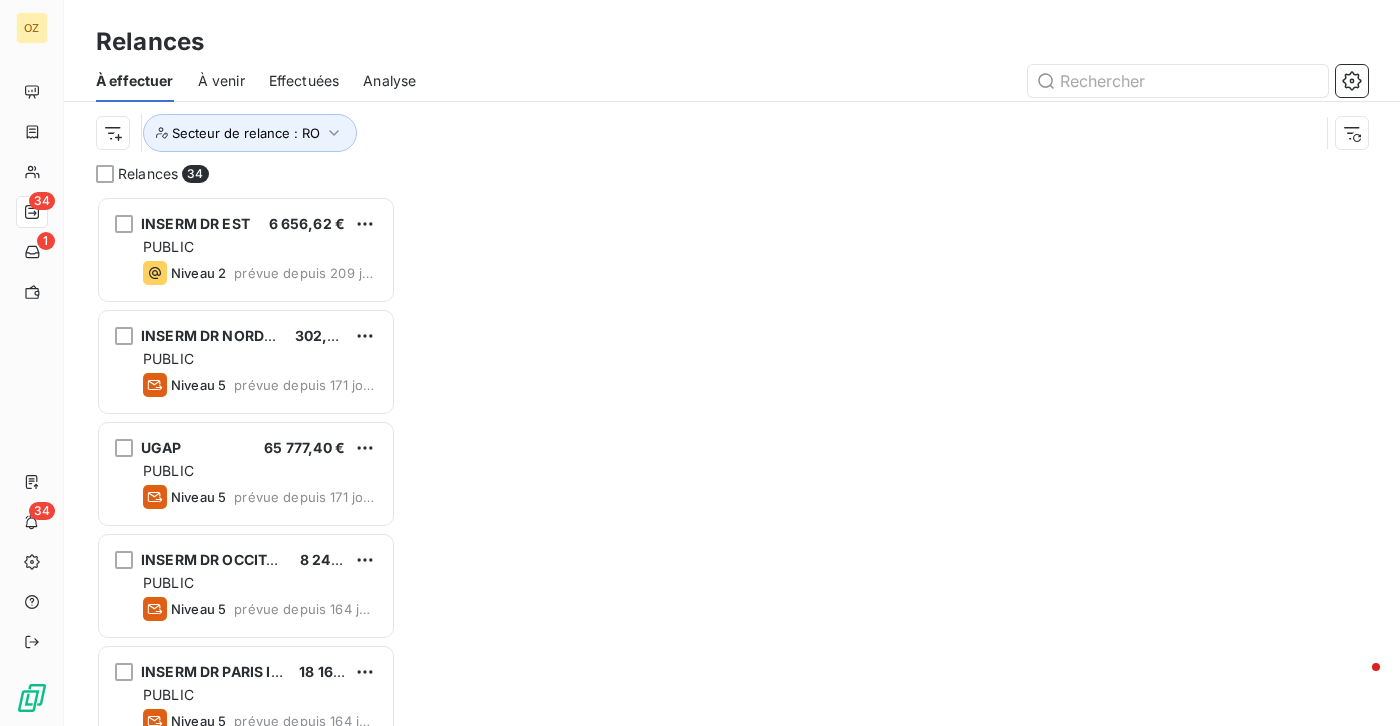 scroll, scrollTop: 15, scrollLeft: 15, axis: both 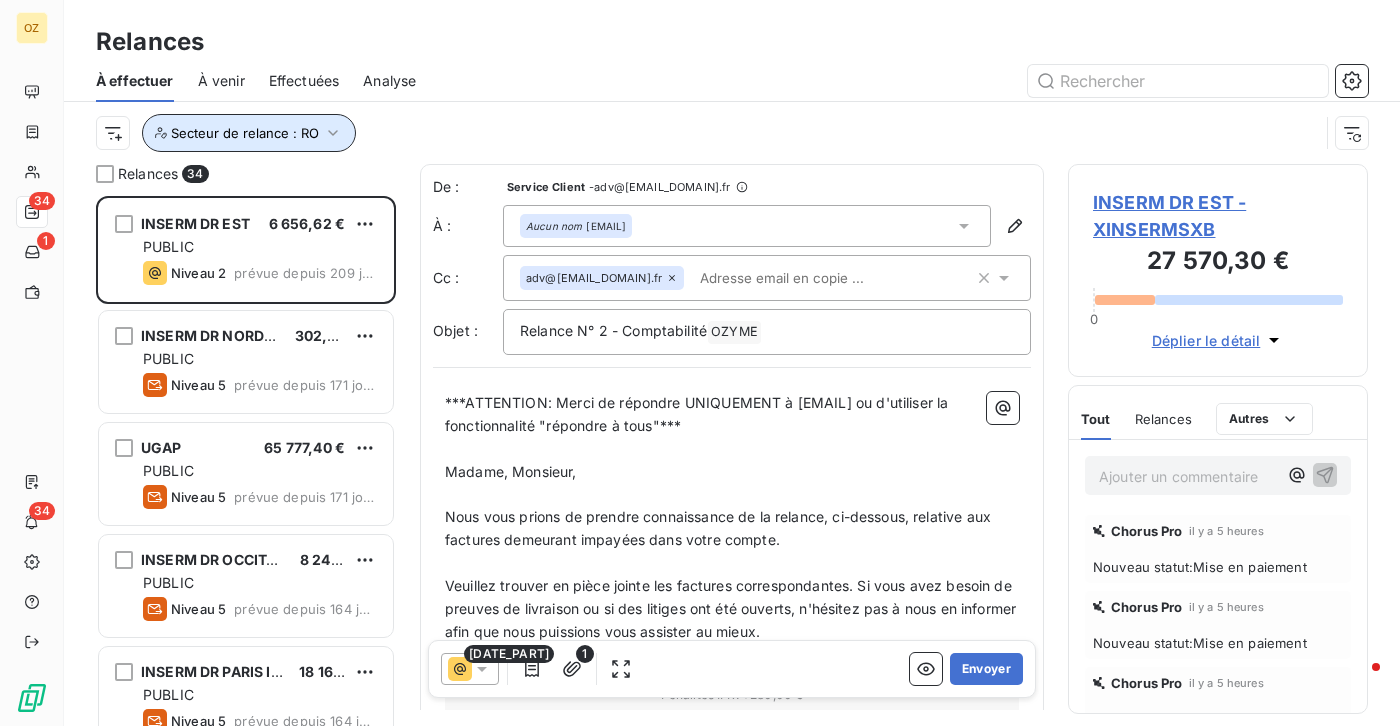 click 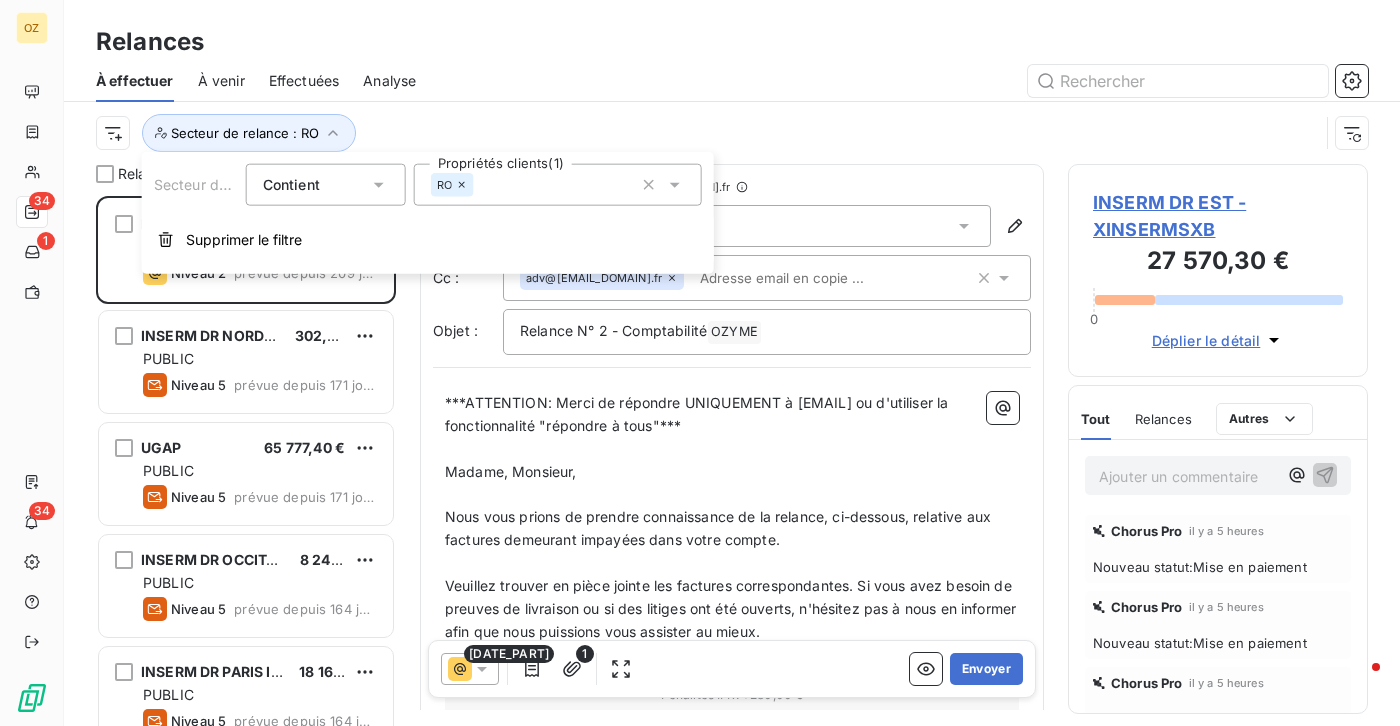 click 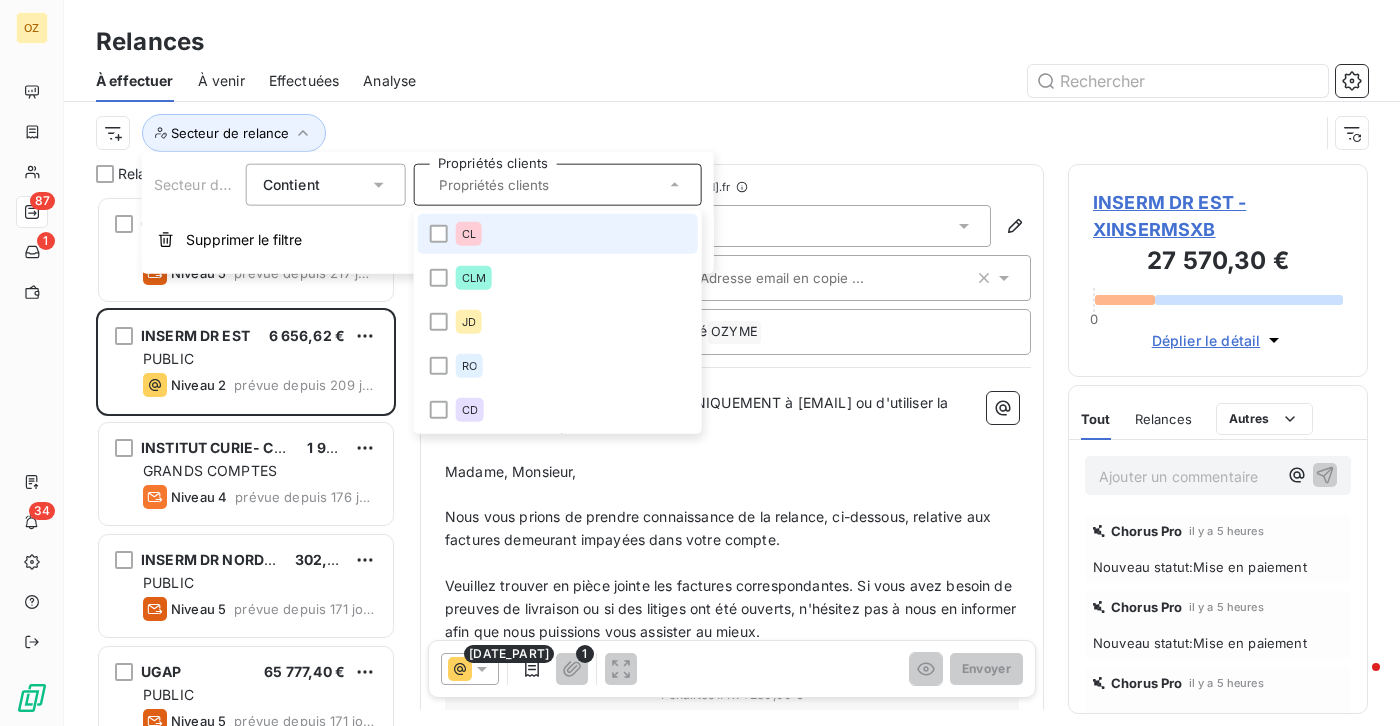 scroll, scrollTop: 15, scrollLeft: 15, axis: both 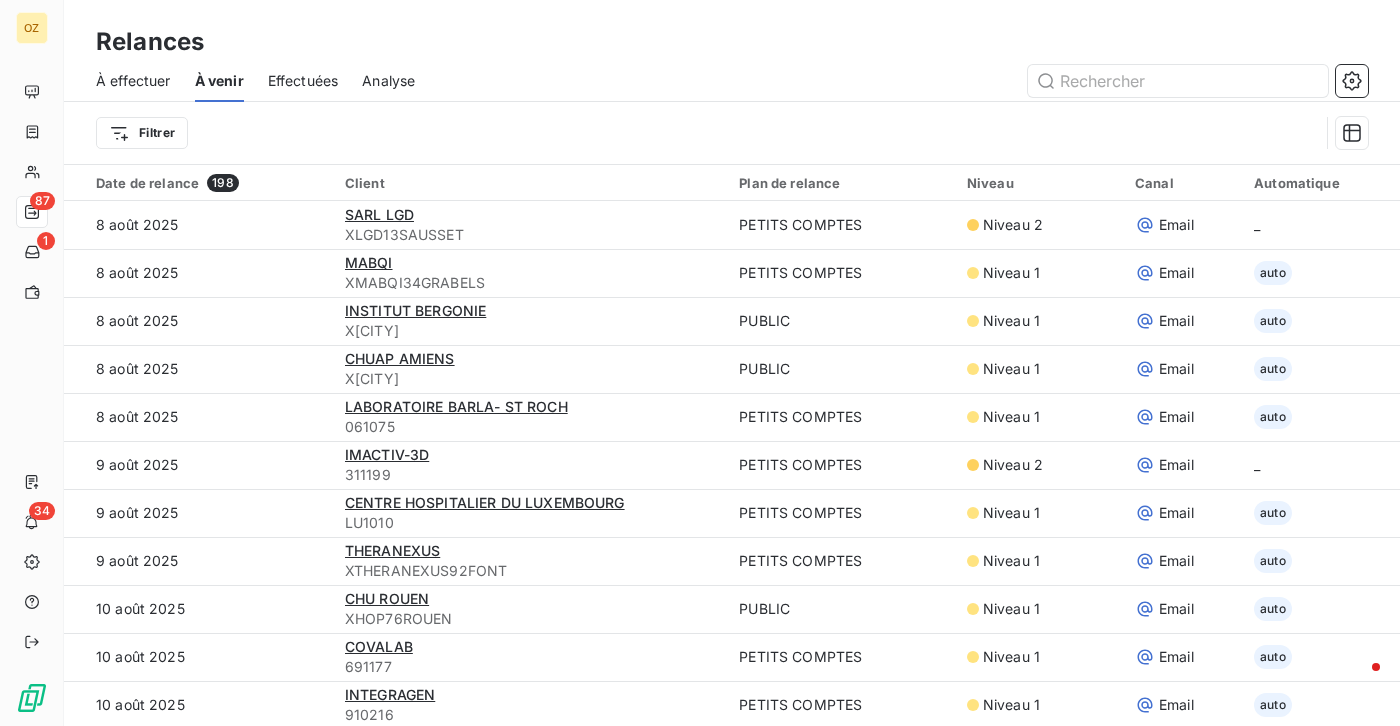 click on "Analyse" at bounding box center [388, 81] 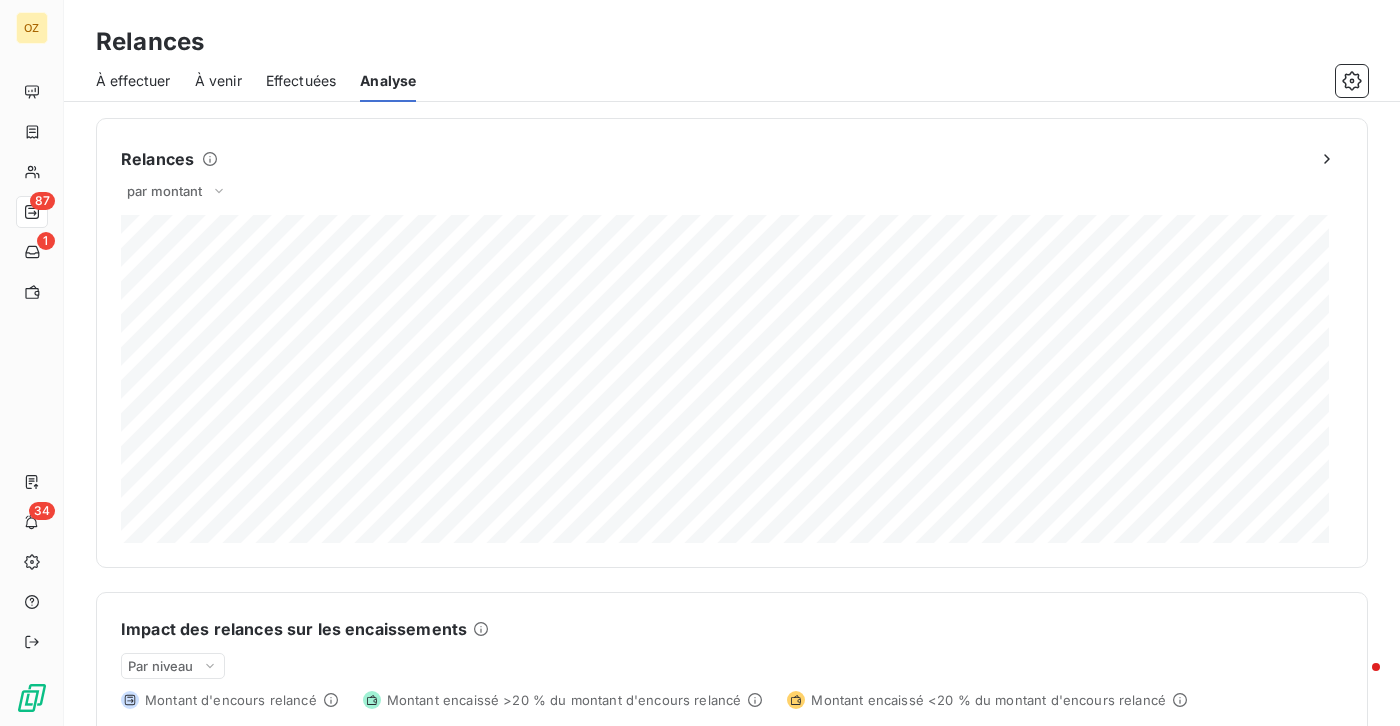 click on "À venir" at bounding box center (218, 81) 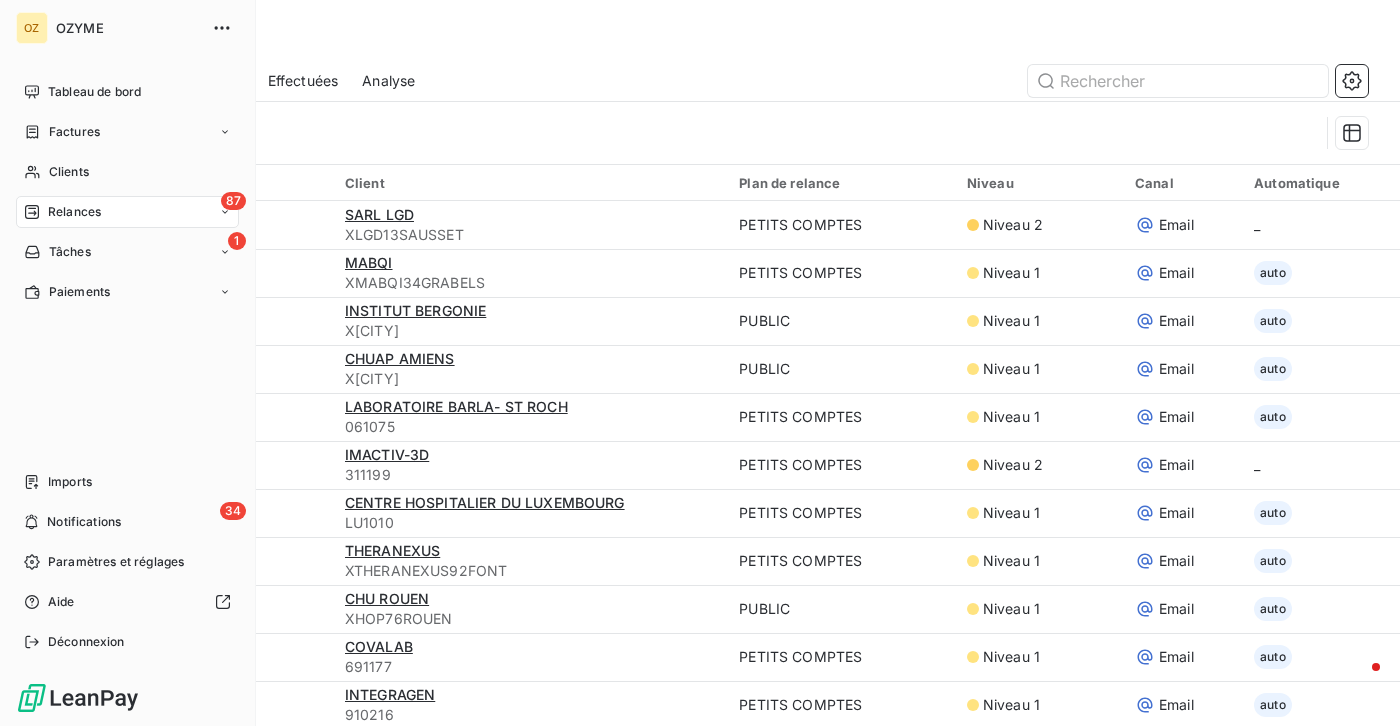 click on "Tableau de bord Factures Clients 87 Relances 1 Tâches Paiements" at bounding box center [127, 192] 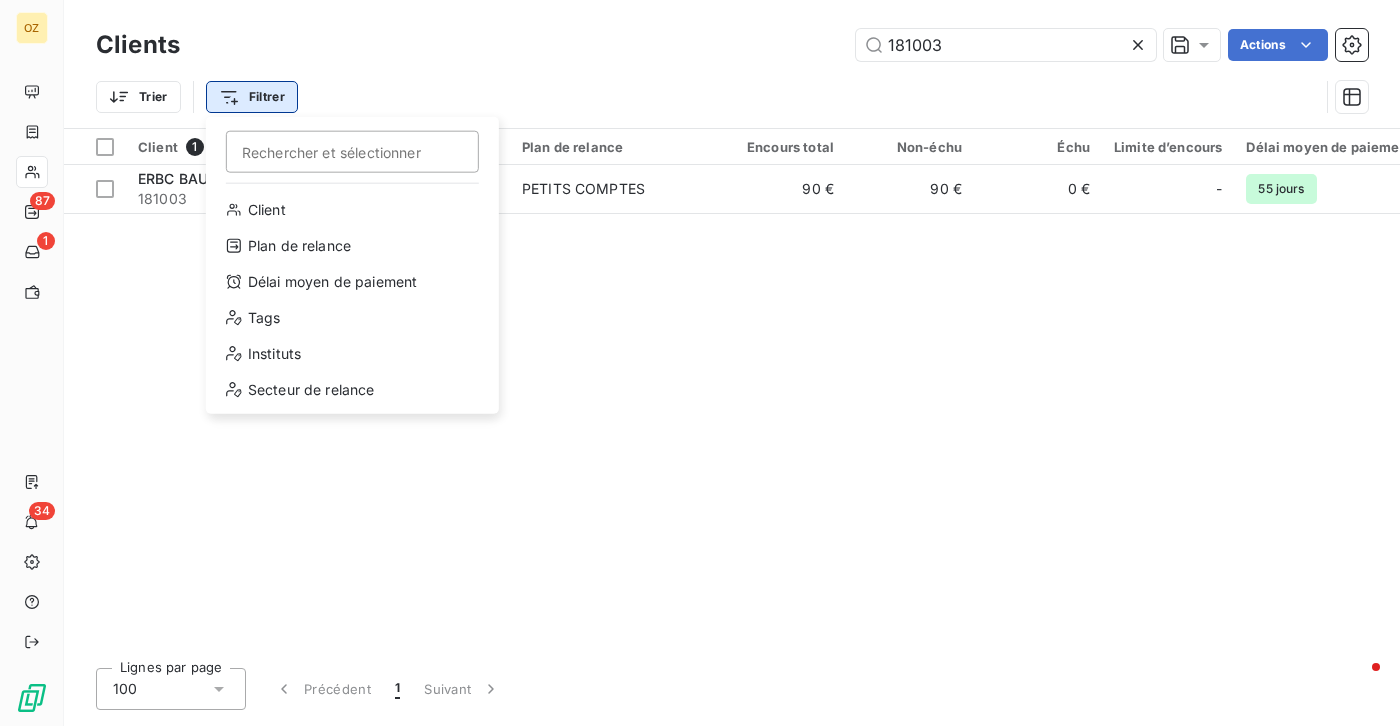 click on "OZ 87 1 34 Clients 181003 Actions Trier Filtrer Rechercher et sélectionner Client Plan de relance Délai moyen de paiement Tags Instituts Secteur de relance Client 1 Plan de relance Encours total Non-échu Échu Limite d’encours Délai moyen de paiement Tags Secteur de relance Instituts ERBC BAUGY FRANCE 181003 PETITS COMPTES  90 € 90 € 0 € - 55 jours DDD RO DDD Lignes par page 100 Précédent 1 Suivant" at bounding box center (700, 363) 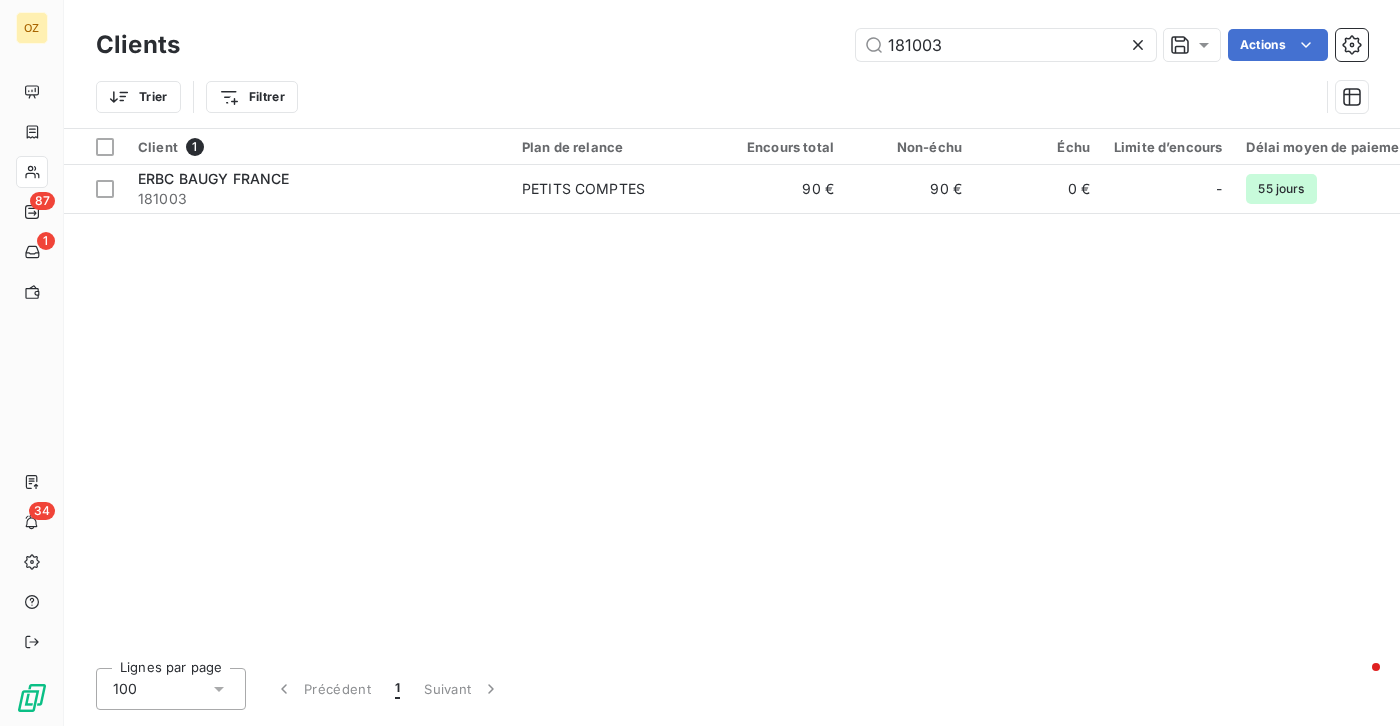 click on "OZ 87 1 34 Clients 181003 Actions Trier Filtrer Client 1 Plan de relance Encours total Non-échu Échu Limite d’encours Délai moyen de paiement Tags Secteur de relance Instituts ERBC BAUGY [COUNTRY] 181003 PETITS COMPTES  90 € 90 € 0 € - 55 jours DDD RO DDD Lignes par page 100 Précédent 1 Suivant" at bounding box center (700, 363) 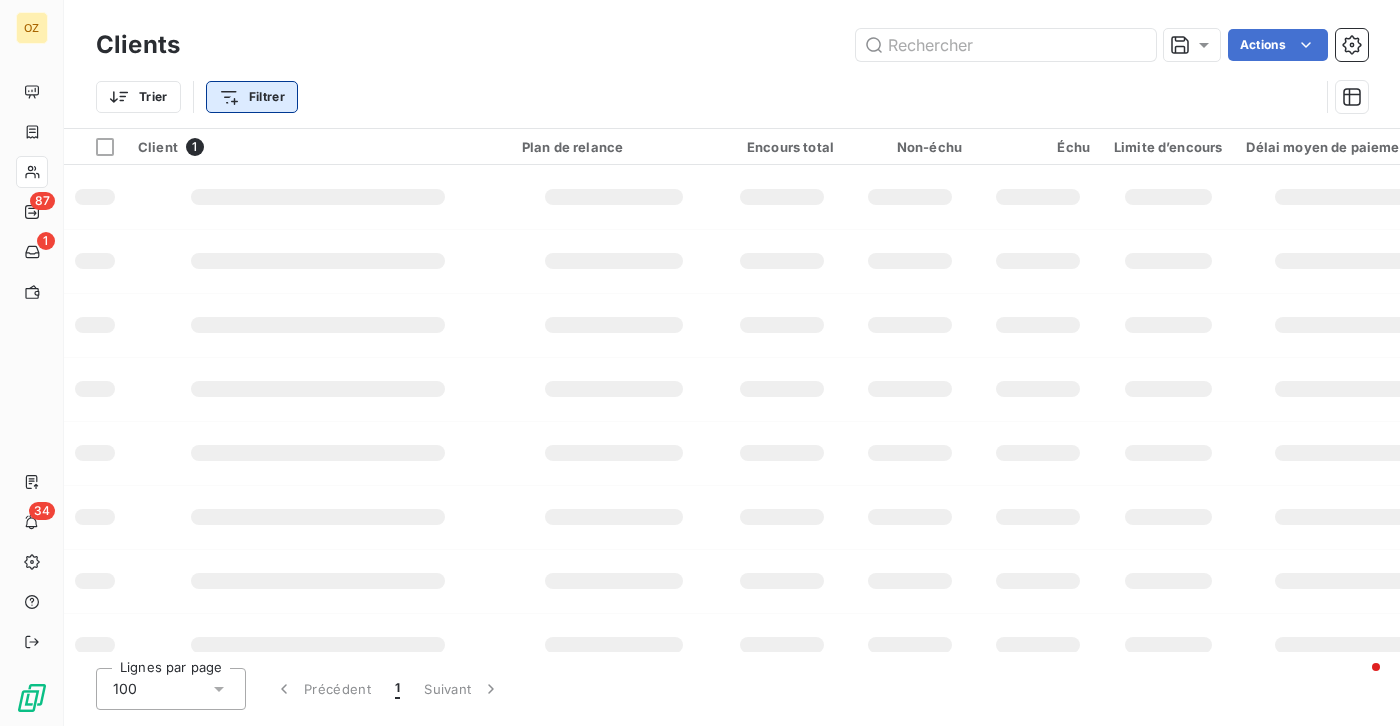 click on "OZ 87 1 34 Clients Actions Trier Filtrer Client 1 Plan de relance Encours total Non-échu Échu Limite d’encours Délai moyen de paiement Tags Secteur de relance Instituts Lignes par page 100 Précédent 1 Suivant" at bounding box center [700, 363] 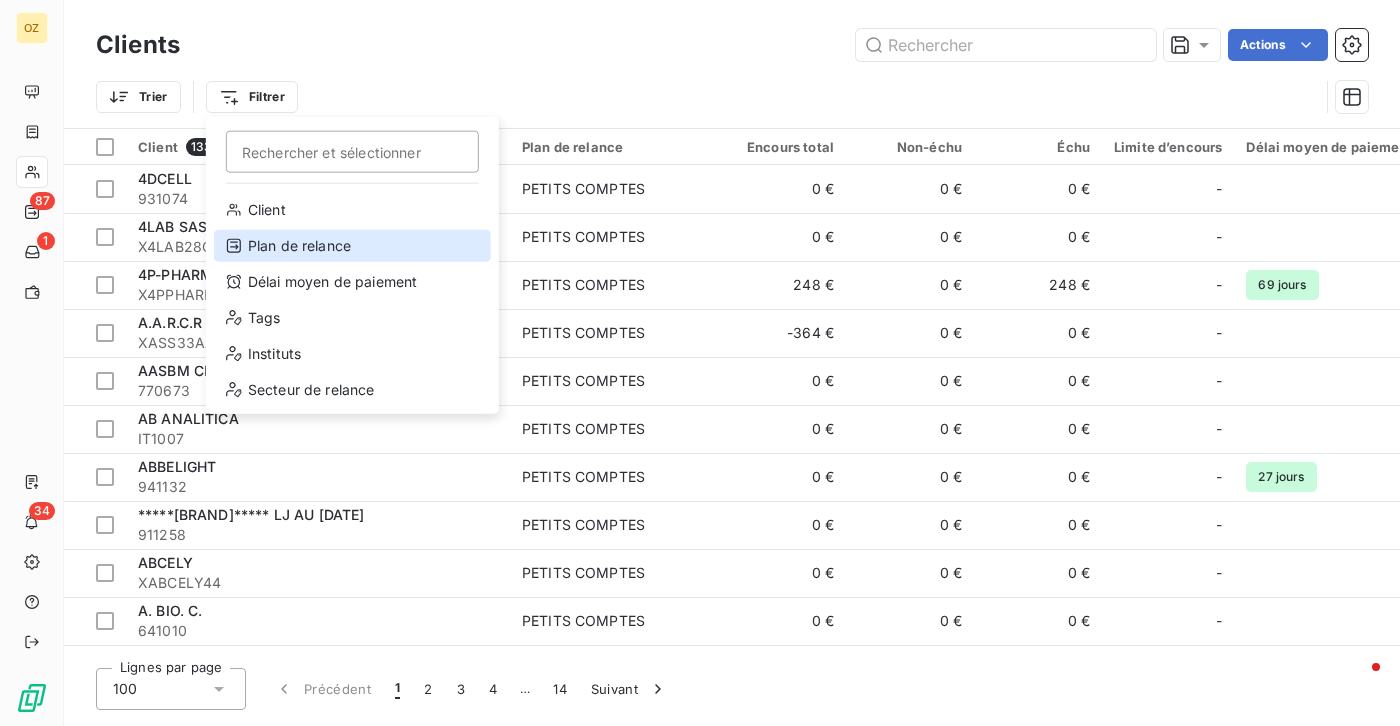 click on "Plan de relance" at bounding box center (352, 246) 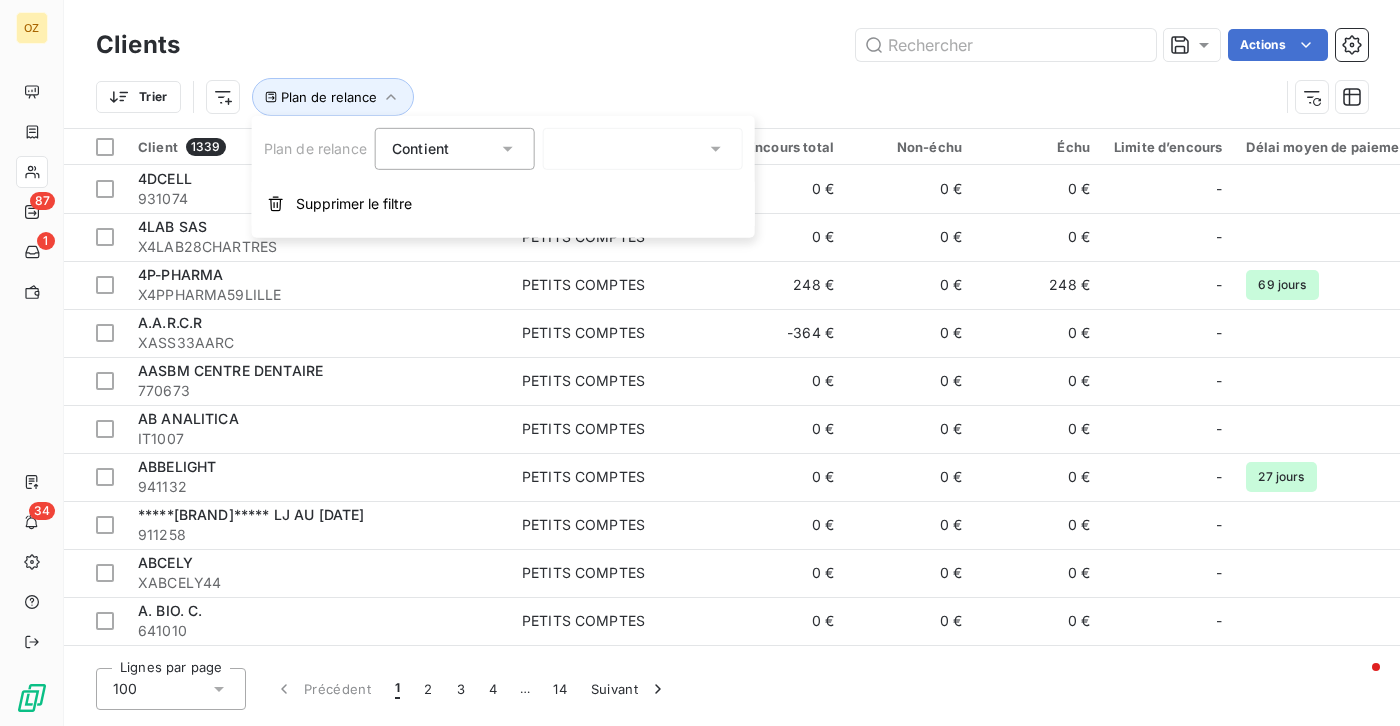 click at bounding box center (643, 149) 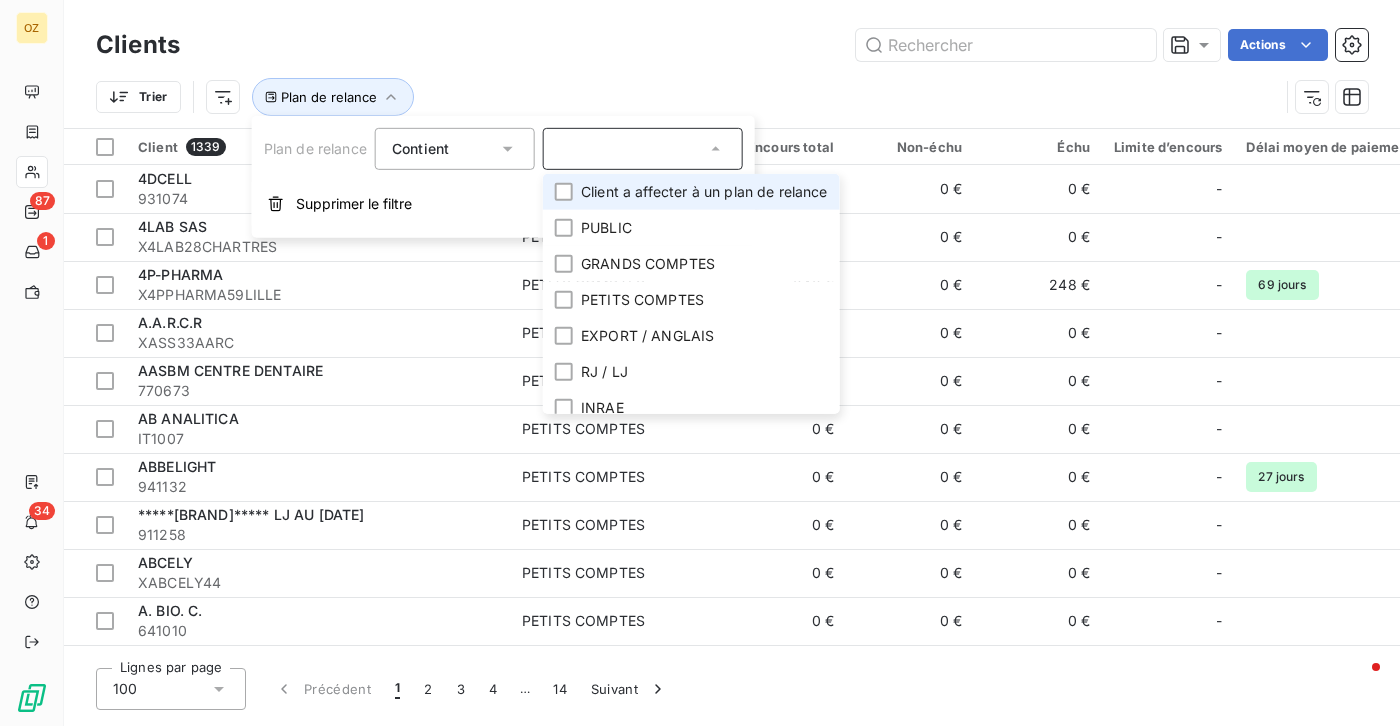 click on "Client a affecter à un plan de relance" at bounding box center [704, 192] 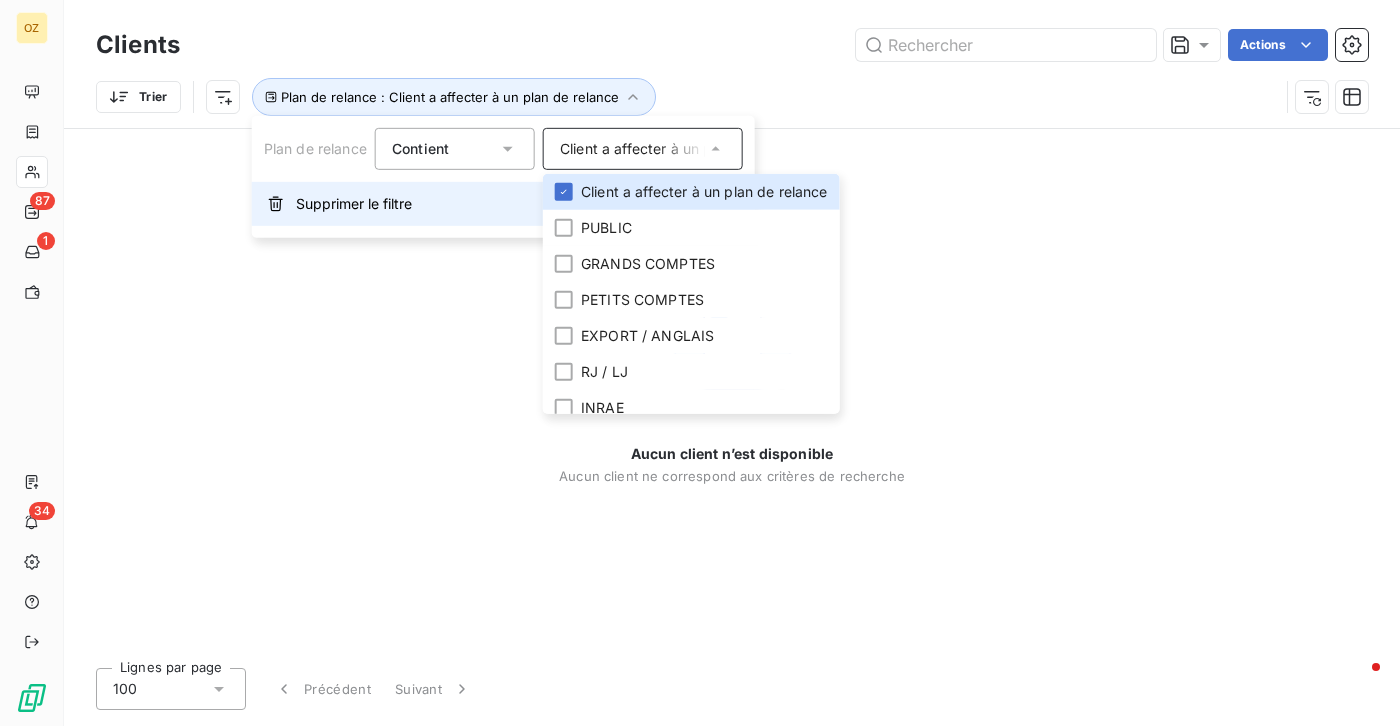 click on "Supprimer le filtre" at bounding box center (503, 204) 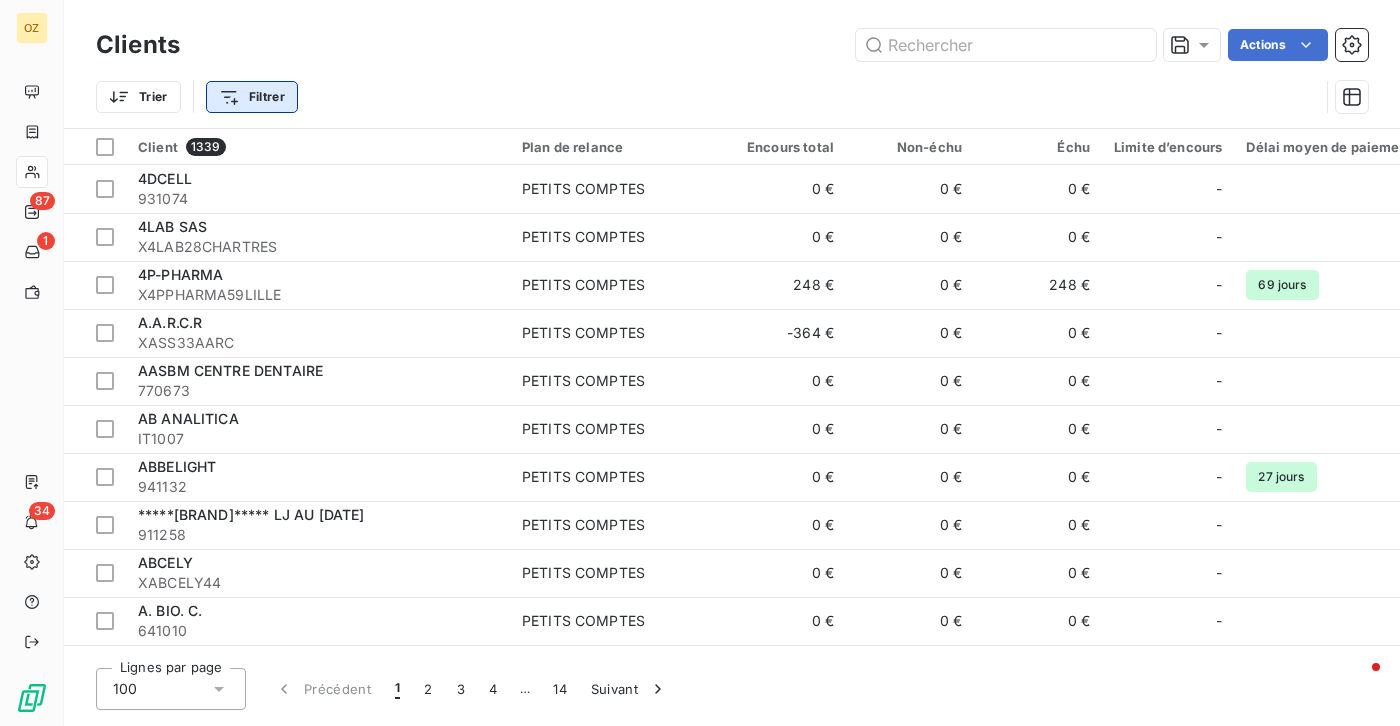 click on "OZ 87 1 34 Clients Actions Trier Filtrer Client 1339 Plan de relance Encours total Non-échu Échu Limite d’encours Délai moyen de paiement Tags Secteur de relance Instituts 4DCELL 931074 PETITS COMPTES  0 € 0 € 0 € - CD AN8 4LAB SAS X4LAB28CHARTRES PETITS COMPTES  0 € 0 € 0 € - - CD AN8 4P-PHARMA X4PPHARMA59LILLE PETITS COMPTES  248 € 0 € 248 € - 69 jours AN8 CD AN8 A.A.R.C.R XASS33AARC PETITS COMPTES  -364 € 0 € 0 € - - CL ASS AASBM CENTRE DENTAIRE 770673 PETITS COMPTES  0 € 0 € 0 € - - CL ASS AB ANALITICA IT1007 PETITS COMPTES  0 € 0 € 0 € - - CD EXPAN8 ABBELIGHT 941132 PETITS COMPTES  0 € 0 € 0 € - 27 jours - CD AN8 *****ABCELL-BIO***** LJ AU [DATE] 911258 PETITS COMPTES  0 € 0 € 0 € - AN8 + 1 CD AN8 ABCELY XABCELY44 PETITS COMPTES  0 € 0 € 0 € - - - AN8 A. BIO. C. 641010 PETITS COMPTES  0 € 0 € 0 € - AN8 CD AN8 ABIVAX XABIVAX75PARIS PETITS COMPTES  0 € 0 € 0 € - - CD AN8 0 € -" at bounding box center [700, 363] 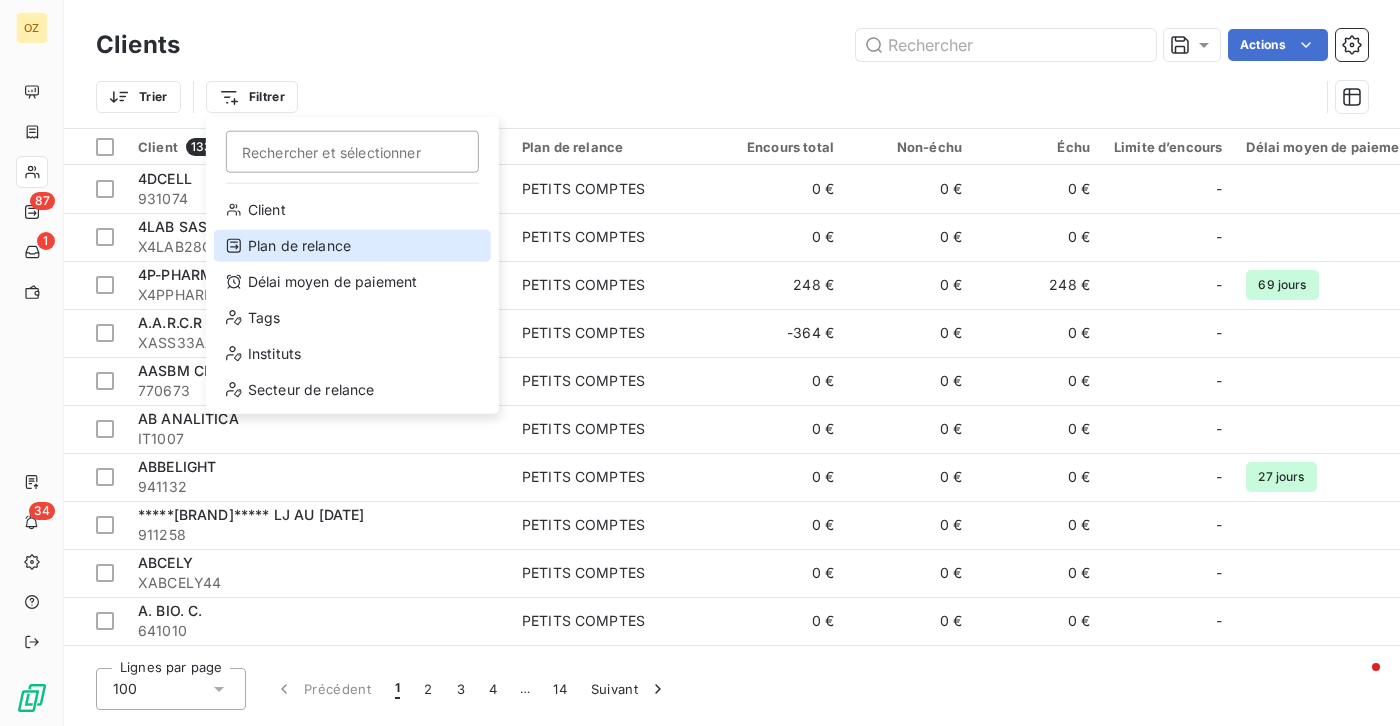 click on "Plan de relance" at bounding box center [352, 246] 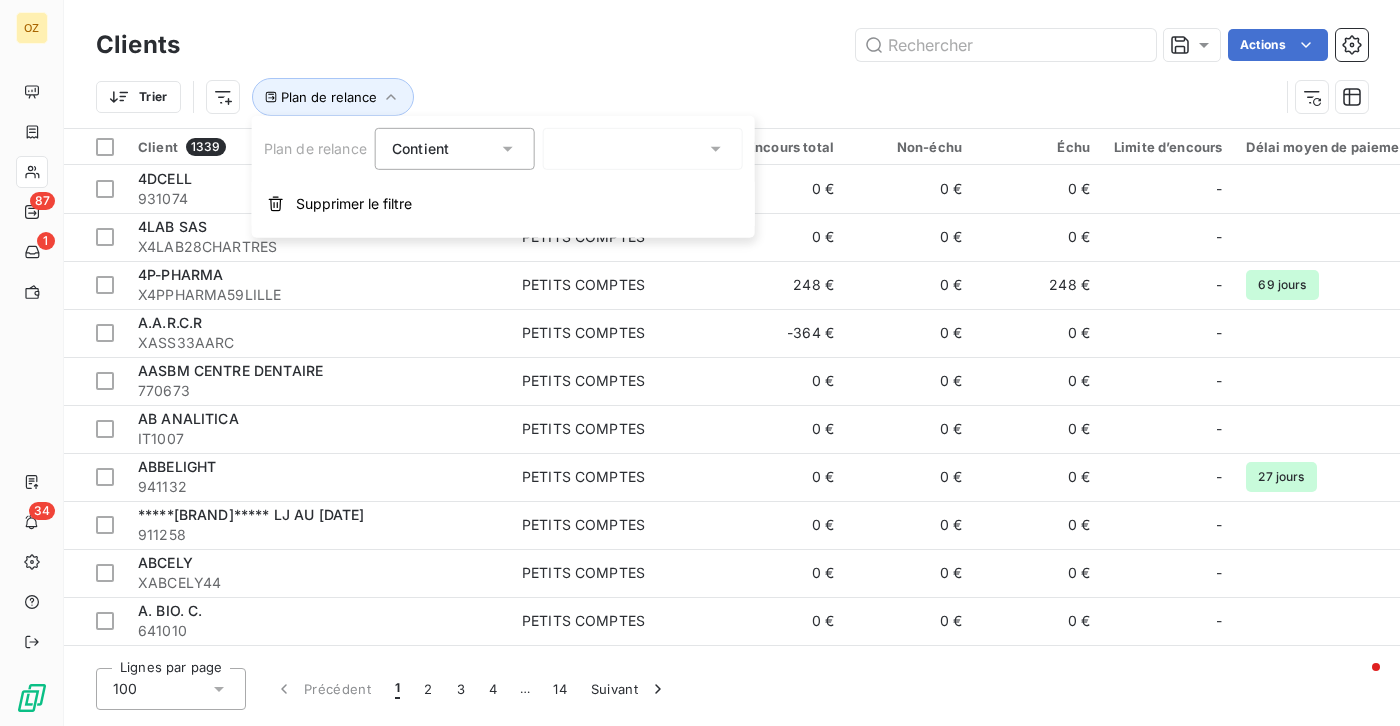 click at bounding box center [643, 149] 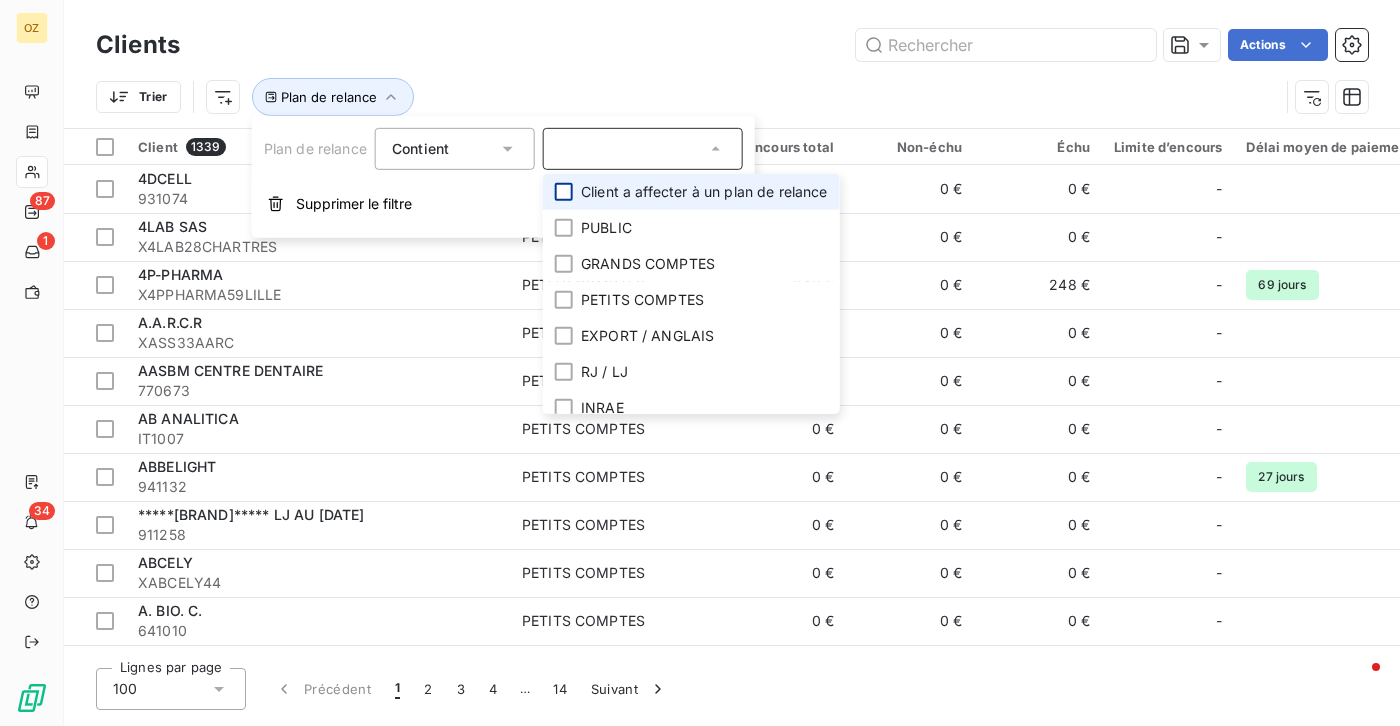 click at bounding box center (564, 192) 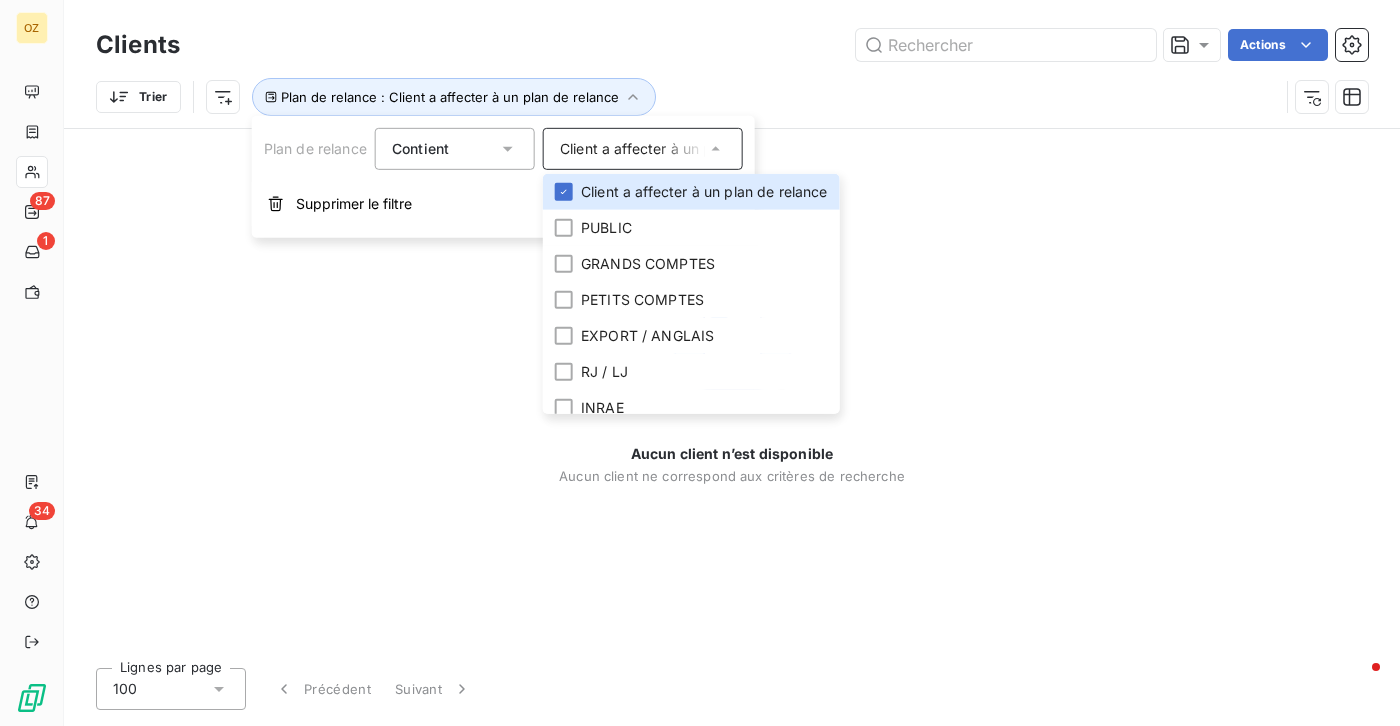 click on "Actions" at bounding box center [786, 45] 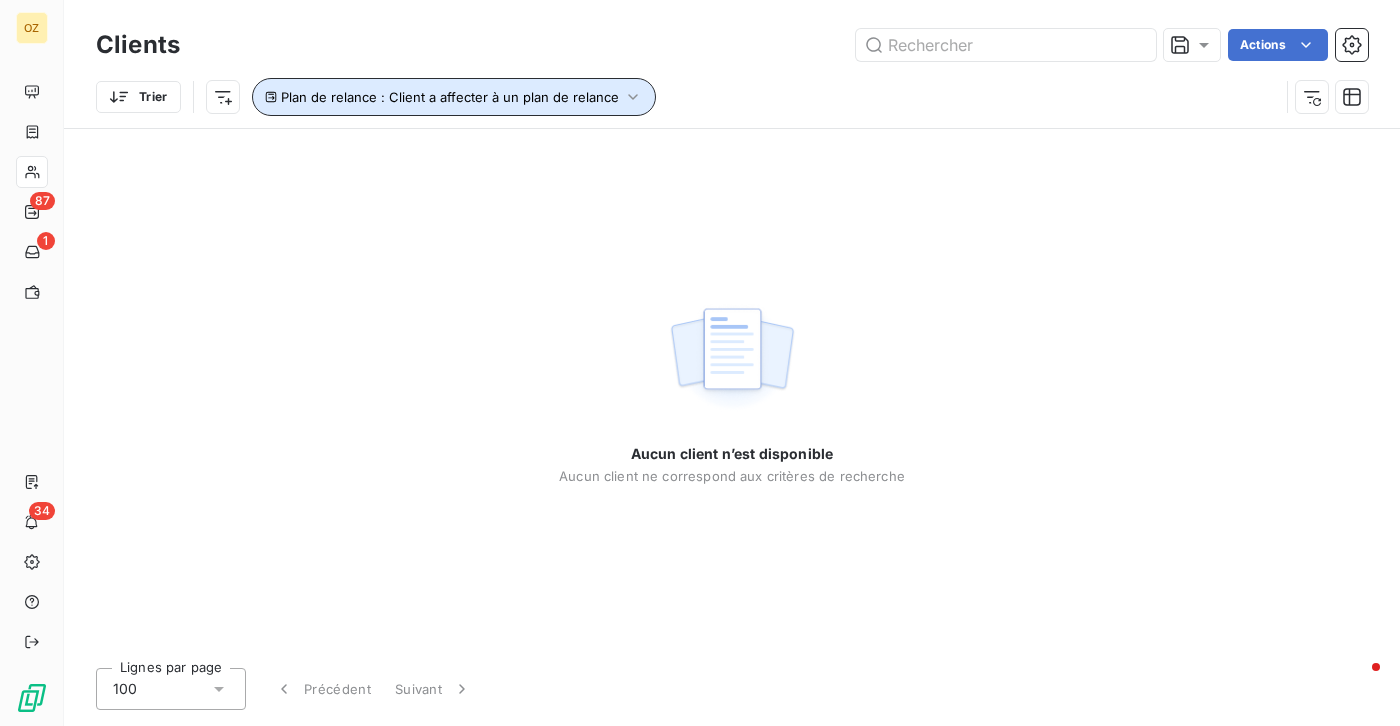 click on "Plan de relance  : Client a affecter à un plan de relance" at bounding box center (450, 97) 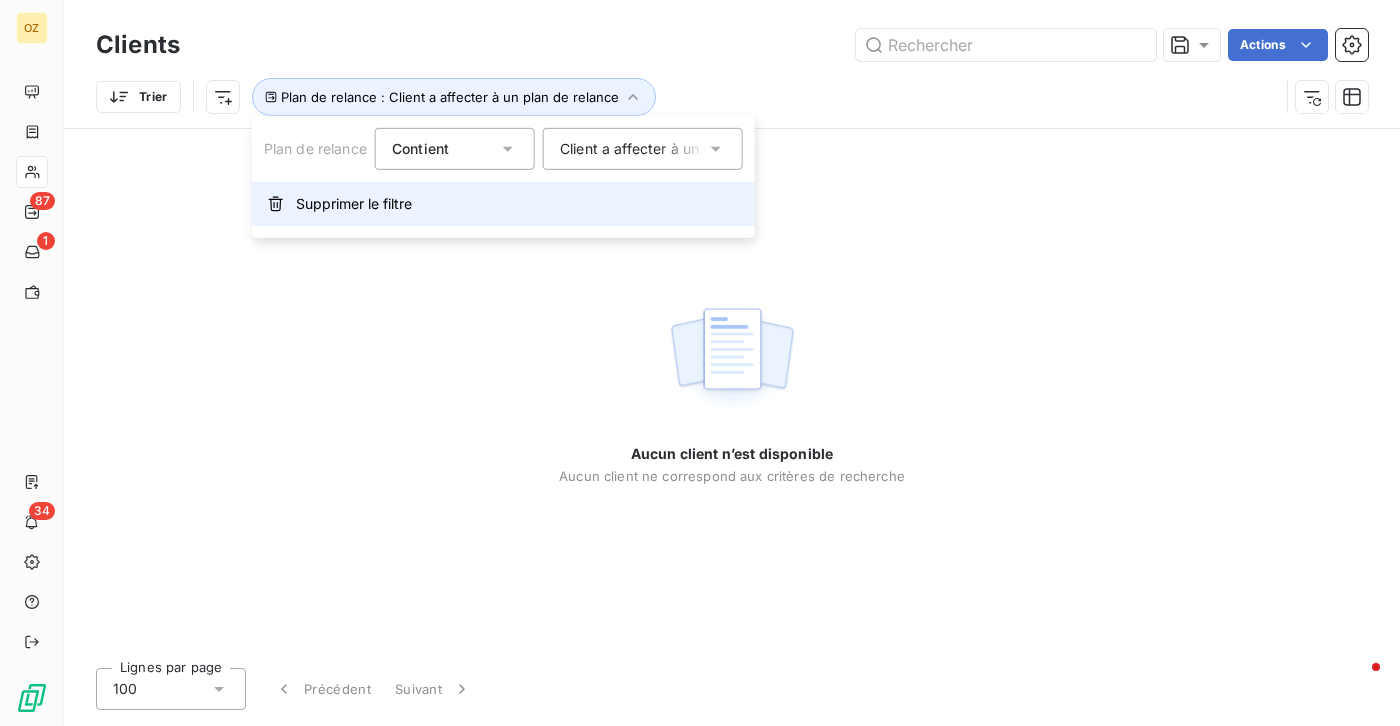 click on "Supprimer le filtre" at bounding box center [503, 204] 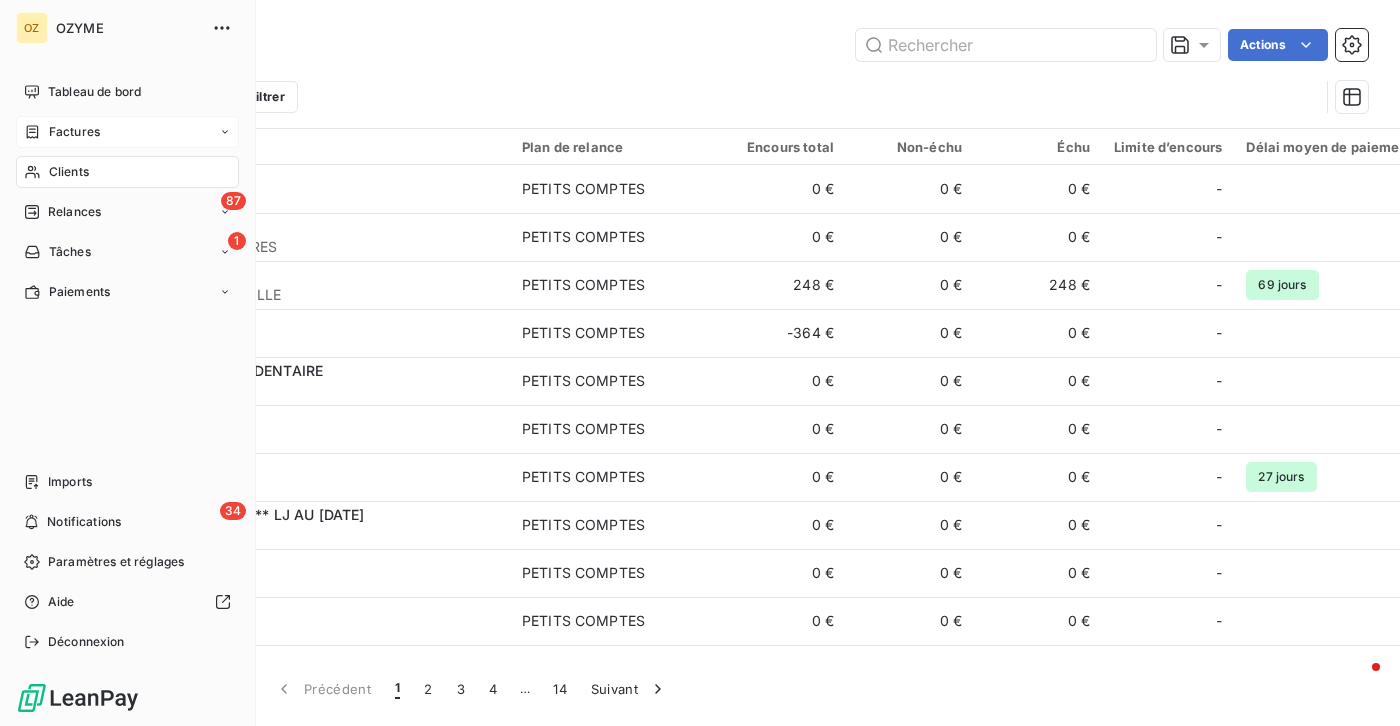 click on "Factures" at bounding box center (74, 132) 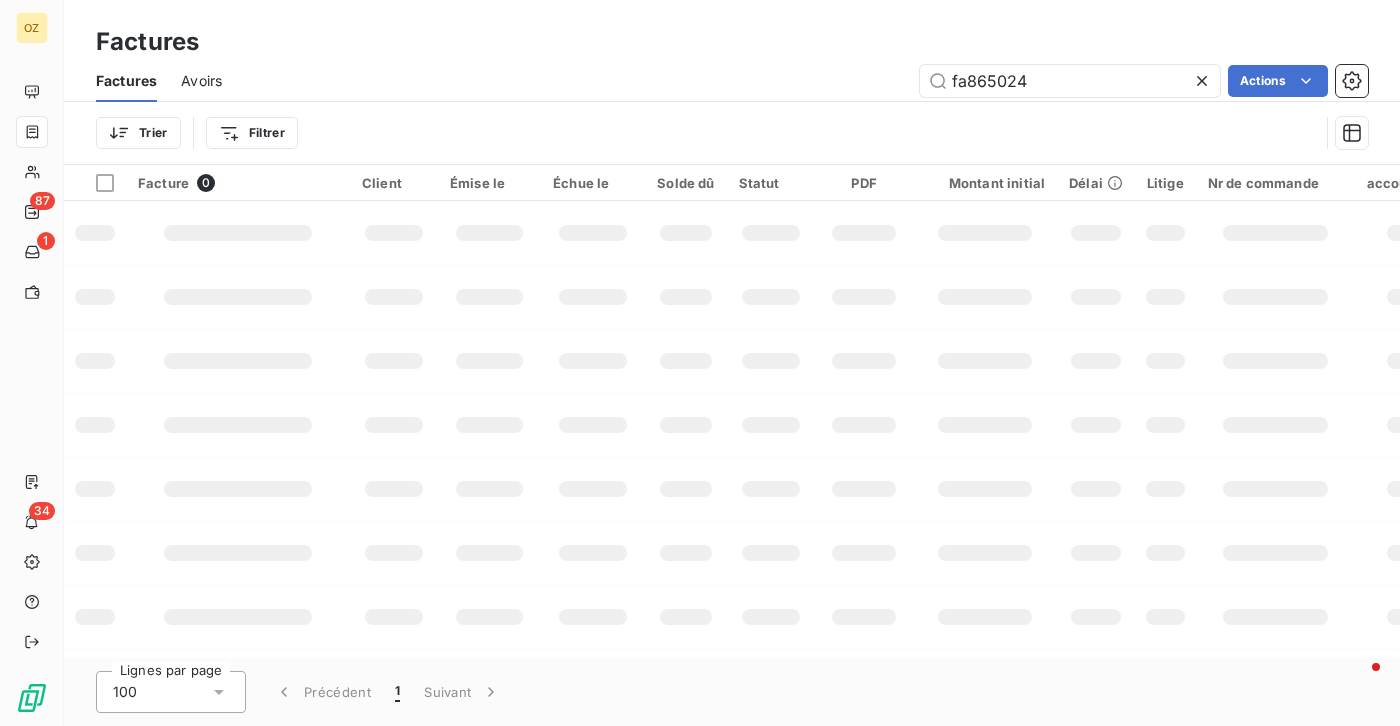 click 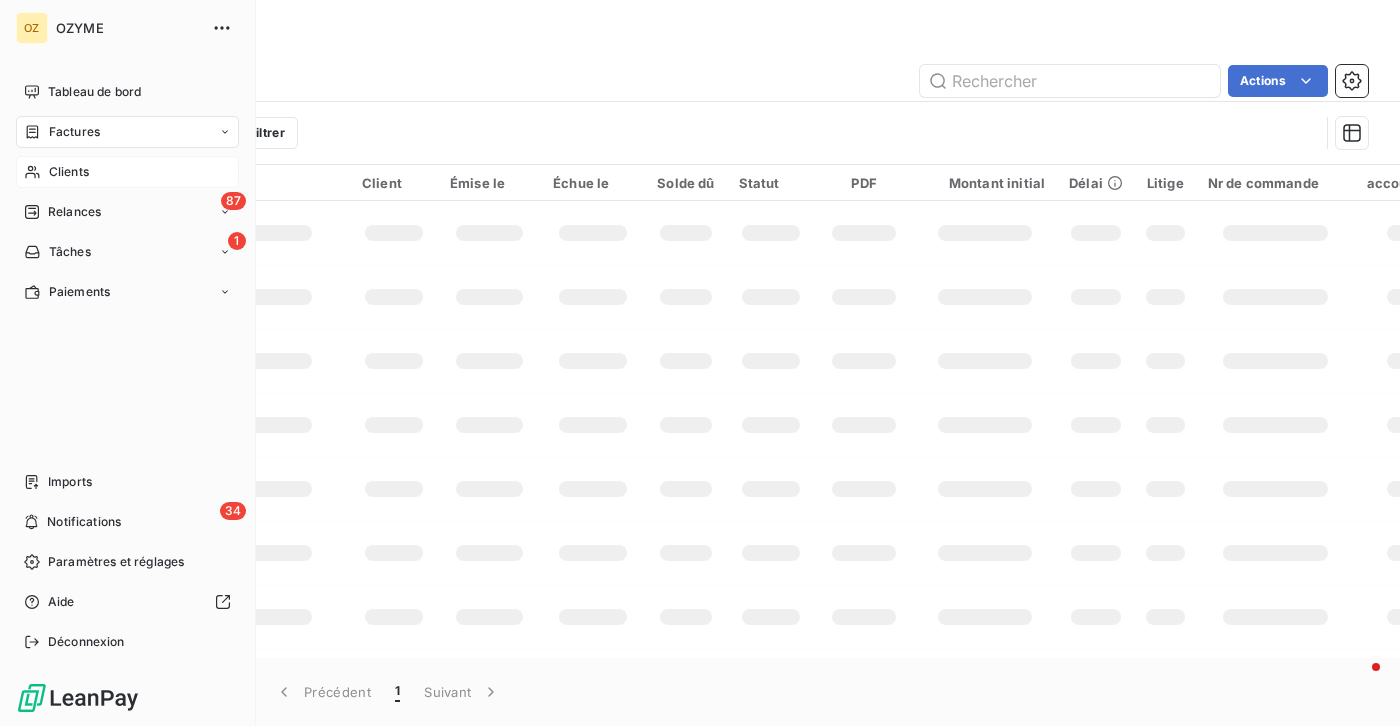 click on "Clients" at bounding box center [127, 172] 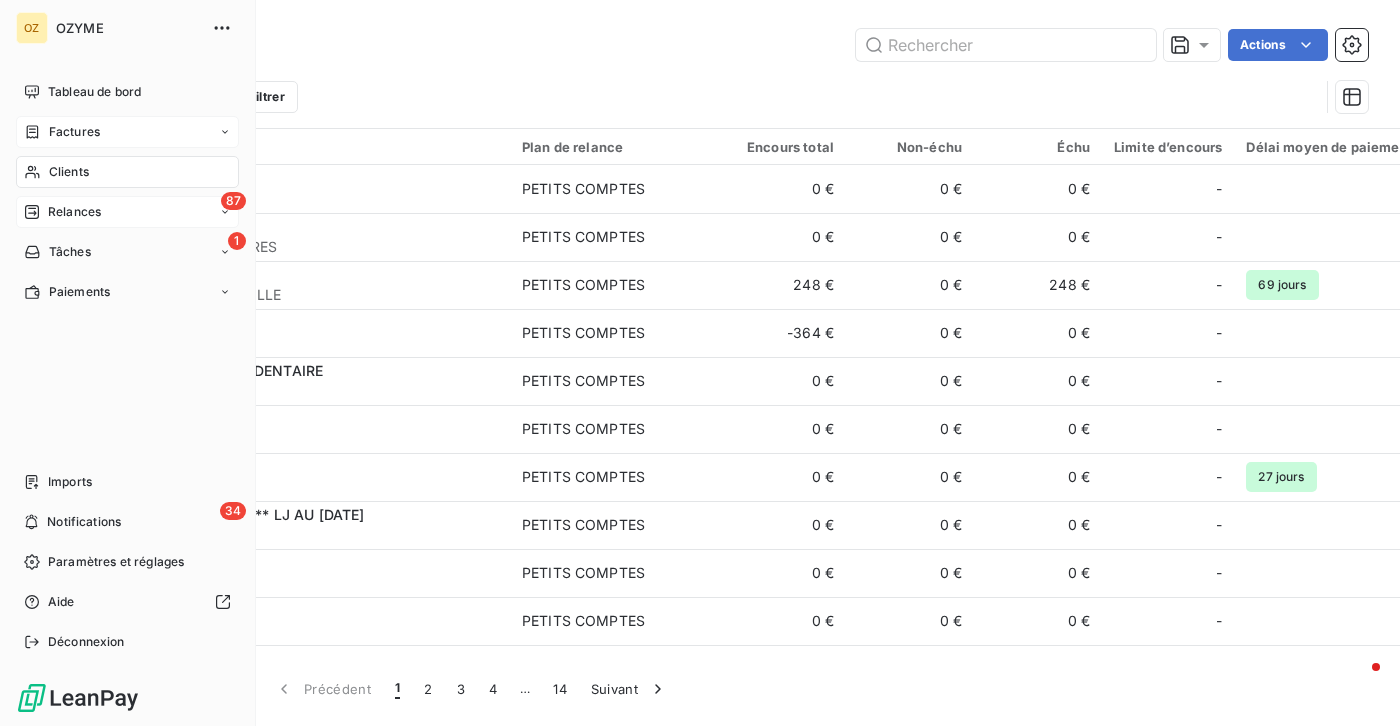 click on "Relances" at bounding box center [74, 212] 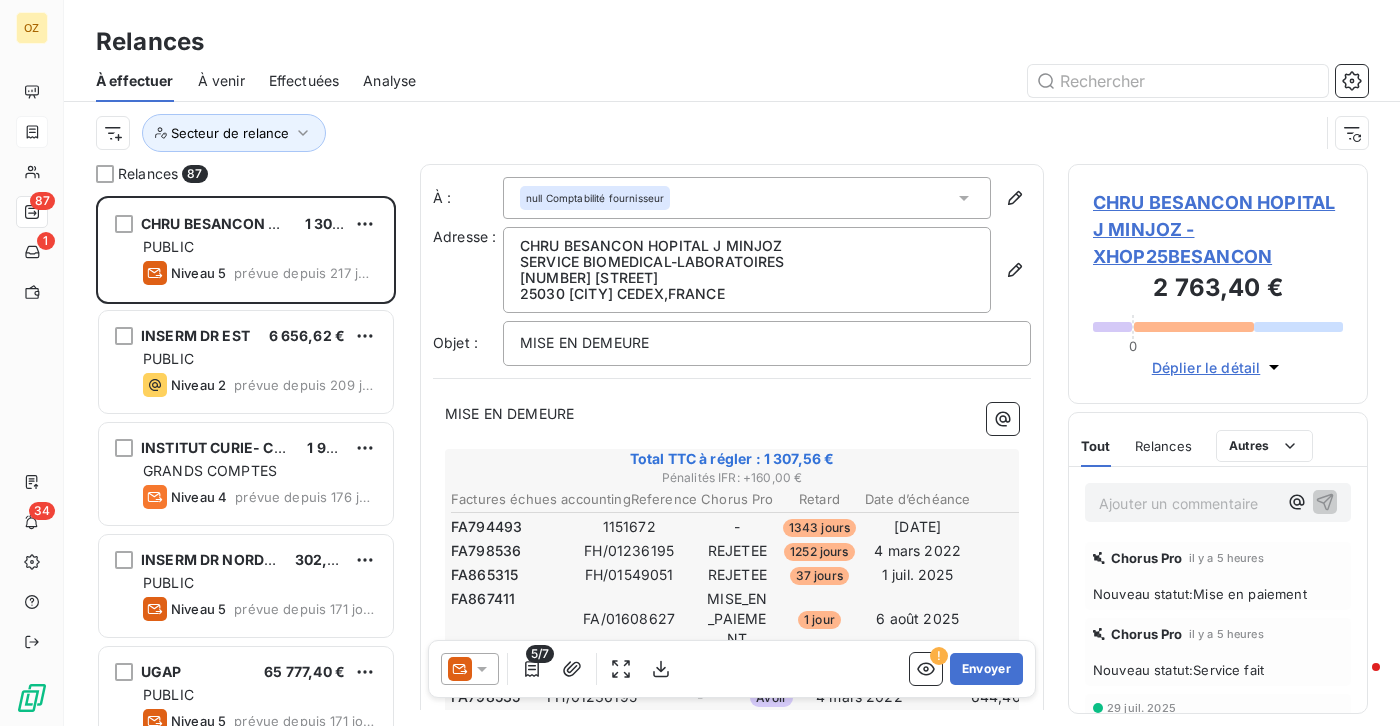 scroll, scrollTop: 15, scrollLeft: 15, axis: both 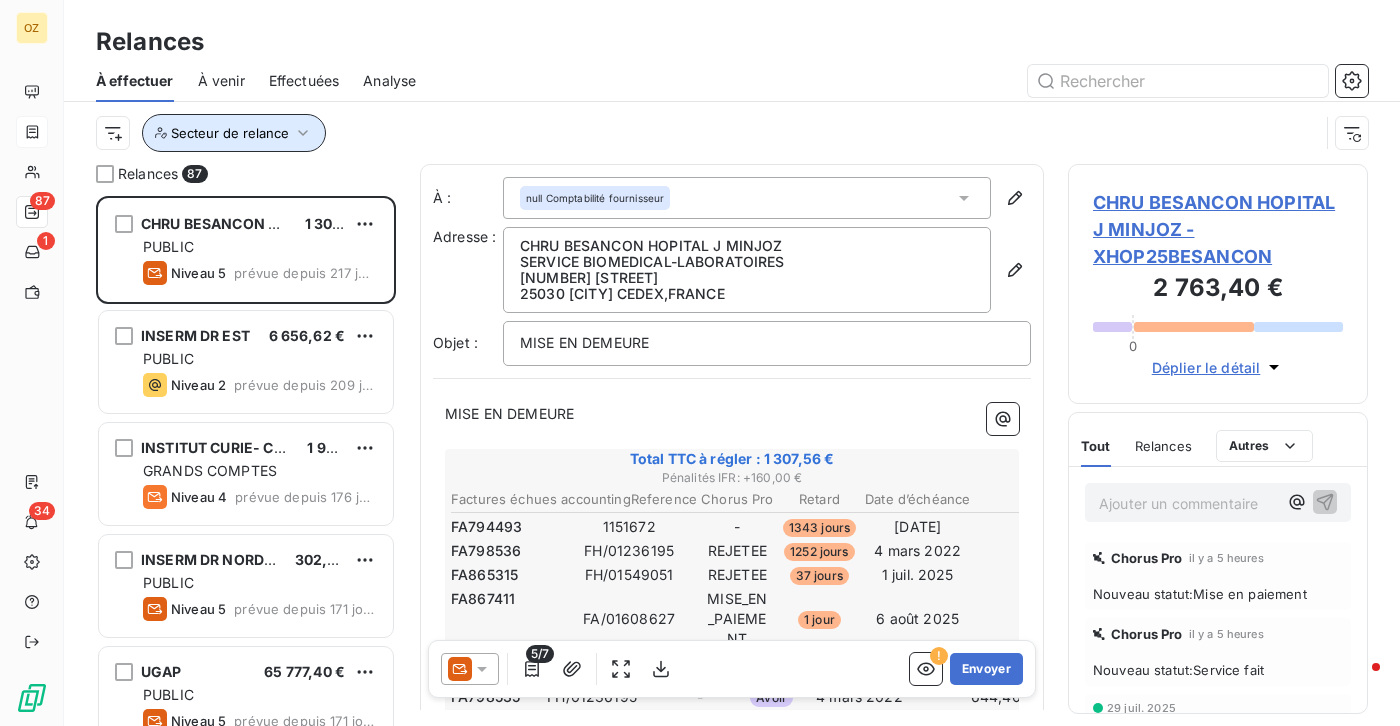 click on "Secteur de relance" at bounding box center [230, 133] 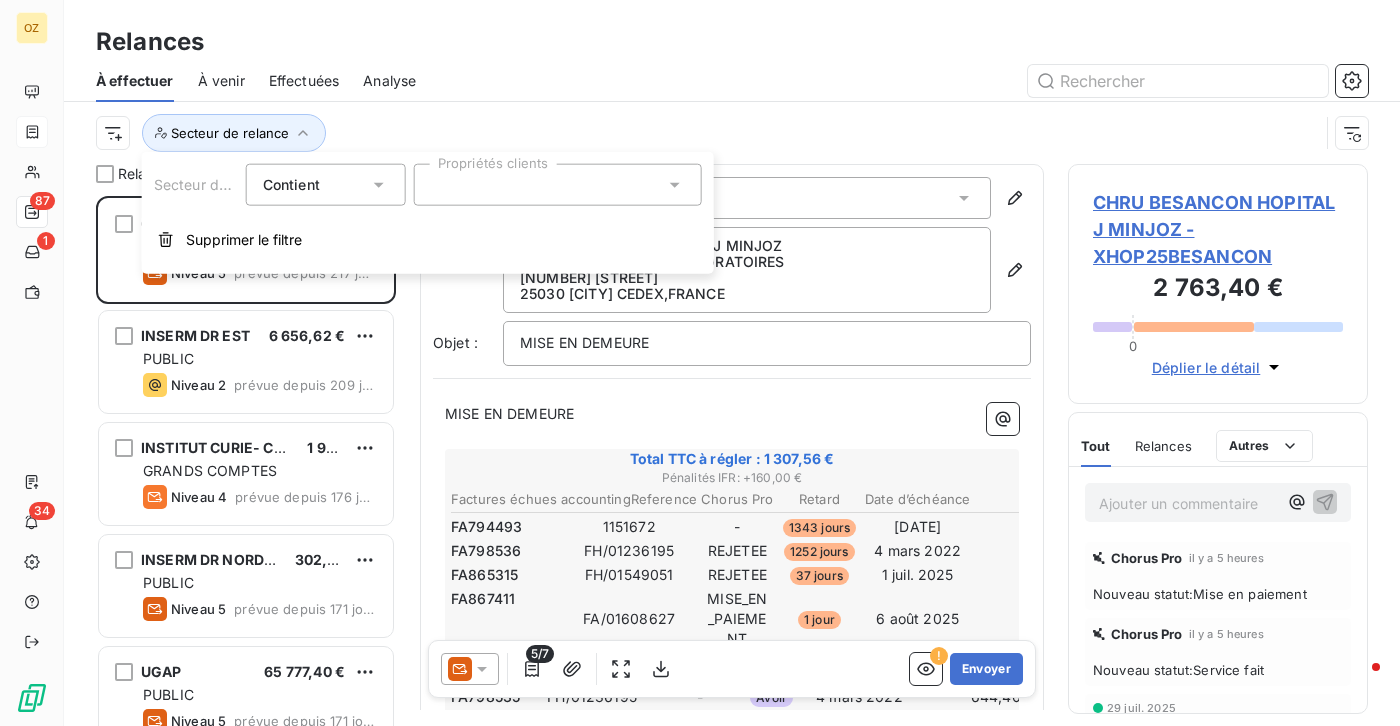 click on "Contient is" at bounding box center (326, 185) 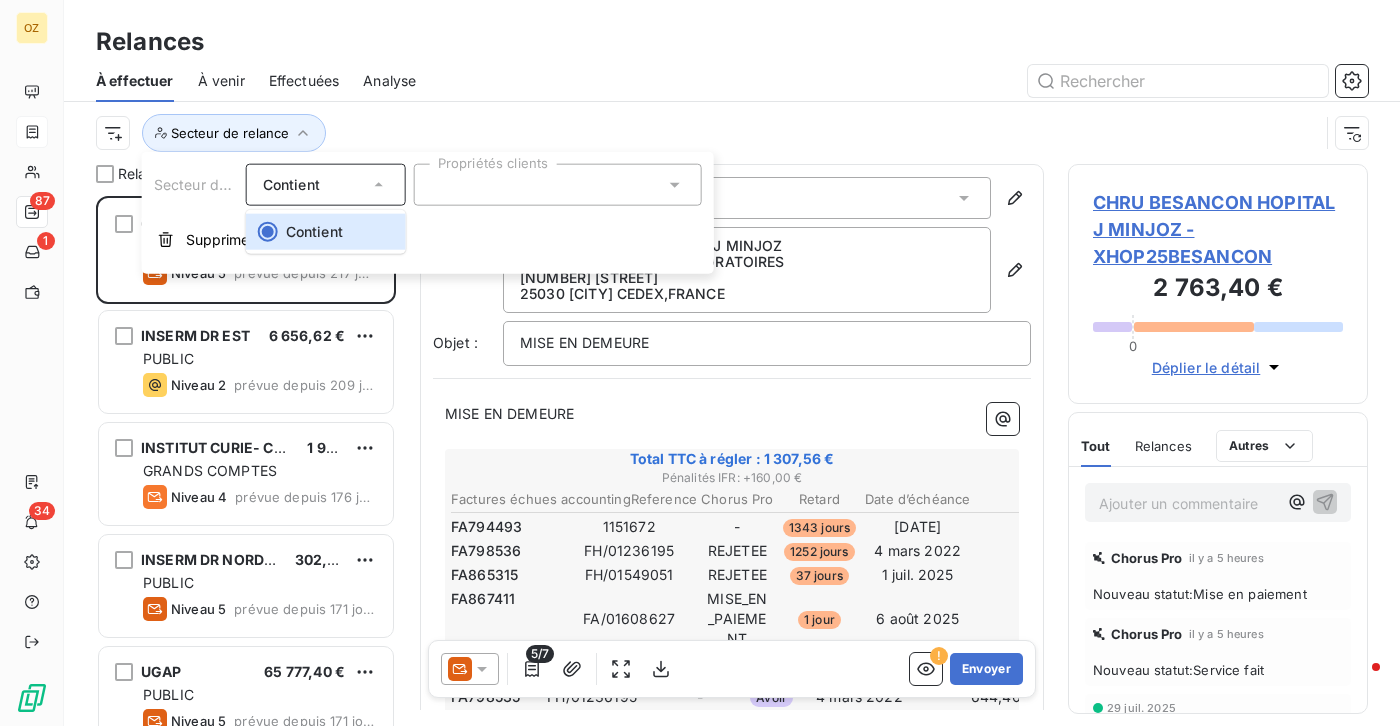click 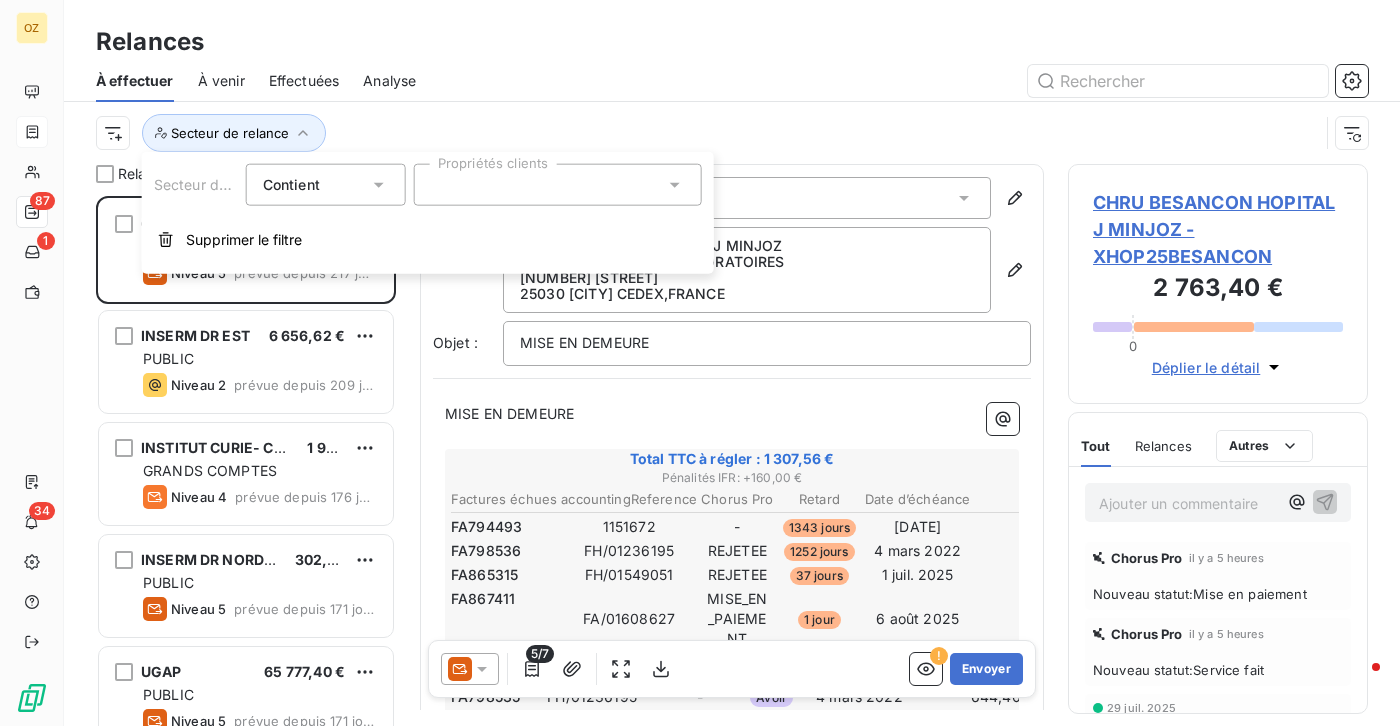 click at bounding box center (558, 185) 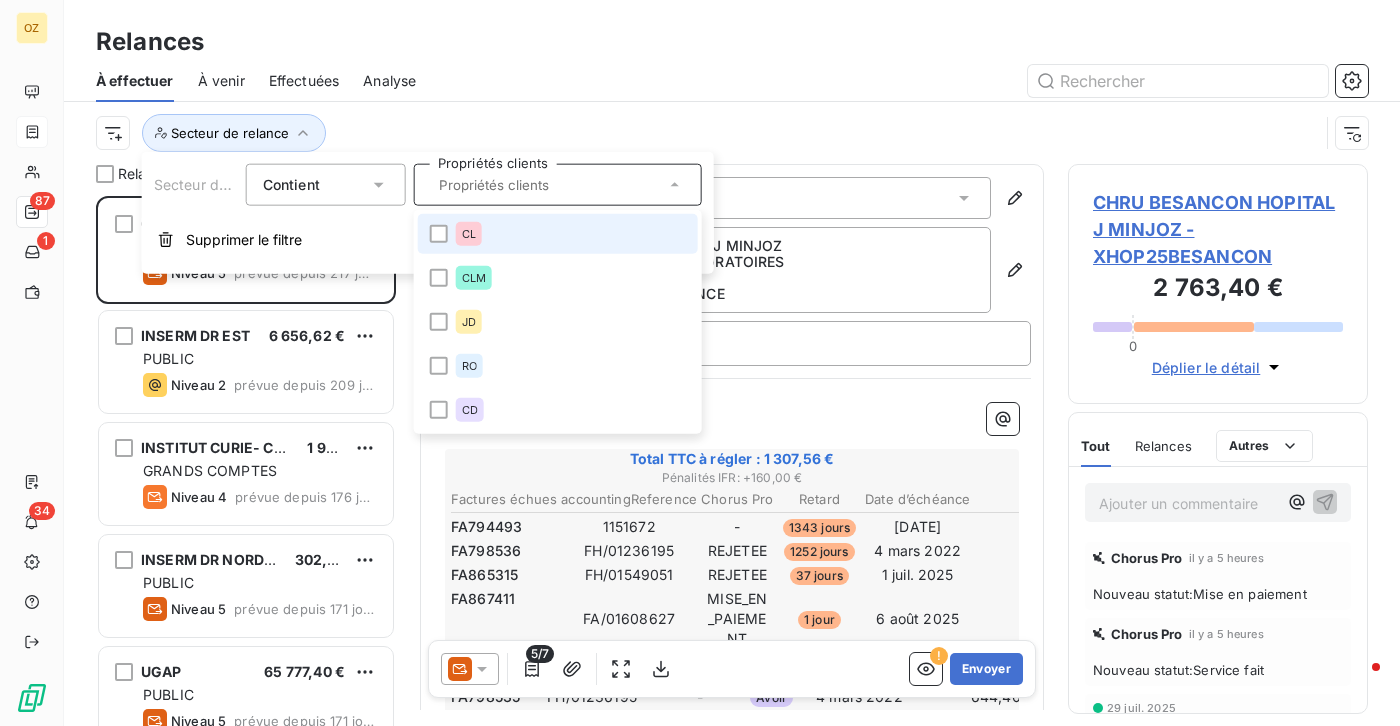 click at bounding box center [558, 185] 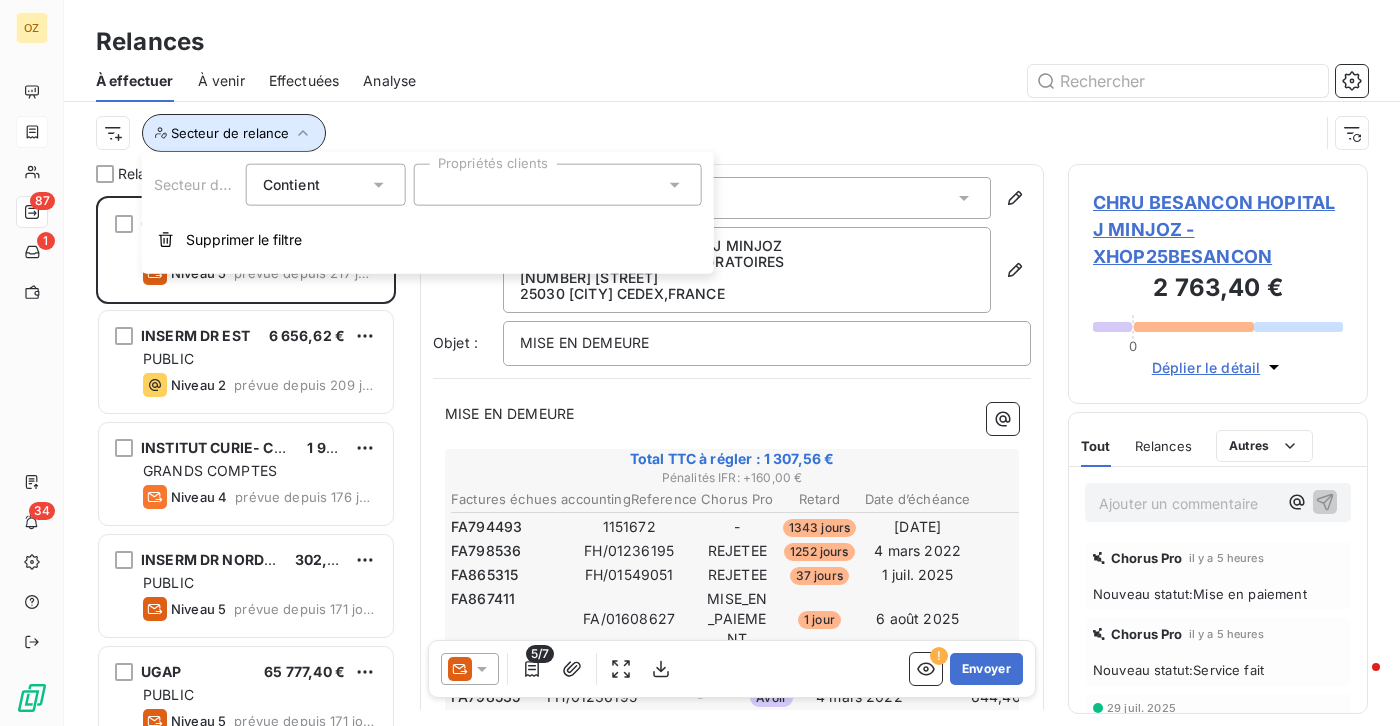 click on "Secteur de relance" at bounding box center [234, 133] 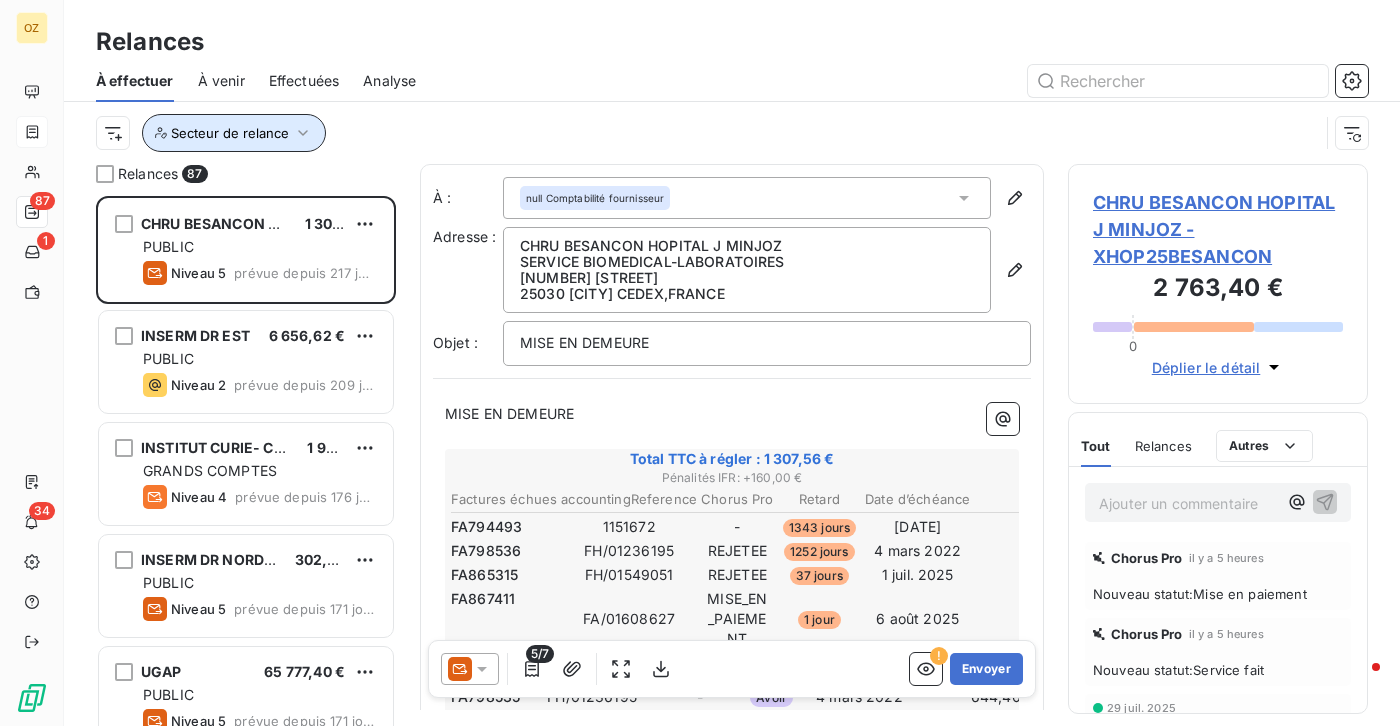 click on "Secteur de relance" at bounding box center (234, 133) 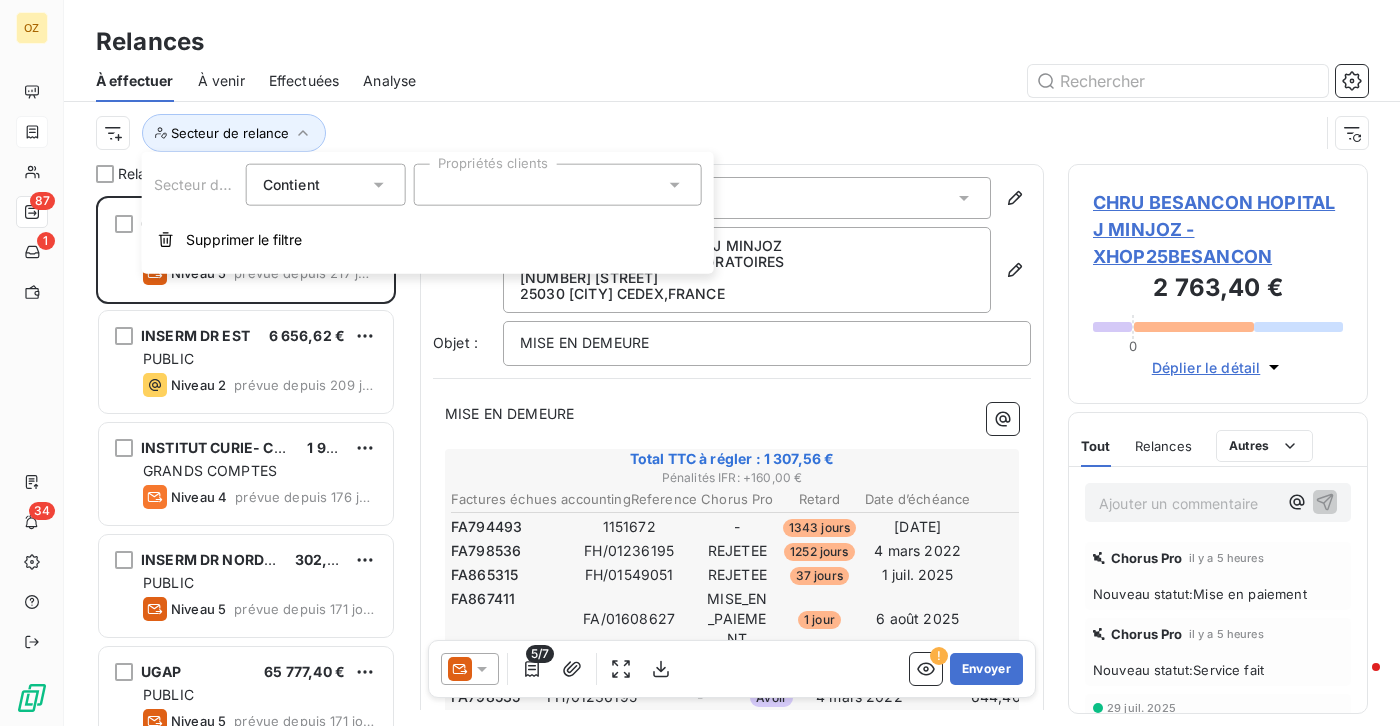 click on "Contient is" at bounding box center [316, 185] 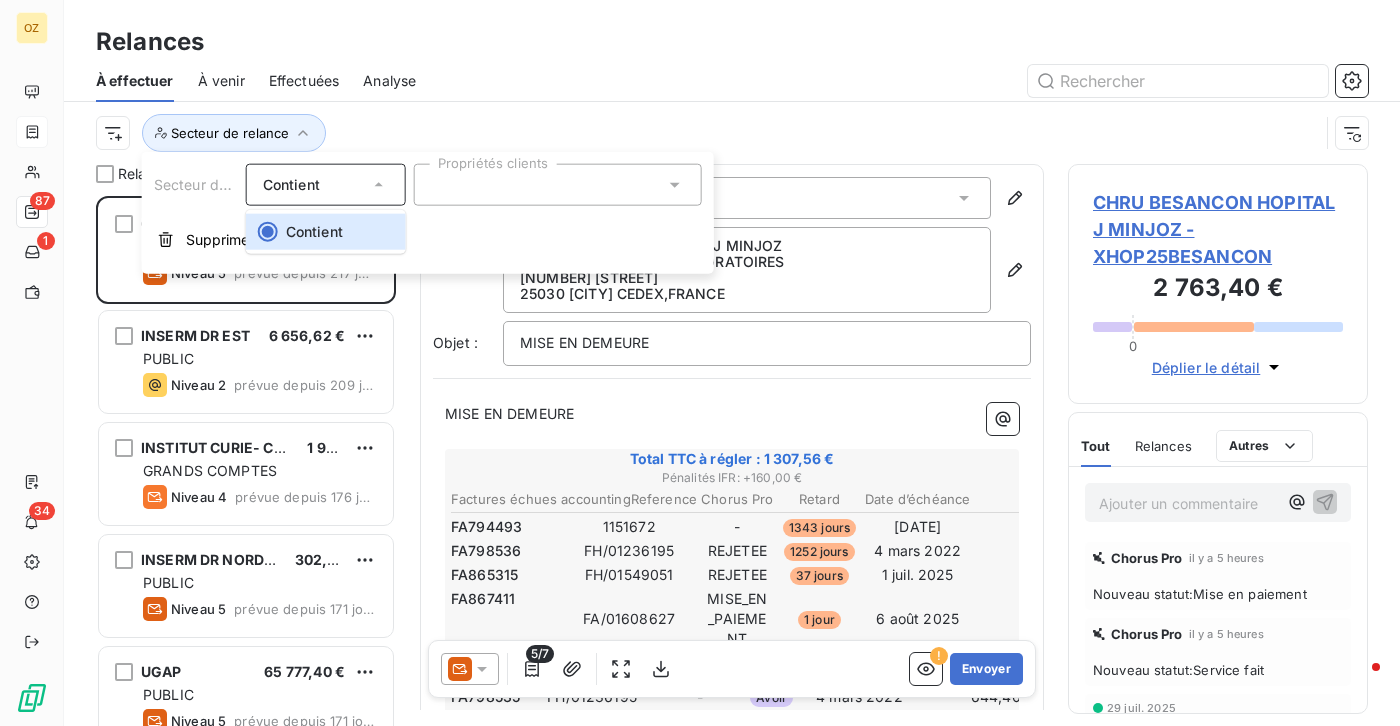 click on "Contient" at bounding box center [316, 185] 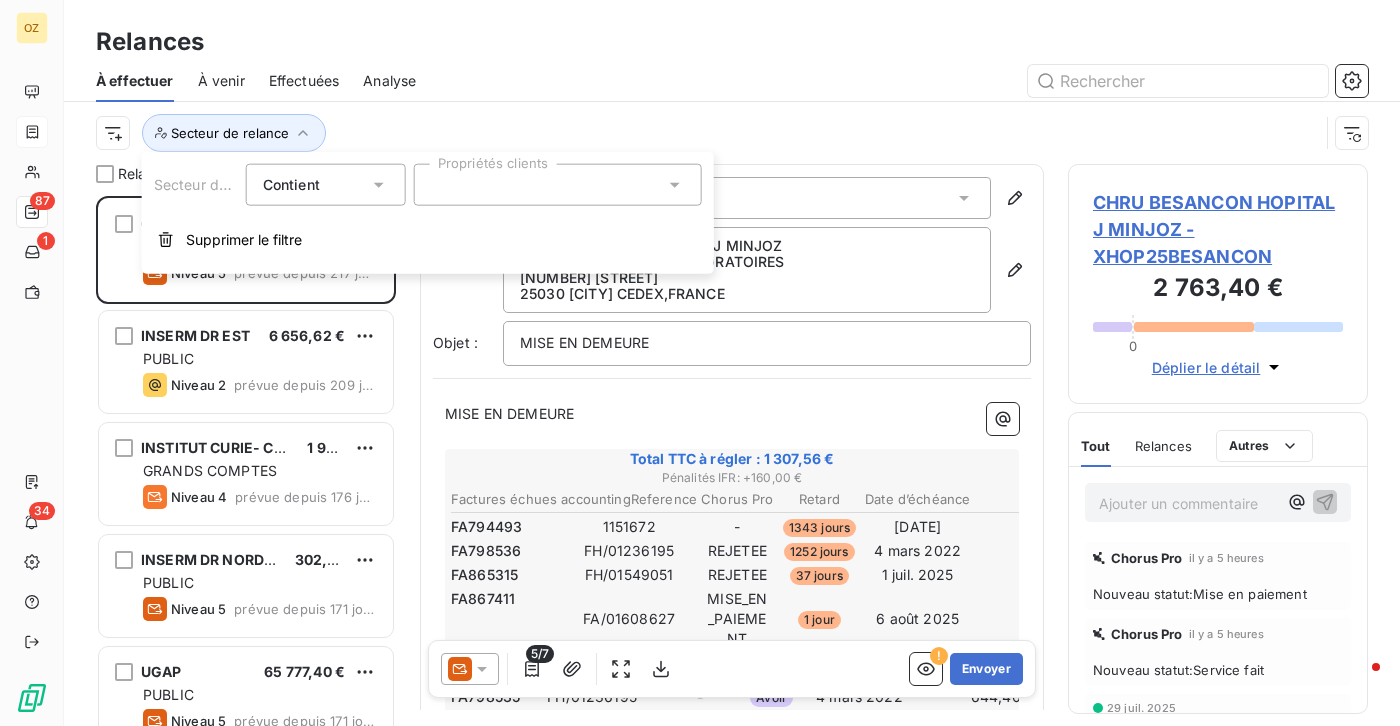 click on "Secteur de relance" at bounding box center (707, 133) 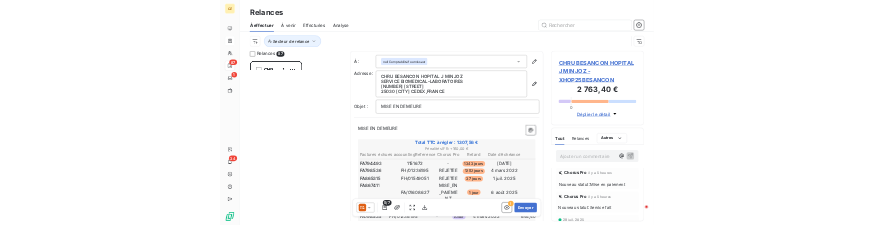 scroll, scrollTop: 15, scrollLeft: 168, axis: both 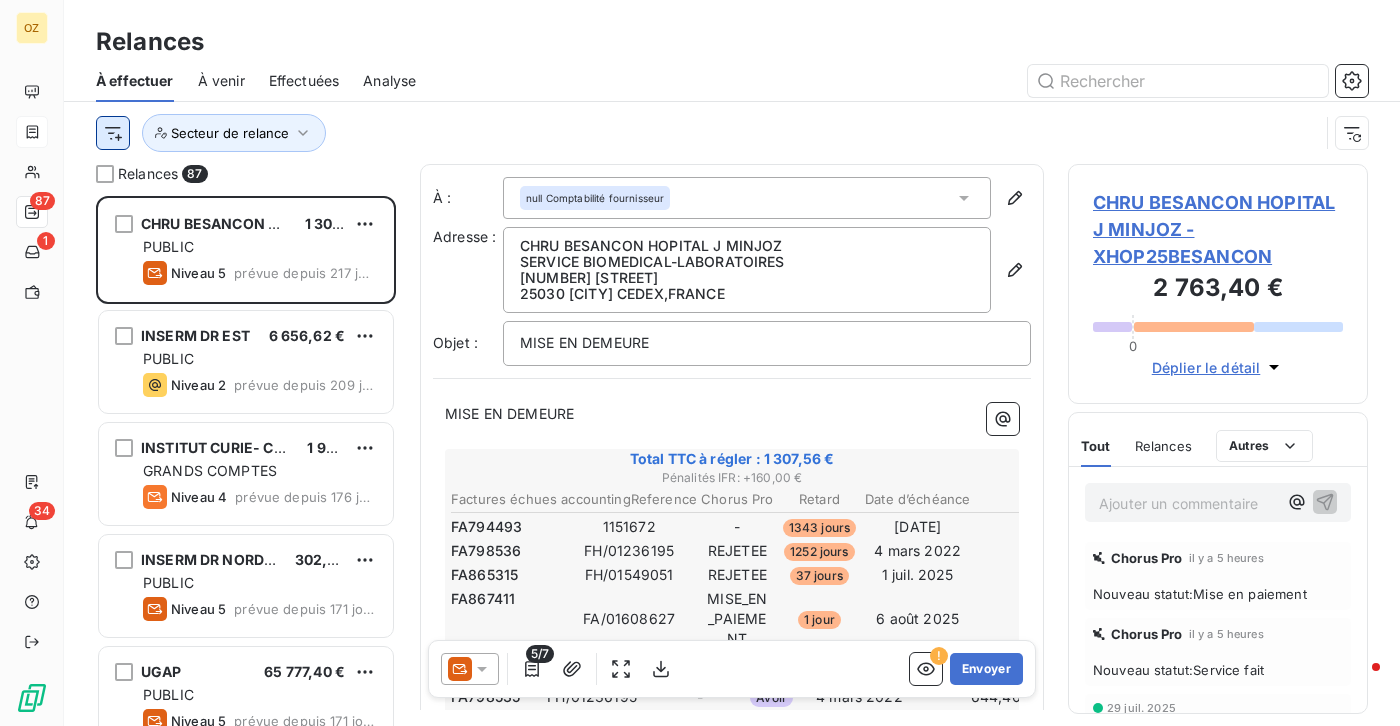 click on "OZ 87 1 34 Relances À effectuer À venir Effectuées Analyse Secteur de relance  Relances 87 CHRU BESANCON HOPITAL J MINJOZ 1 307,56 € PUBLIC  Niveau 5 prévue depuis 217 jours INSERM DR EST 6 656,62 € PUBLIC  Niveau 2 prévue depuis 209 jours INSTITUT CURIE- CENTRE DE RECHERCHE 1 982,90 € GRANDS COMPTES Niveau 4 prévue depuis 176 jours INSERM DR NORD OUEST 302,64 € PUBLIC  Niveau 5 prévue depuis 171 jours UGAP 65 777,40 € PUBLIC  Niveau 5 prévue depuis 171 jours INSERM DR OCCITANIE PYRENEES 8 243,87 € PUBLIC  Niveau 5 prévue depuis 164 jours INSERM PARIS-IDF CENTRE-EST 18 169,79 € PUBLIC  Niveau 5 prévue depuis 164 jours INSERM PARIS-IDF CENTRE NORD (P5) 61 945,13 € PUBLIC  Niveau 5 prévue depuis 164 jours INSERM PARIS-IDF CENTRE NORD (P7) 11 649,87 € PUBLIC  Niveau 5 prévue depuis 164 jours INSERM DR PACA CORSE 21 511,56 € PUBLIC  Niveau 5 prévue depuis 164 jours INSTITUT CURIE 37 968,52 € GRANDS COMPTES Niveau 4 1 360,80 € PUBLIC" at bounding box center (700, 363) 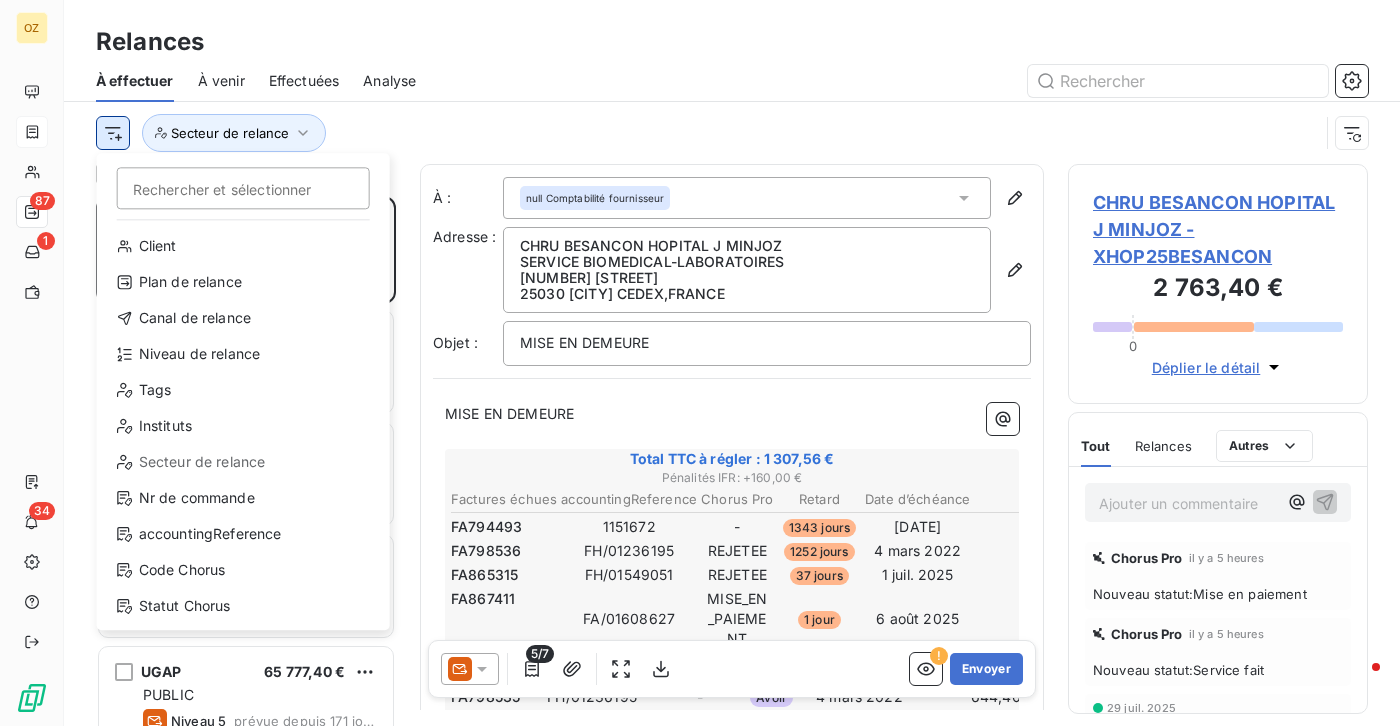scroll, scrollTop: 15, scrollLeft: 15, axis: both 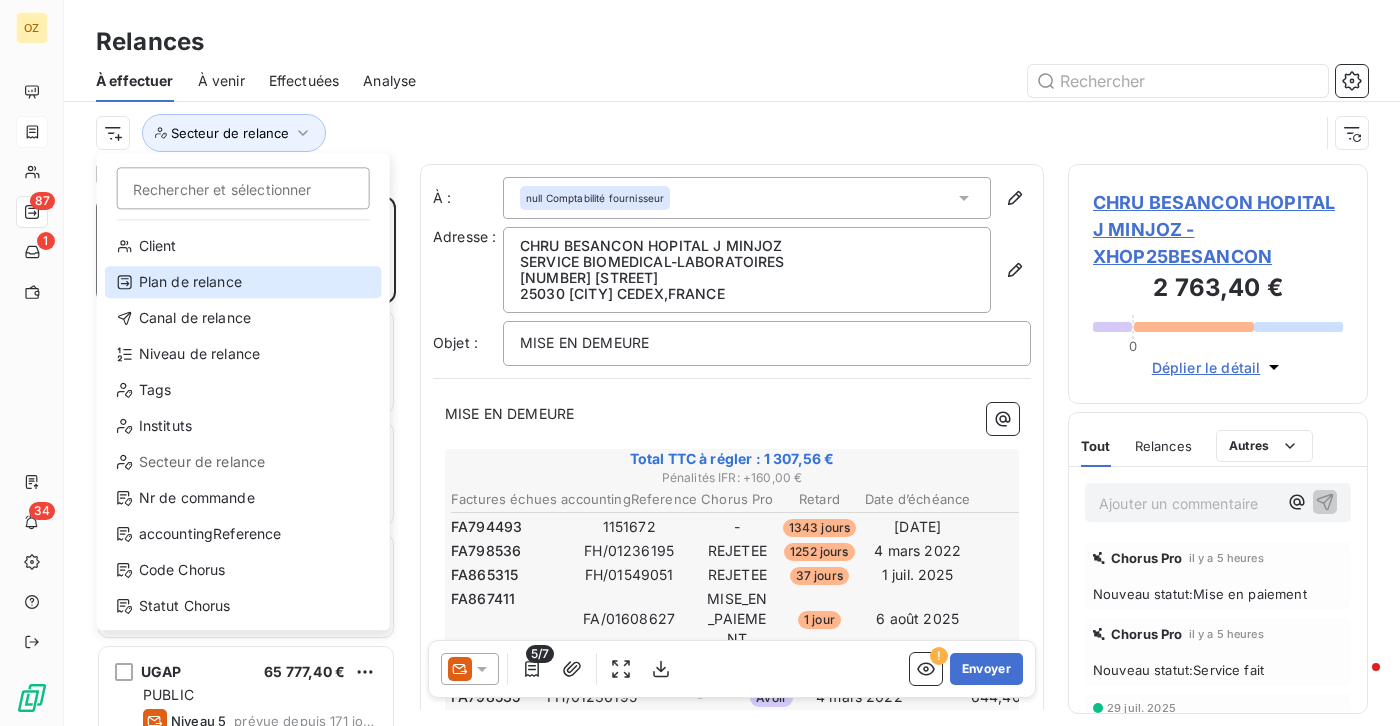 click on "Plan de relance" at bounding box center (243, 282) 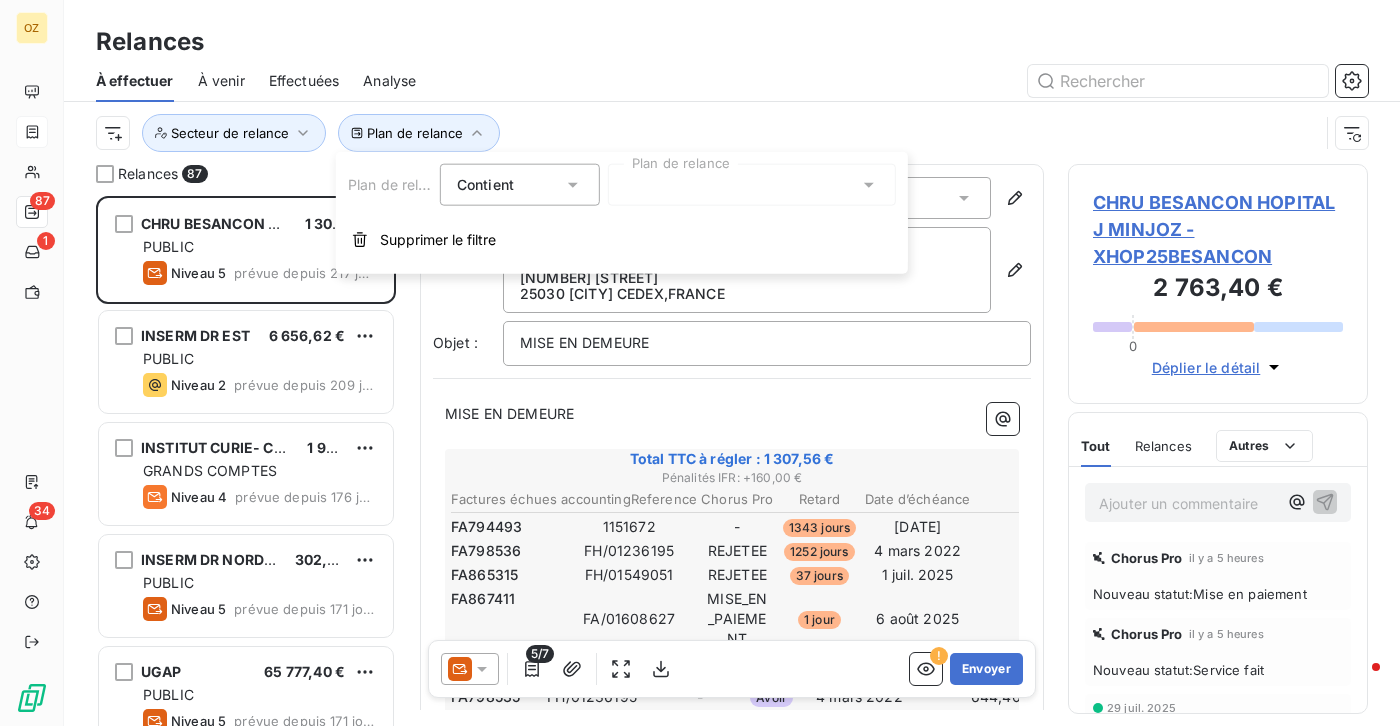 scroll, scrollTop: 15, scrollLeft: 15, axis: both 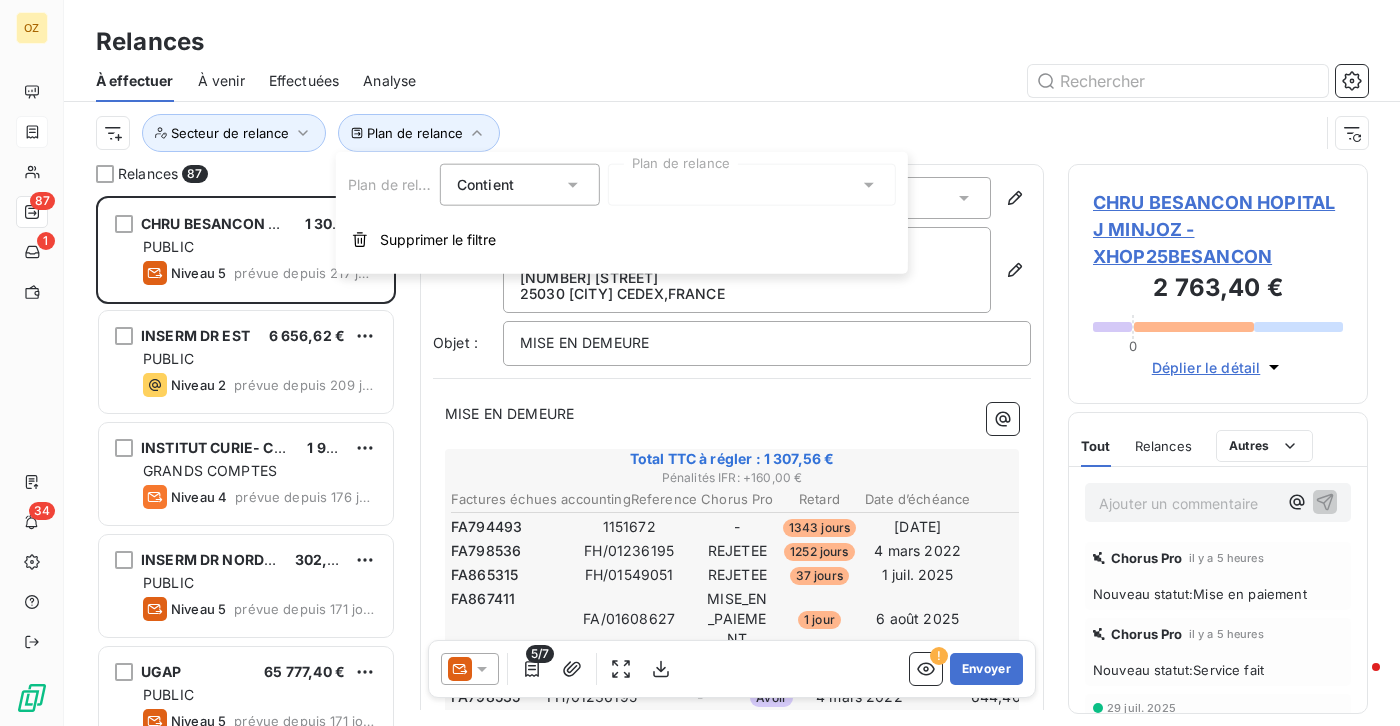 click at bounding box center (752, 185) 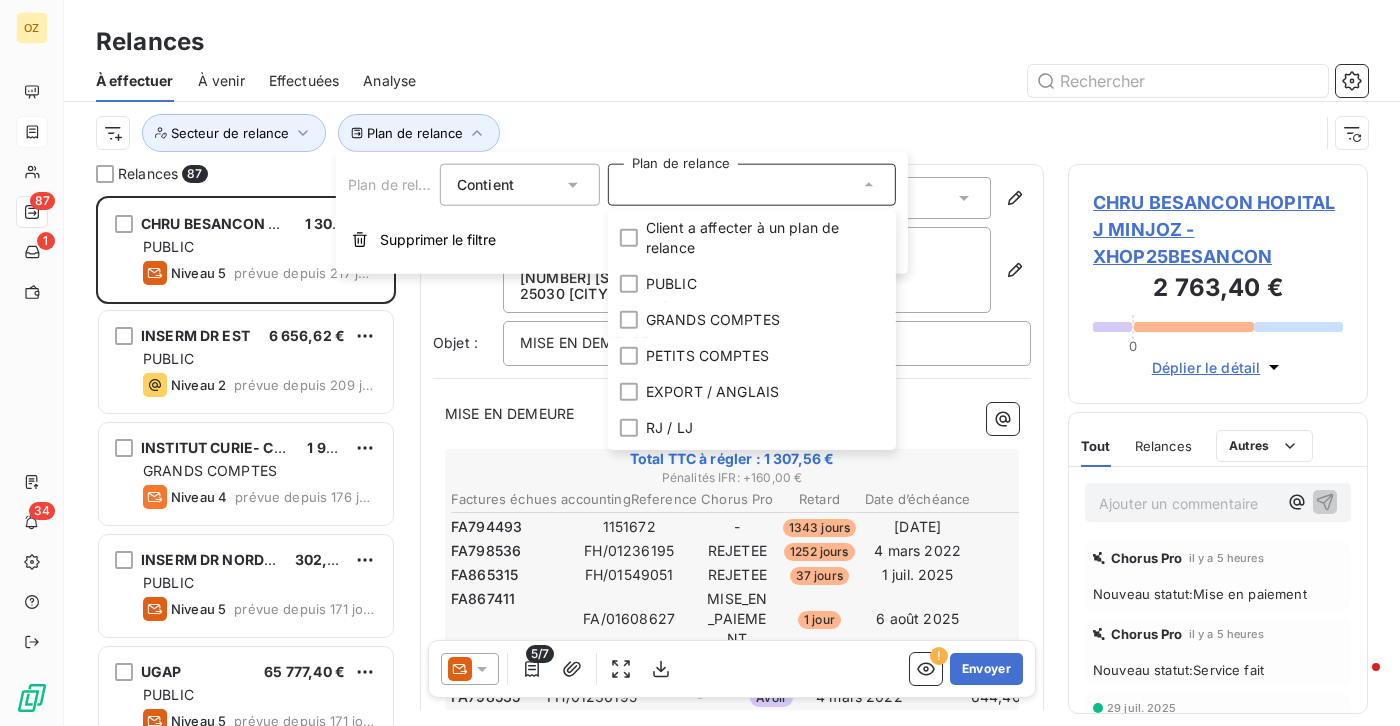 click at bounding box center [904, 81] 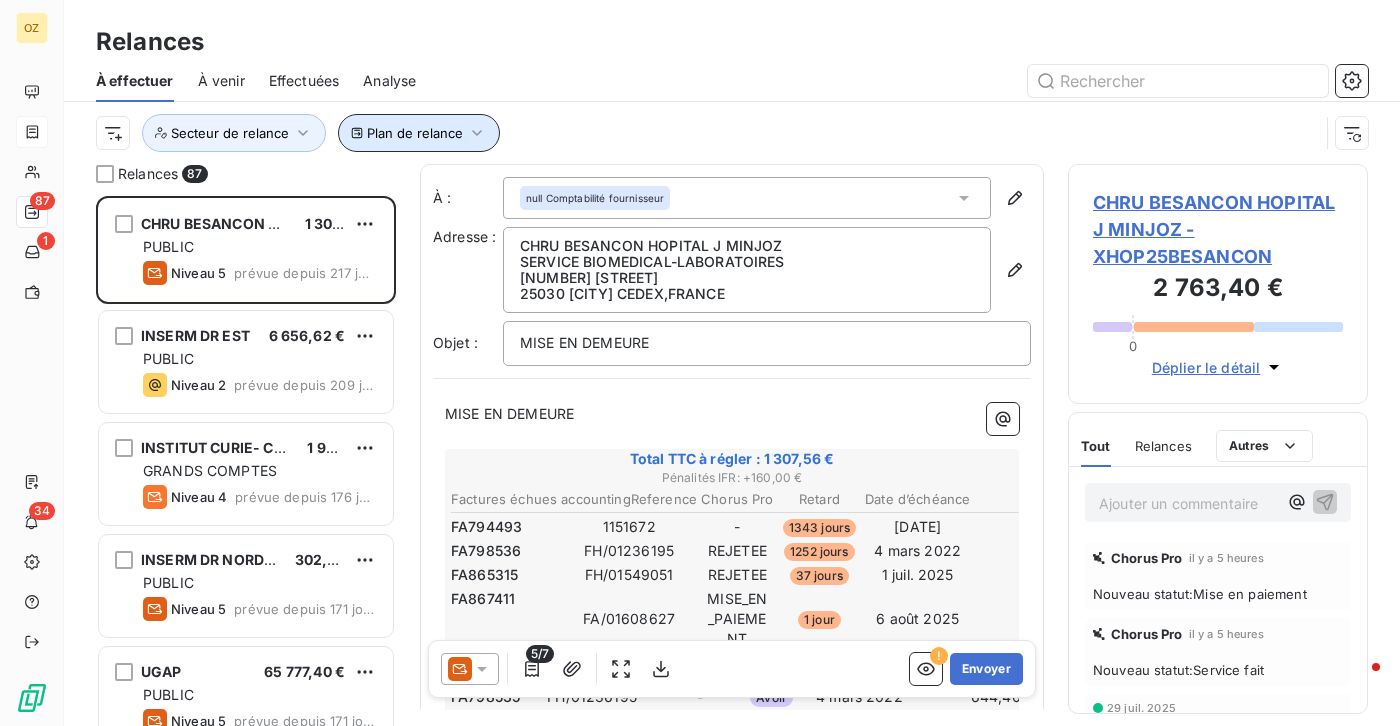 click on "Plan de relance" at bounding box center (415, 133) 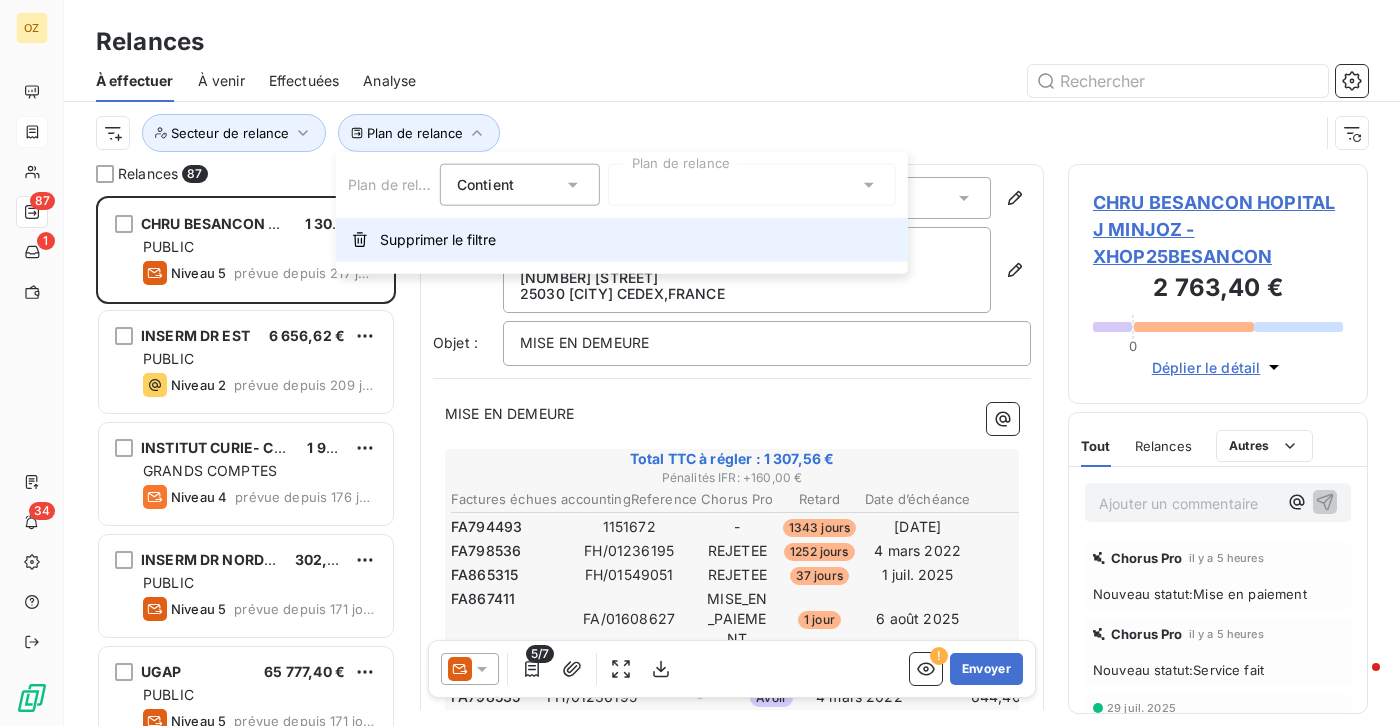click on "Supprimer le filtre" at bounding box center (438, 240) 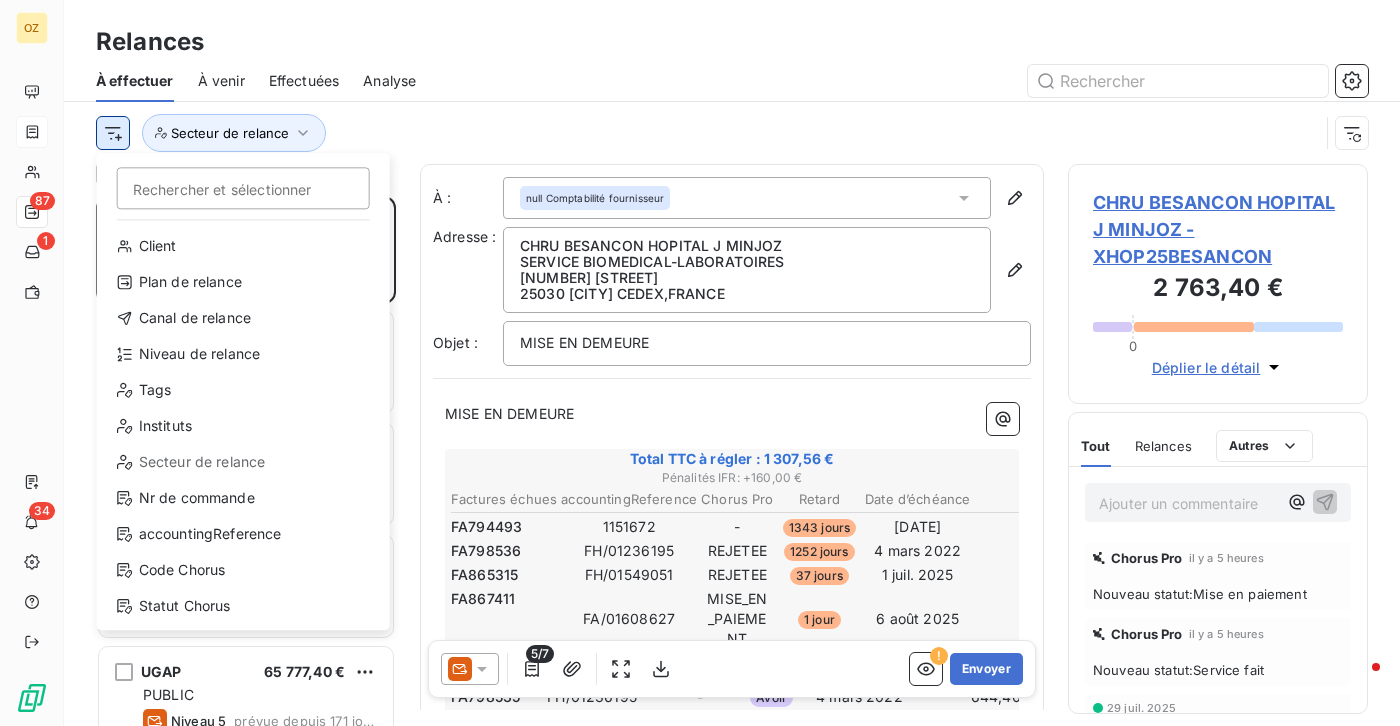 click on "OZ 87 1 34 Relances À effectuer À venir Effectuées Analyse Rechercher et sélectionner Client Plan de relance Canal de relance Niveau de relance Tags Instituts Secteur de relance Nr de commande accountingReference Code Chorus Statut Chorus Chorus Pro Secteur de relance  Relances 87 CHRU BESANCON HOPITAL J MINJOZ 1 307,56 € PUBLIC  Niveau 5 prévue depuis 217 jours INSERM DR EST 6 656,62 € PUBLIC  Niveau 2 prévue depuis 209 jours INSTITUT CURIE- CENTRE DE RECHERCHE 1 982,90 € GRANDS COMPTES Niveau 4 prévue depuis 176 jours INSERM DR NORD OUEST 302,64 € PUBLIC  Niveau 5 prévue depuis 171 jours UGAP 65 777,40 € PUBLIC  Niveau 5 prévue depuis 171 jours INSERM DR OCCITANIE PYRENEES 8 243,87 € PUBLIC  Niveau 5 prévue depuis 164 jours INSERM DR PARIS IDF CENTRE-EST 18 169,79 € PUBLIC  Niveau 5 prévue depuis 164 jours INSERM PARIS-IDF CENTRE NORD (P5) 61 945,13 € PUBLIC  Niveau 5 prévue depuis 164 jours INSERM PARIS-IDF CENTRE NORD (P7) 11 649,87 € PUBLIC" at bounding box center [700, 363] 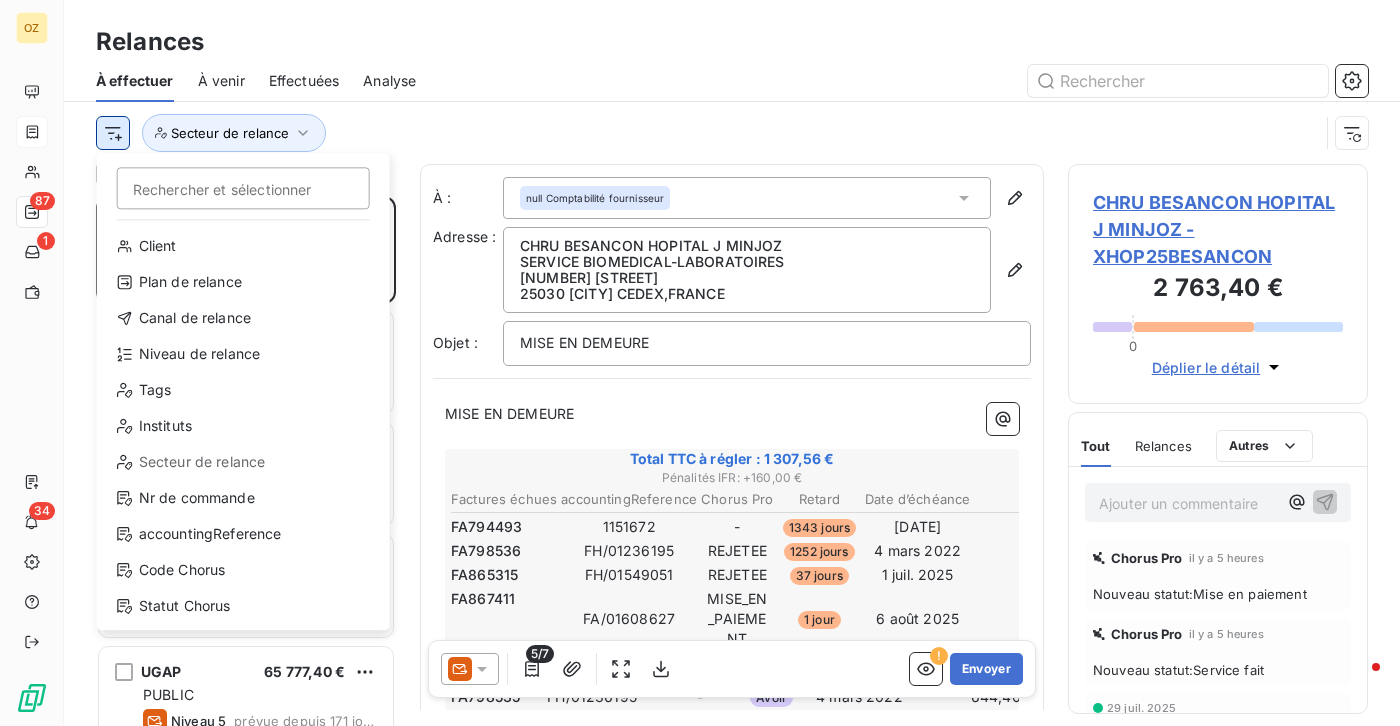 scroll, scrollTop: 15, scrollLeft: 15, axis: both 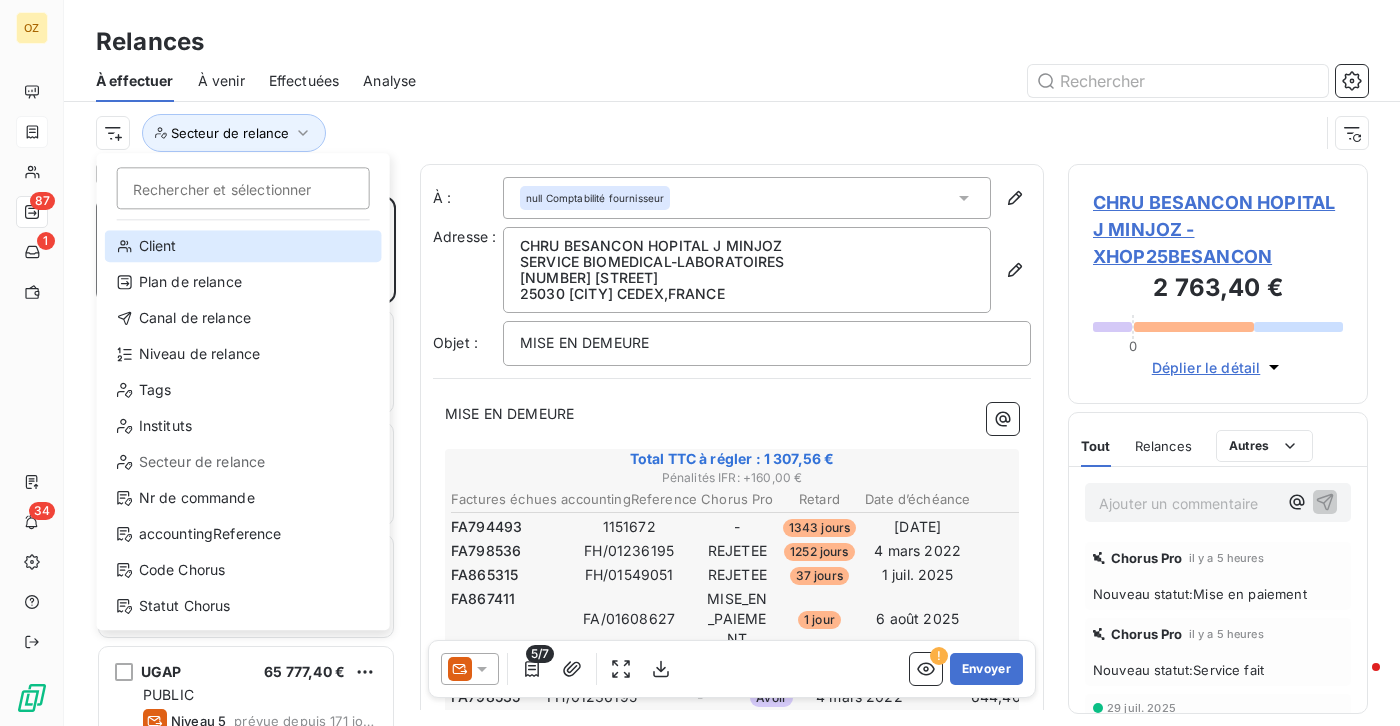 click on "Client" at bounding box center (243, 246) 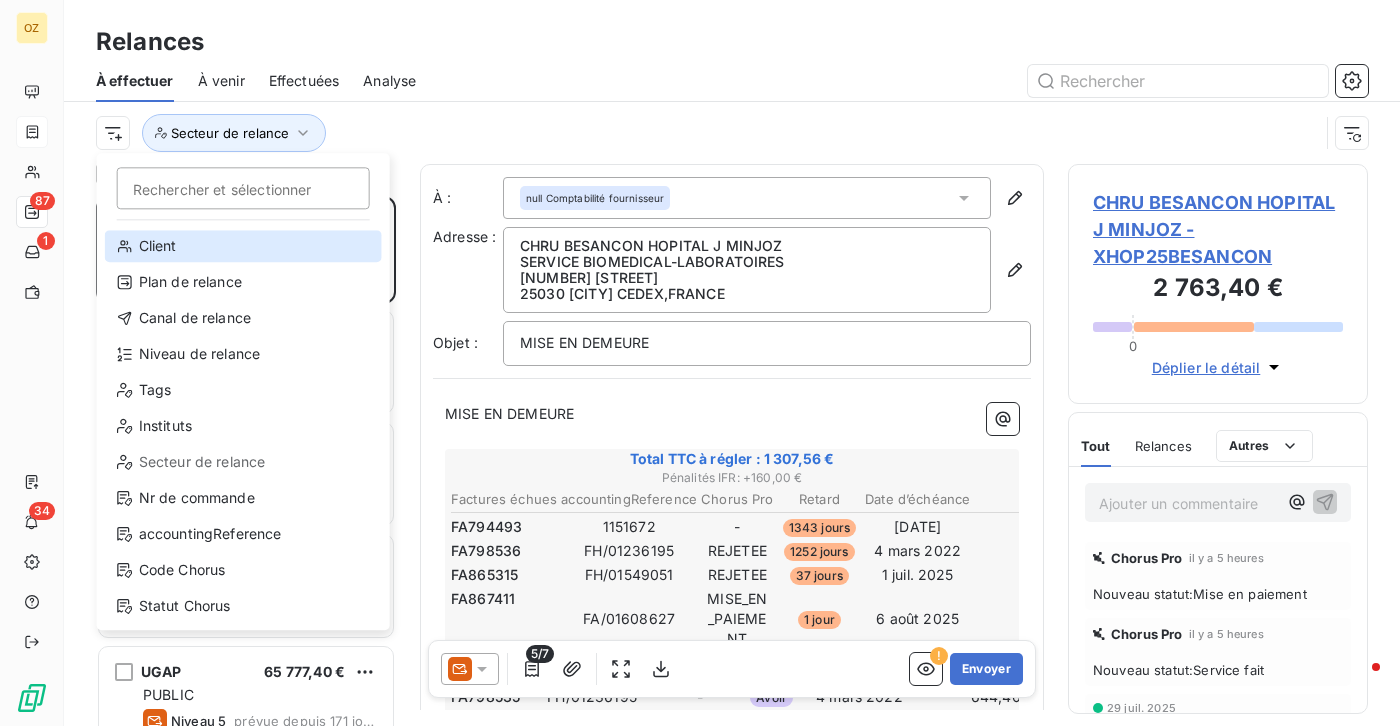 scroll, scrollTop: 15, scrollLeft: 15, axis: both 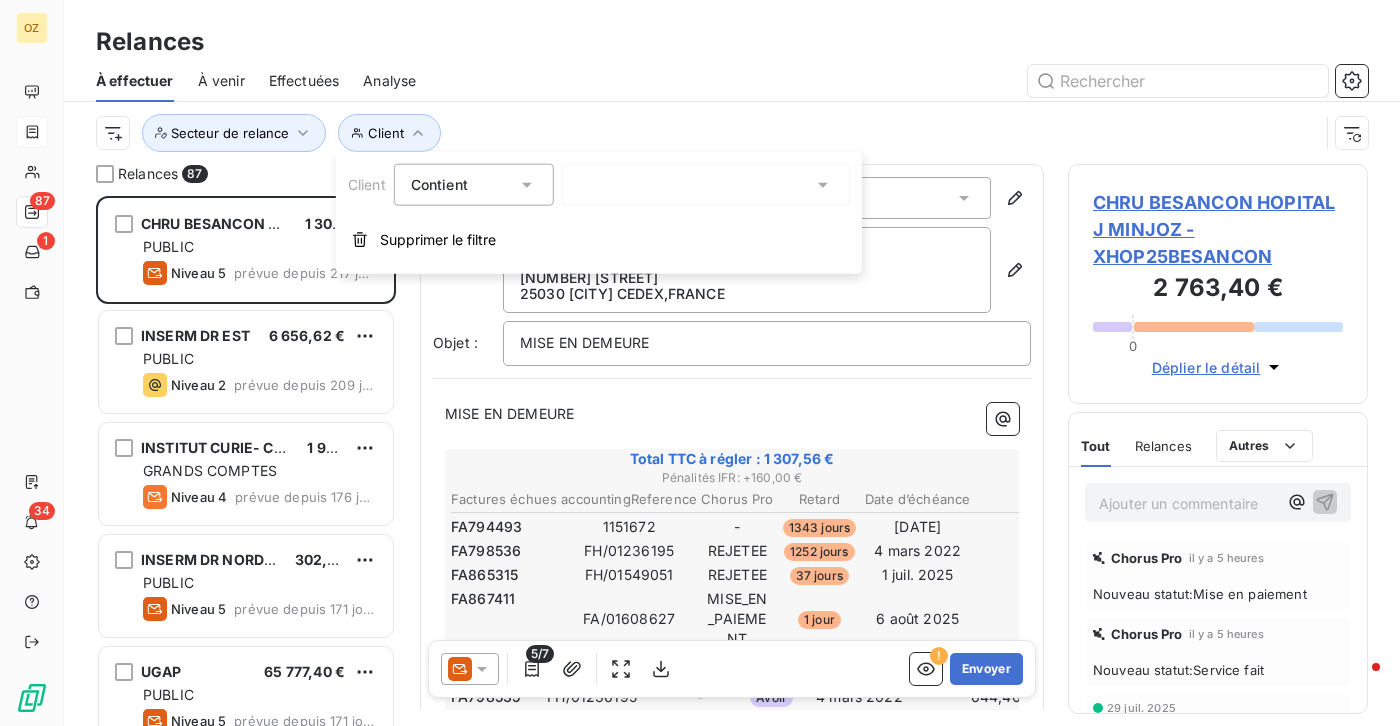 click at bounding box center (706, 185) 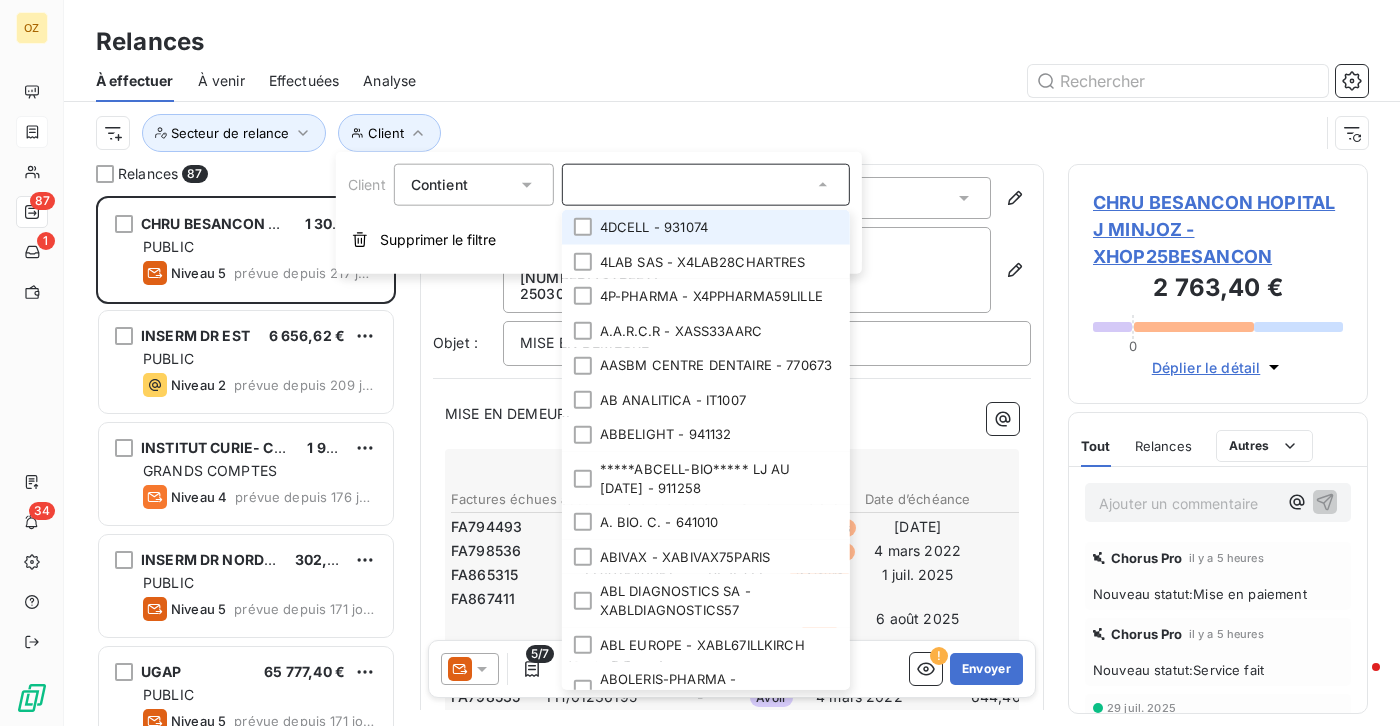 click at bounding box center [706, 185] 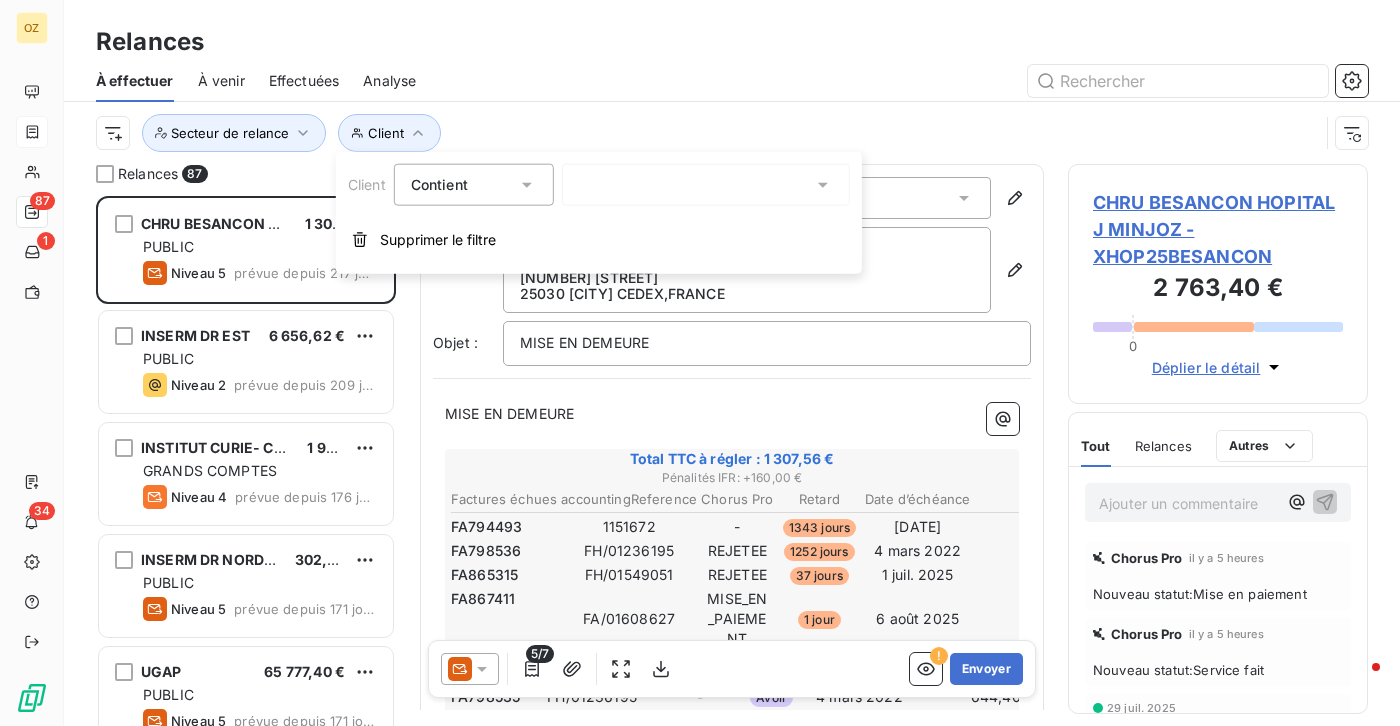 drag, startPoint x: 481, startPoint y: 234, endPoint x: 403, endPoint y: 217, distance: 79.83107 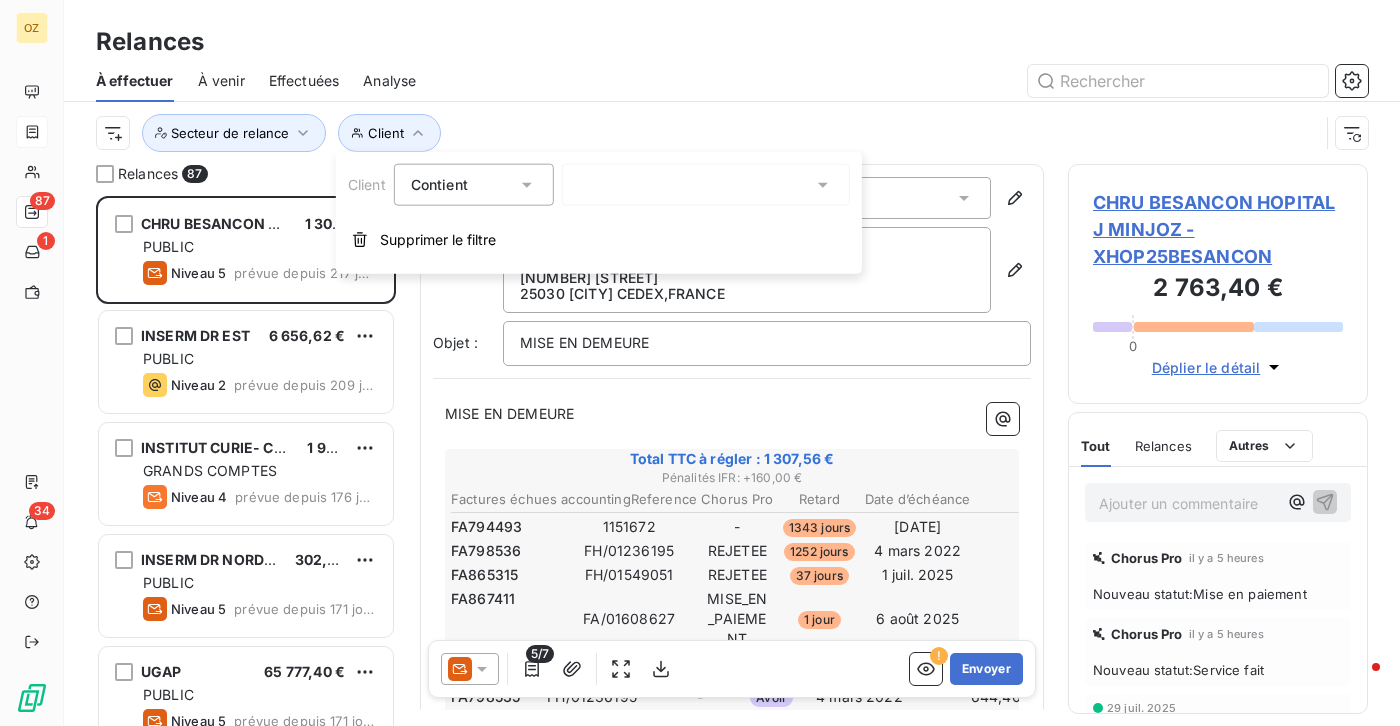 click on "Supprimer le filtre" at bounding box center [438, 240] 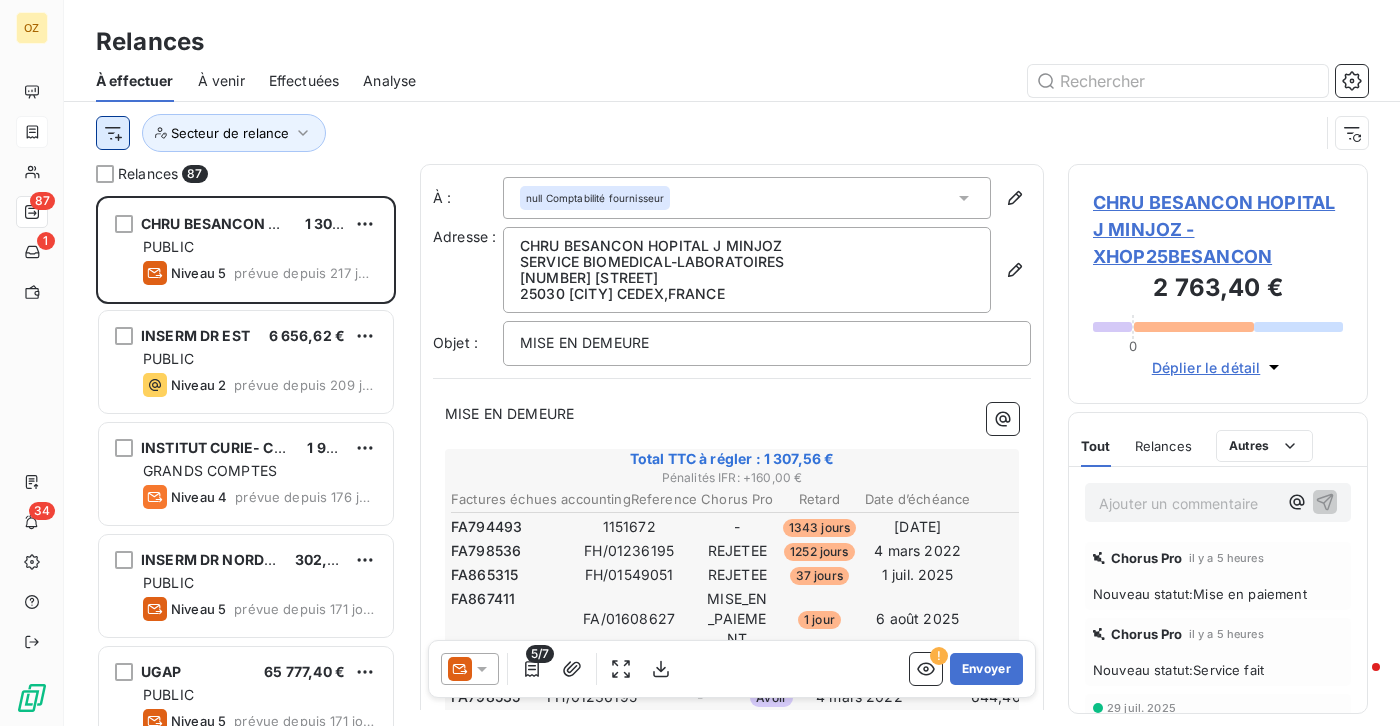 click on "OZ 87 1 34 Relances À effectuer À venir Effectuées Analyse Secteur de relance  Relances 87 CHRU BESANCON HOPITAL J MINJOZ 1 307,56 € PUBLIC  Niveau 5 prévue depuis 217 jours INSERM DR EST 6 656,62 € PUBLIC  Niveau 2 prévue depuis 209 jours INSTITUT CURIE- CENTRE DE RECHERCHE 1 982,90 € GRANDS COMPTES Niveau 4 prévue depuis 176 jours INSERM DR NORD OUEST 302,64 € PUBLIC  Niveau 5 prévue depuis 171 jours UGAP 65 777,40 € PUBLIC  Niveau 5 prévue depuis 171 jours INSERM DR OCCITANIE PYRENEES 8 243,87 € PUBLIC  Niveau 5 prévue depuis 164 jours INSERM PARIS-IDF CENTRE-EST 18 169,79 € PUBLIC  Niveau 5 prévue depuis 164 jours INSERM PARIS-IDF CENTRE NORD (P5) 61 945,13 € PUBLIC  Niveau 5 prévue depuis 164 jours INSERM PARIS-IDF CENTRE NORD (P7) 11 649,87 € PUBLIC  Niveau 5 prévue depuis 164 jours INSERM DR PACA CORSE 21 511,56 € PUBLIC  Niveau 5 prévue depuis 164 jours INSTITUT CURIE 37 968,52 € GRANDS COMPTES Niveau 4 1 360,80 € PUBLIC" at bounding box center (700, 363) 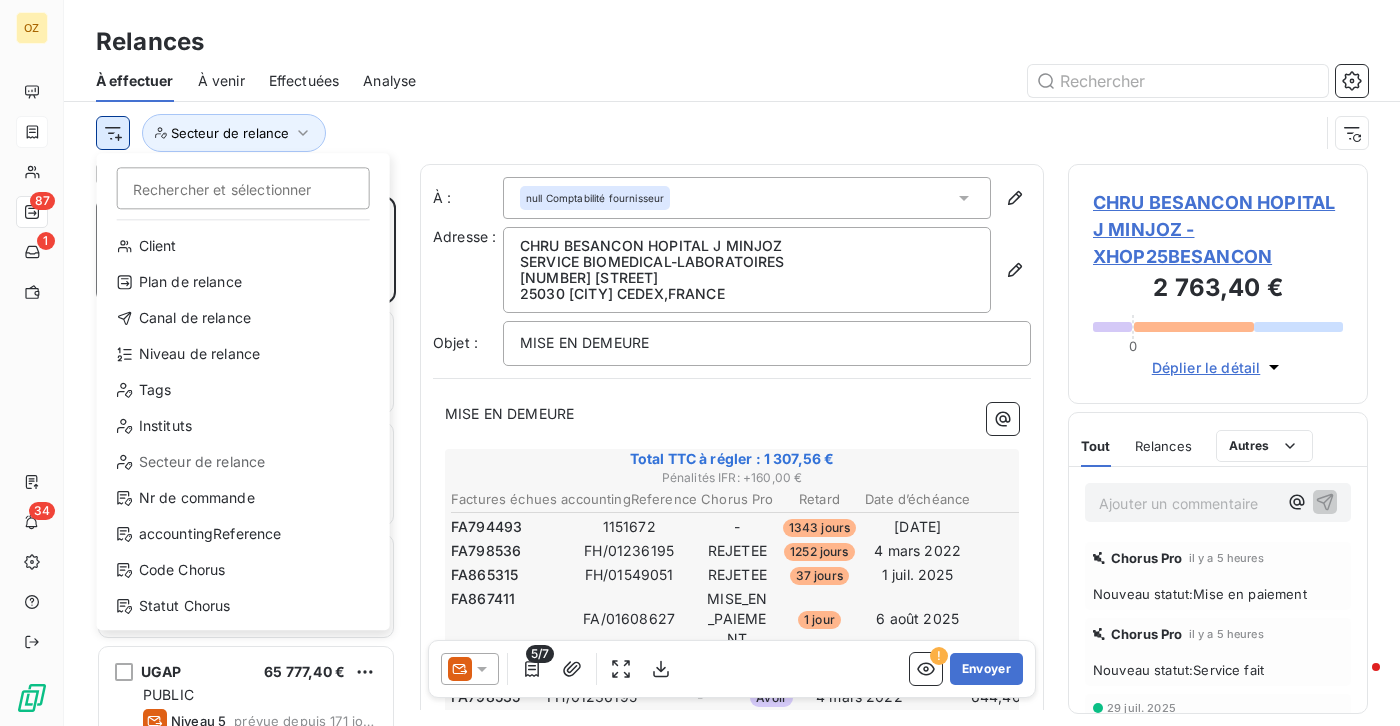 scroll, scrollTop: 15, scrollLeft: 15, axis: both 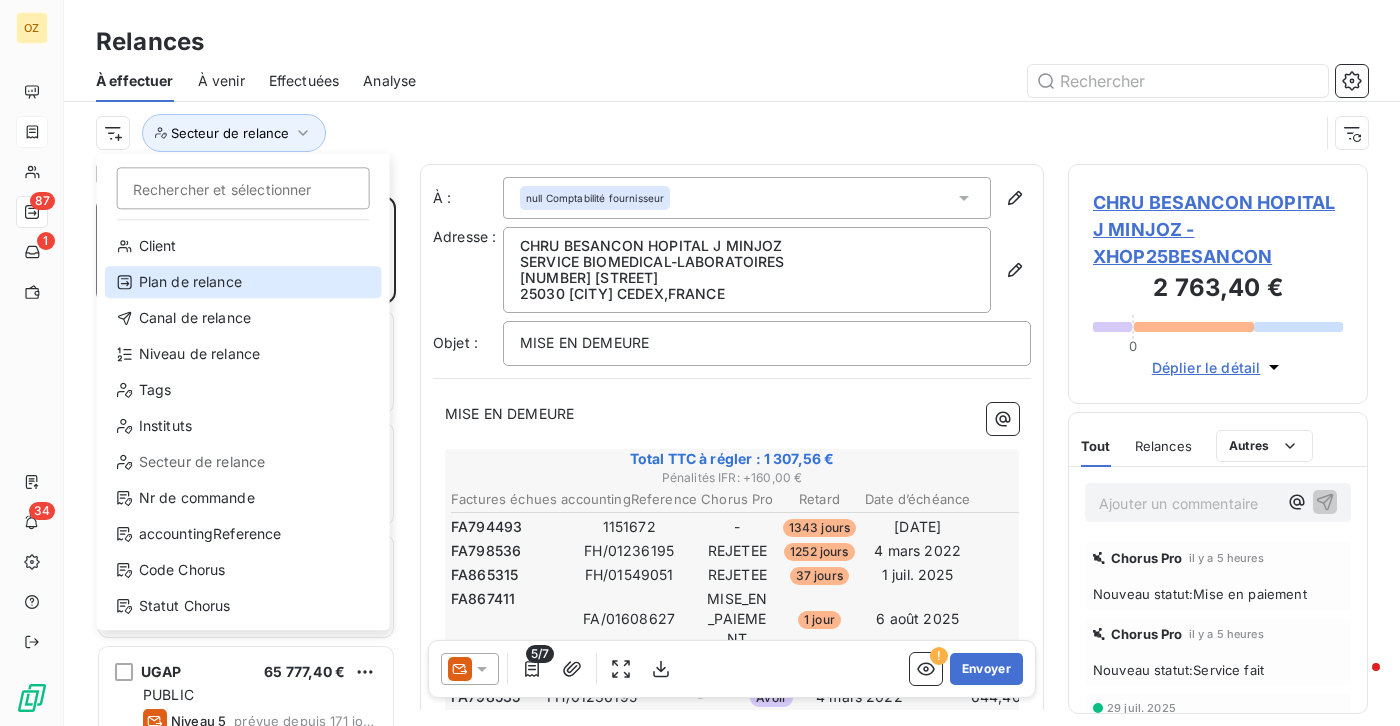click on "Plan de relance" at bounding box center (243, 282) 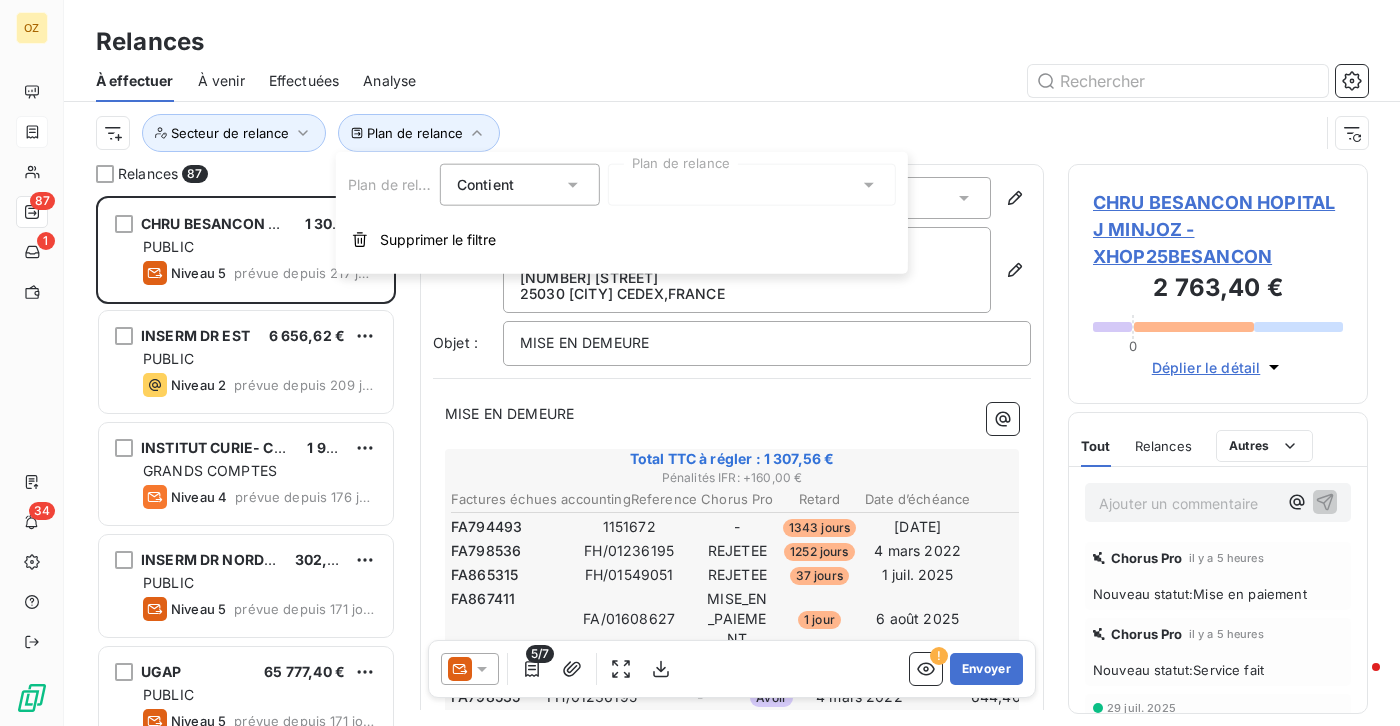 scroll, scrollTop: 15, scrollLeft: 15, axis: both 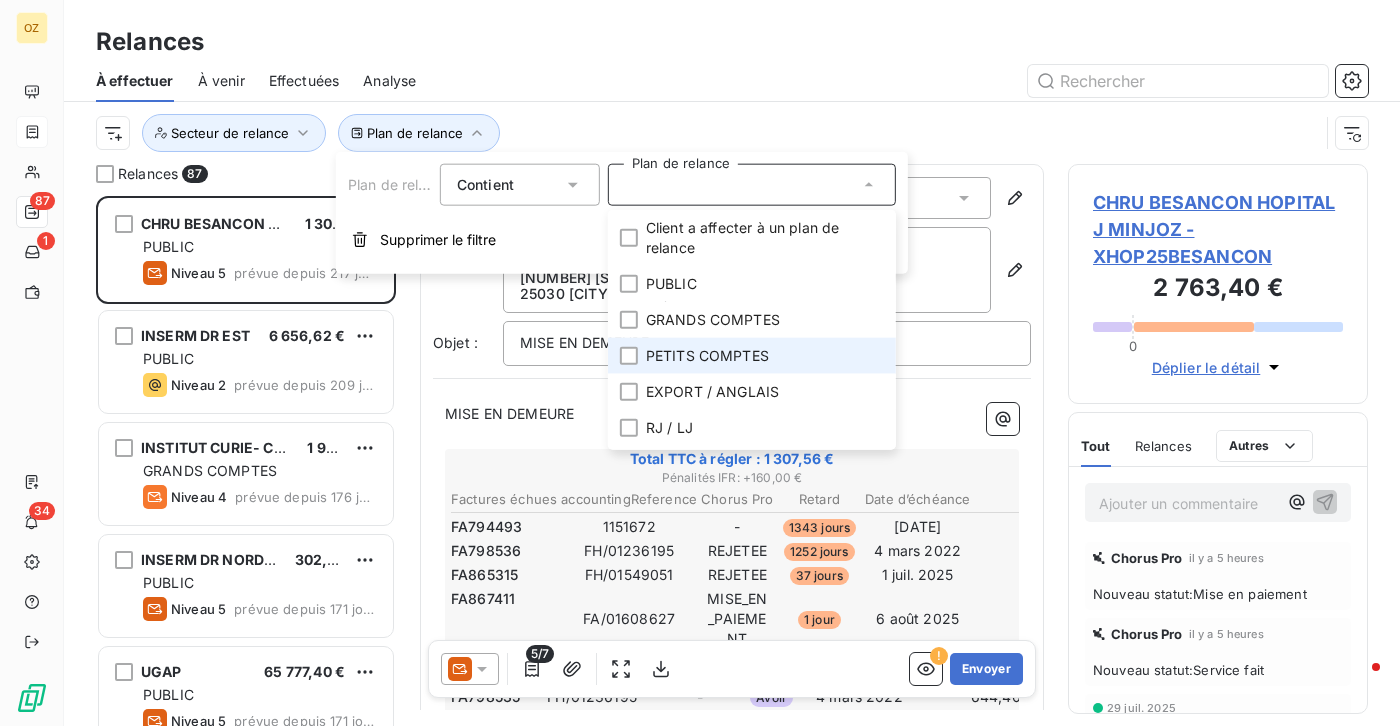click on "PETITS COMPTES" at bounding box center (752, 356) 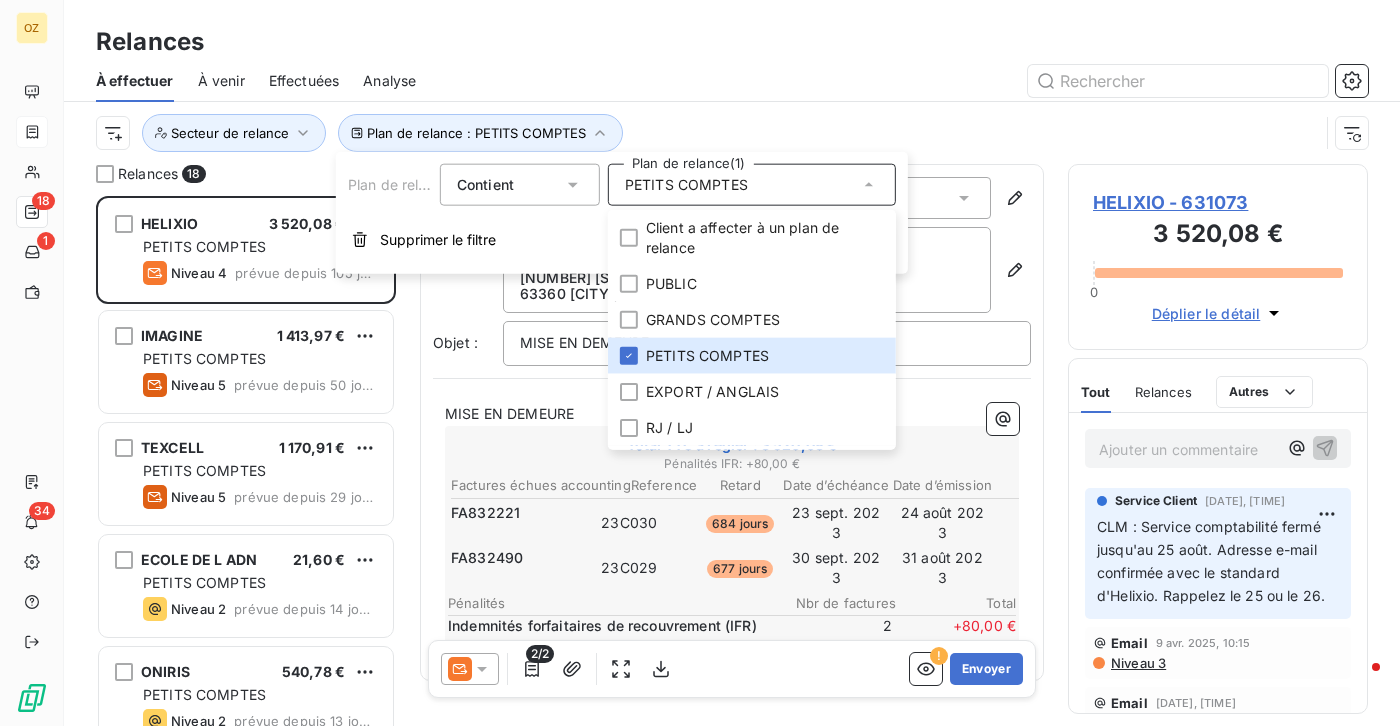 scroll, scrollTop: 15, scrollLeft: 15, axis: both 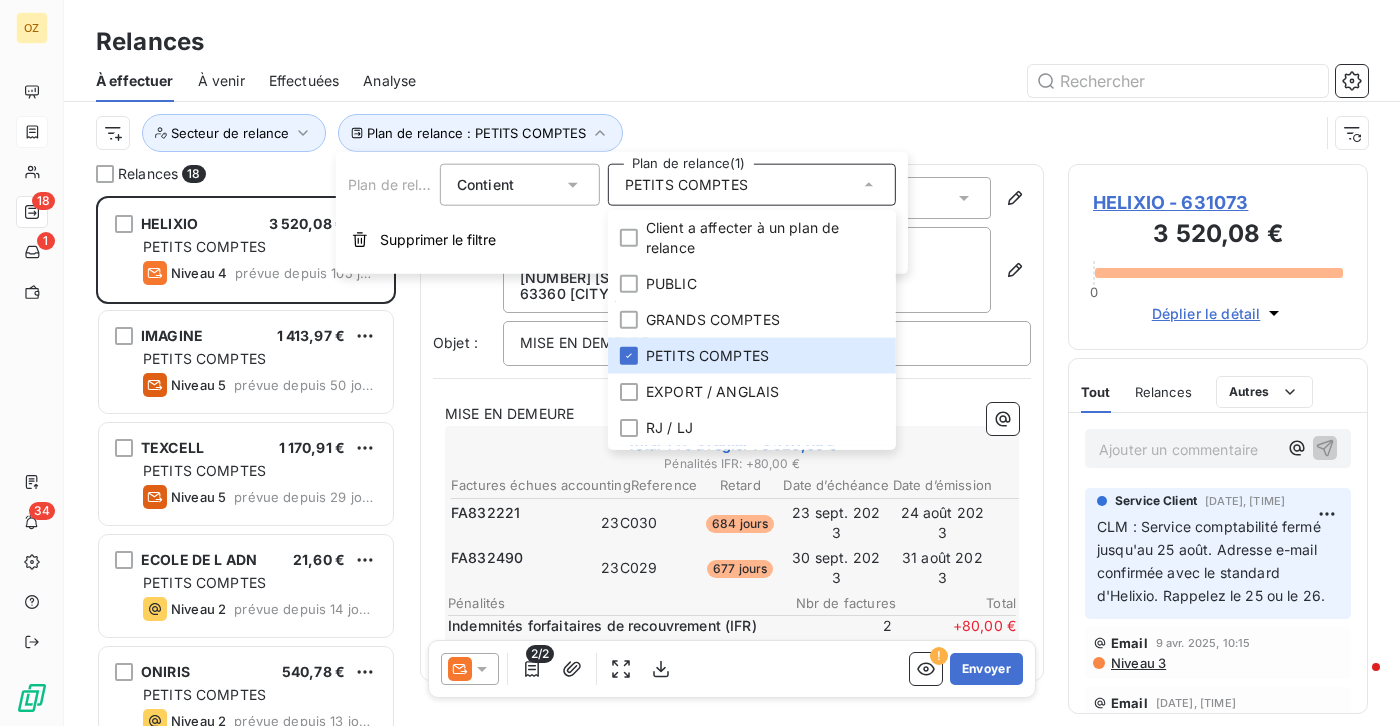 click on "Relances" at bounding box center [732, 42] 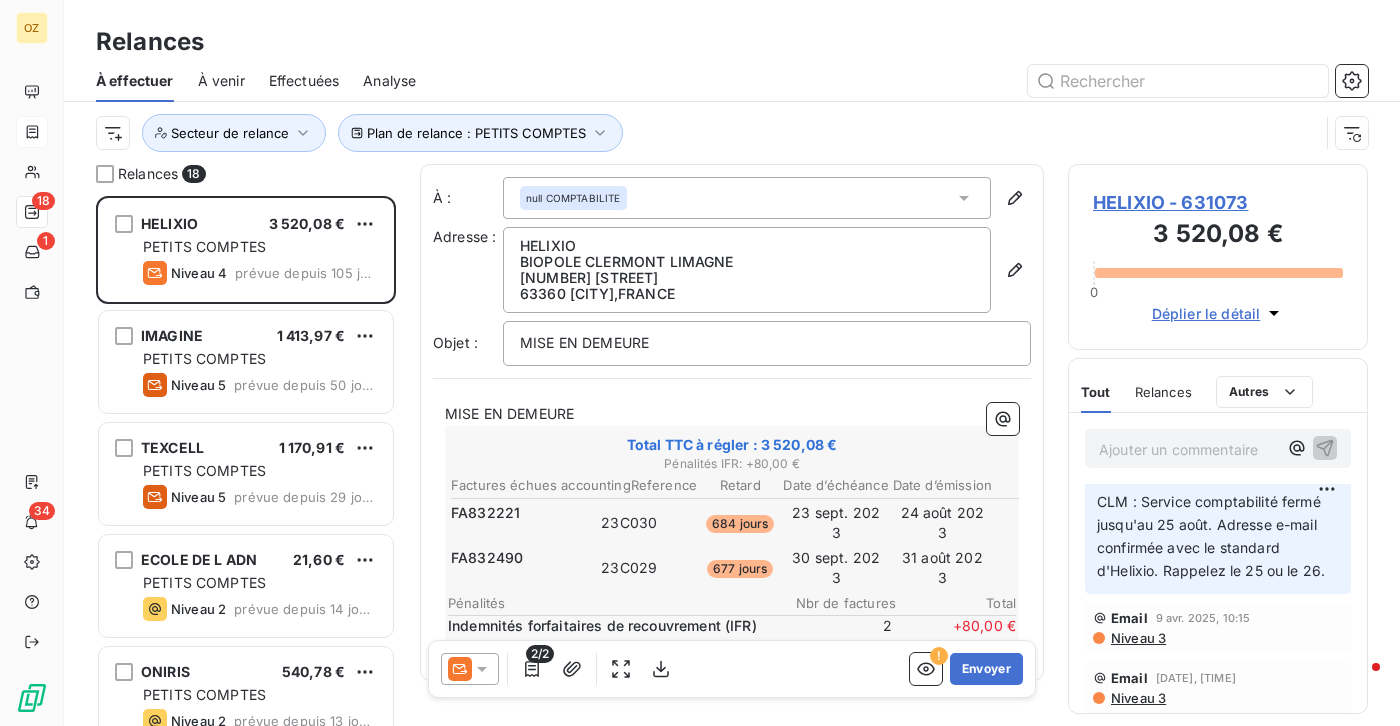 scroll, scrollTop: 0, scrollLeft: 0, axis: both 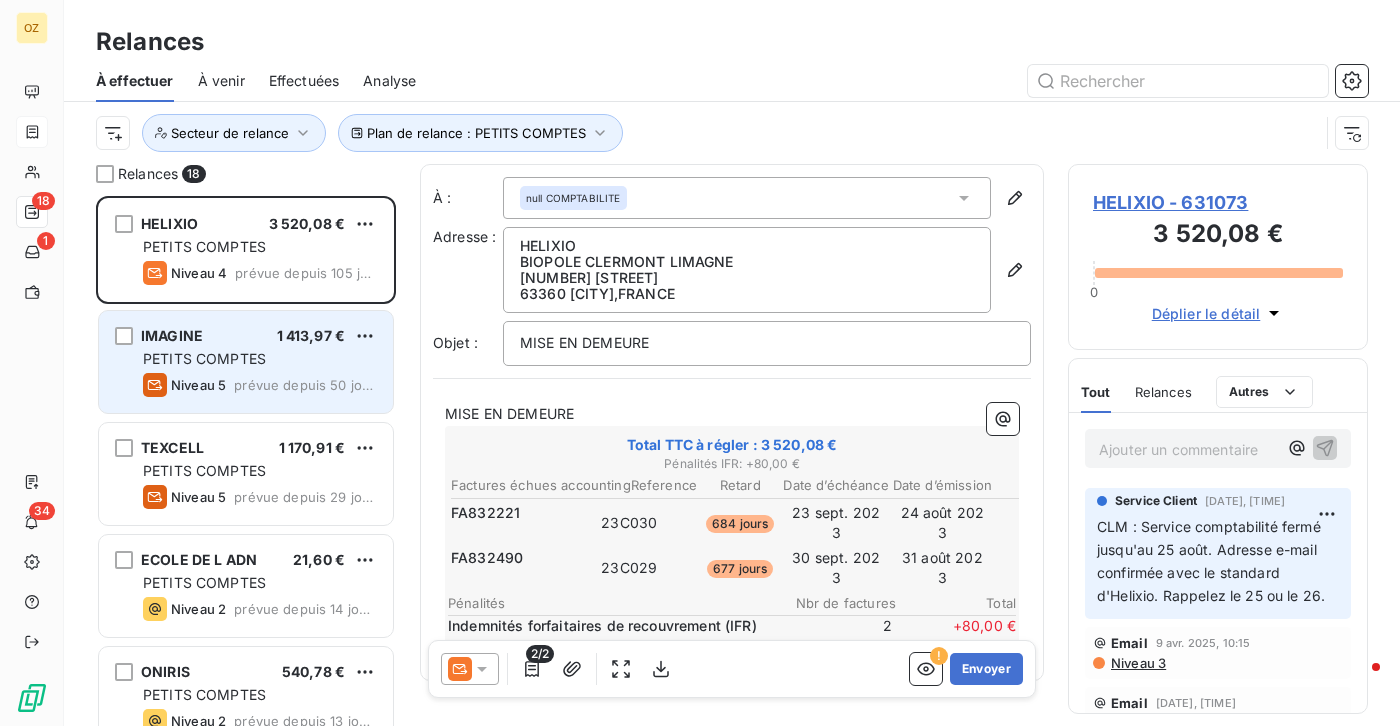 click on "IMAGINE  1 413,97 €" at bounding box center (260, 336) 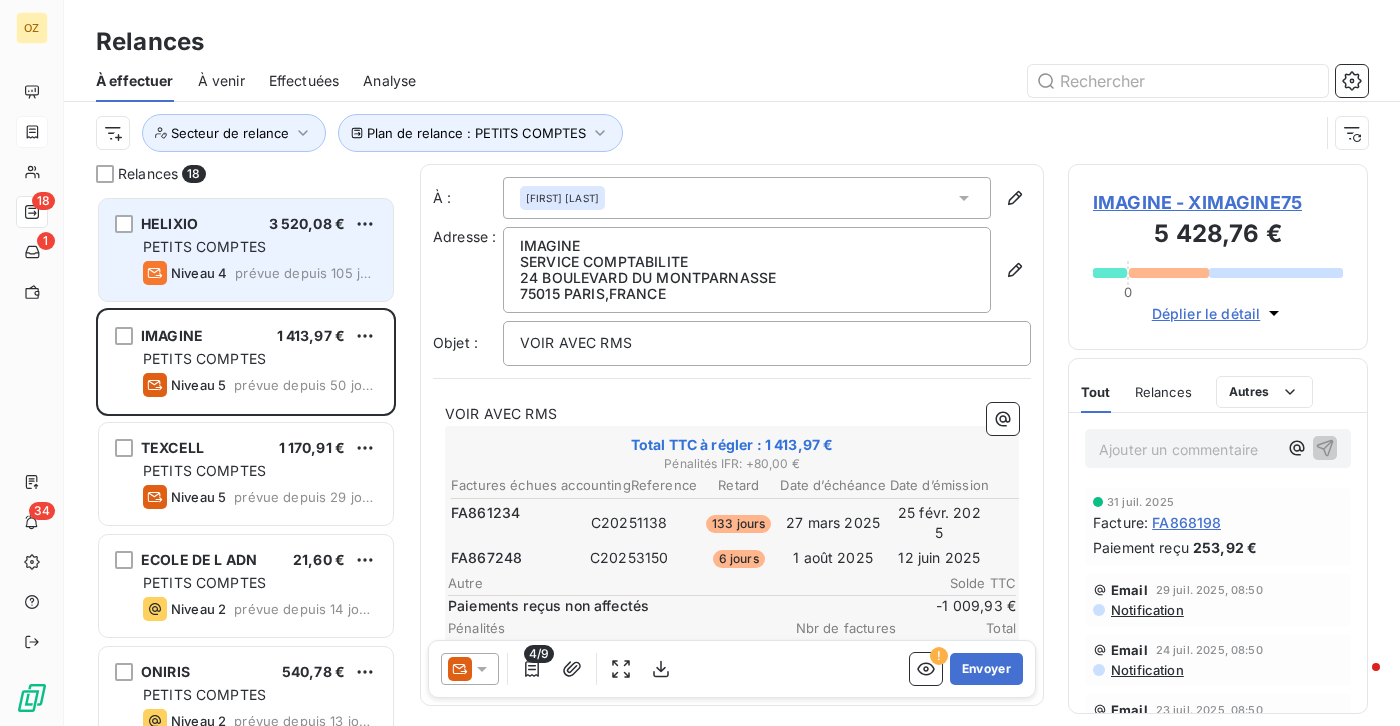 click on "PETITS COMPTES" at bounding box center (260, 247) 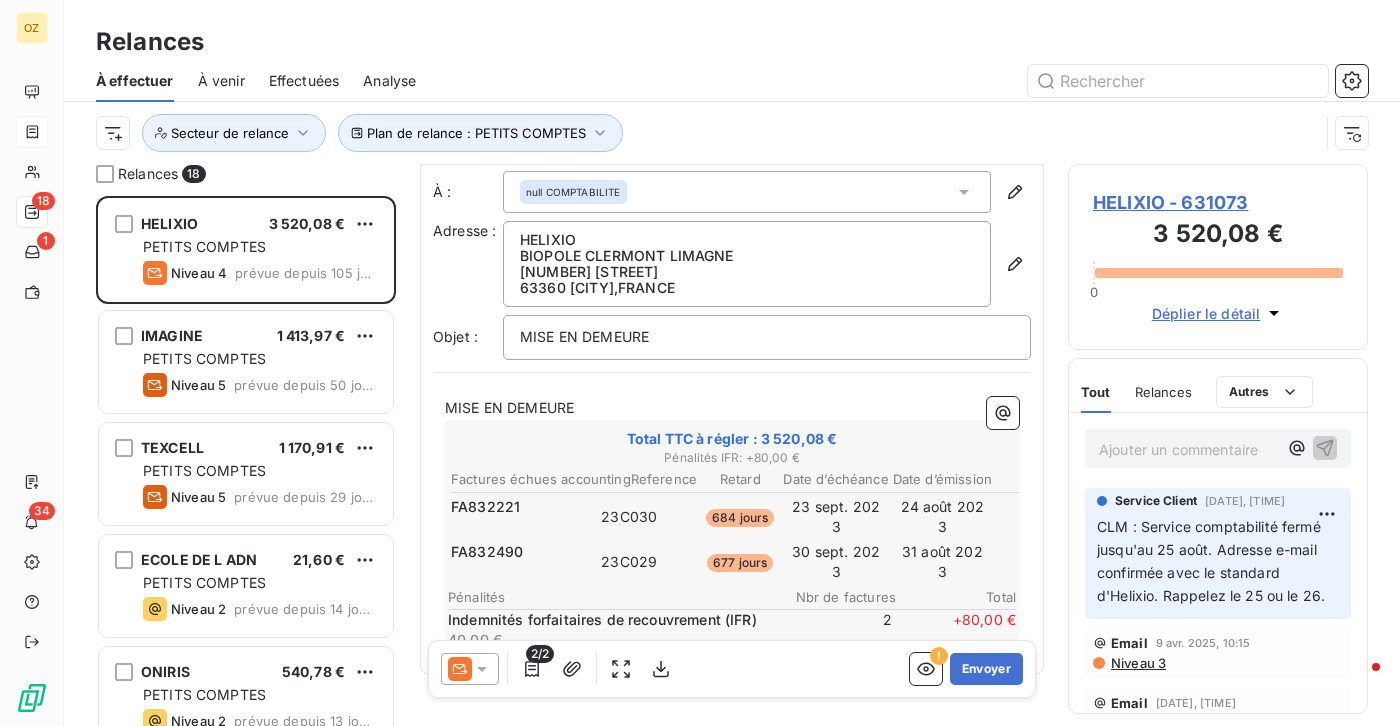 scroll, scrollTop: 0, scrollLeft: 0, axis: both 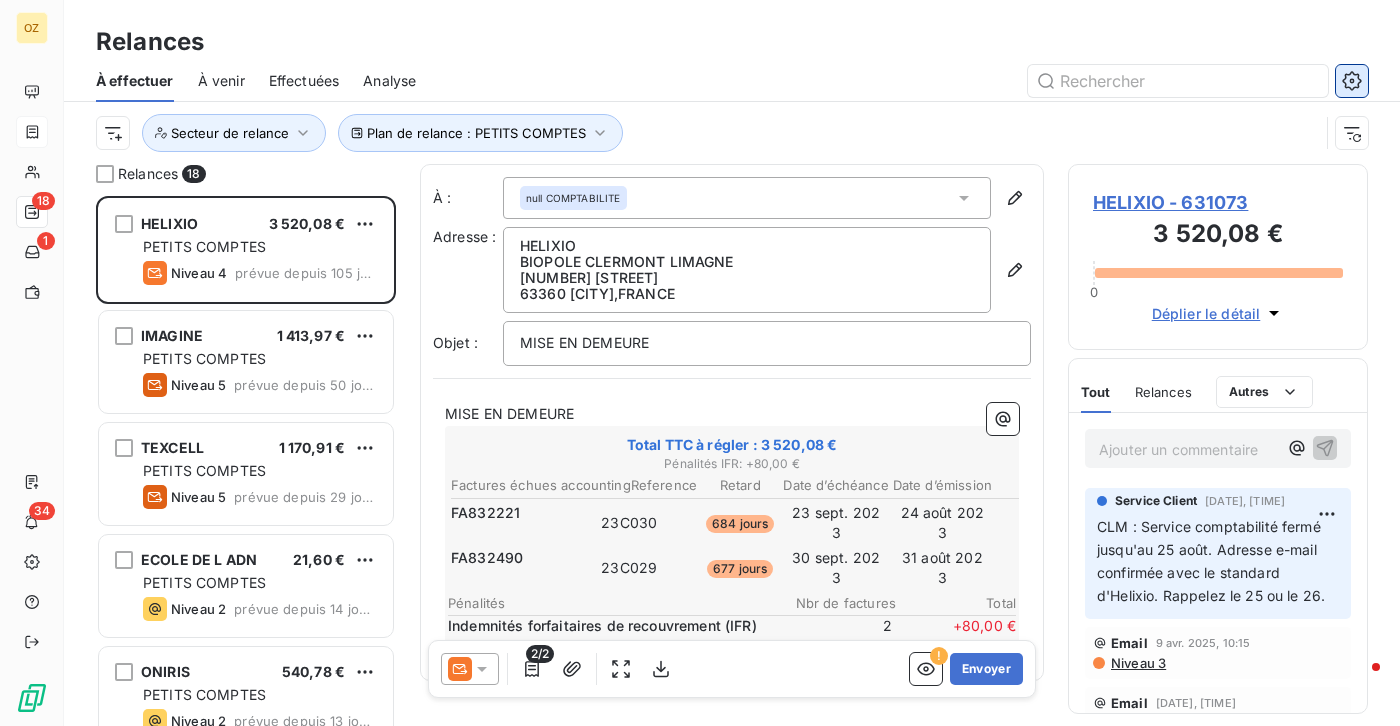 click at bounding box center [1352, 81] 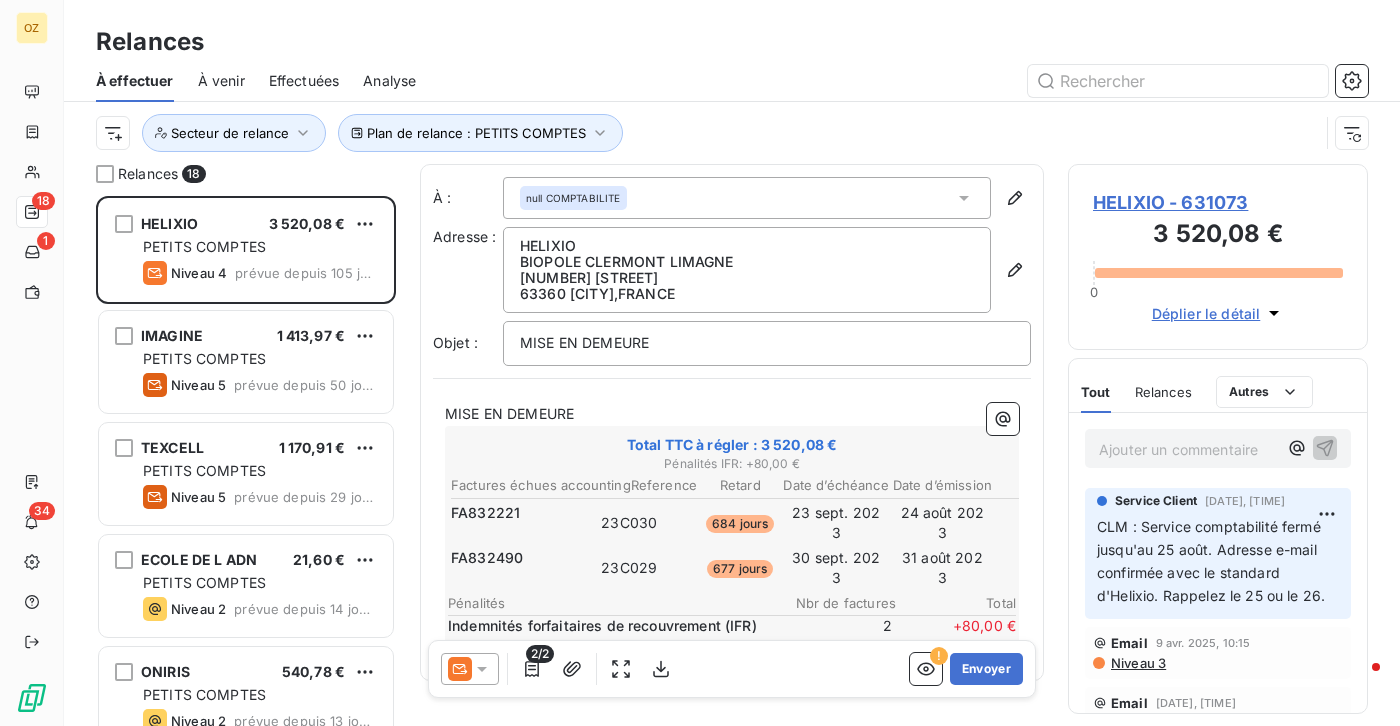 scroll, scrollTop: 15, scrollLeft: 15, axis: both 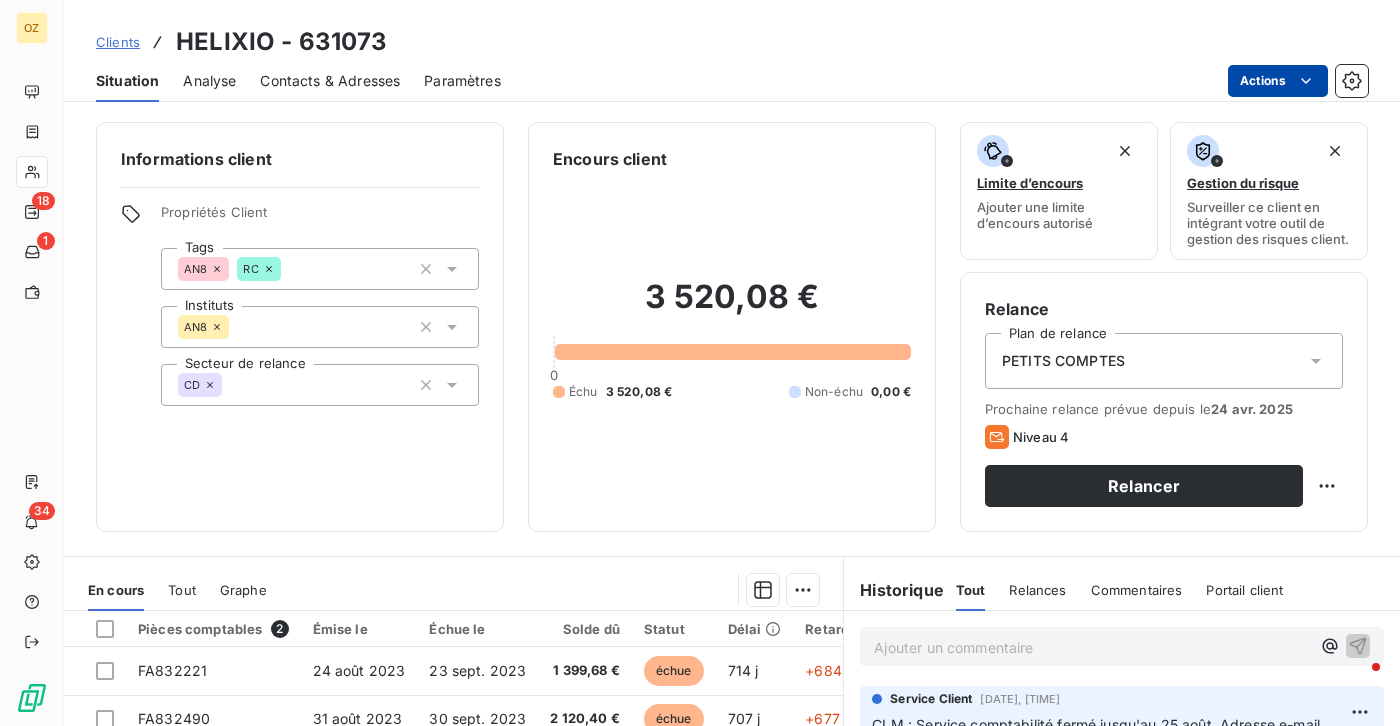 click on "OZ 18 1 34 Clients HELIXIO - 631073 Situation Analyse Contacts & Adresses Paramètres Actions Informations client Propriétés Client Tags AN8 RC Instituts AN8 Secteur de relance CD Encours client   3 520,08 € 0 Échu 3 520,08 € Non-échu 0,00 €     Limite d’encours Ajouter une limite d’encours autorisé Gestion du risque Surveiller ce client en intégrant votre outil de gestion des risques client. Relance Plan de relance PETITS COMPTES  Prochaine relance prévue depuis le  [DATE] Niveau 4 Relancer En cours Tout Graphe Pièces comptables 2 Émise le Échue le Solde dû Statut Délai   Retard   FA832221 [DATE] [DATE] 1 399,68 € échue 714 j +684 j FA832490 [DATE] [DATE] 2 120,40 € échue 707 j +677 j Lignes par page 25 Précédent 1 Suivant Historique Tout Relances Commentaires Portail client Tout Relances Commentaires Portail client Ajouter un commentaire ﻿ Service Client [DATE], [TIME] Email [DATE], [TIME] Niveau 3 Email  :" at bounding box center (700, 363) 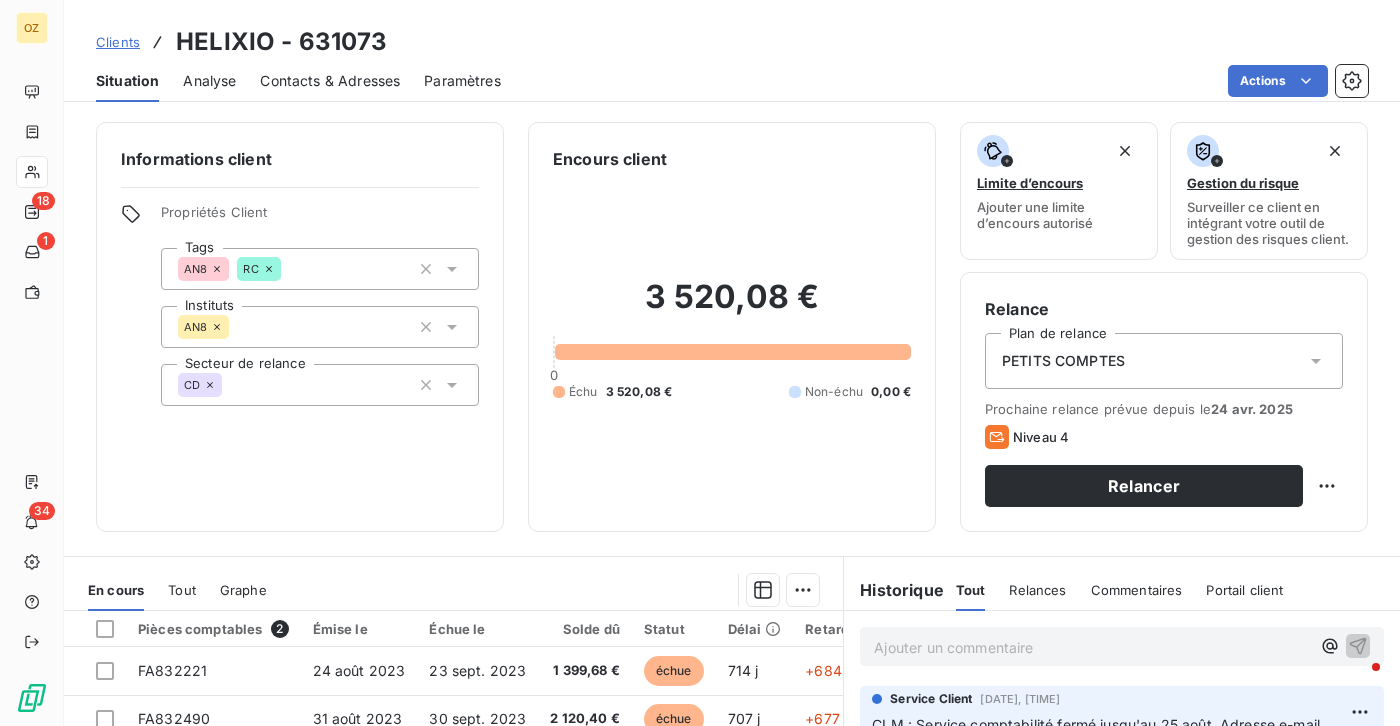 click on "OZ 18 1 34 Clients HELIXIO - 631073 Situation Analyse Contacts & Adresses Paramètres Actions Informations client Propriétés Client Tags AN8 RC Instituts AN8 Secteur de relance CD Encours client   3 520,08 € 0 Échu 3 520,08 € Non-échu 0,00 €     Limite d’encours Ajouter une limite d’encours autorisé Gestion du risque Surveiller ce client en intégrant votre outil de gestion des risques client. Relance Plan de relance PETITS COMPTES  Prochaine relance prévue depuis le  [DATE] Niveau 4 Relancer En cours Tout Graphe Pièces comptables 2 Émise le Échue le Solde dû Statut Délai   Retard   FA832221 [DATE] [DATE] 1 399,68 € échue 714 j +684 j FA832490 [DATE] [DATE] 2 120,40 € échue 707 j +677 j Lignes par page 25 Précédent 1 Suivant Historique Tout Relances Commentaires Portail client Tout Relances Commentaires Portail client Ajouter un commentaire ﻿ Service Client [DATE], [TIME] Email [DATE], [TIME] Niveau 3 Email  :" at bounding box center [700, 363] 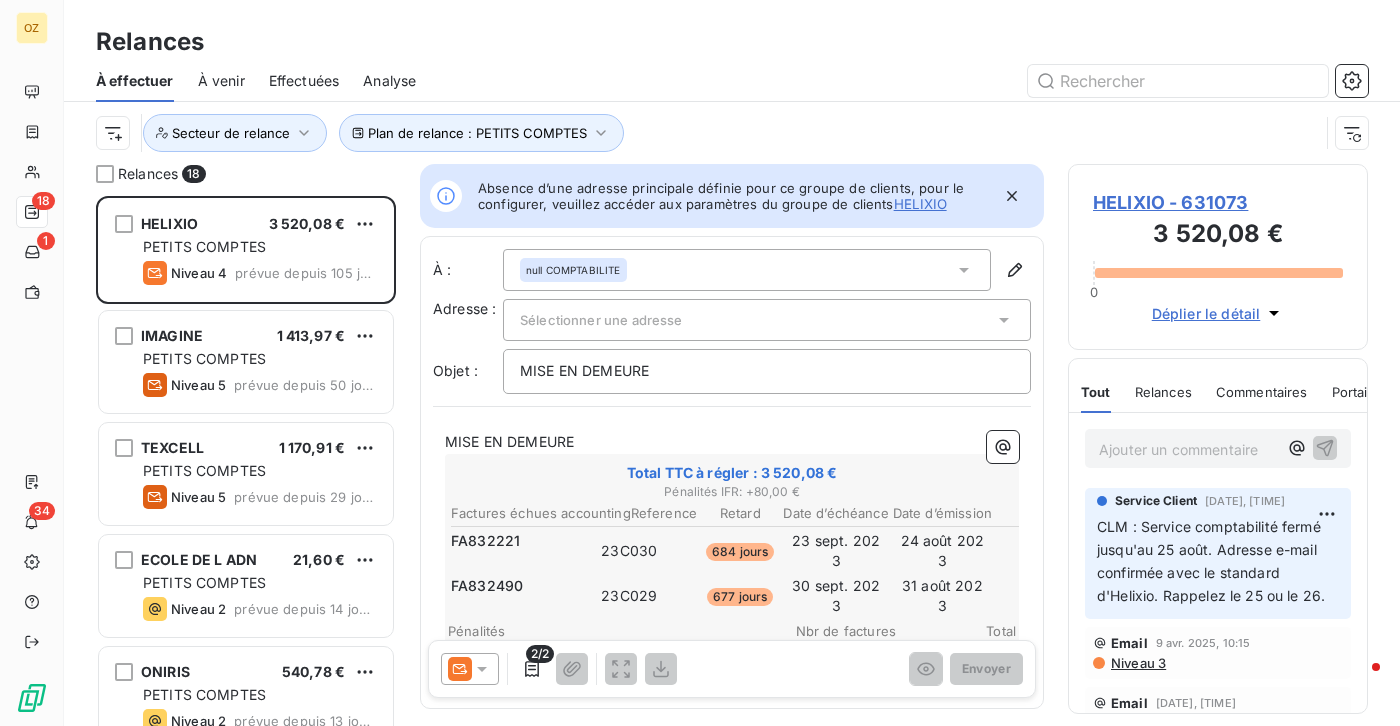 scroll, scrollTop: 15, scrollLeft: 15, axis: both 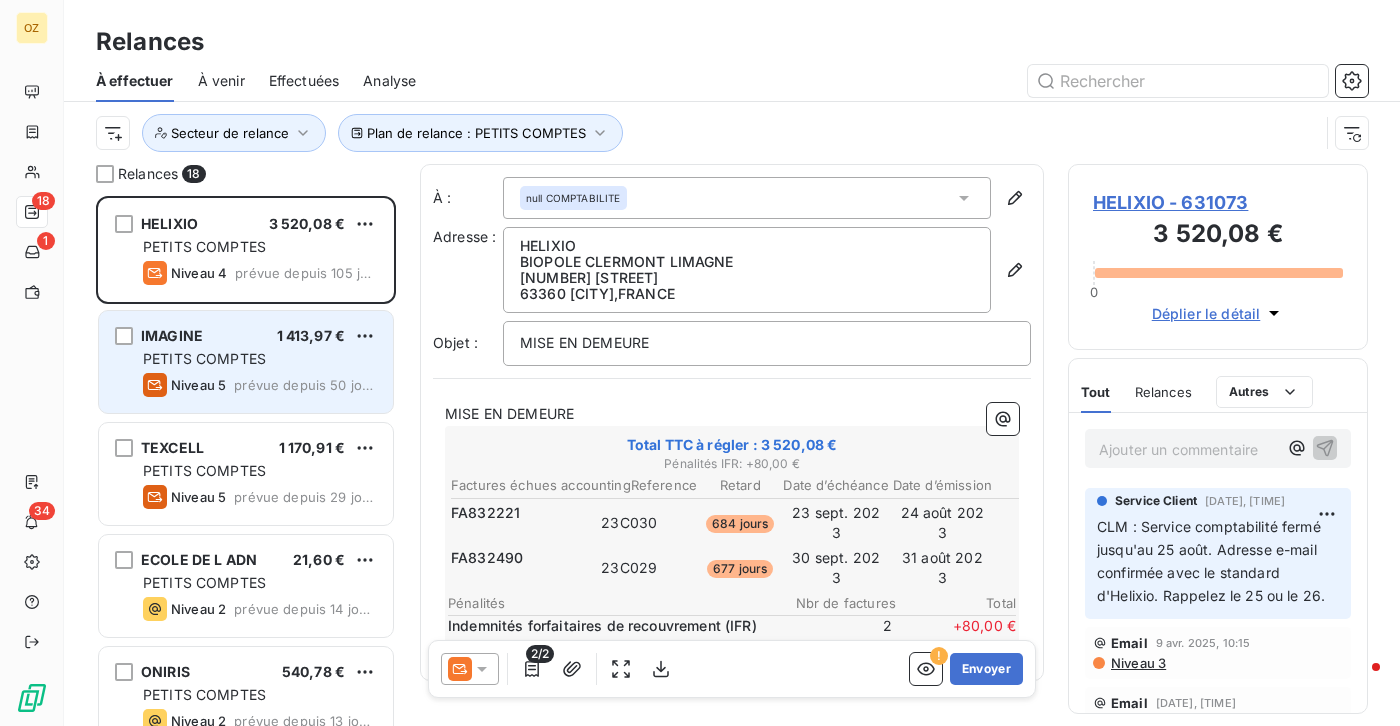 click on "PETITS COMPTES" at bounding box center (204, 358) 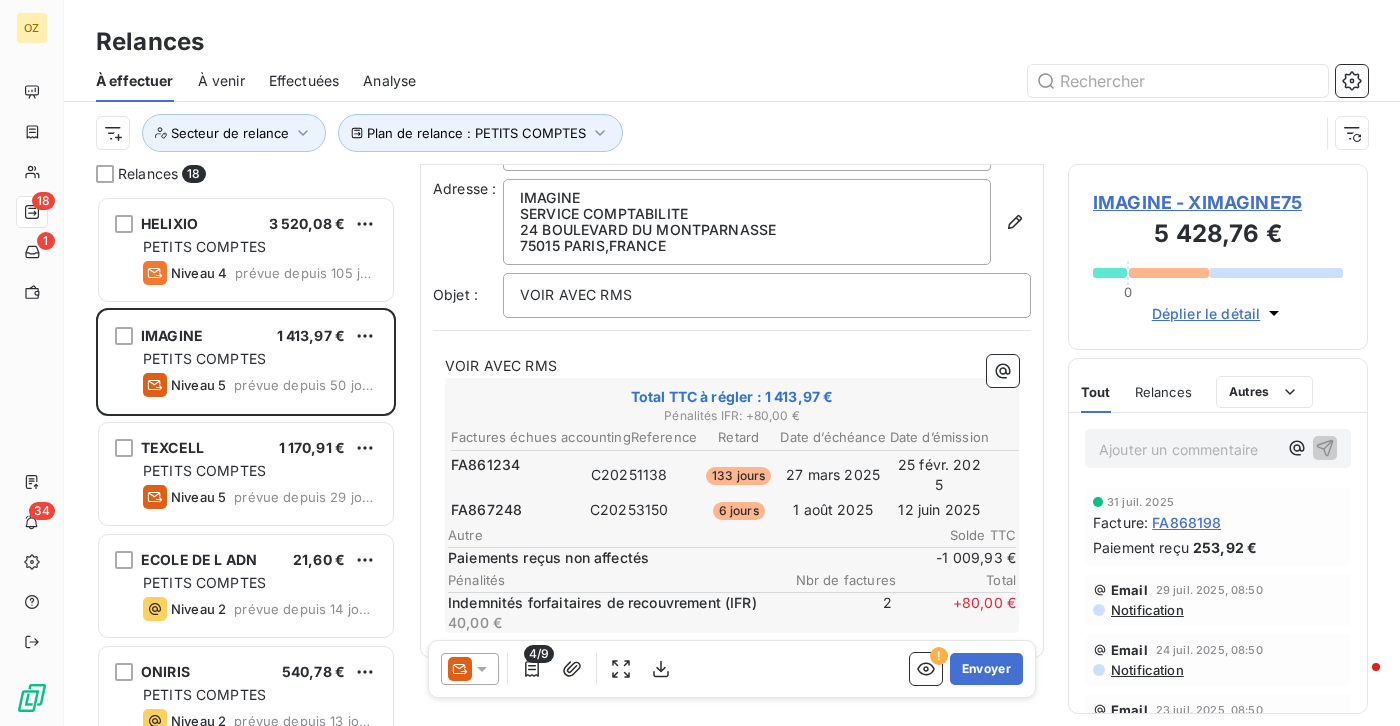 scroll, scrollTop: 93, scrollLeft: 0, axis: vertical 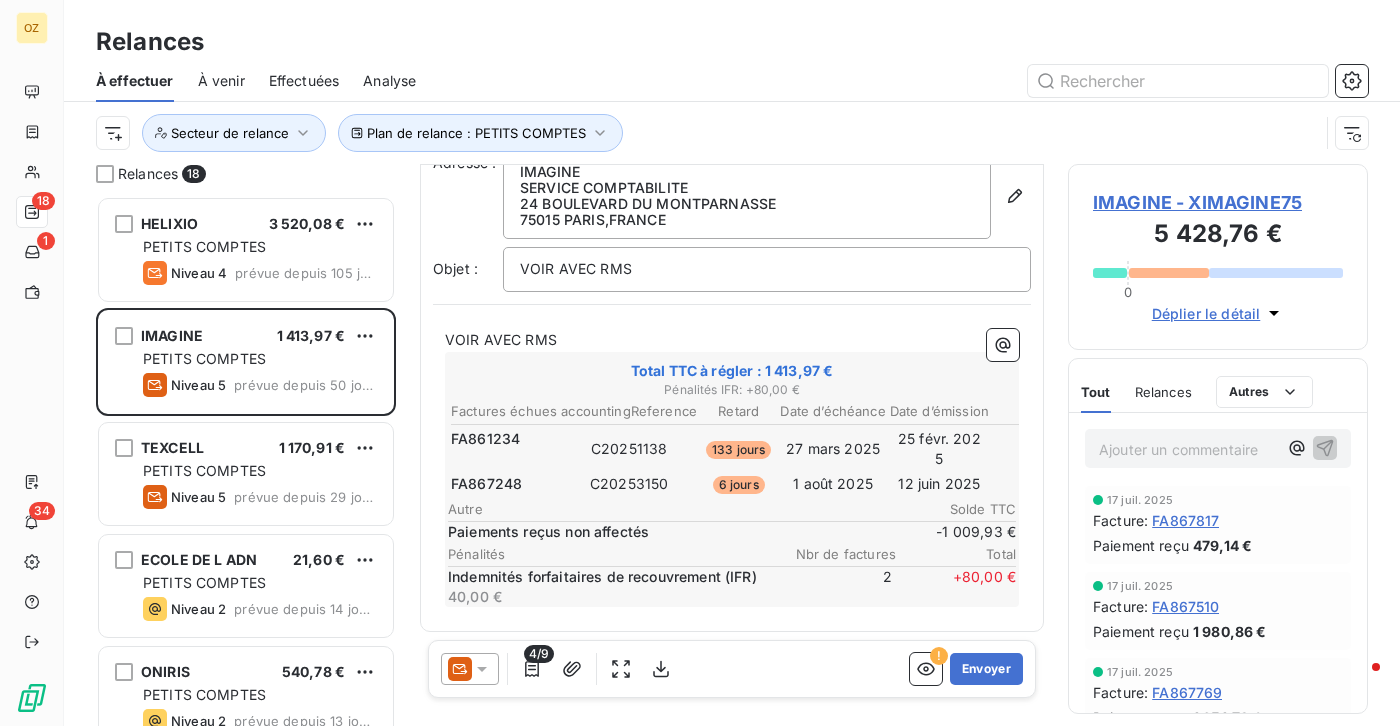 click on "FA861234" at bounding box center (485, 439) 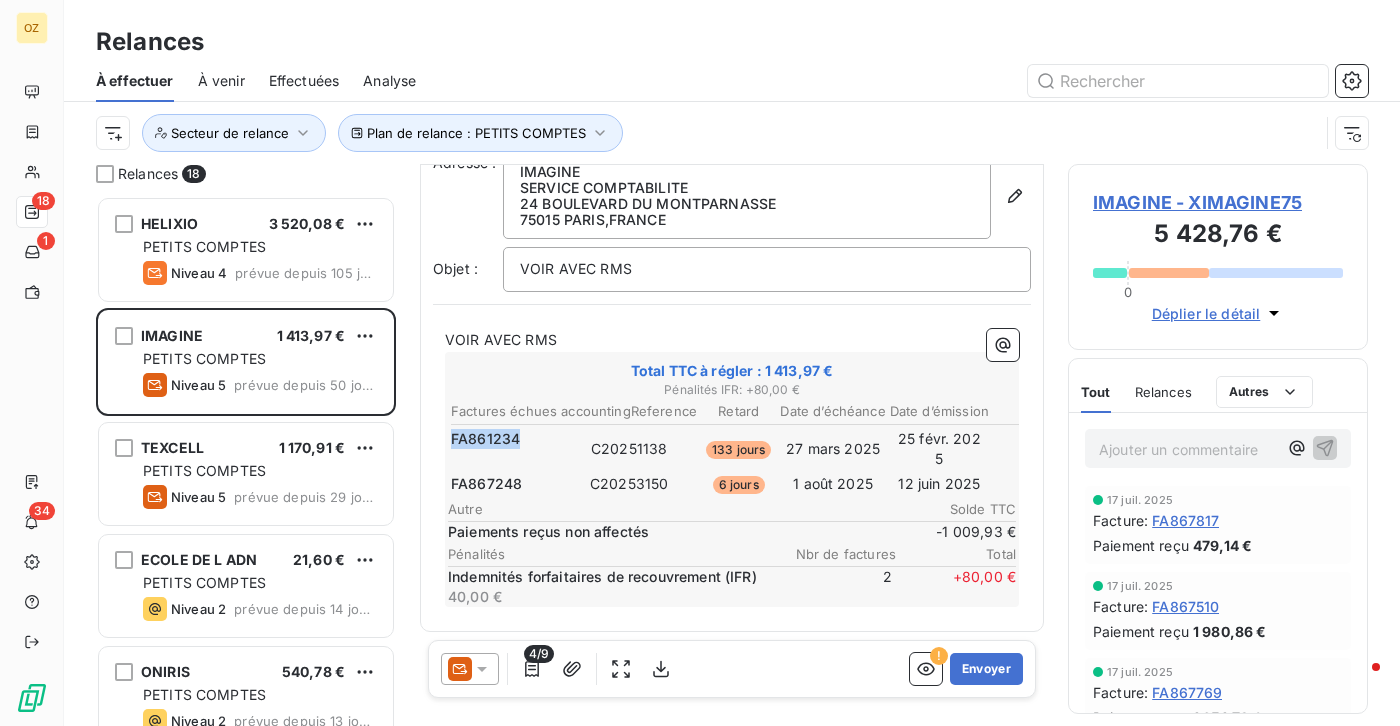 copy on "FA861234" 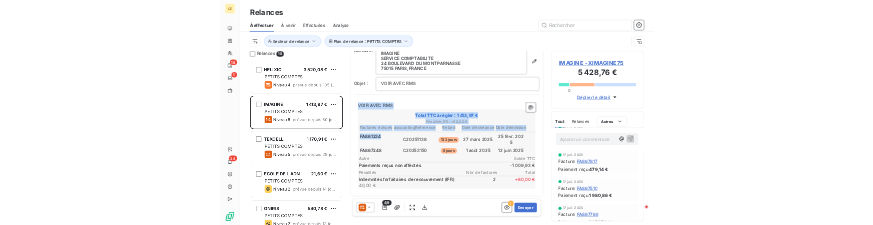 scroll, scrollTop: 0, scrollLeft: 0, axis: both 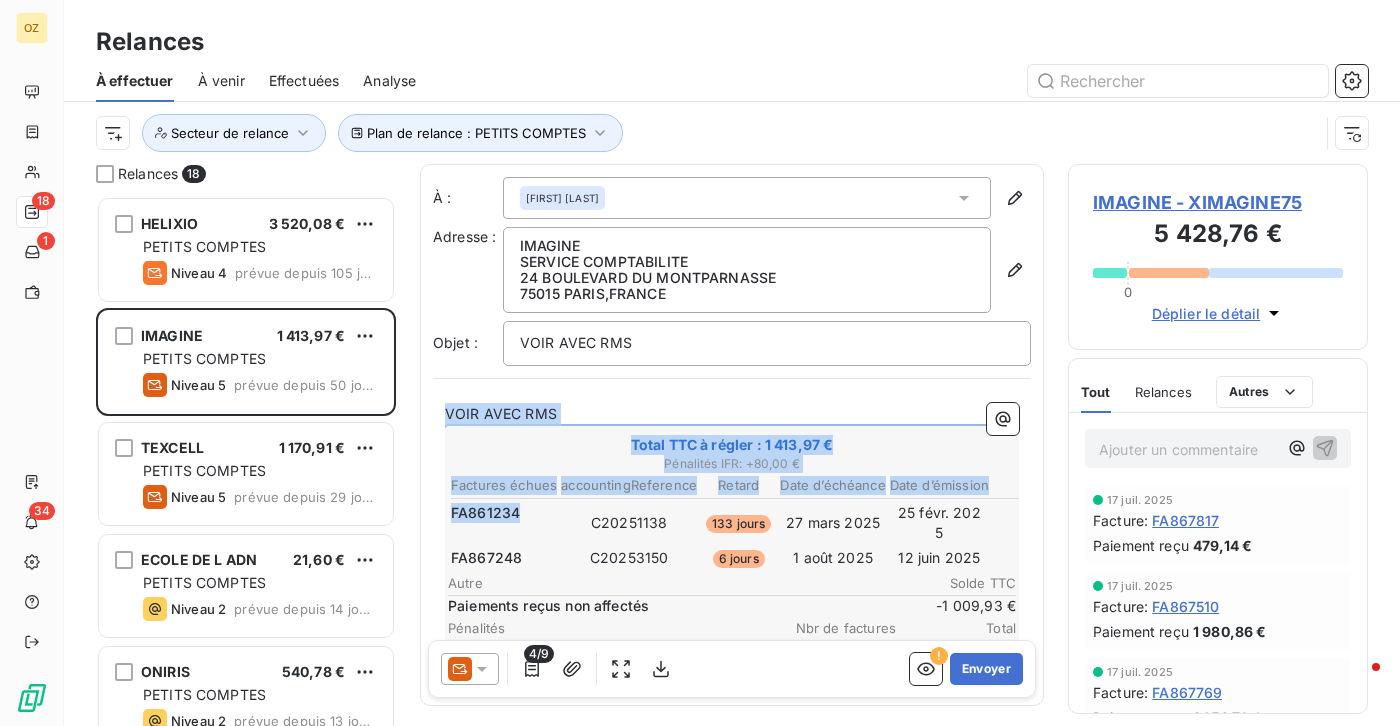 click on "FA861234" at bounding box center (485, 513) 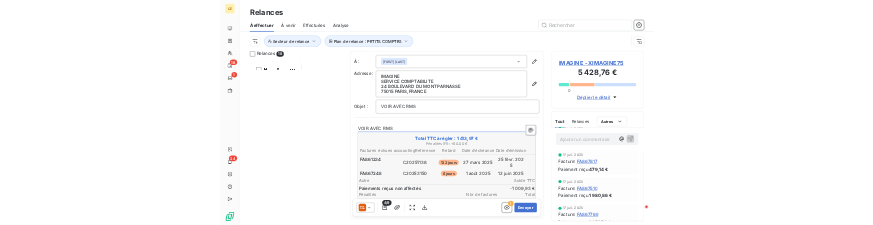 scroll, scrollTop: 550, scrollLeft: 0, axis: vertical 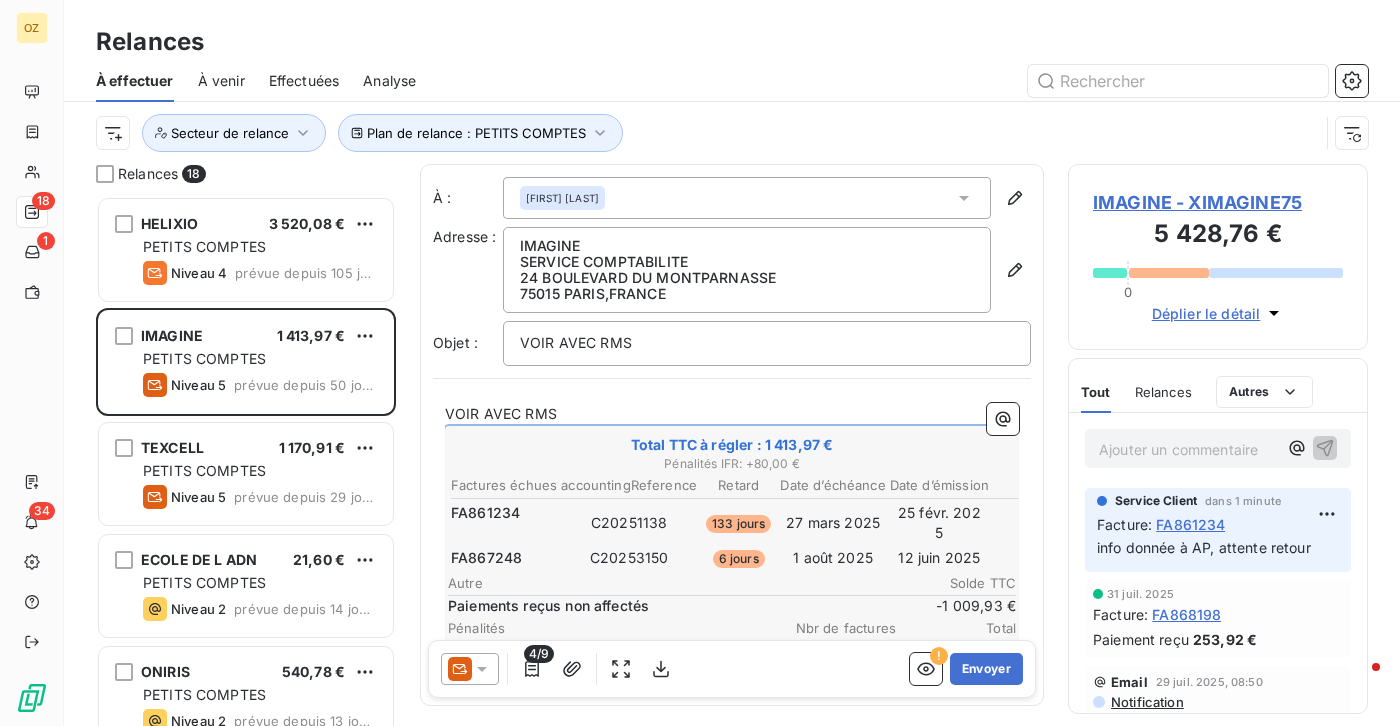 click on "C20253150" at bounding box center [629, 558] 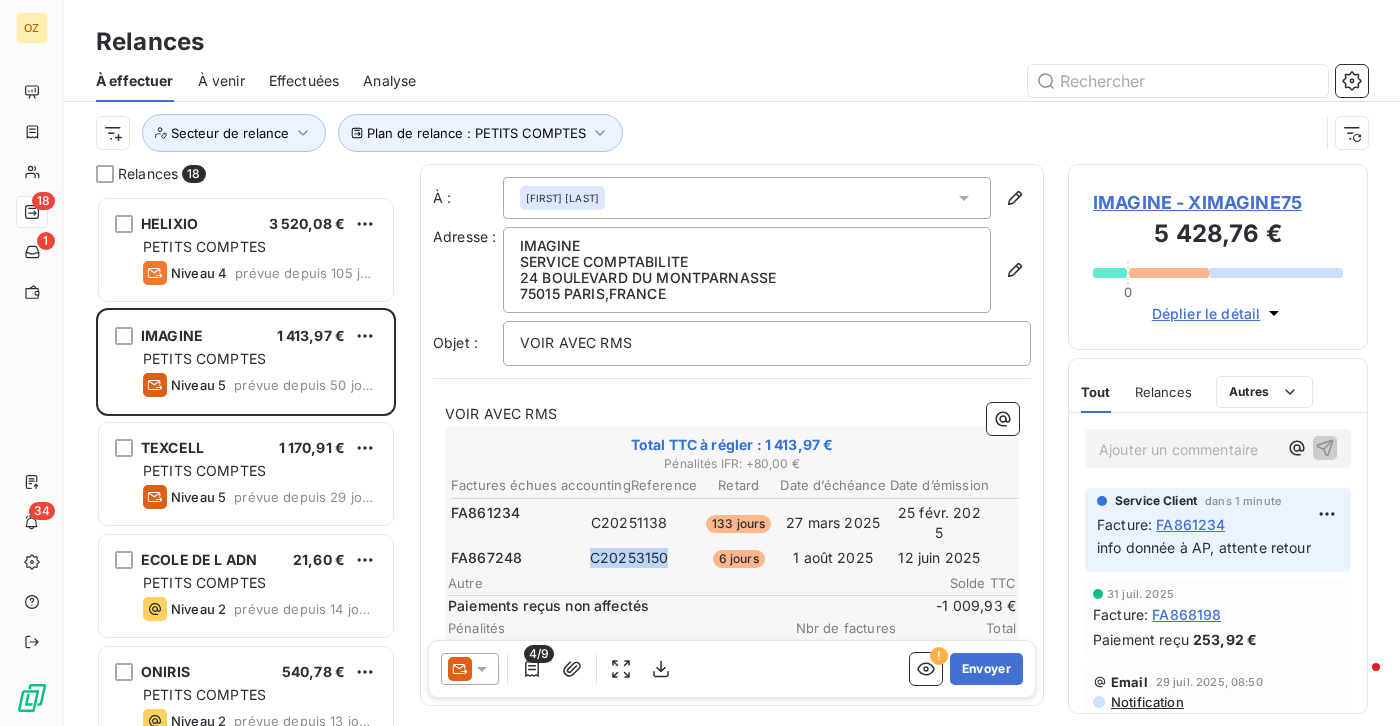 copy on "C20253150" 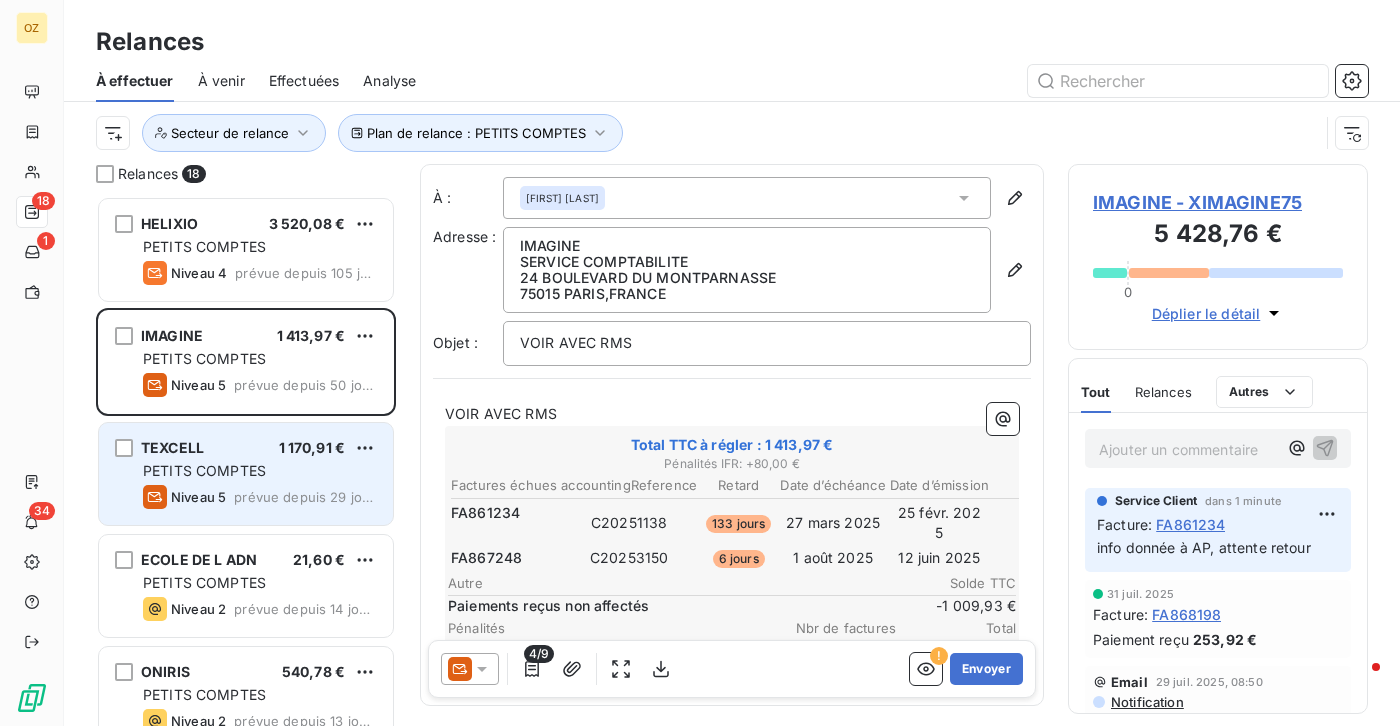 click on "PETITS COMPTES" at bounding box center [204, 470] 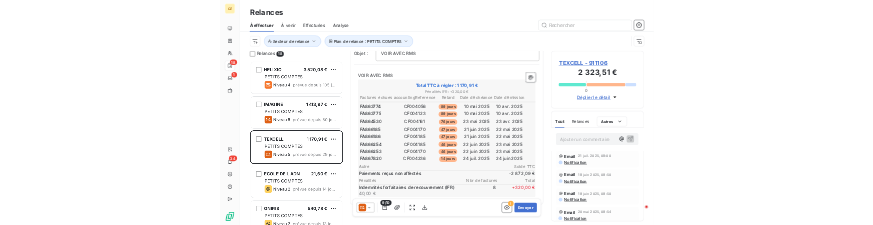 scroll, scrollTop: 200, scrollLeft: 0, axis: vertical 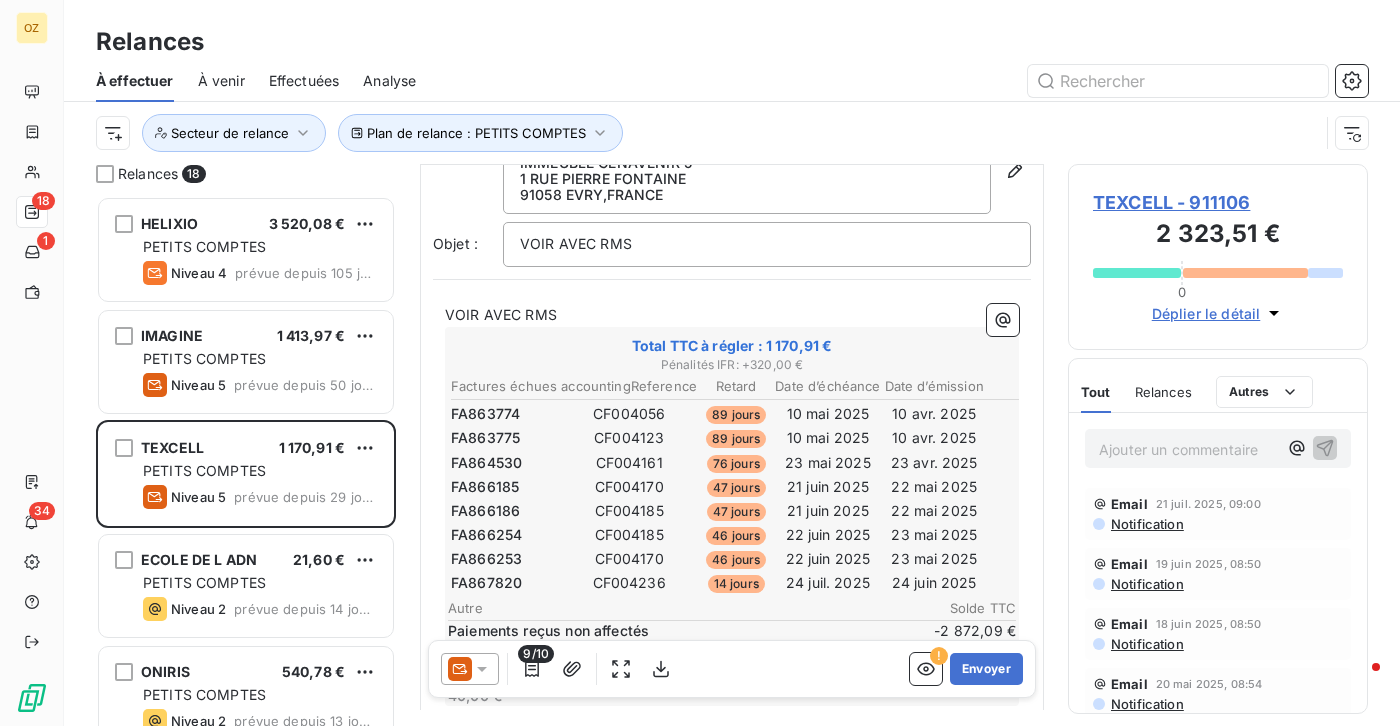 click on "CF004056" at bounding box center (629, 414) 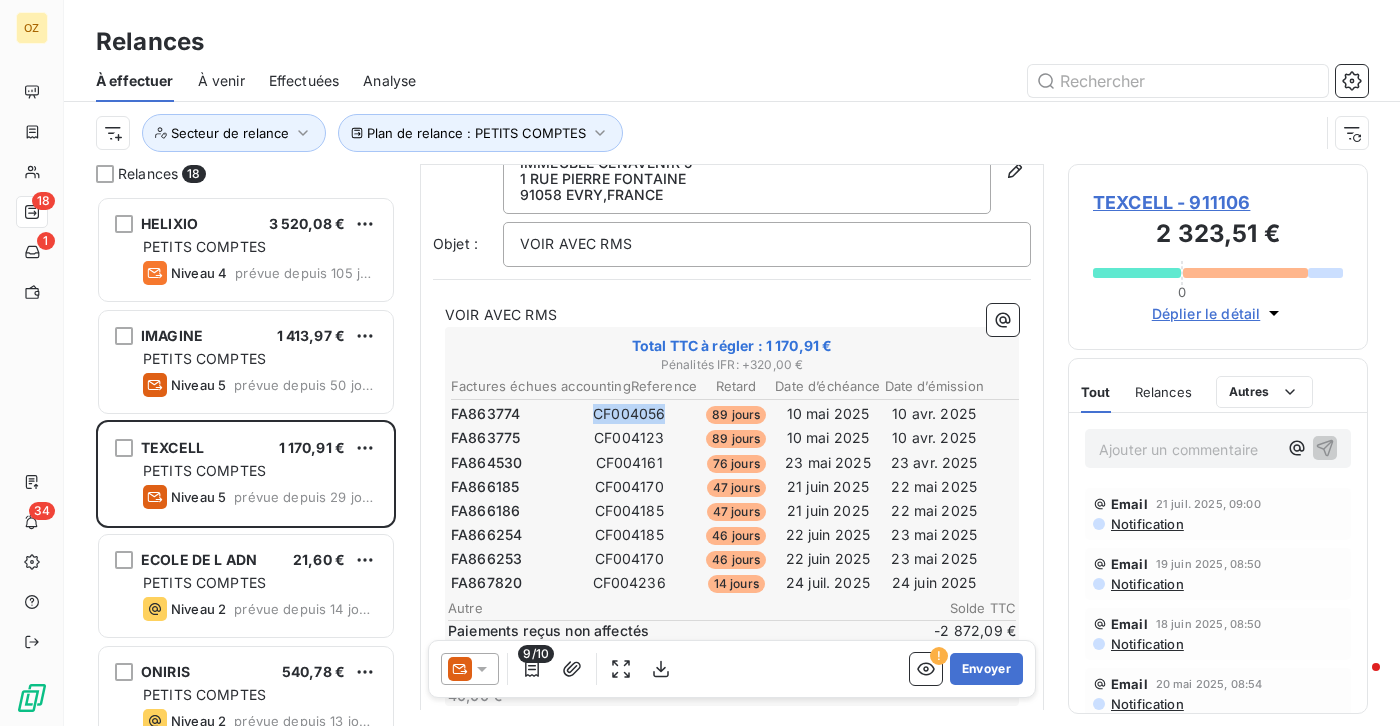 copy on "CF004056" 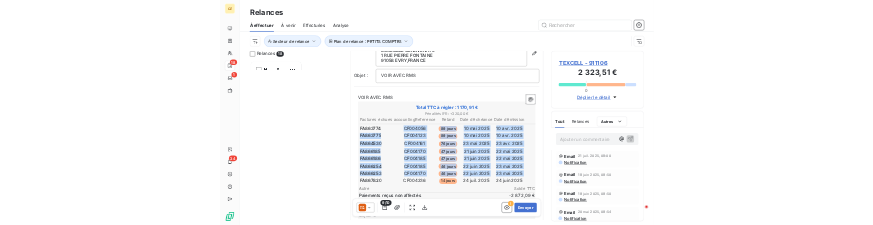 scroll, scrollTop: 15, scrollLeft: 168, axis: both 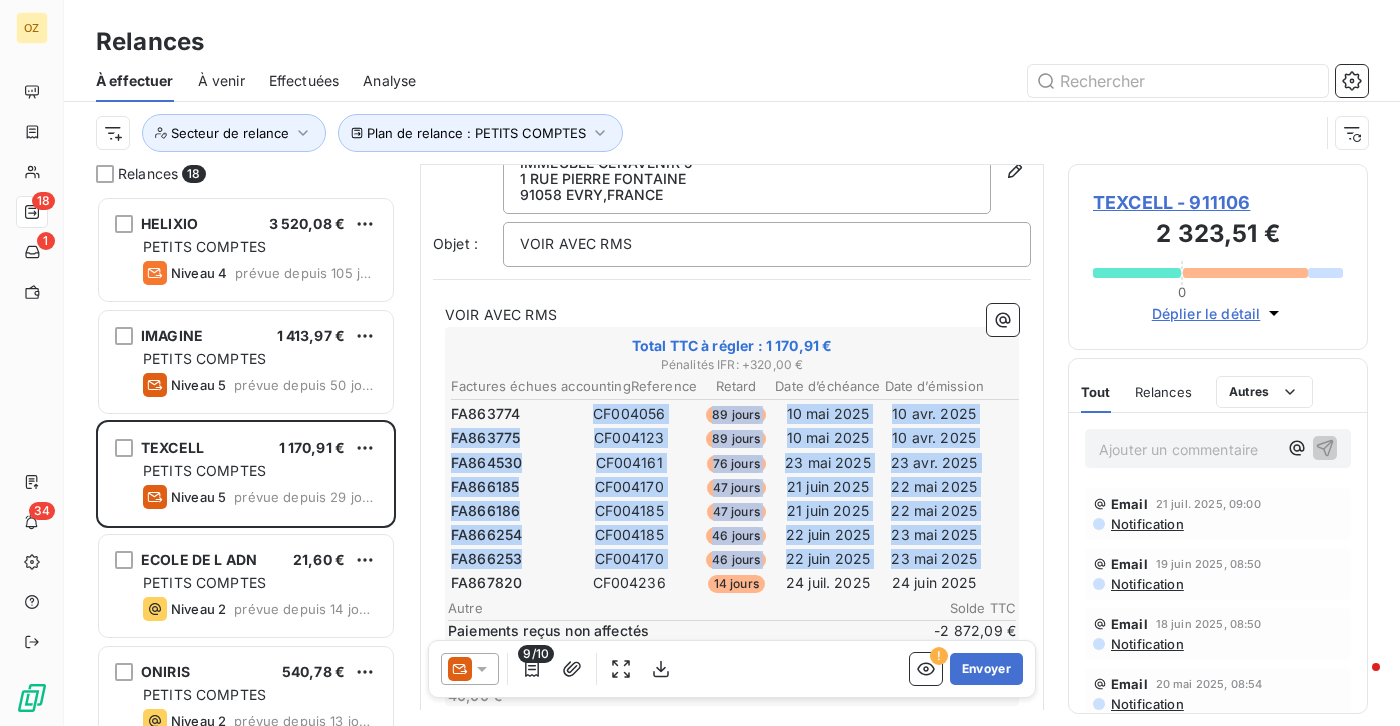 click at bounding box center (904, 81) 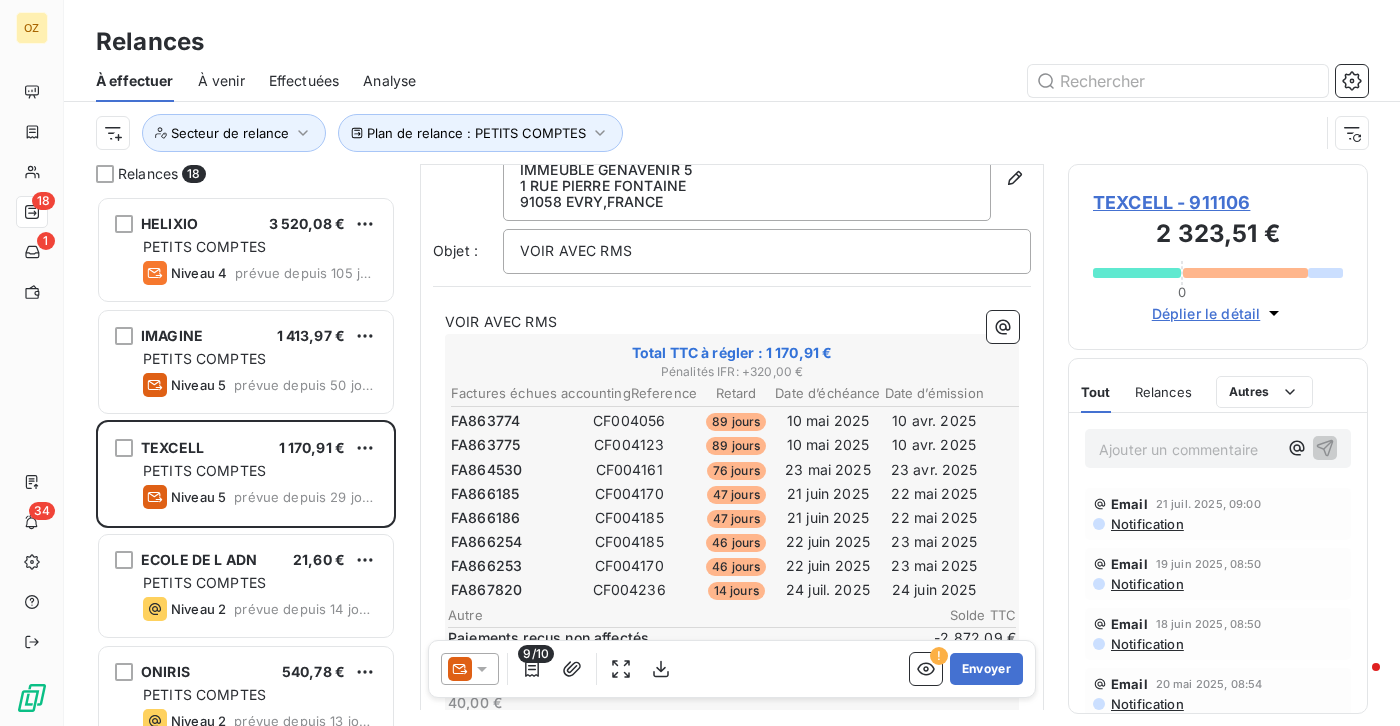 scroll, scrollTop: 200, scrollLeft: 0, axis: vertical 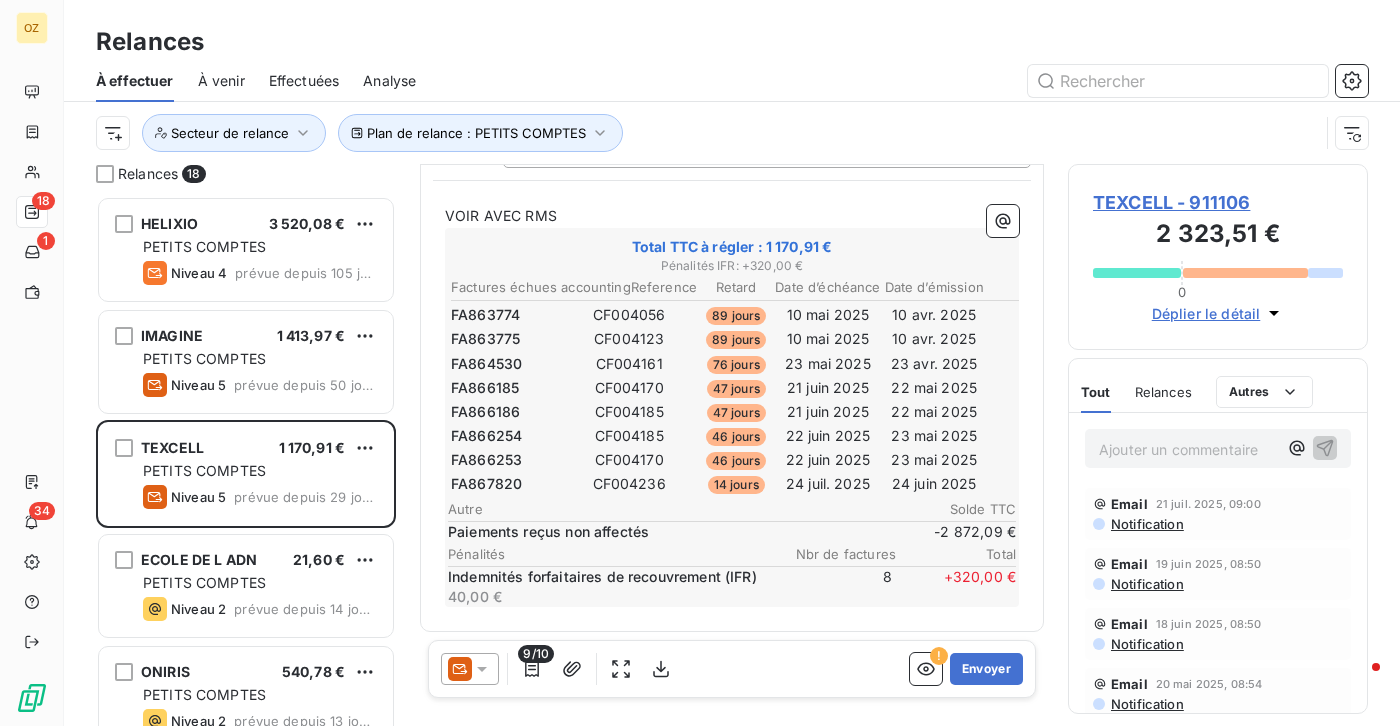 click on "-2 872,09 €" at bounding box center [956, 532] 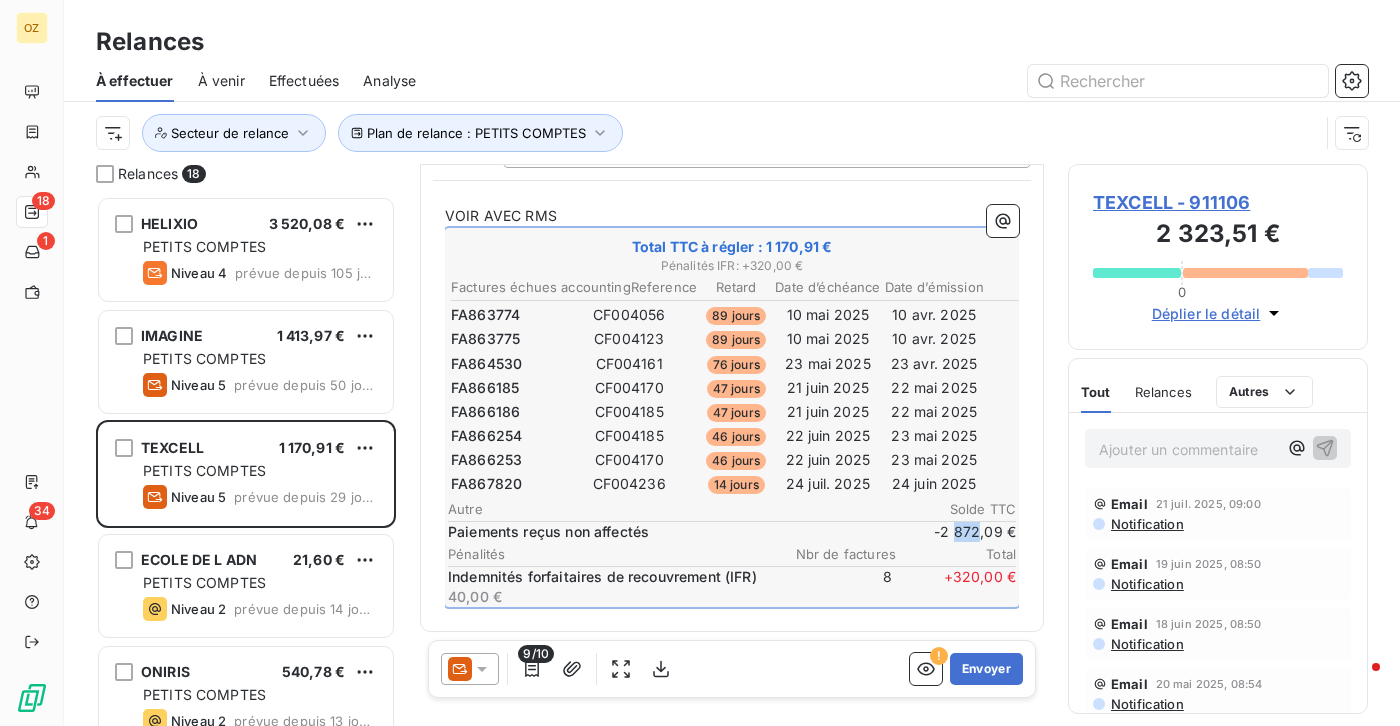 click on "-2 872,09 €" at bounding box center [956, 532] 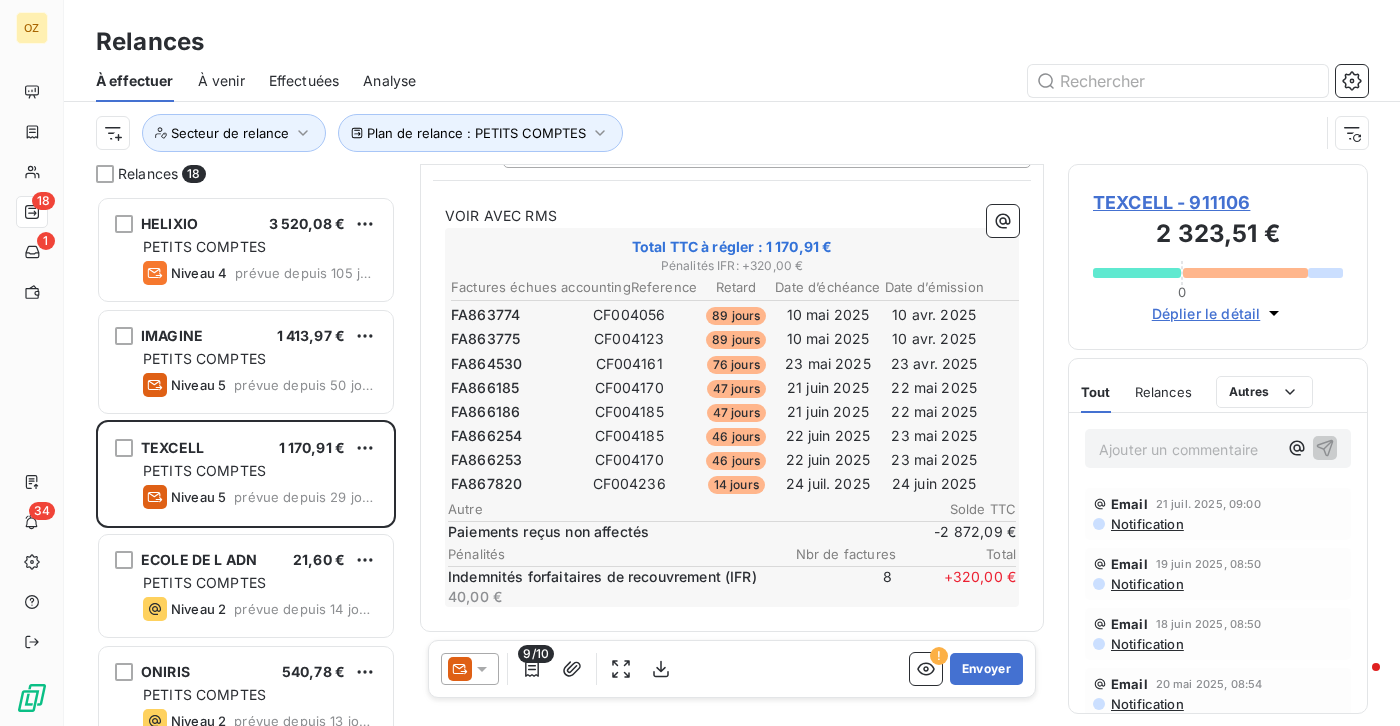 click on "Factures échues accountingReference Retard Date d’échéance Date d’émission Solde TTC FA863774 CF004056 89 jours   [DATE] [DATE] 396,67 € FA863775 CF004123 89 jours   [DATE] [DATE] 332,64 € FA864530 CF004161 76 jours   [DATE] [DATE] 1 037,74 € FA866185 CF004170 47 jours   [DATE] [DATE] 138,46 € FA866186 CF004185 47 jours   [DATE] [DATE] 495,84 € FA866254 CF004185 46 jours   [DATE] [DATE] 283,32 € FA866253 CF004170 46 jours   [DATE] [DATE] 73,01 € FA867820 CF004236 14 jours   [DATE] [DATE] 1 285,32 € Autre Solde TTC Paiements reçus non affectés -2 872,09 € Pénalités Nbr de factures Total Indemnités forfaitaires de recouvrement (IFR) 40,00 € 8 +  320,00 €" at bounding box center (732, 441) 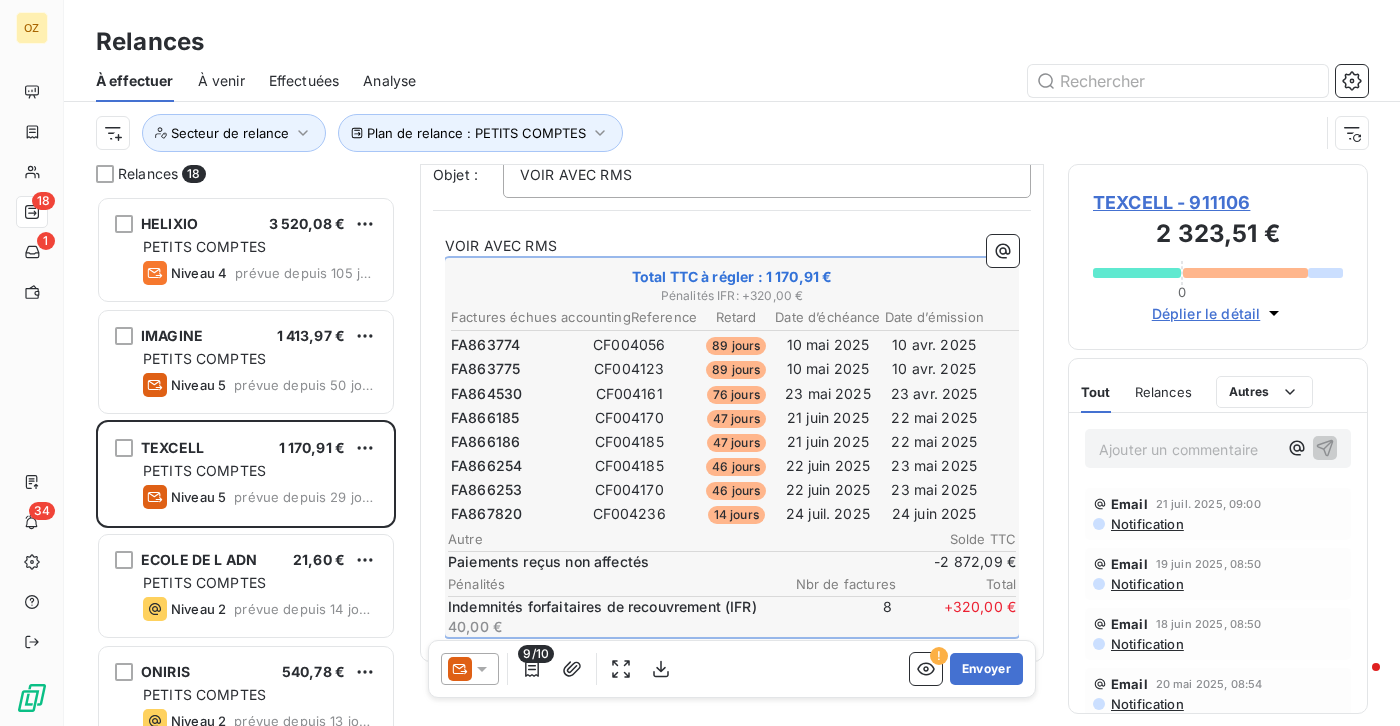 scroll, scrollTop: 217, scrollLeft: 0, axis: vertical 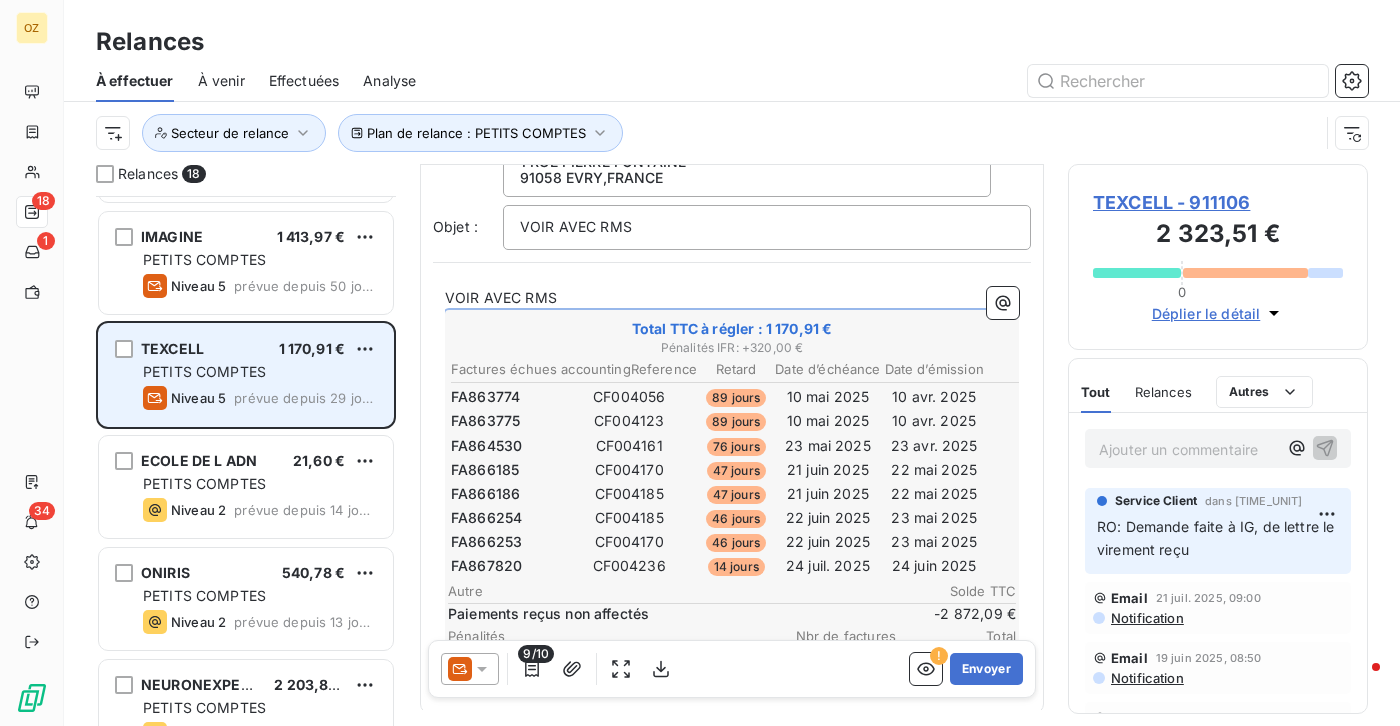 click on "ECOLE DE L ADN" at bounding box center (199, 460) 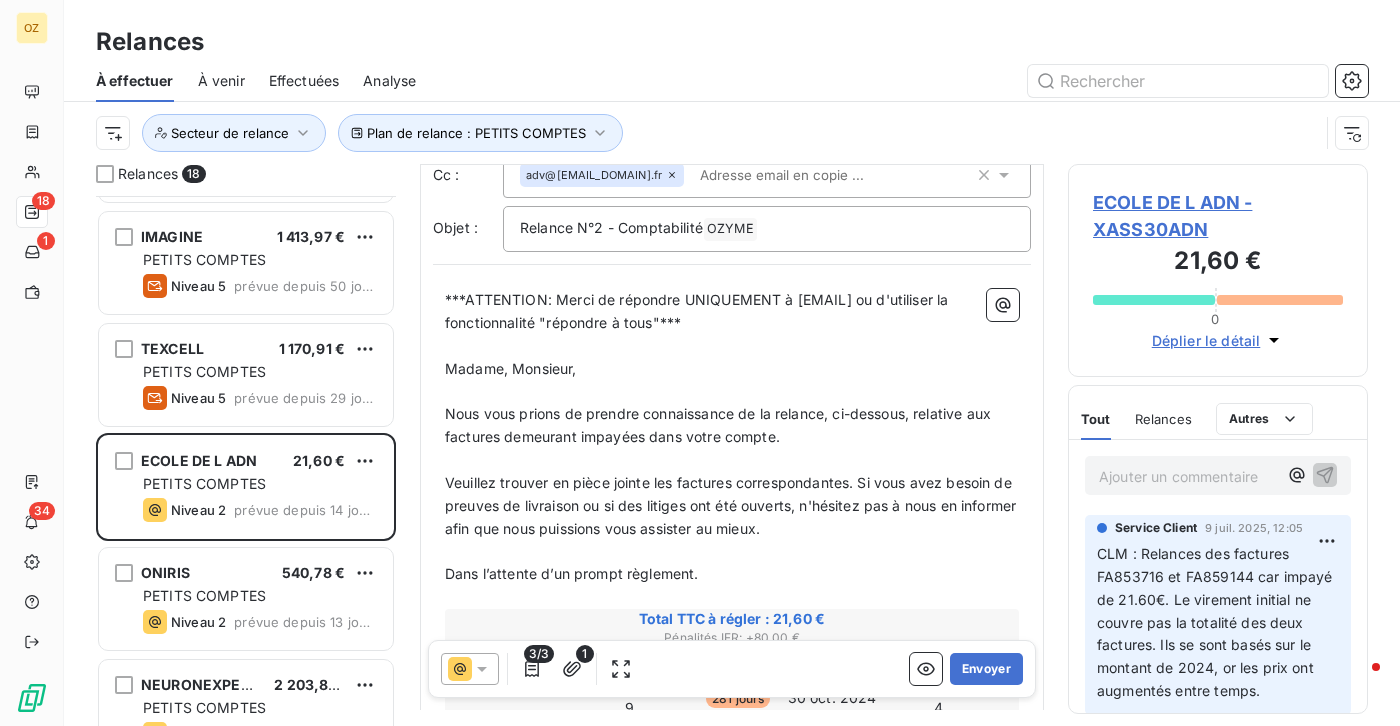 scroll, scrollTop: 200, scrollLeft: 0, axis: vertical 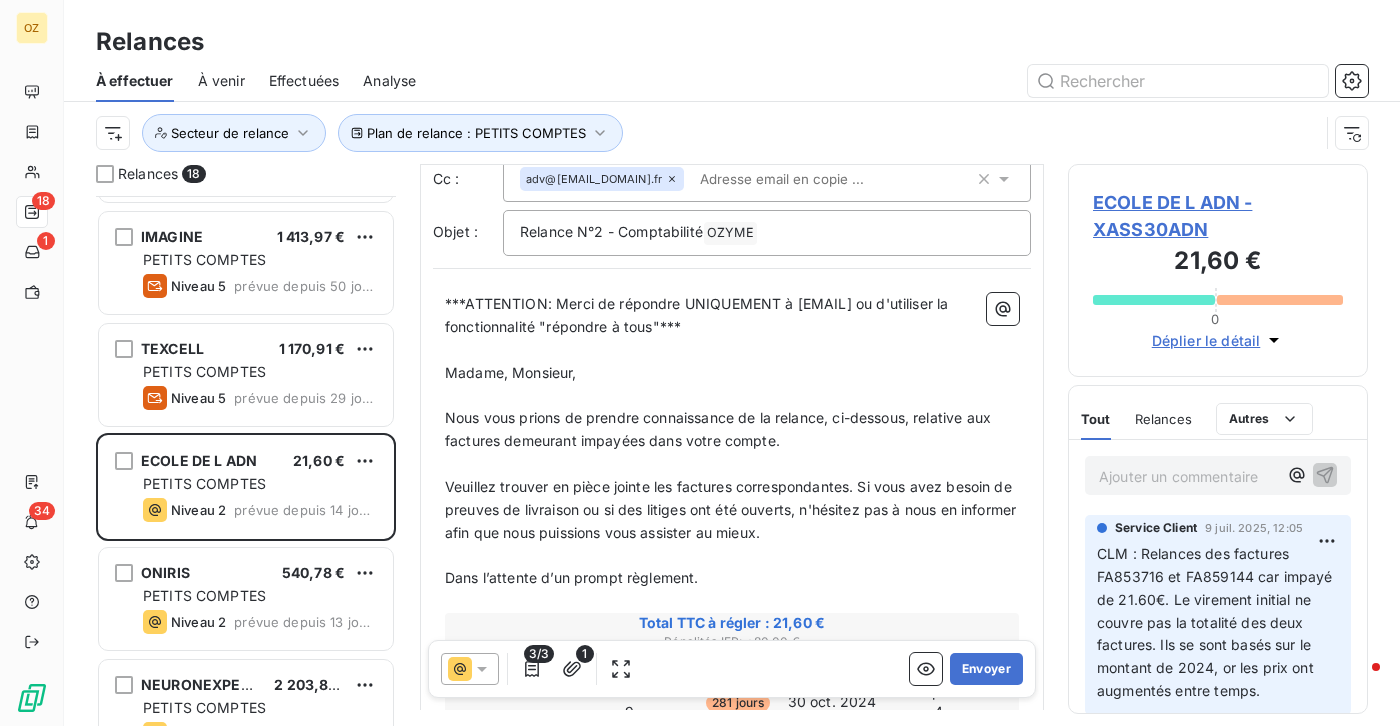 click on "ECOLE DE L ADN - XASS30ADN" at bounding box center (1218, 216) 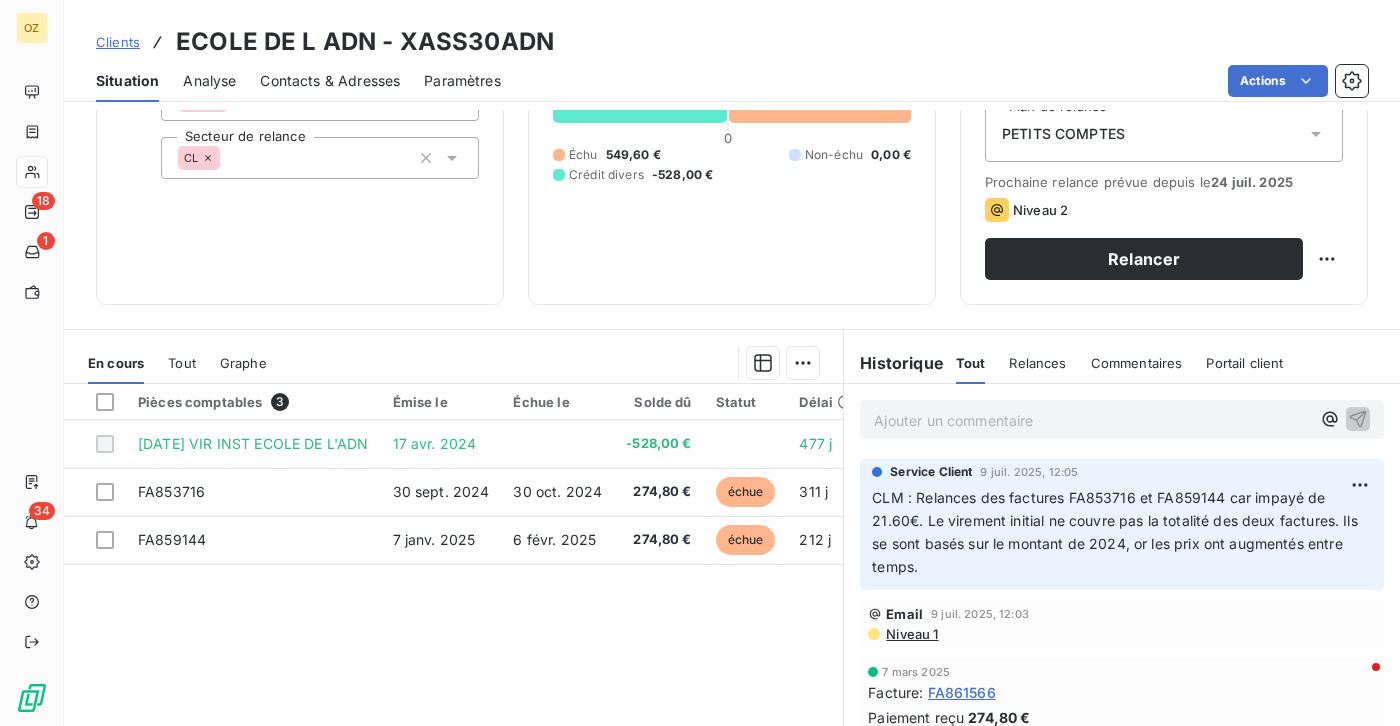 scroll, scrollTop: 200, scrollLeft: 0, axis: vertical 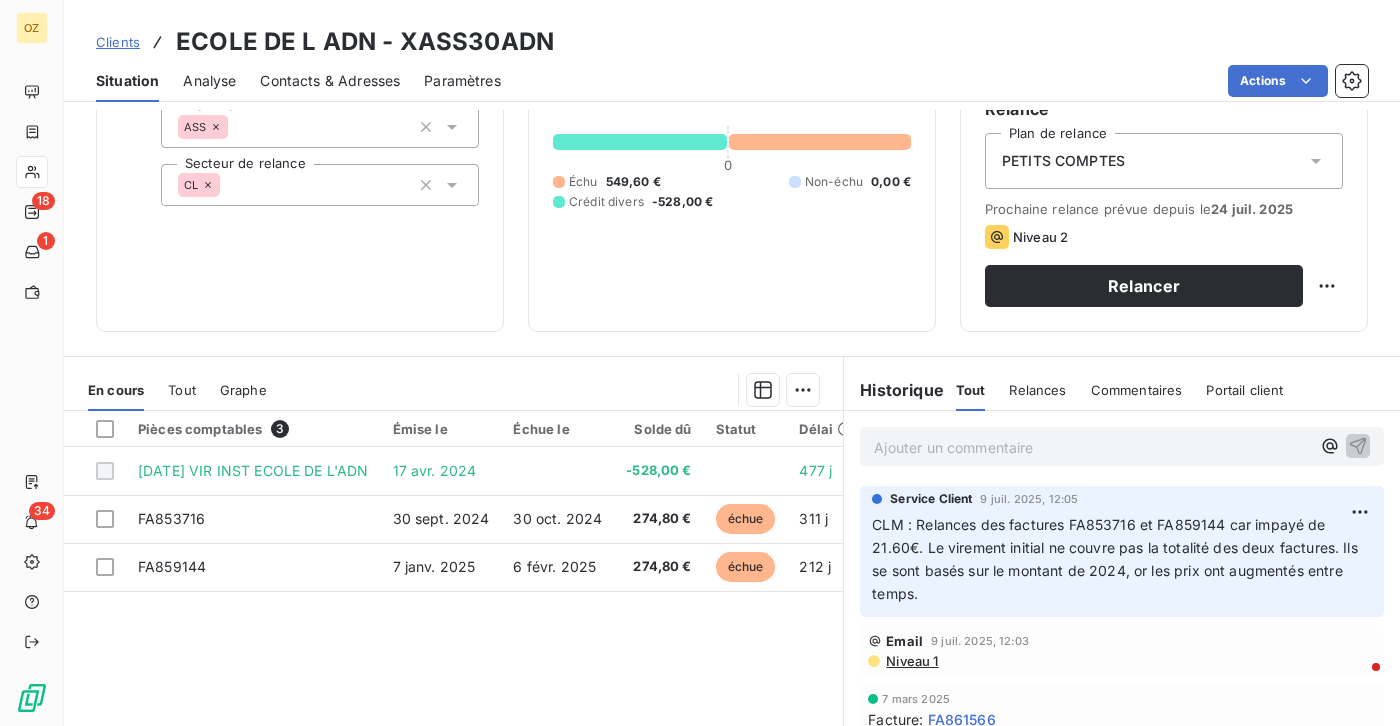 click on "CLM : Relances des factures FA853716 et FA859144 car impayé de 21.60€. Le virement initial ne couvre pas la totalité des deux factures. Ils se sont basés sur le montant de 2024, or les prix ont augmentés entre temps." at bounding box center (1117, 559) 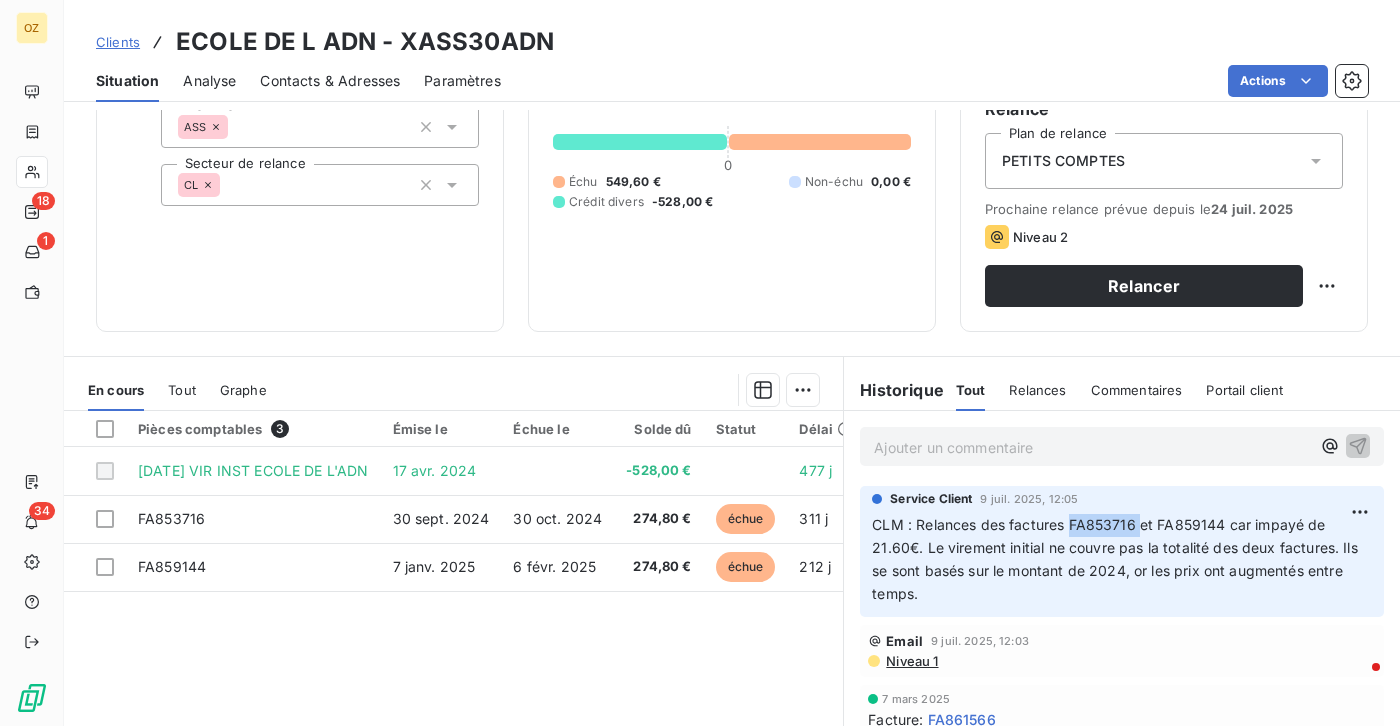 copy on "FA853716" 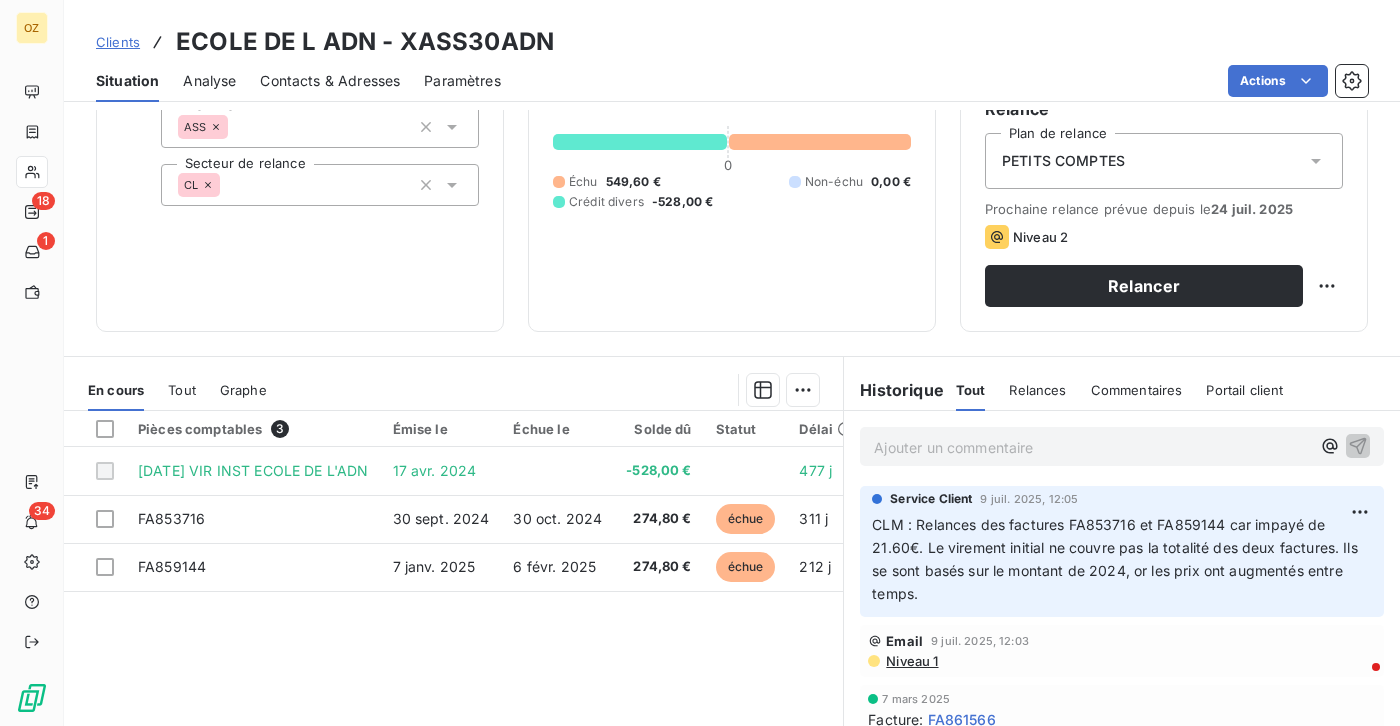 click on "Service Client 9 juil. 2025, 12:05 CLM : Relances des factures FA853716 et FA859144 car impayé de 21.60€. Le virement initial ne couvre pas la totalité des deux factures. Ils se sont basés sur le montant de 2024, or les prix ont augmentés entre temps.  Email 9 juil. 2025, 12:03 Niveau 1 7 mars 2025 Facture  : FA861566 Paiement reçu 274,80 € Email 17 avr. 2024, 09:49 Notification 21 mars 2024 Facture  : FA843419 Paiement reçu 528,00 €" at bounding box center (1122, 698) 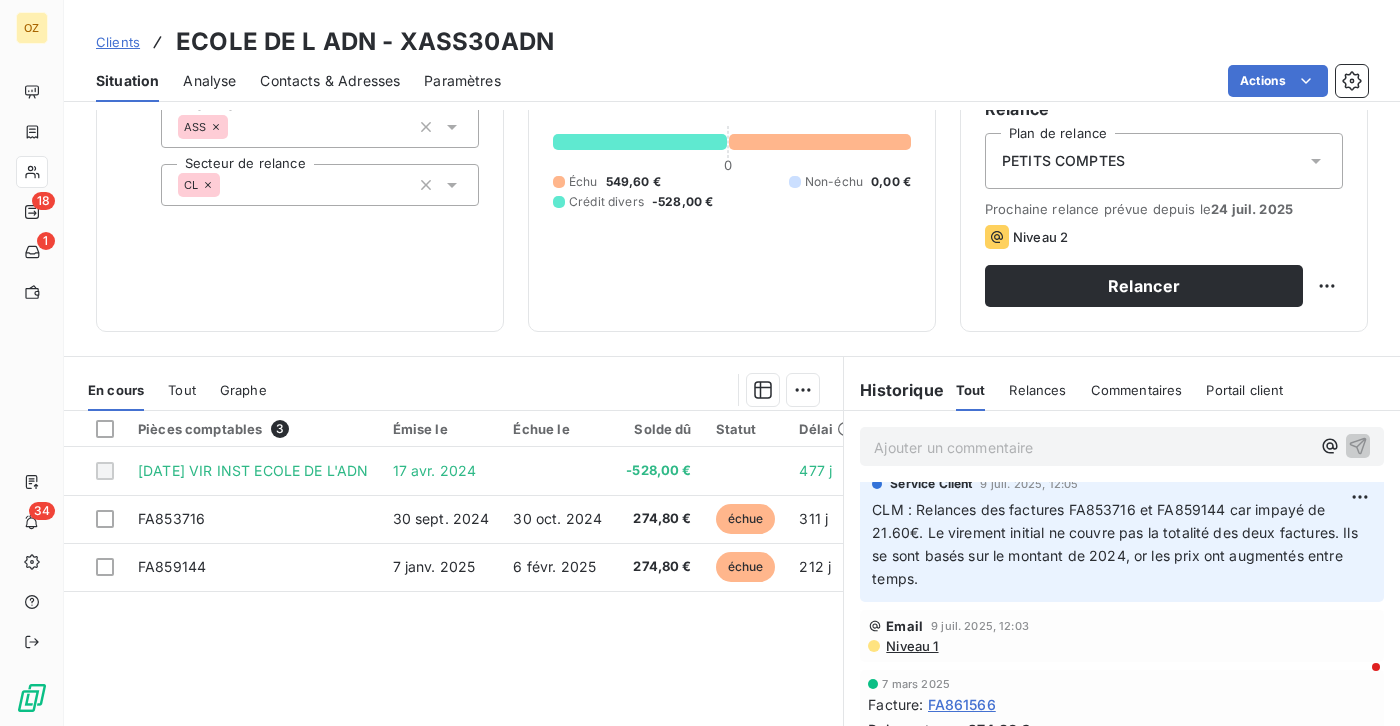 scroll, scrollTop: 0, scrollLeft: 0, axis: both 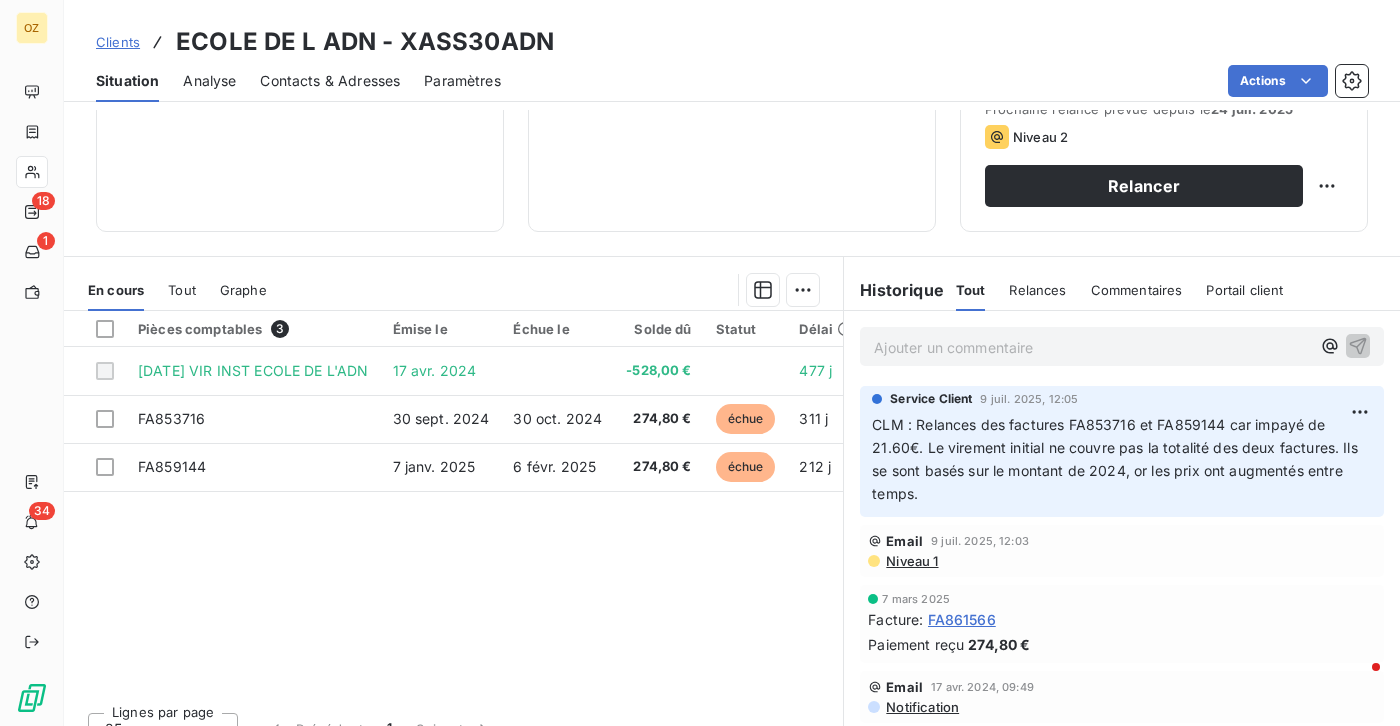 click on "Contacts & Adresses" at bounding box center [330, 81] 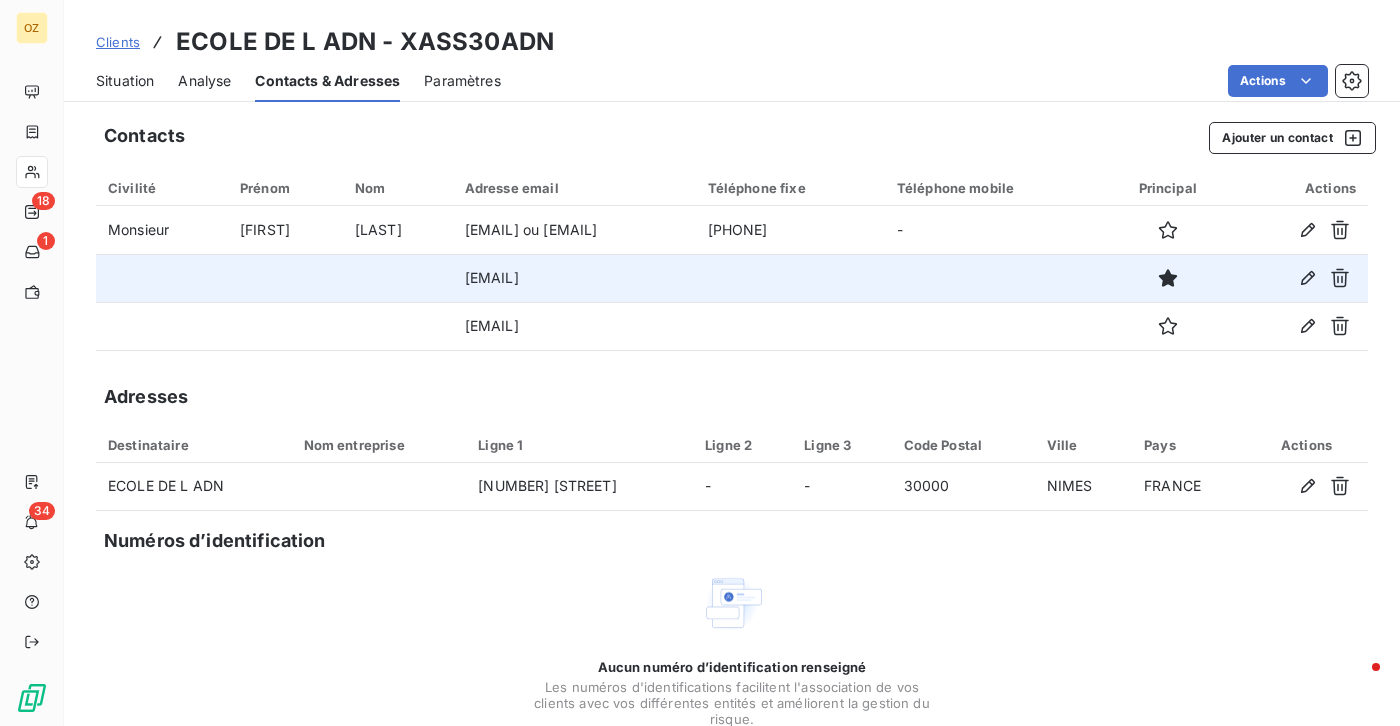click on "[EMAIL]" at bounding box center (574, 278) 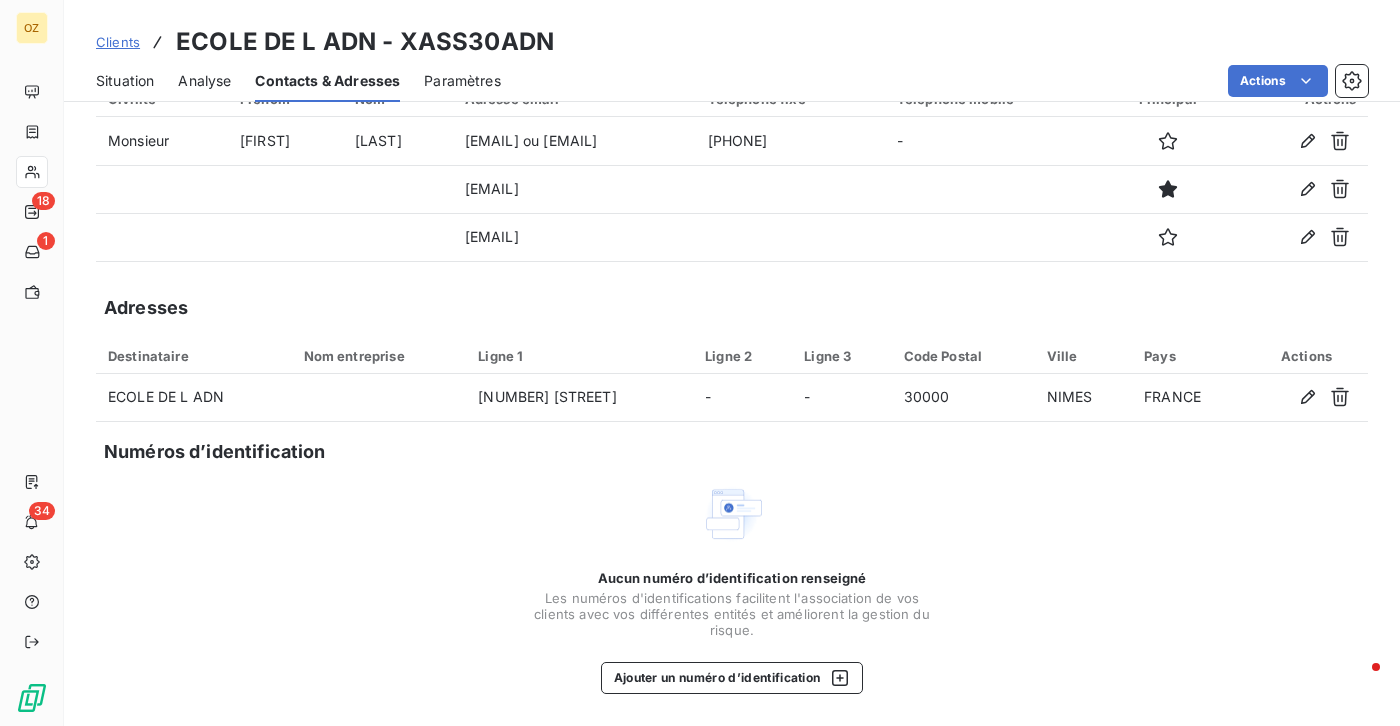 scroll, scrollTop: 0, scrollLeft: 0, axis: both 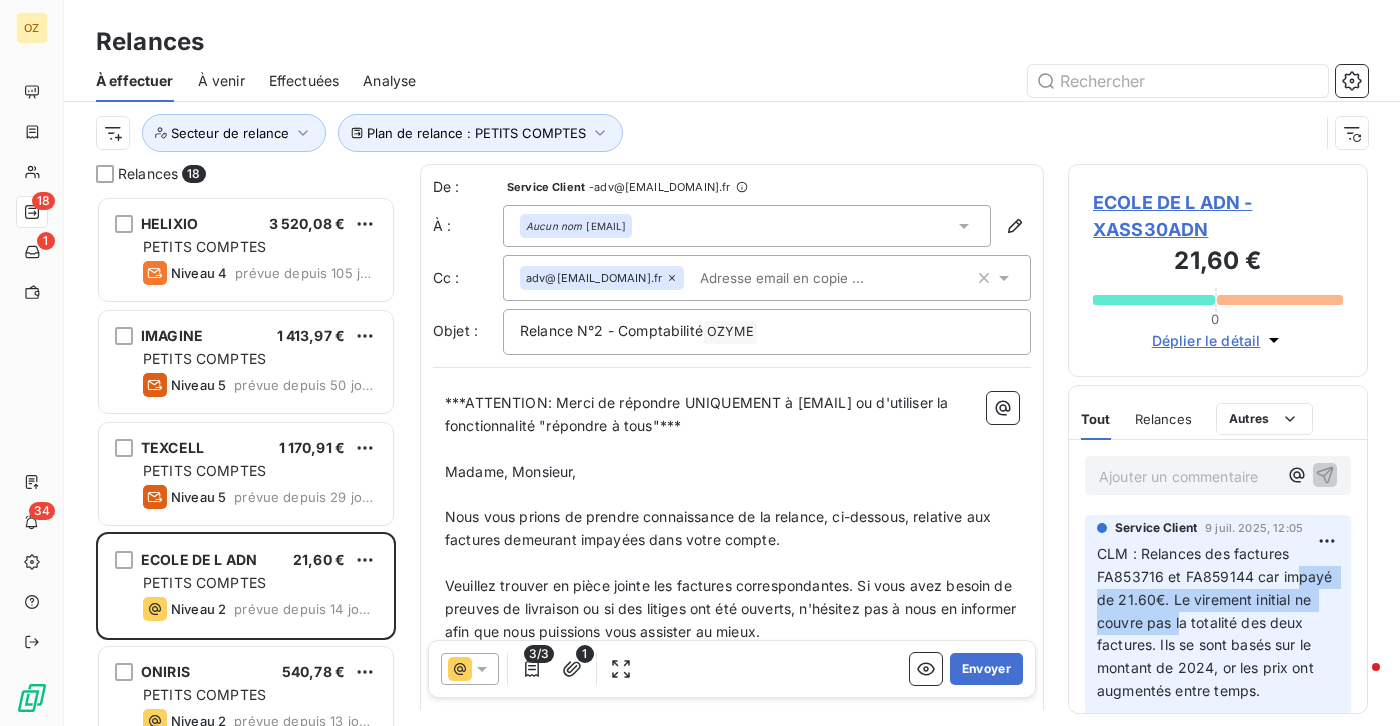 drag, startPoint x: 1109, startPoint y: 591, endPoint x: 1243, endPoint y: 613, distance: 135.79396 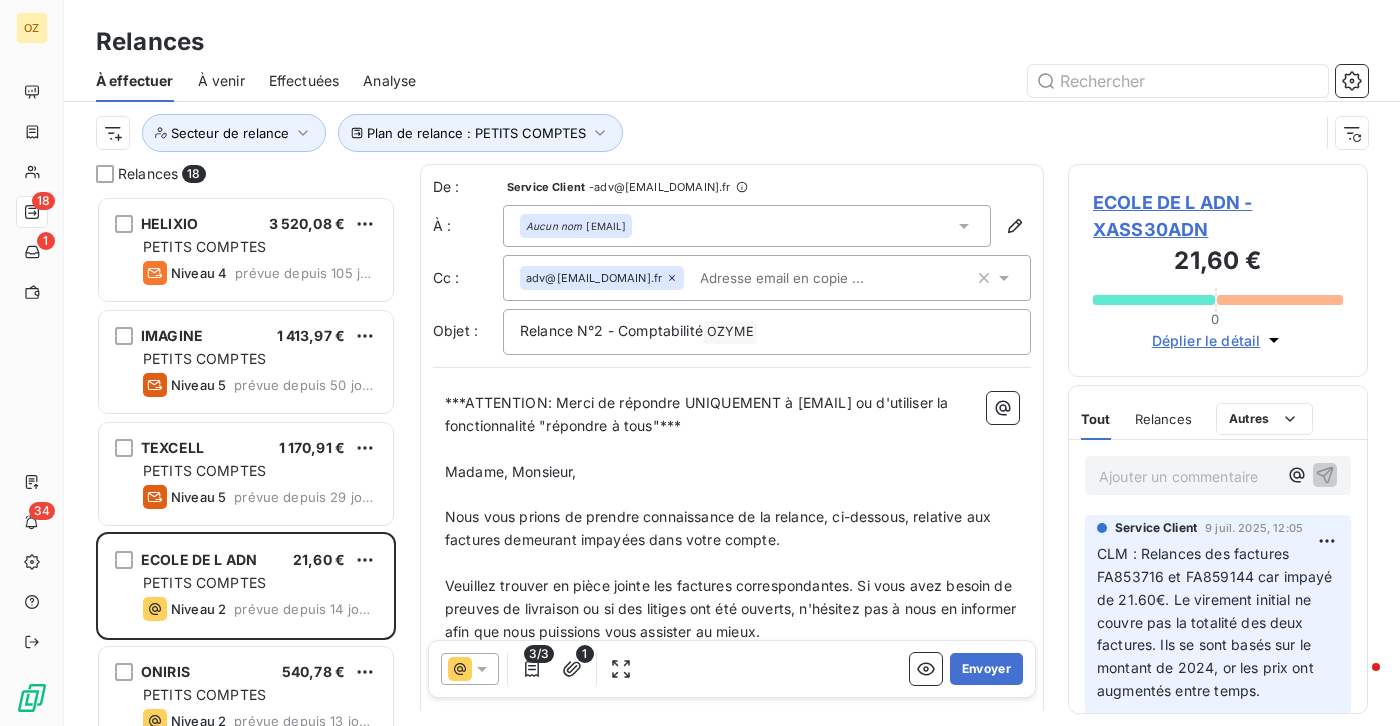 click on "CLM : Relances des factures FA853716 et FA859144 car impayé de 21.60€. Le virement initial ne couvre pas la totalité des deux factures. Ils se sont basés sur le montant de 2024, or les prix ont augmentés entre temps." at bounding box center [1217, 622] 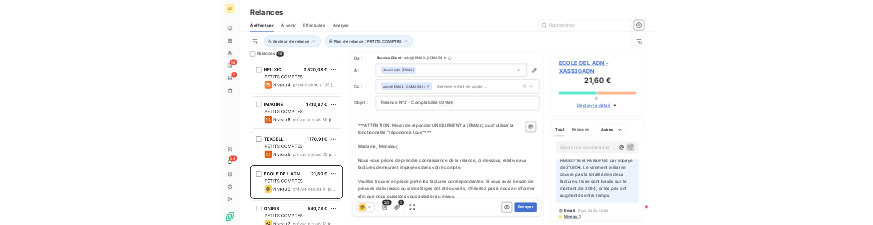 scroll, scrollTop: 100, scrollLeft: 0, axis: vertical 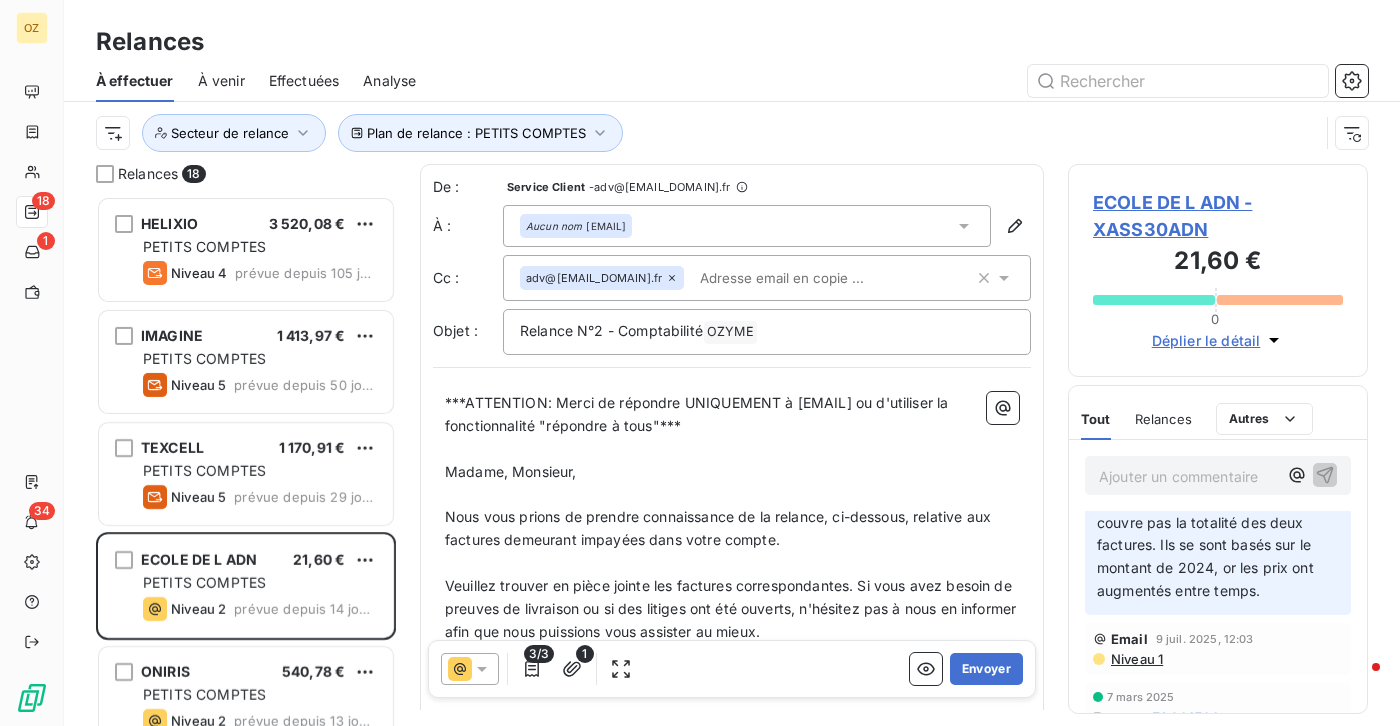 click on "ECOLE DE L ADN - XASS30ADN" at bounding box center (1218, 216) 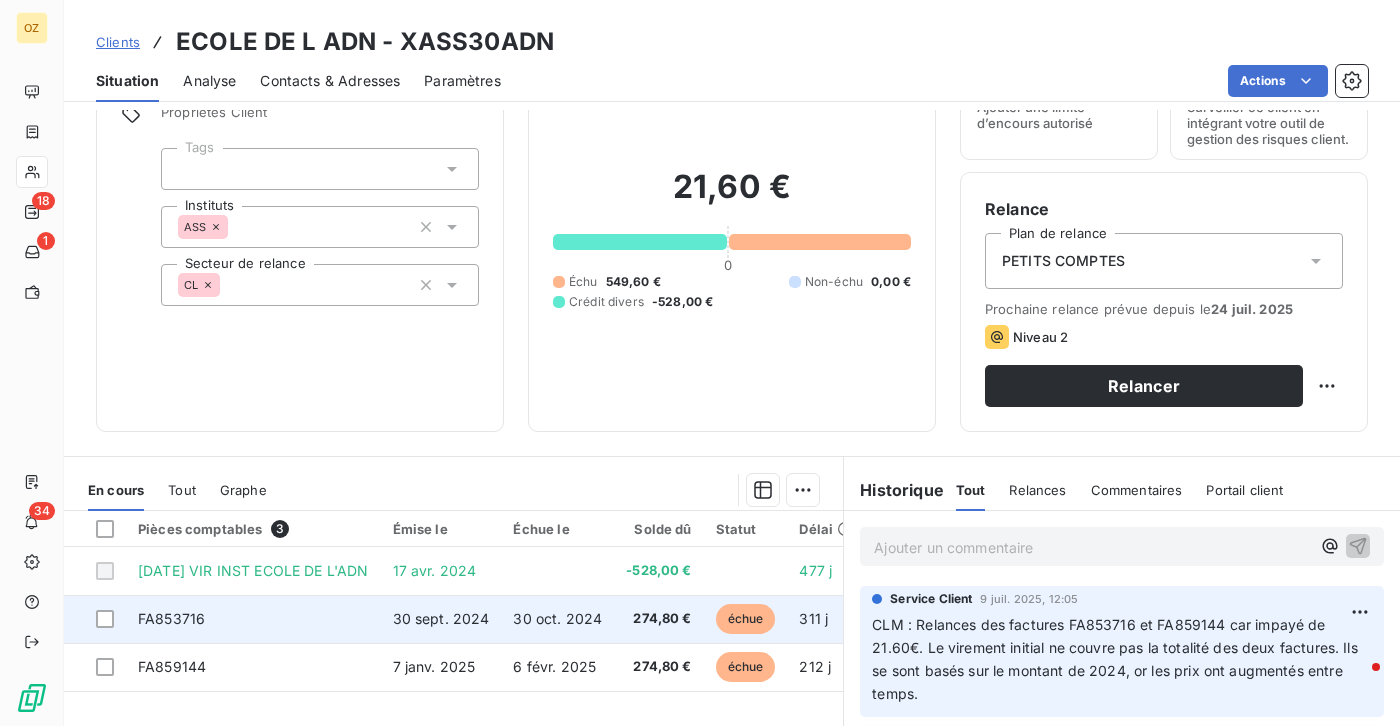 scroll, scrollTop: 0, scrollLeft: 0, axis: both 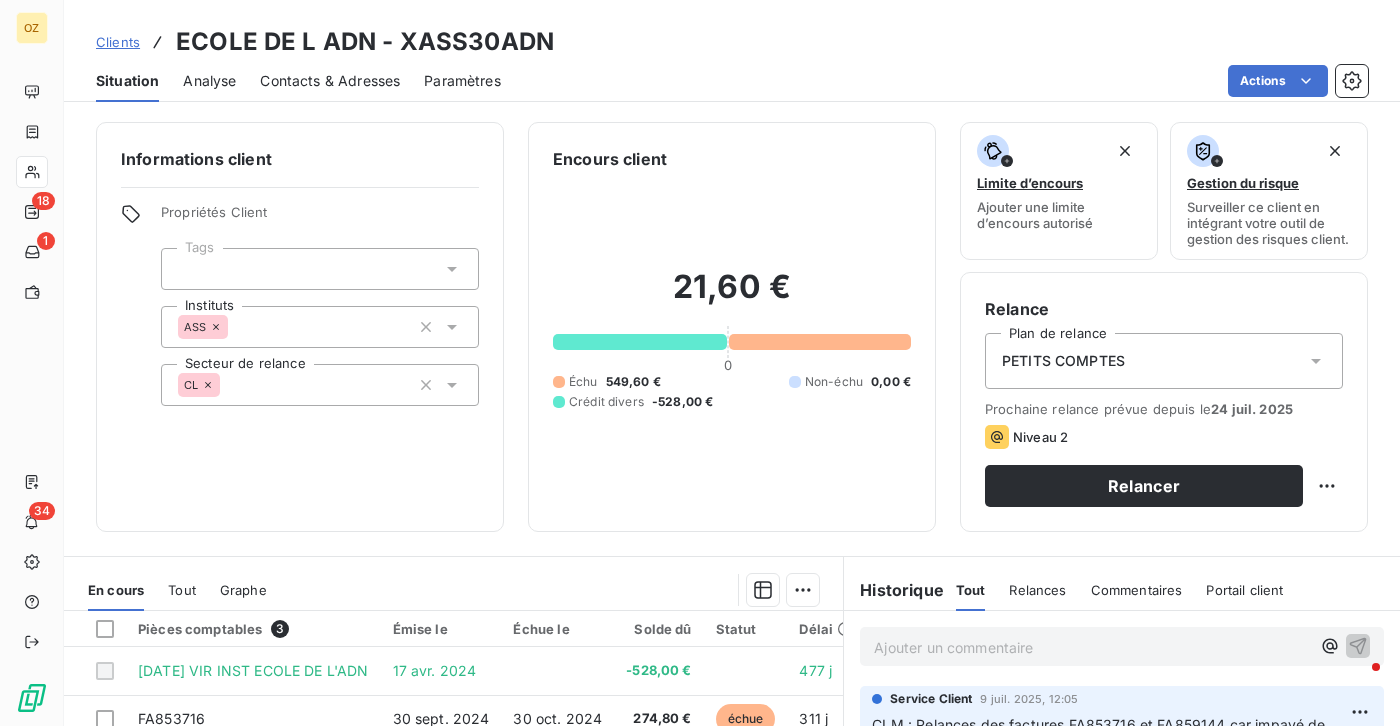 click on "Contacts & Adresses" at bounding box center [330, 81] 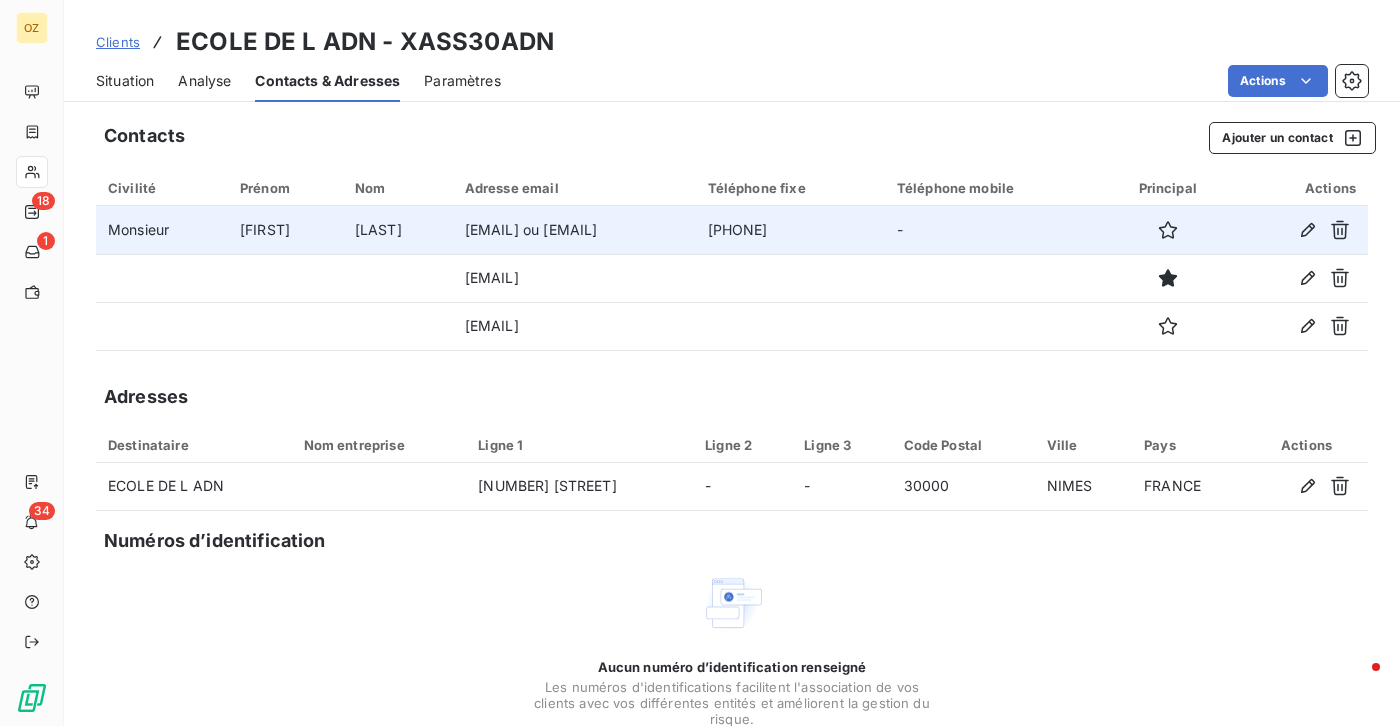drag, startPoint x: 928, startPoint y: 232, endPoint x: 851, endPoint y: 237, distance: 77.16217 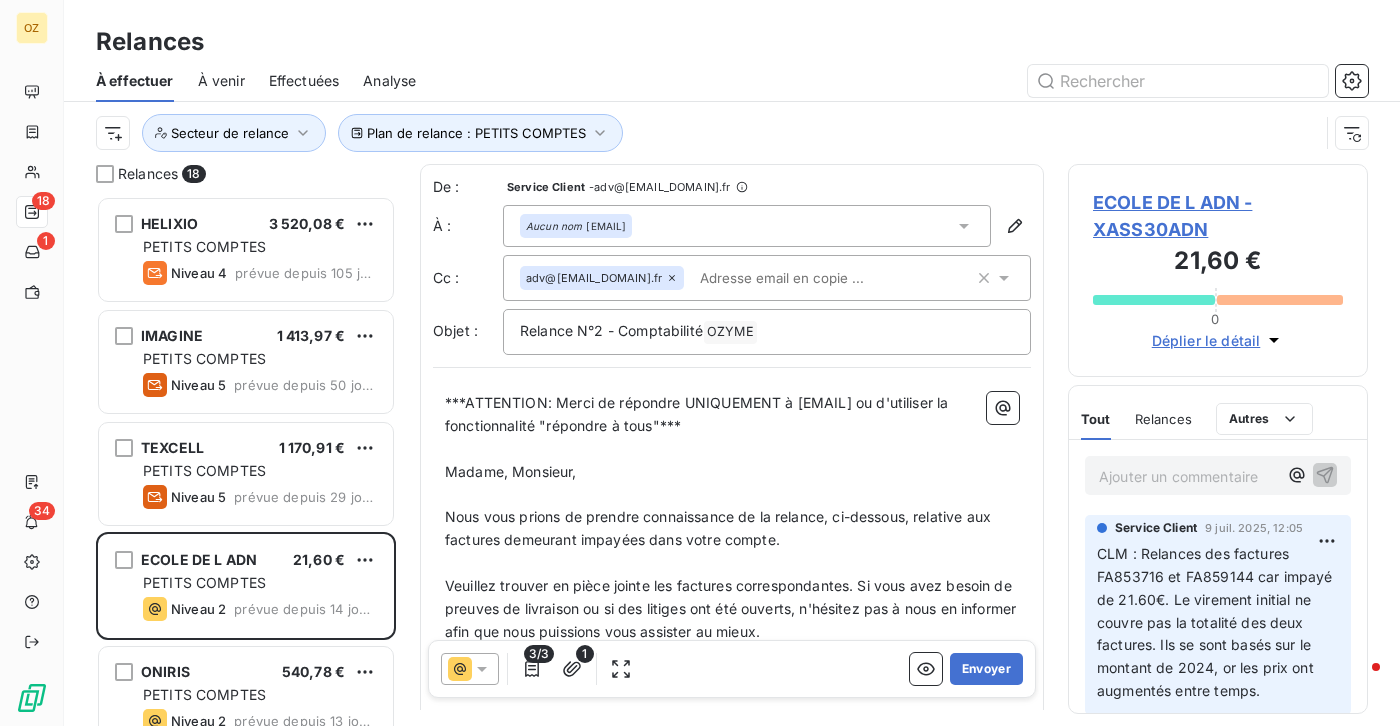 scroll, scrollTop: 15, scrollLeft: 15, axis: both 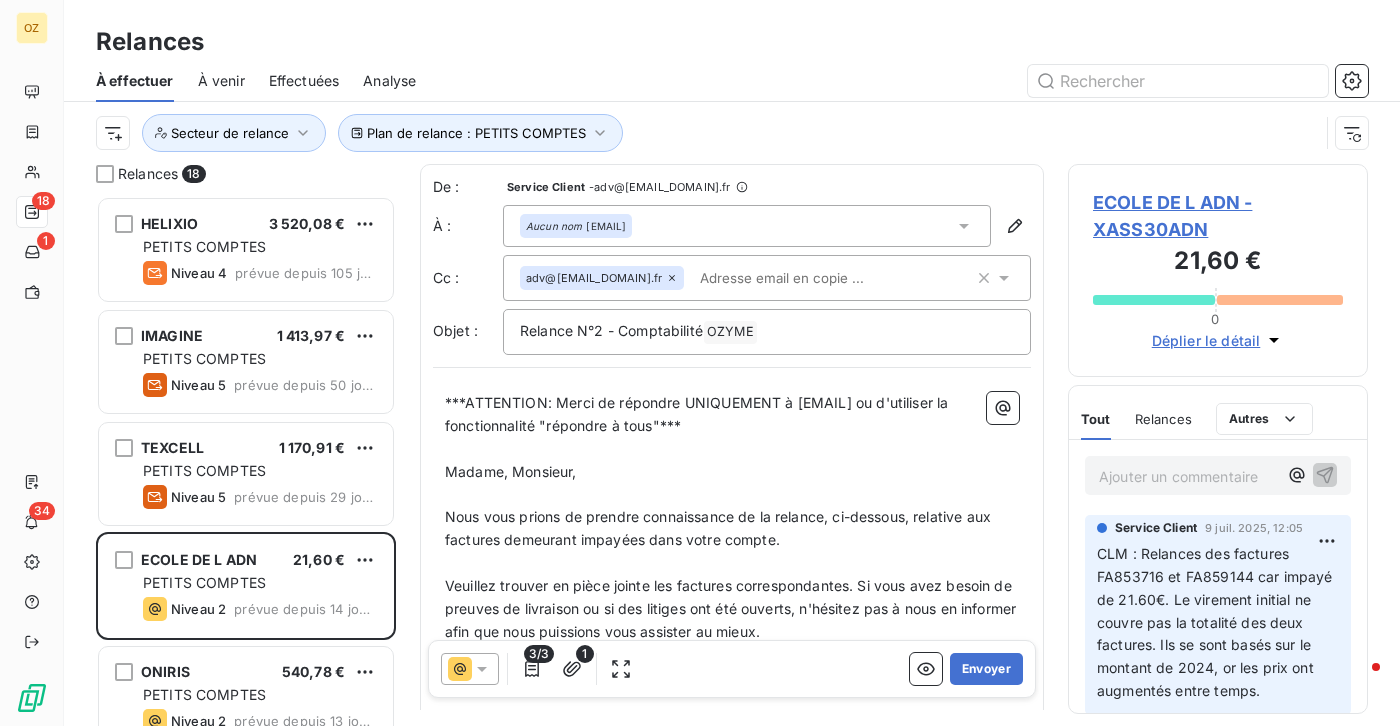 click on "Ajouter un commentaire ﻿" at bounding box center (1188, 476) 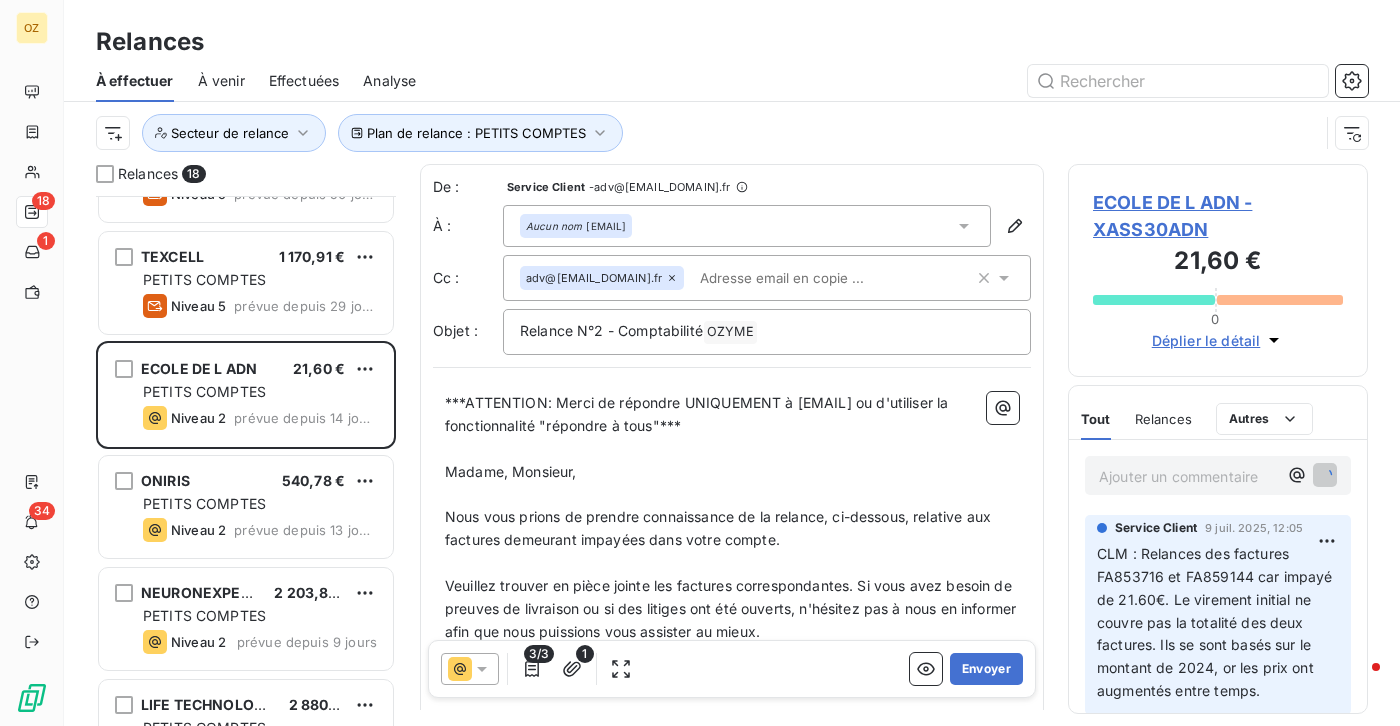 scroll, scrollTop: 200, scrollLeft: 0, axis: vertical 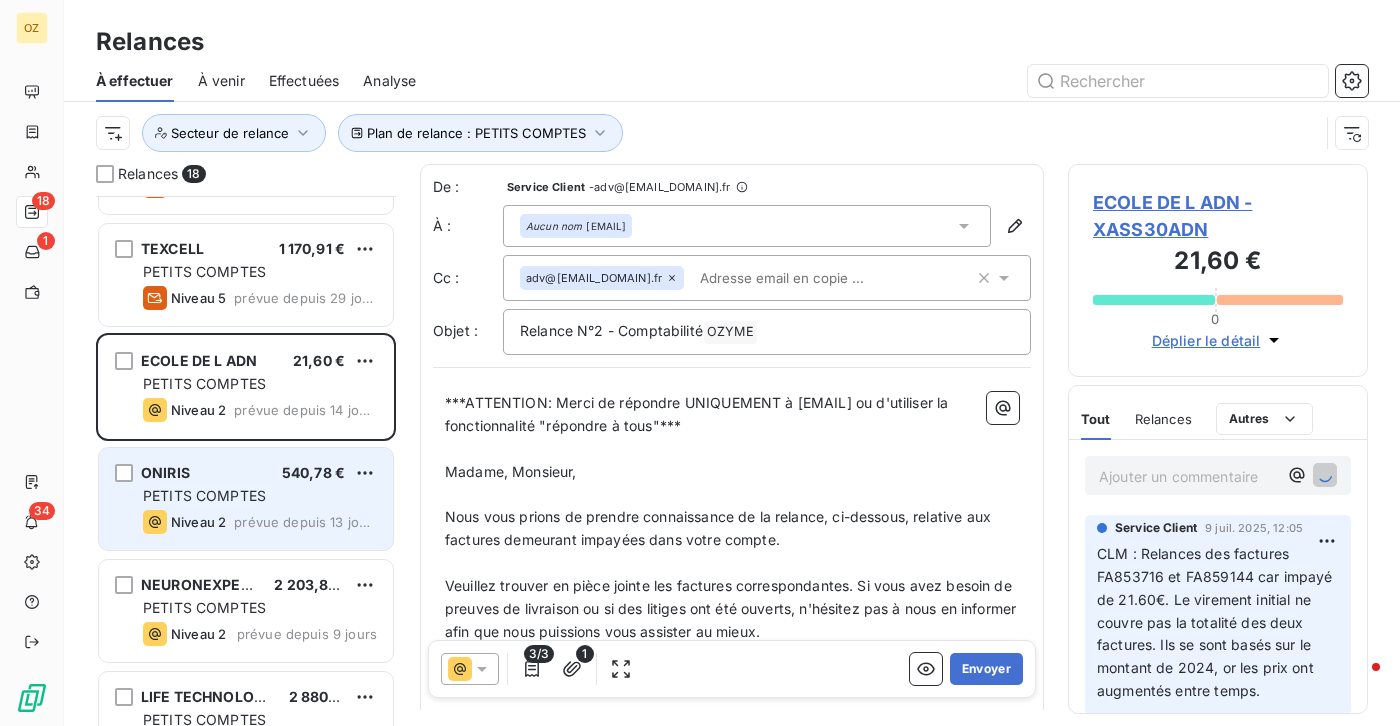 click on "540,78 €" at bounding box center (313, 472) 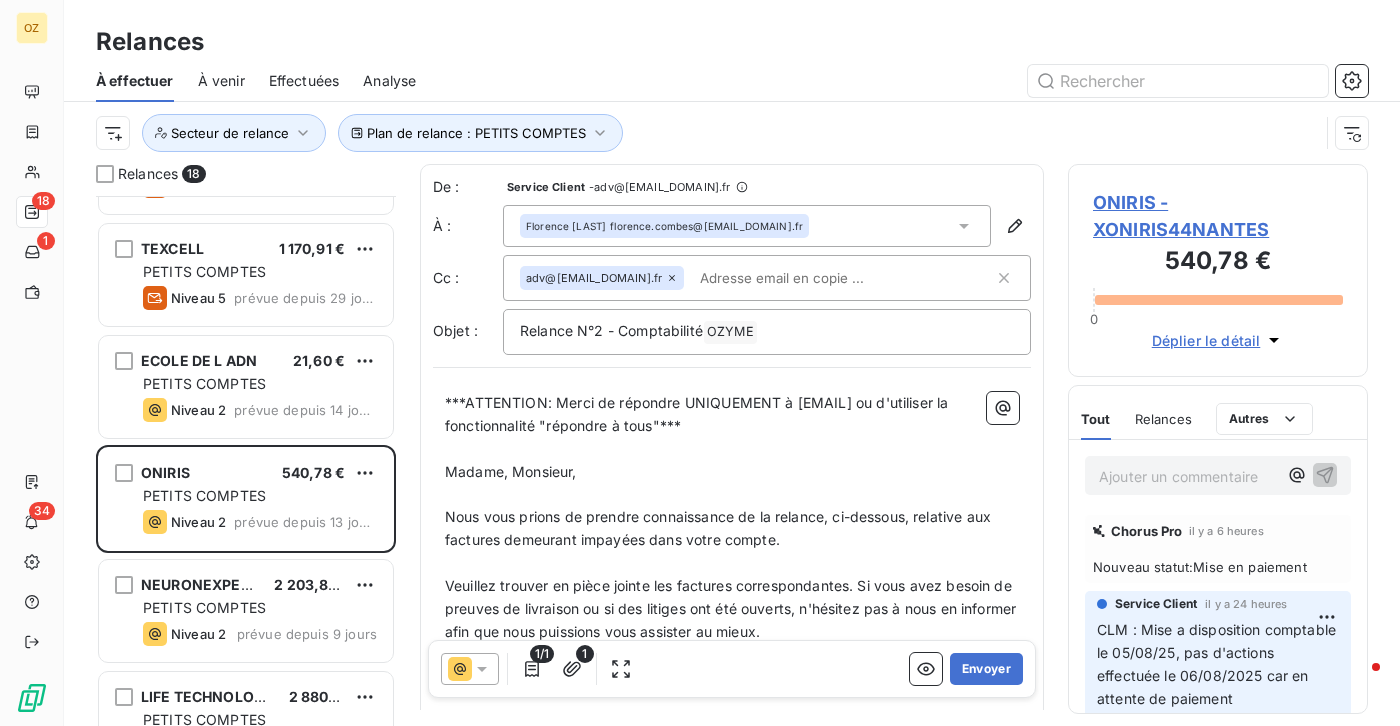 scroll, scrollTop: 100, scrollLeft: 0, axis: vertical 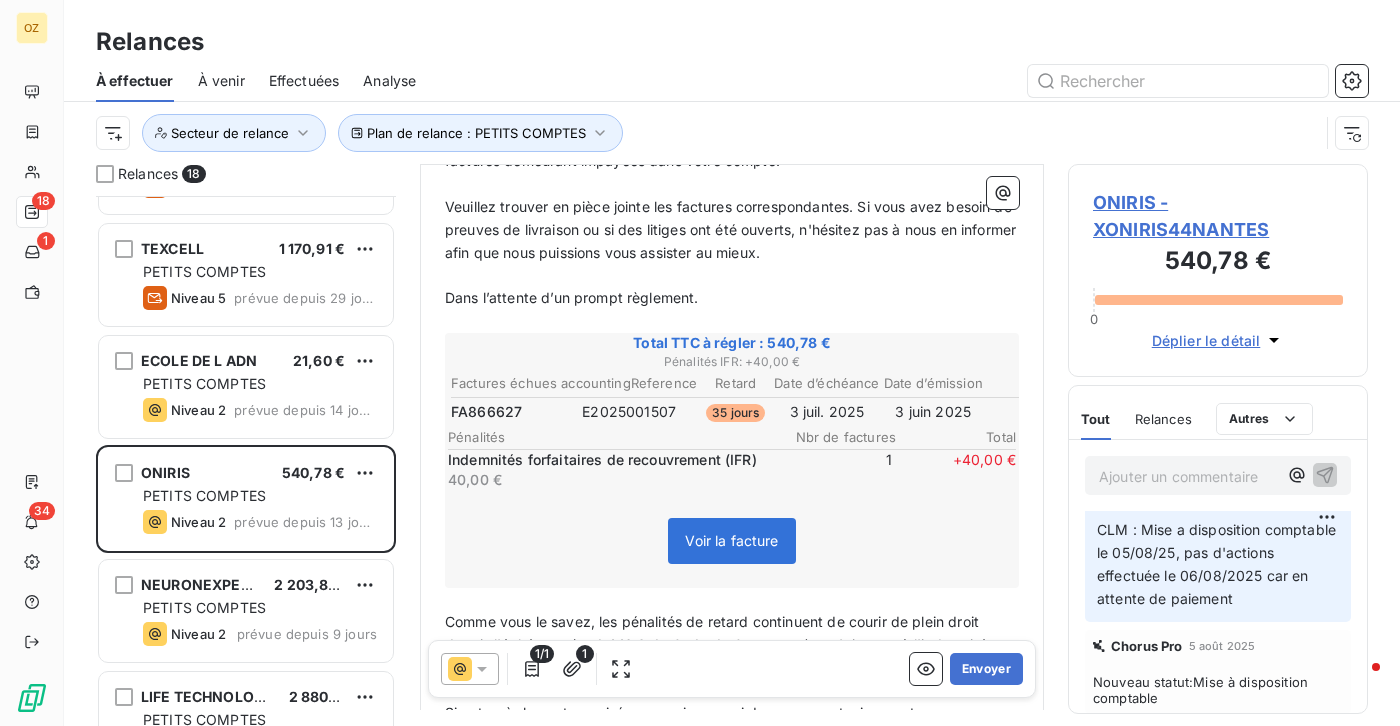 click on "E2025001507" at bounding box center (629, 412) 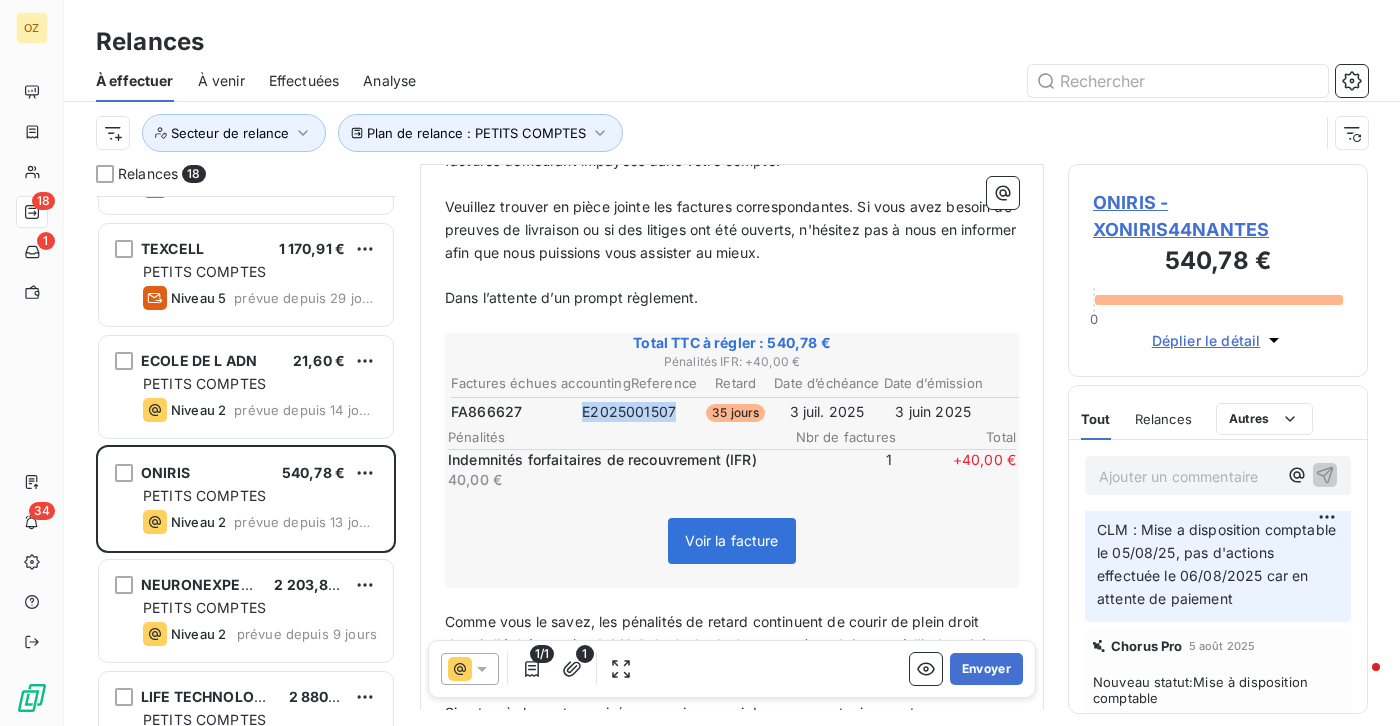copy on "E2025001507" 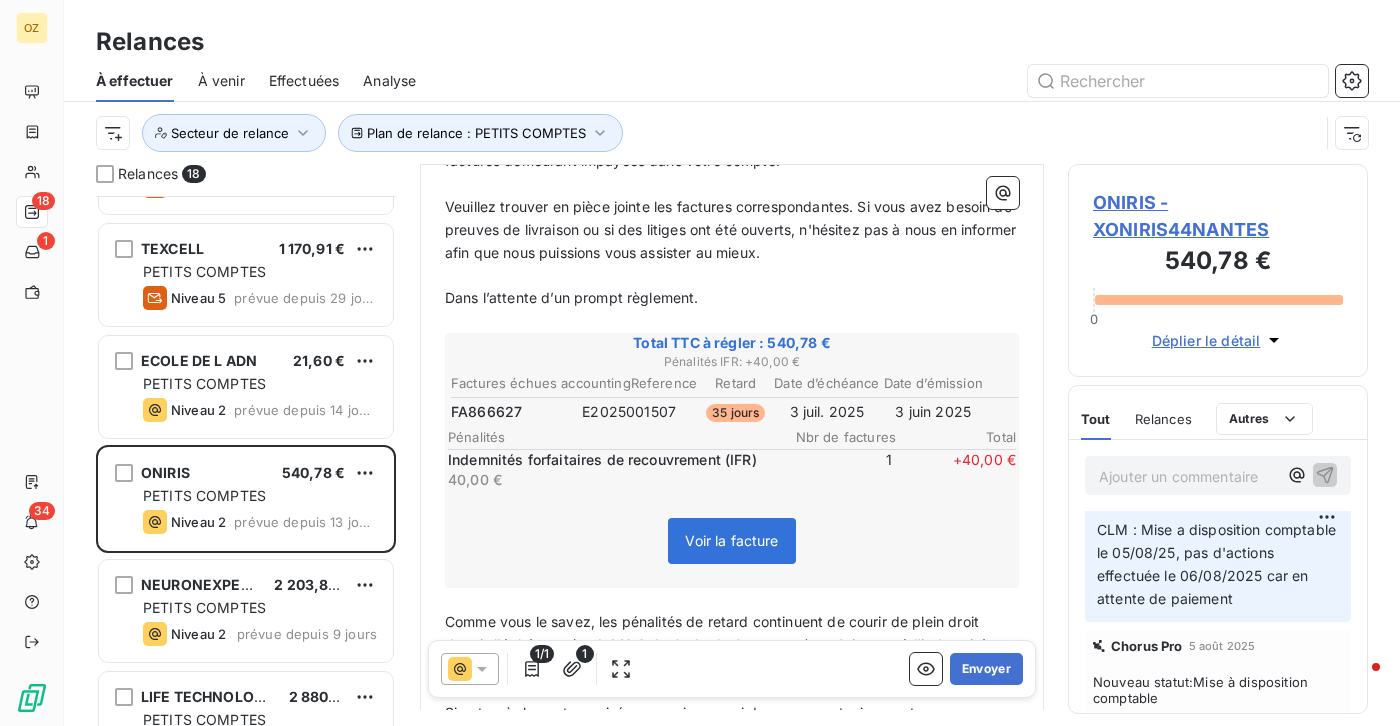 click on "FA866627" at bounding box center (486, 412) 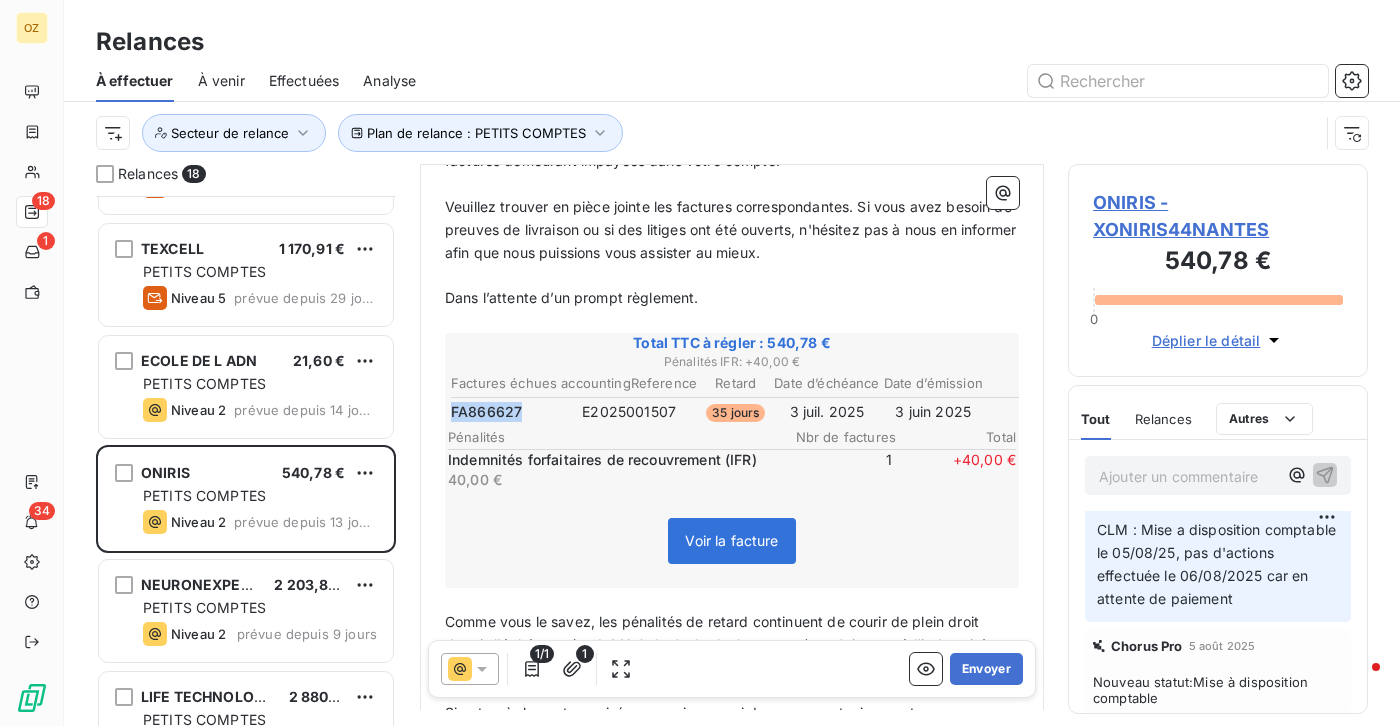 copy on "FA866627" 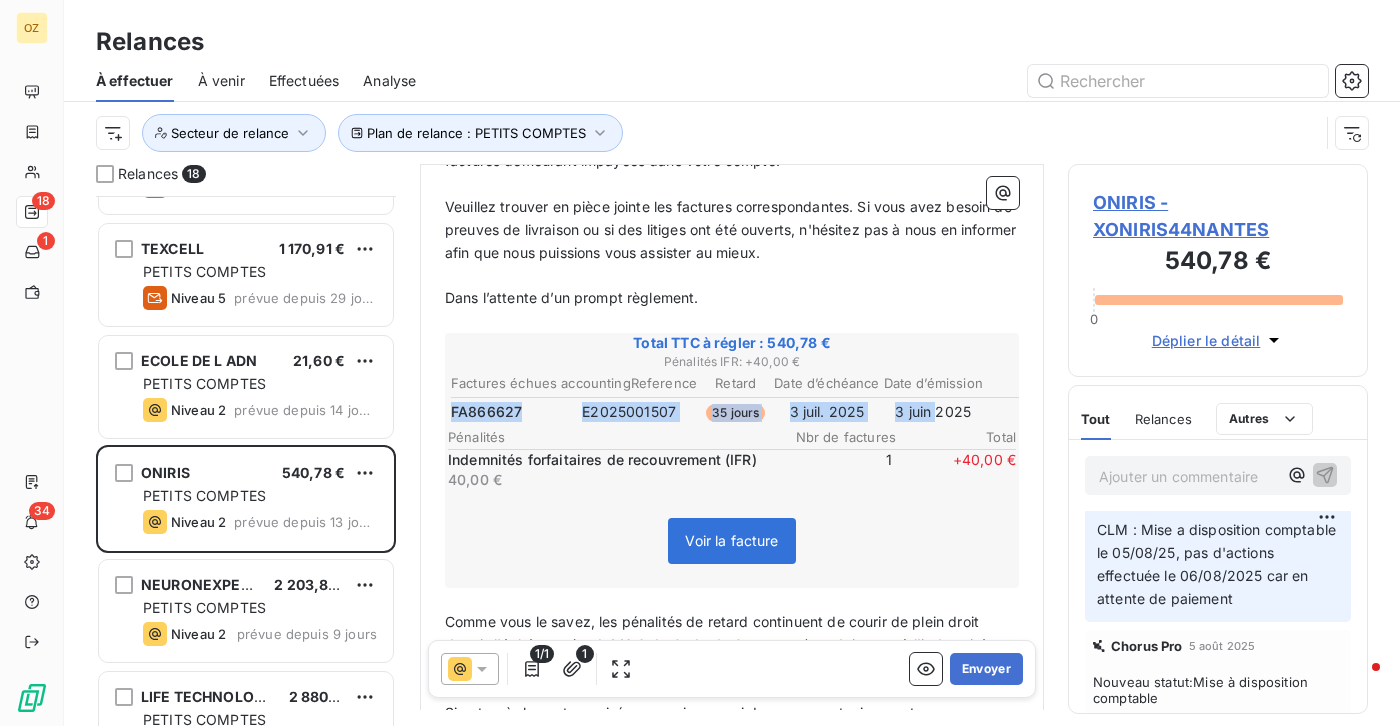 click on "Voir   la facture" at bounding box center [732, 545] 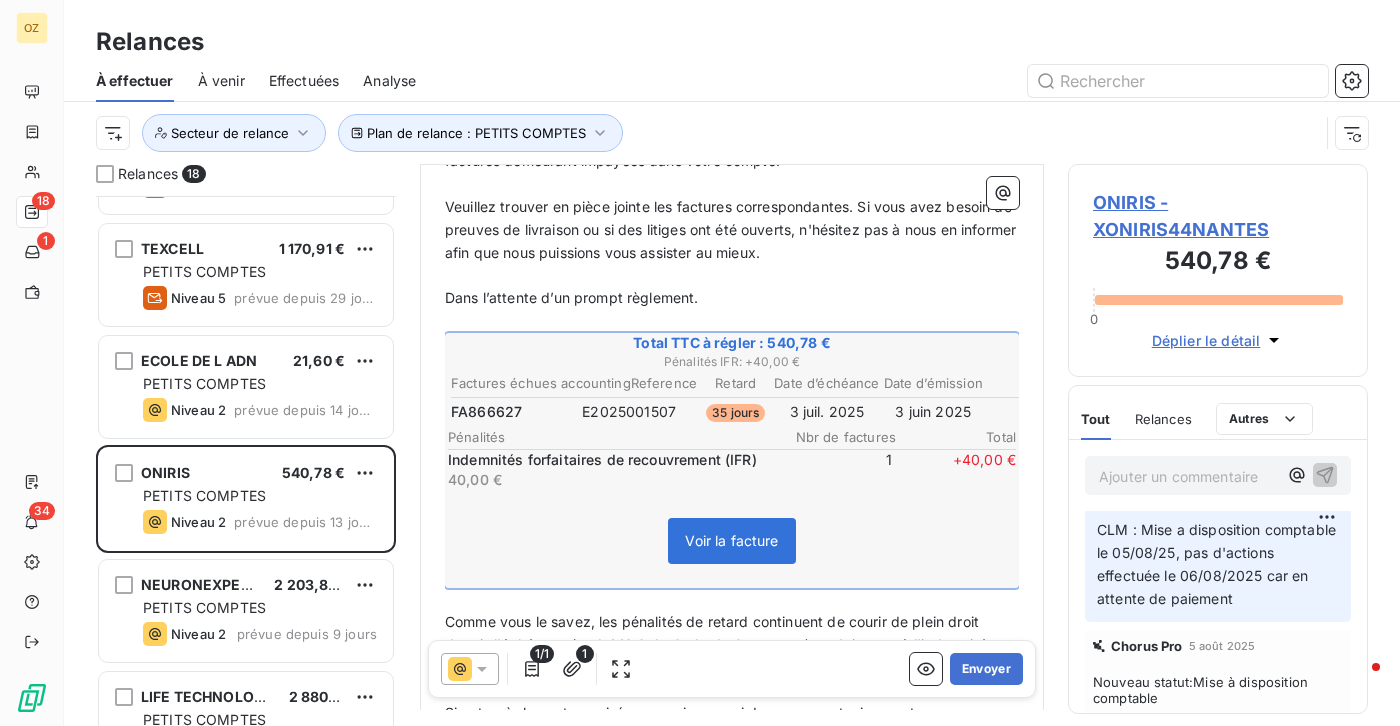 click on "Ajouter un commentaire ﻿" at bounding box center (1188, 476) 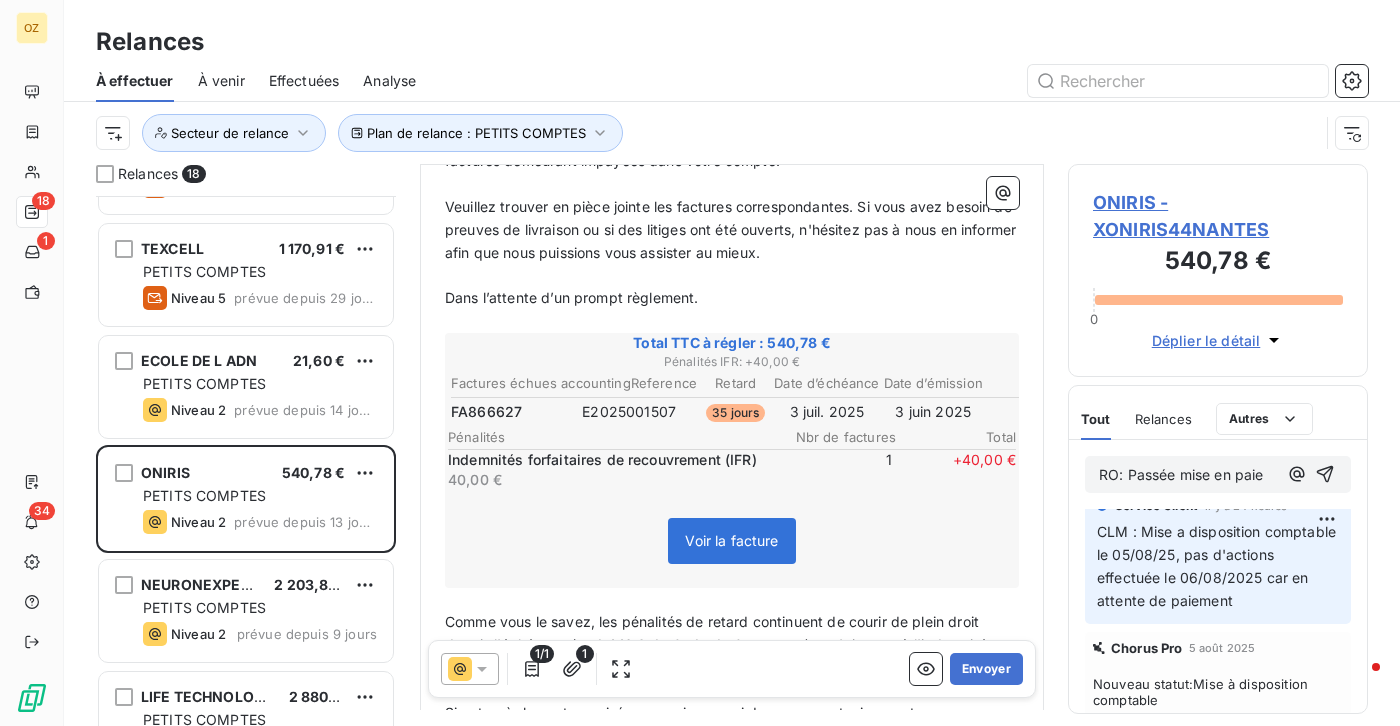 scroll, scrollTop: 119, scrollLeft: 0, axis: vertical 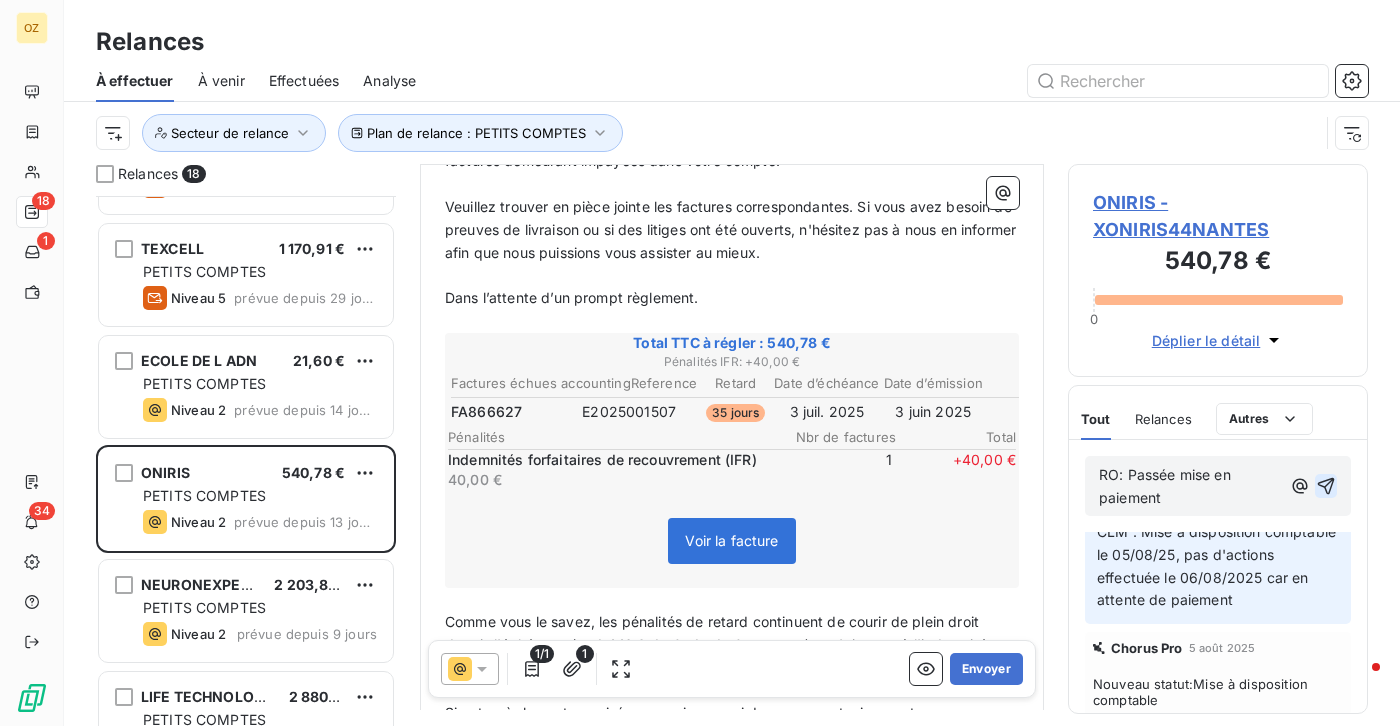 click 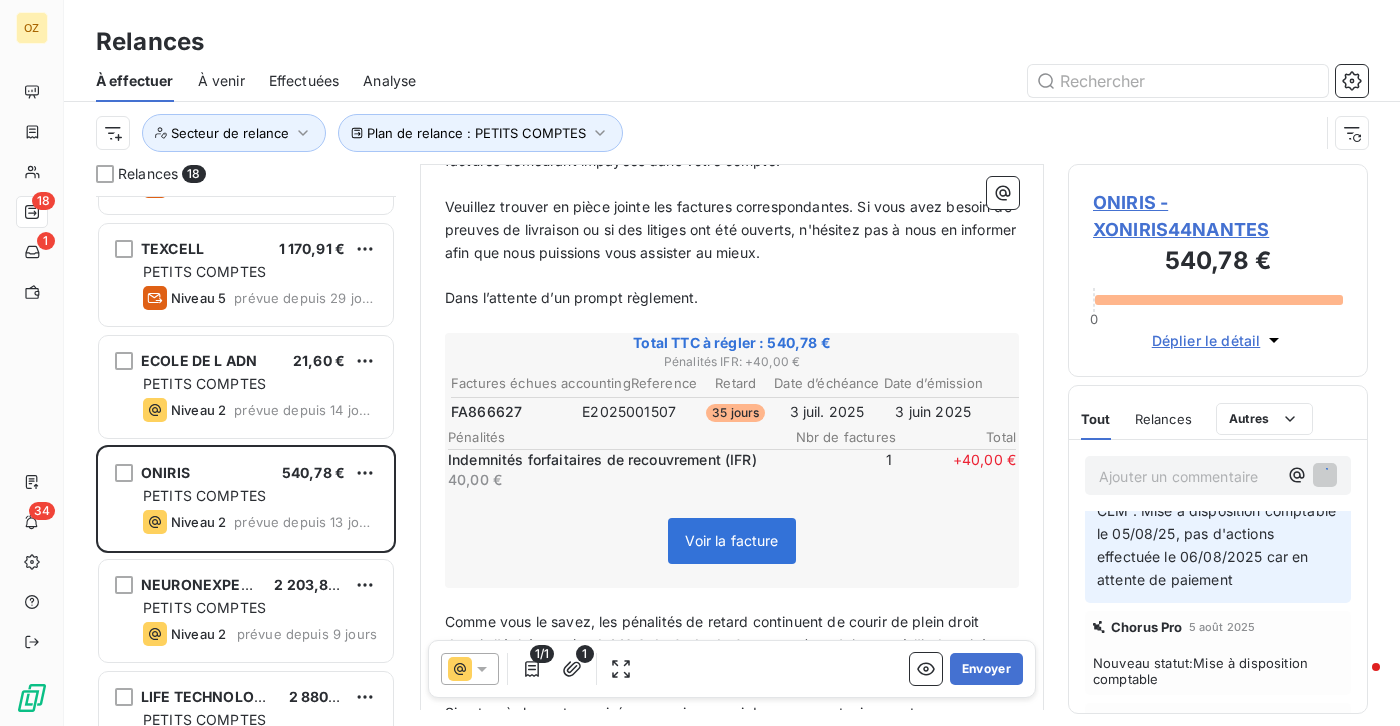 scroll, scrollTop: 100, scrollLeft: 0, axis: vertical 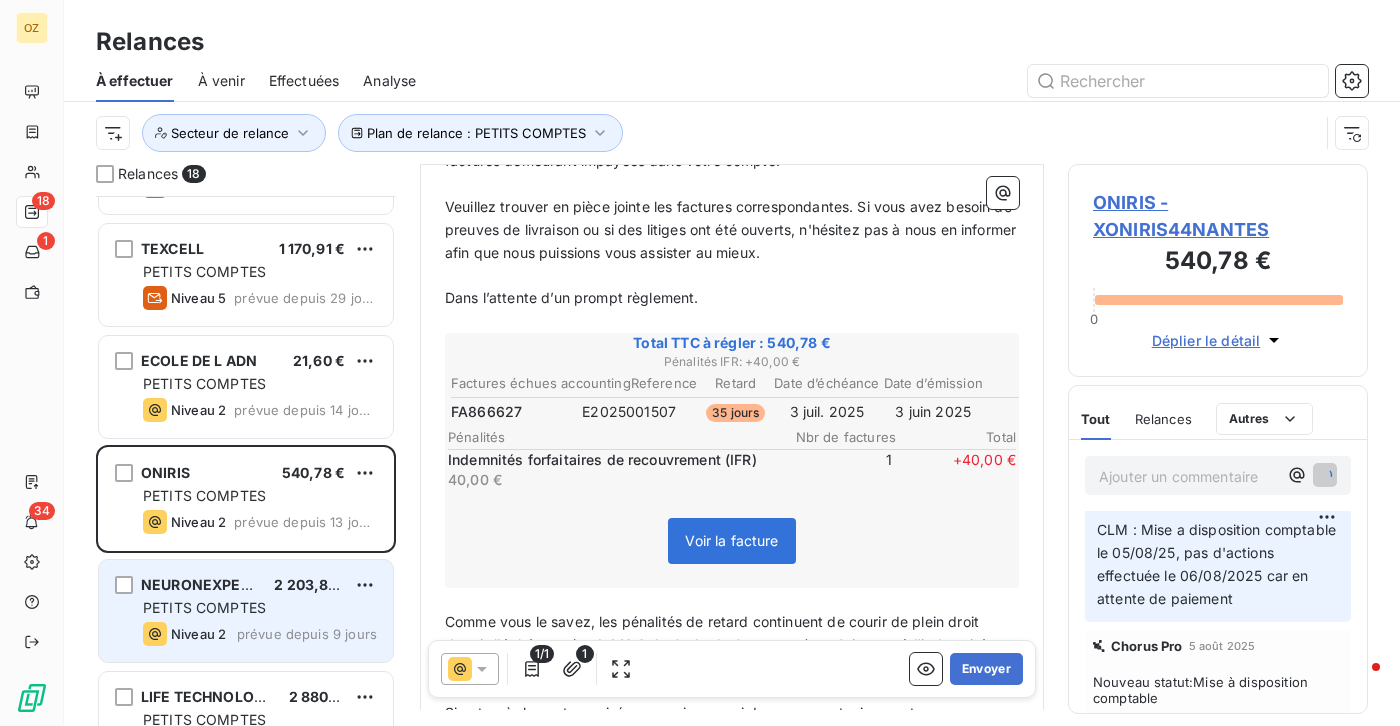 click on "NEURONEXPERTS" at bounding box center (199, 585) 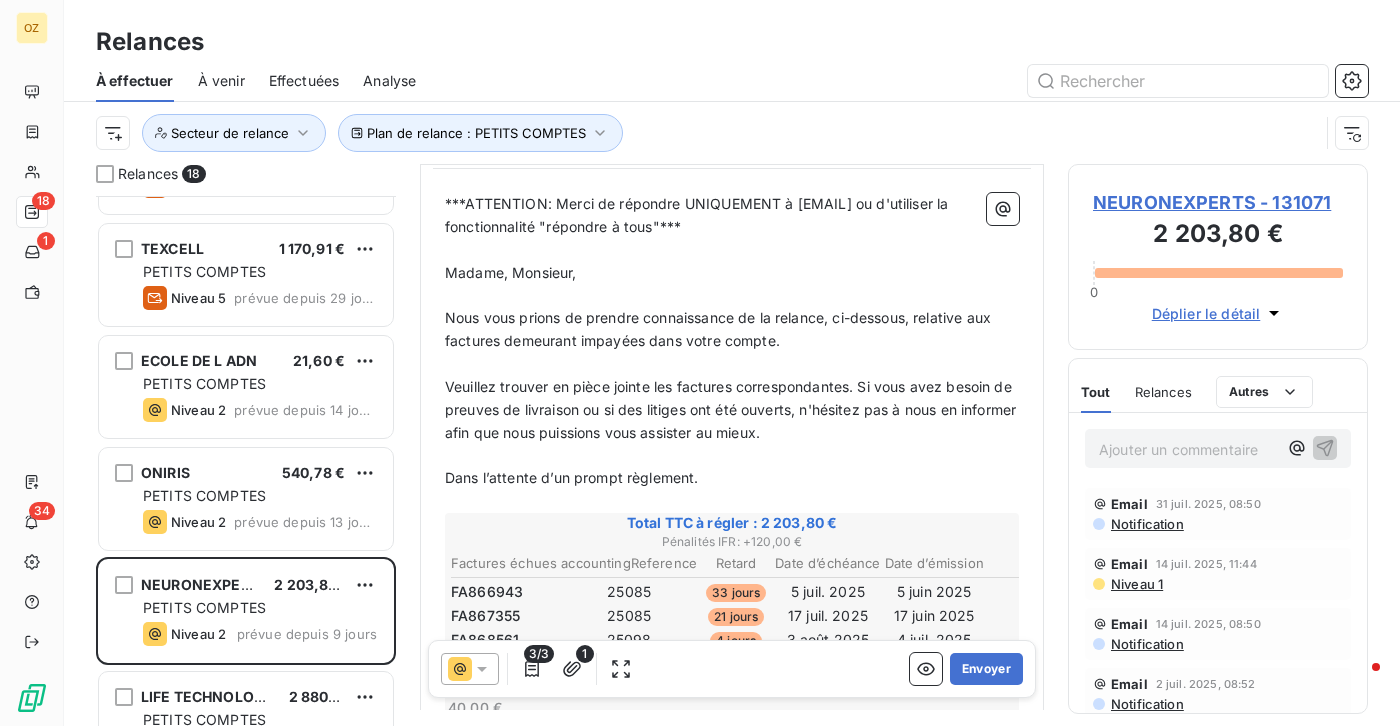 scroll, scrollTop: 300, scrollLeft: 0, axis: vertical 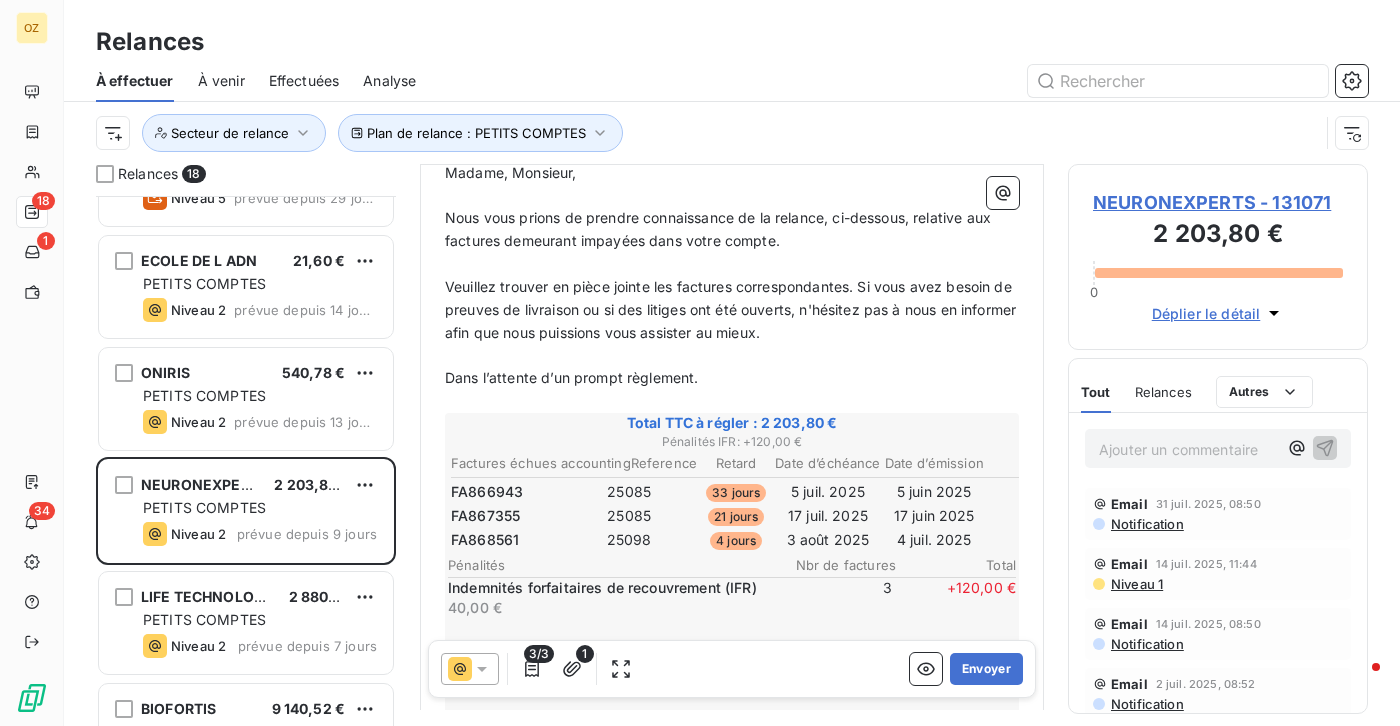 click on "FA866943" at bounding box center [487, 492] 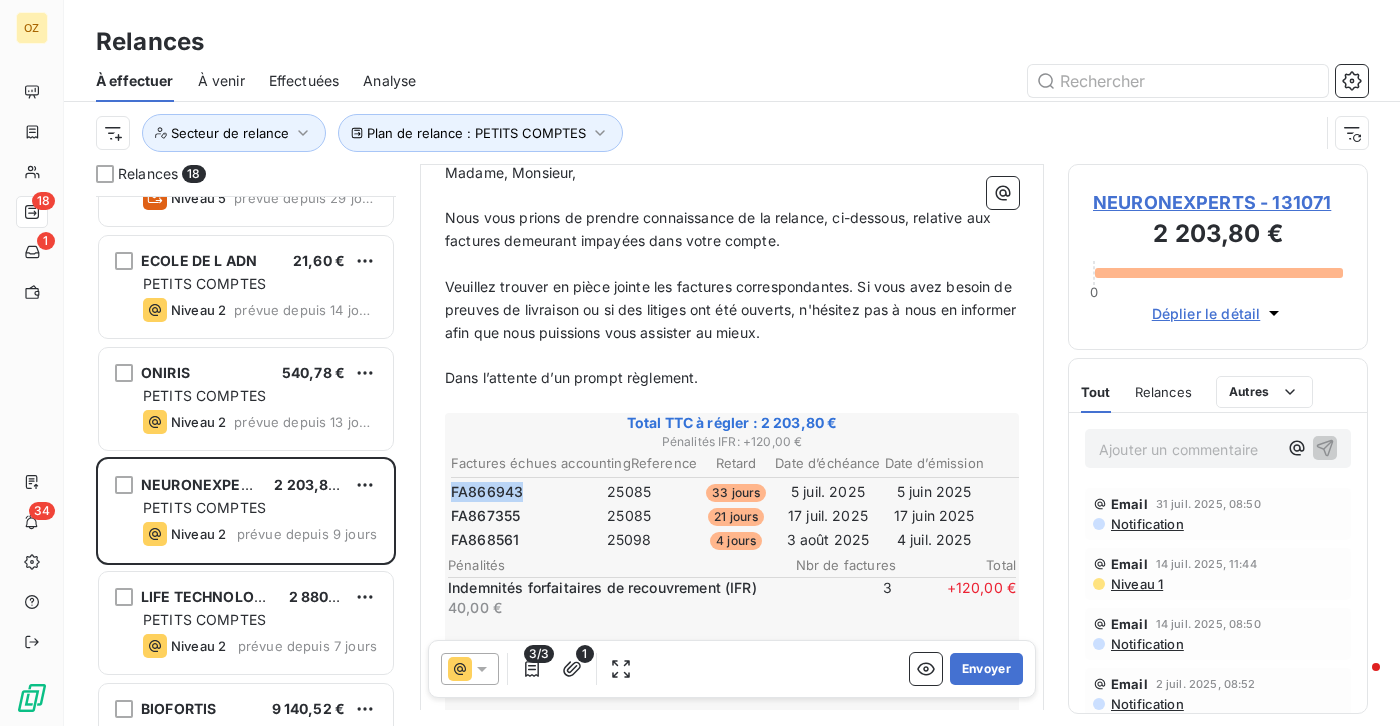 copy on "FA866943" 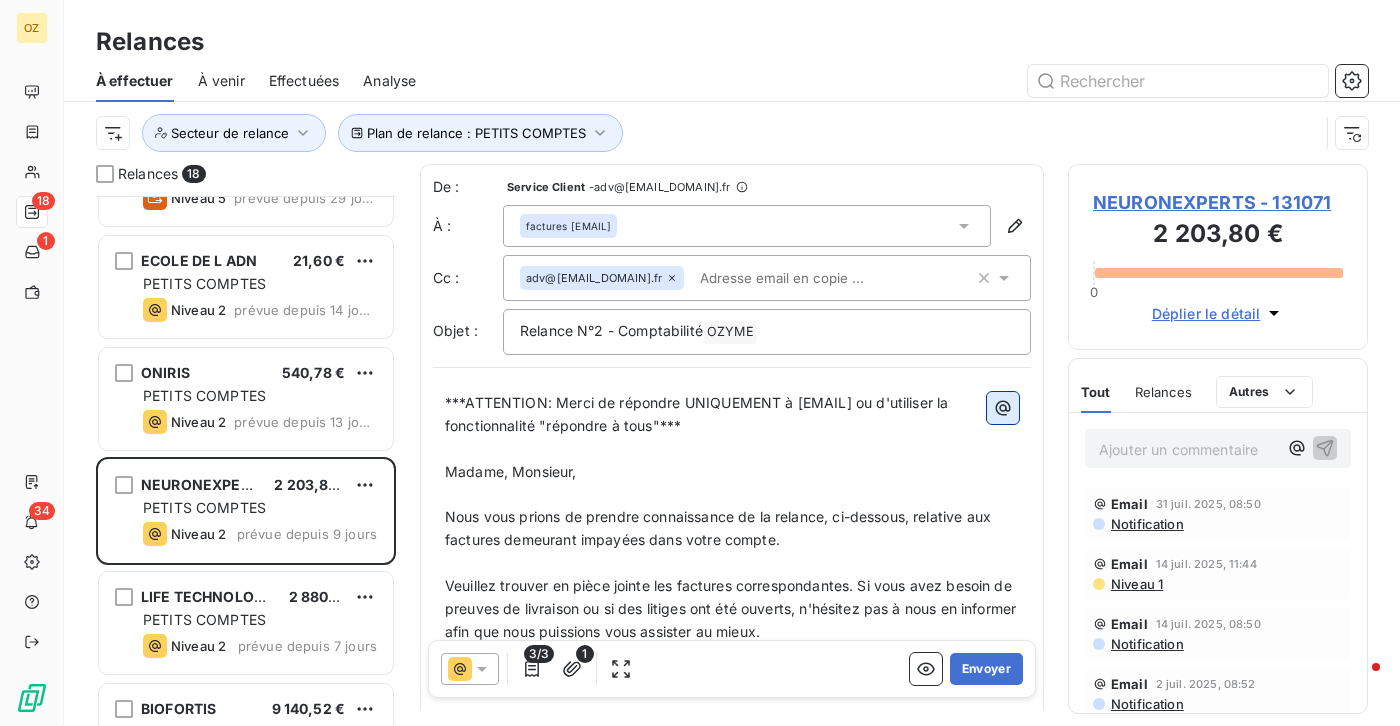 scroll, scrollTop: 0, scrollLeft: 0, axis: both 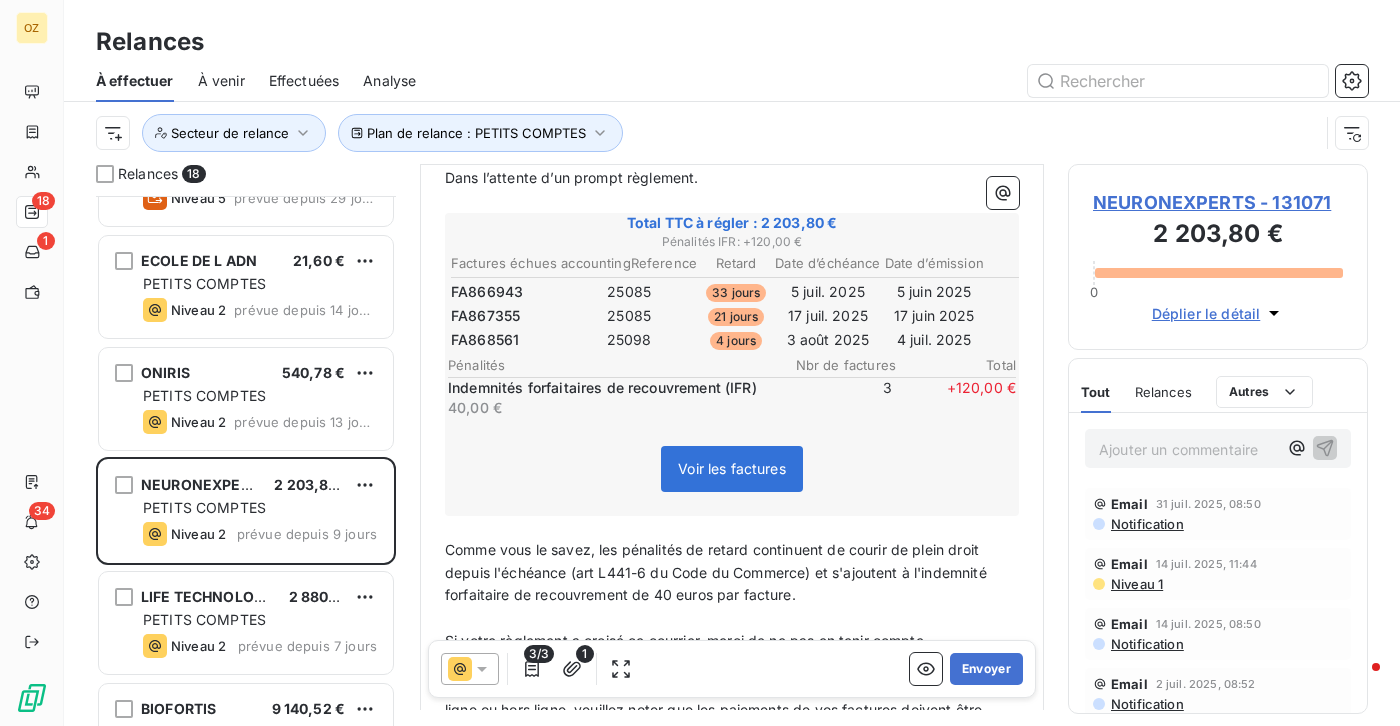 click on "Voir   les factures" at bounding box center (732, 473) 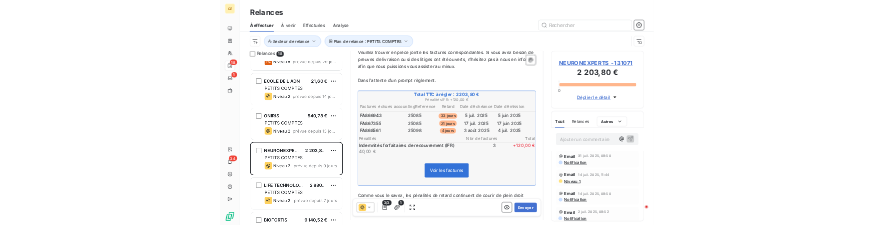 scroll, scrollTop: 500, scrollLeft: 0, axis: vertical 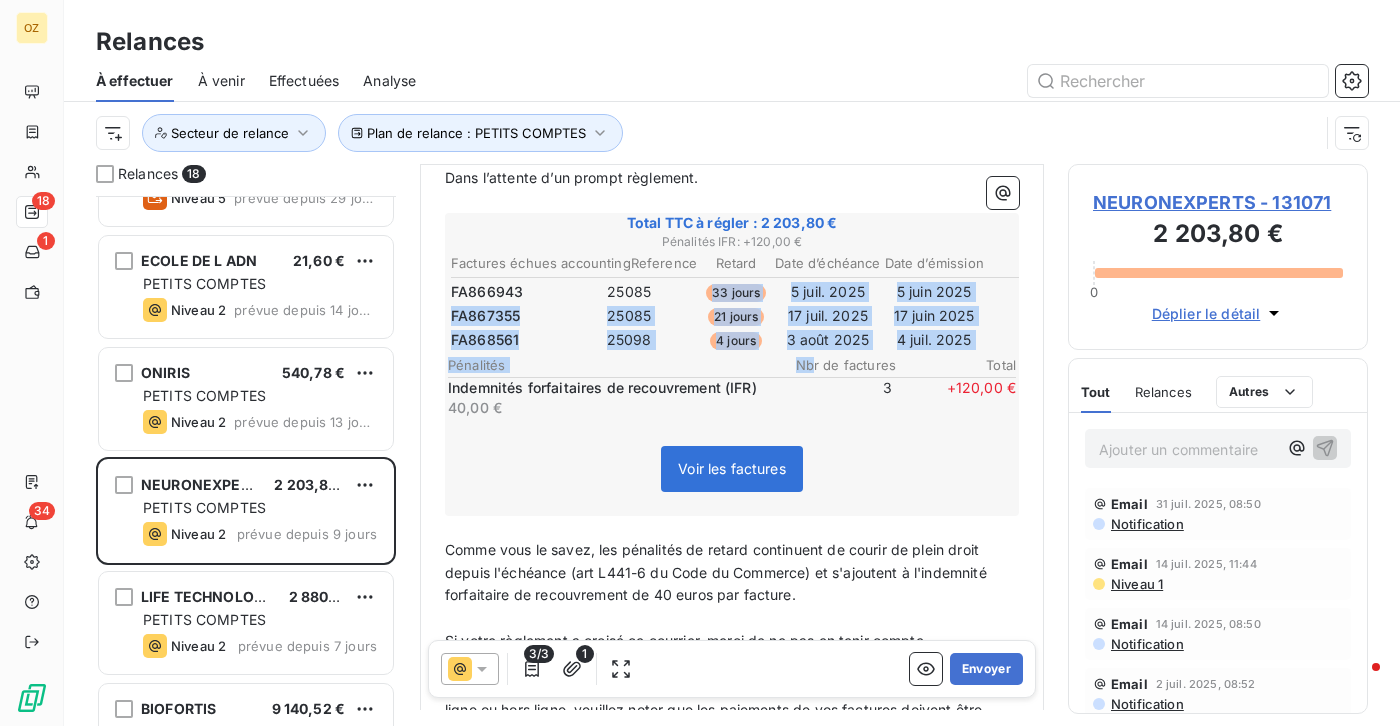 drag, startPoint x: 687, startPoint y: 289, endPoint x: 798, endPoint y: 354, distance: 128.63126 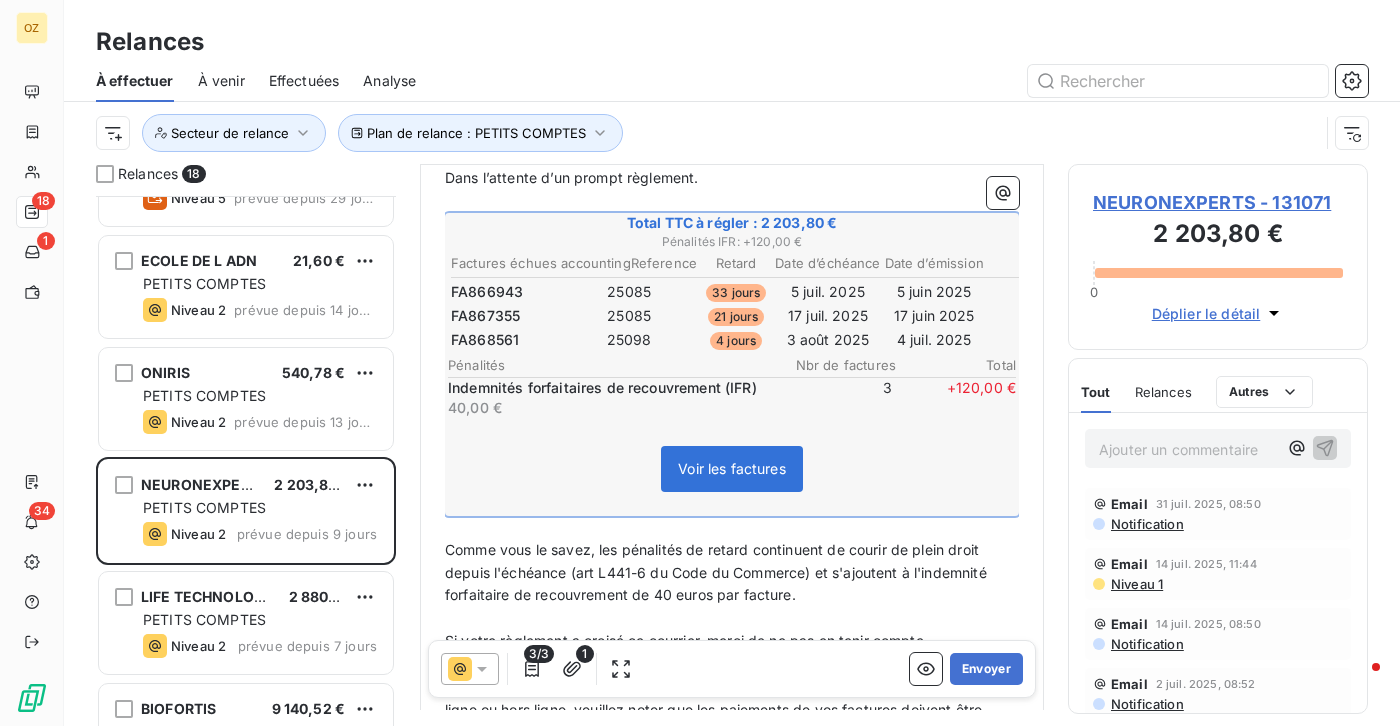 click on "Total TTC à régler :   2 203,80 € Pénalités IFR  : +  120,00 € Factures échues accountingReference Retard Date d’échéance Date d’émission Solde TTC FA866943 25085 33 jours   [DATE] [DATE] 464,40 € FA867355 25085 21 jours   [DATE] [DATE] 289,80 € FA868561 25098 4 jours   [DATE] [DATE] 1 449,60 € Pénalités Nbr de factures Total Indemnités forfaitaires de recouvrement (IFR) 40,00 € 3 +  120,00 € Voir   les factures" at bounding box center [732, 364] 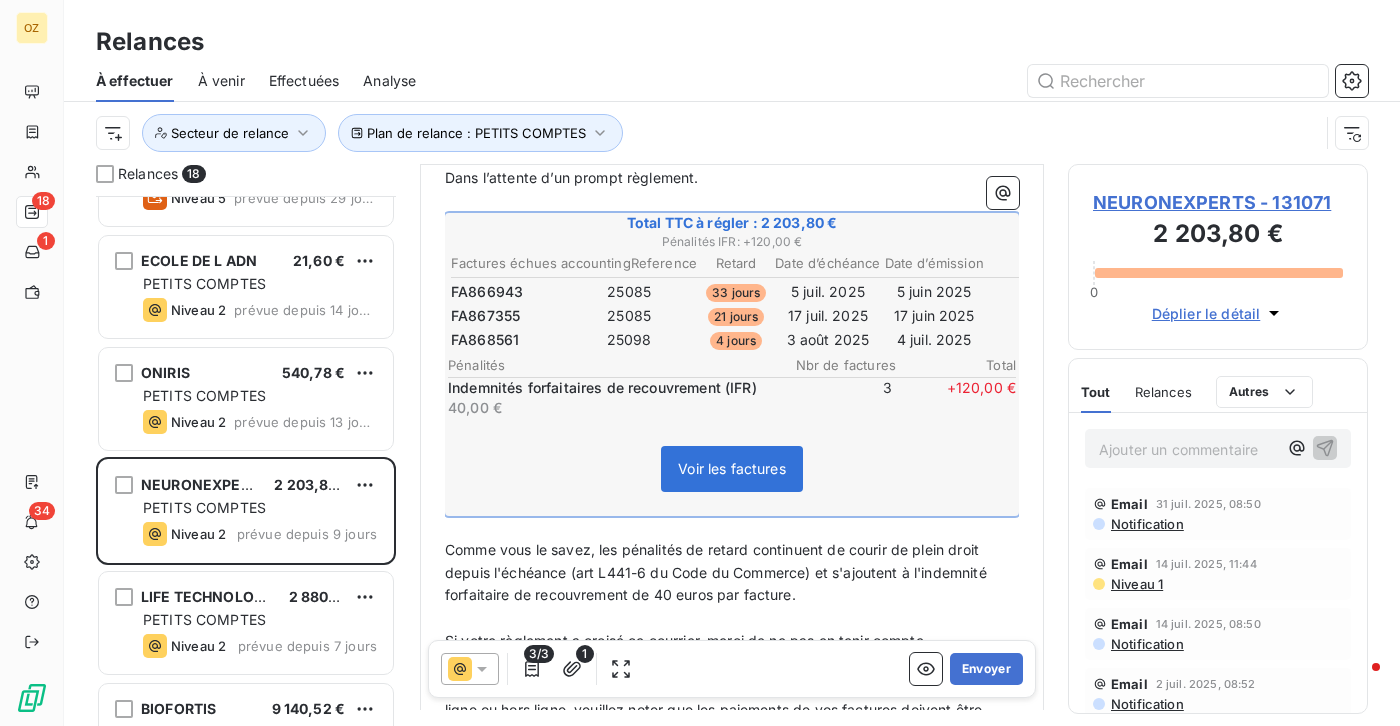 click on "FA866943" at bounding box center (487, 292) 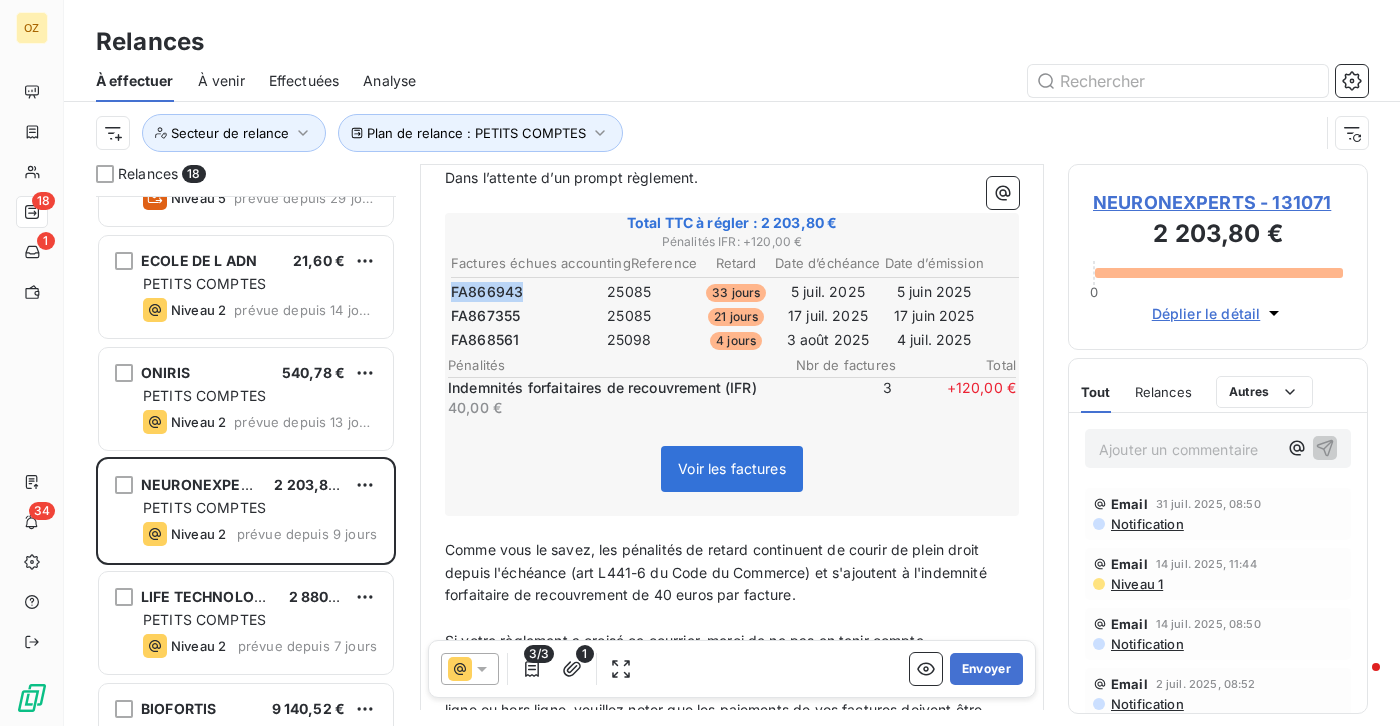 copy on "FA866943" 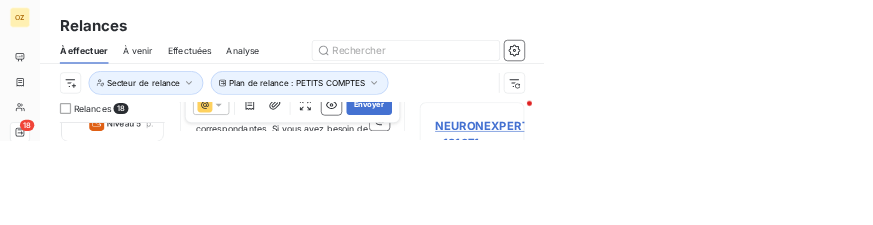 scroll, scrollTop: 773, scrollLeft: 0, axis: vertical 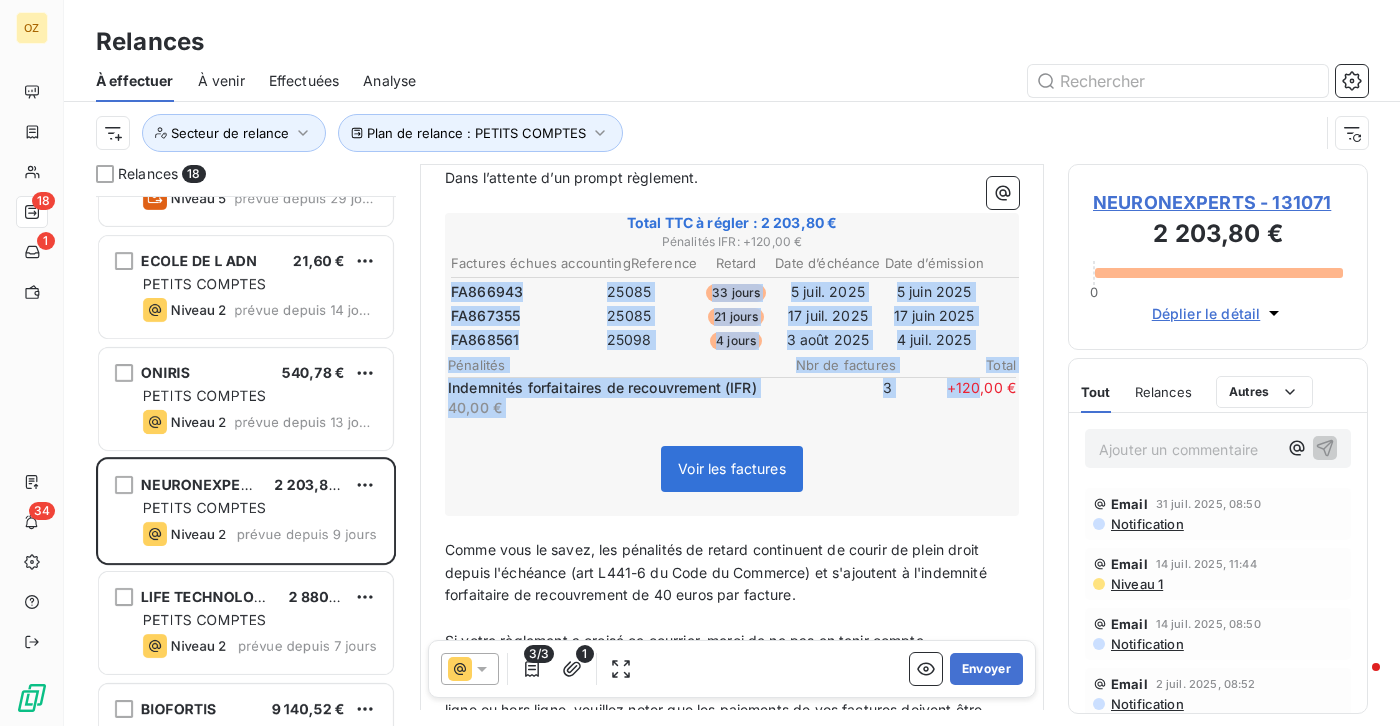 click on "Voir   les factures" at bounding box center [732, 473] 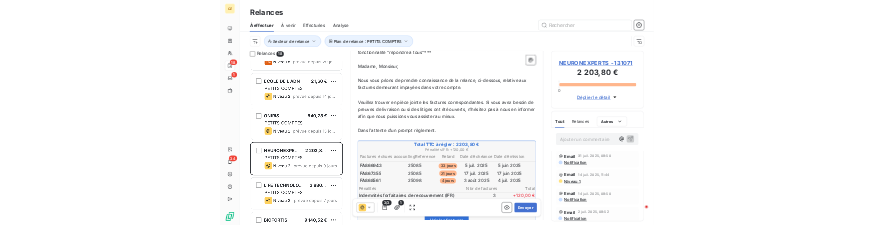 scroll, scrollTop: 300, scrollLeft: 0, axis: vertical 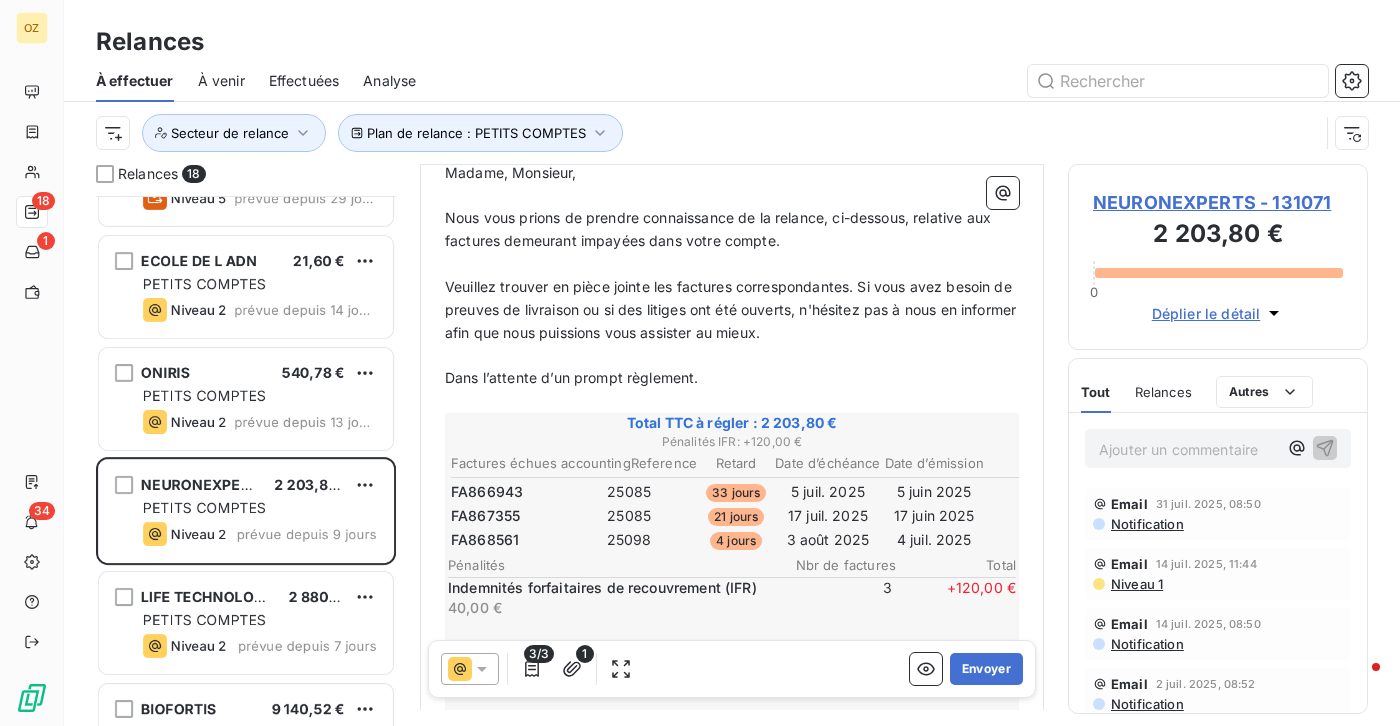 click on "FA866943" at bounding box center [487, 492] 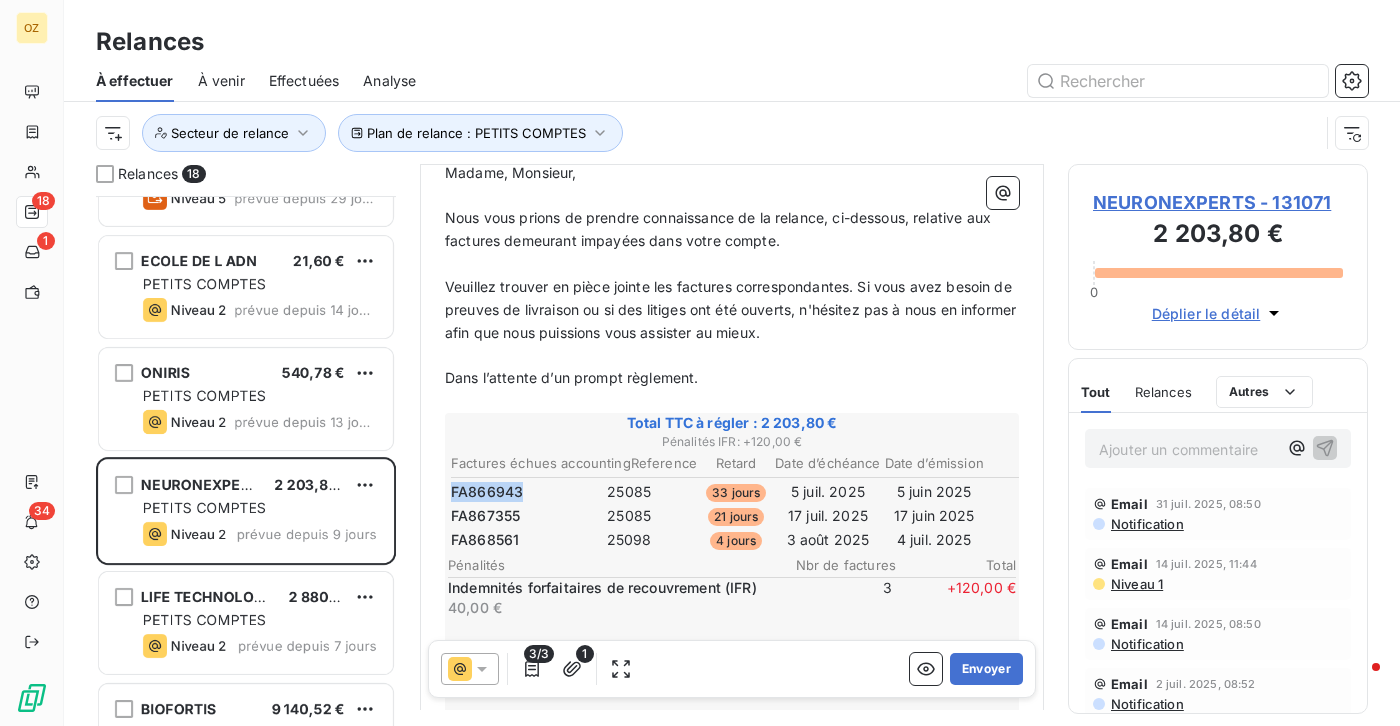 copy on "FA866943" 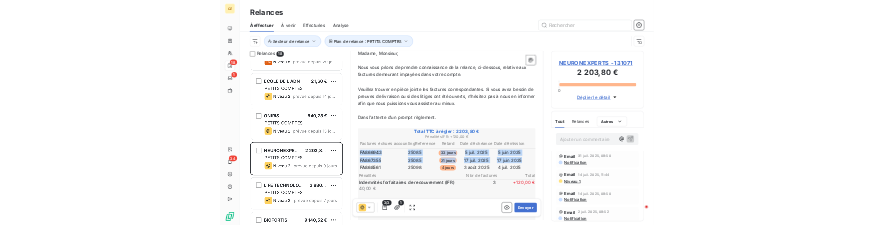scroll, scrollTop: 353, scrollLeft: 0, axis: vertical 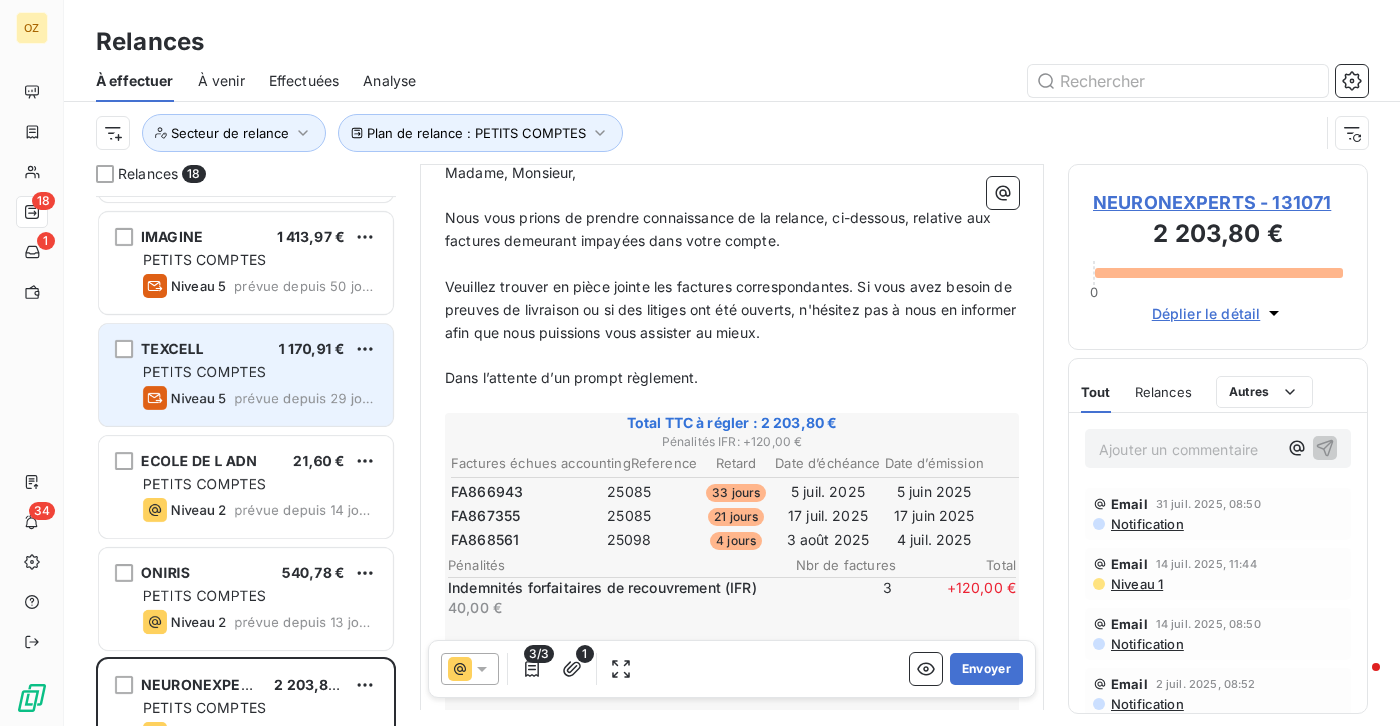 click on "PETITS COMPTES" at bounding box center (204, 371) 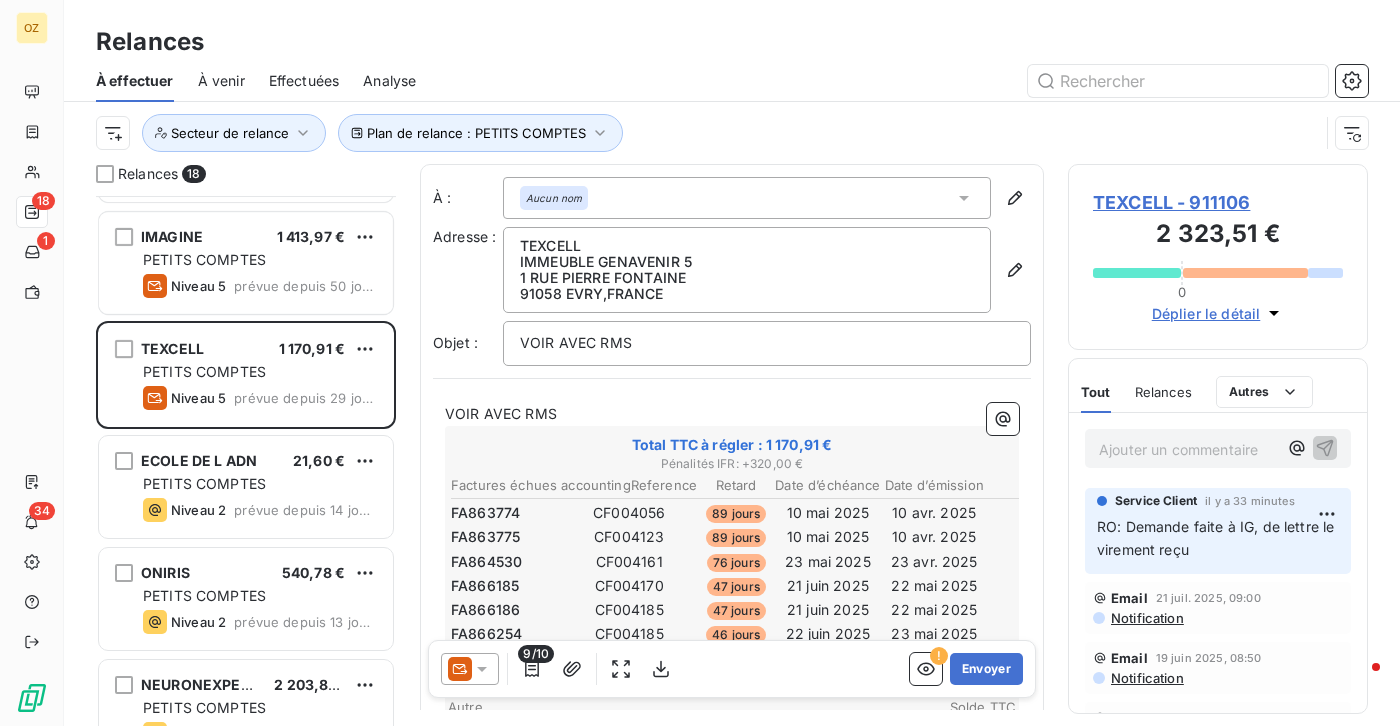 click on "Ajouter un commentaire ﻿" at bounding box center [1188, 449] 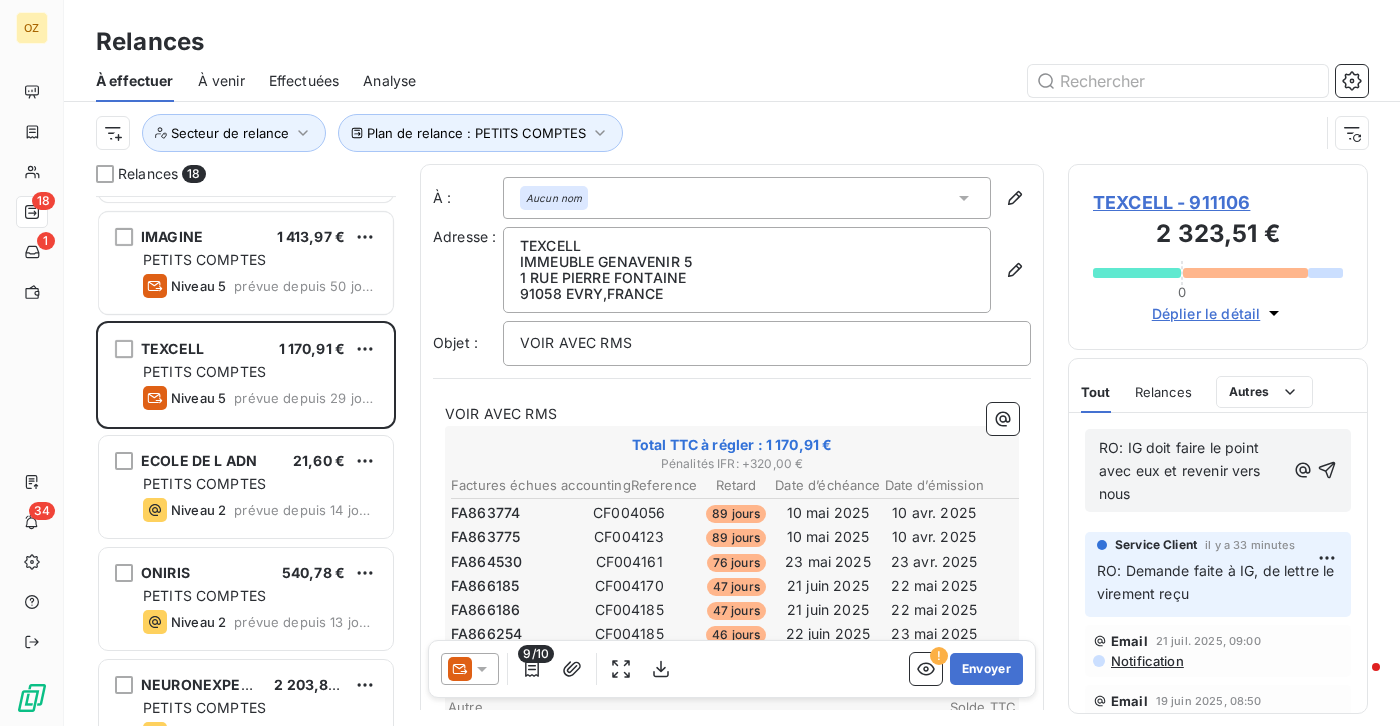 click on "RO: IG doit faire le point avec eux et revenir vers nous" at bounding box center (1192, 471) 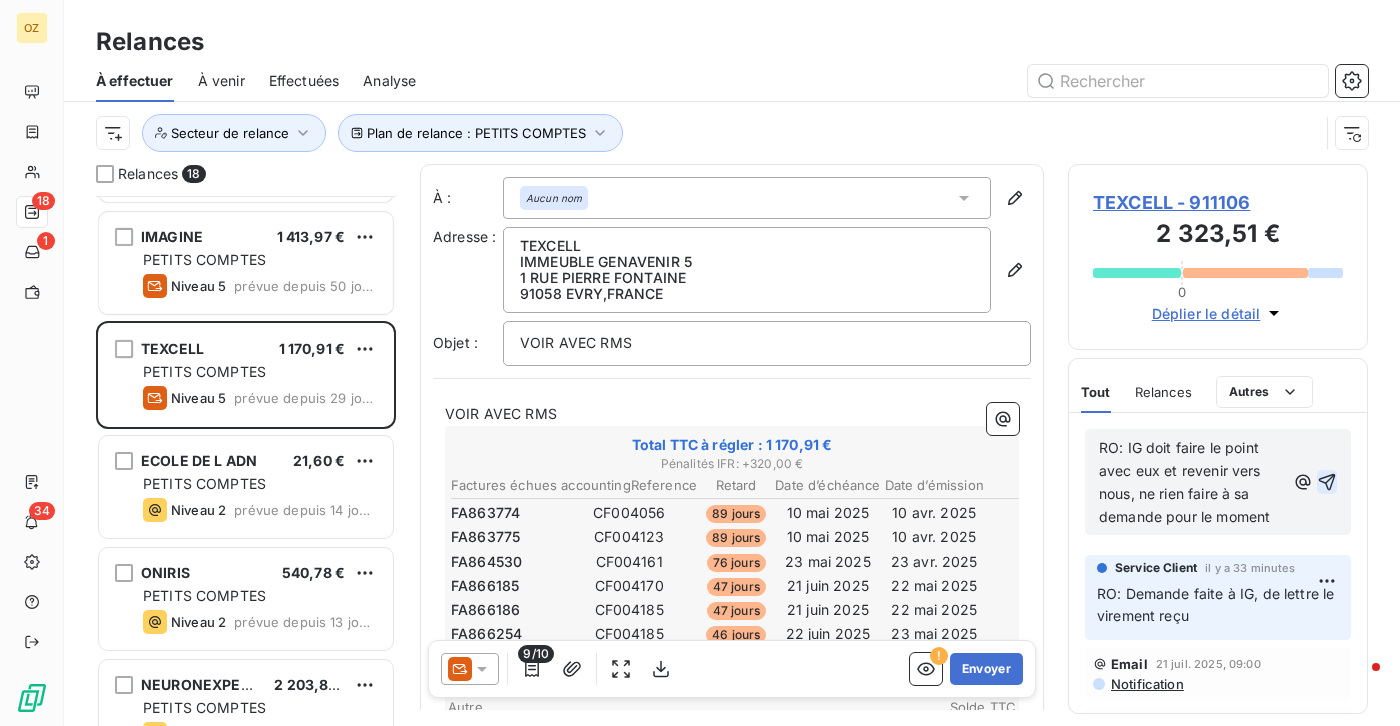click 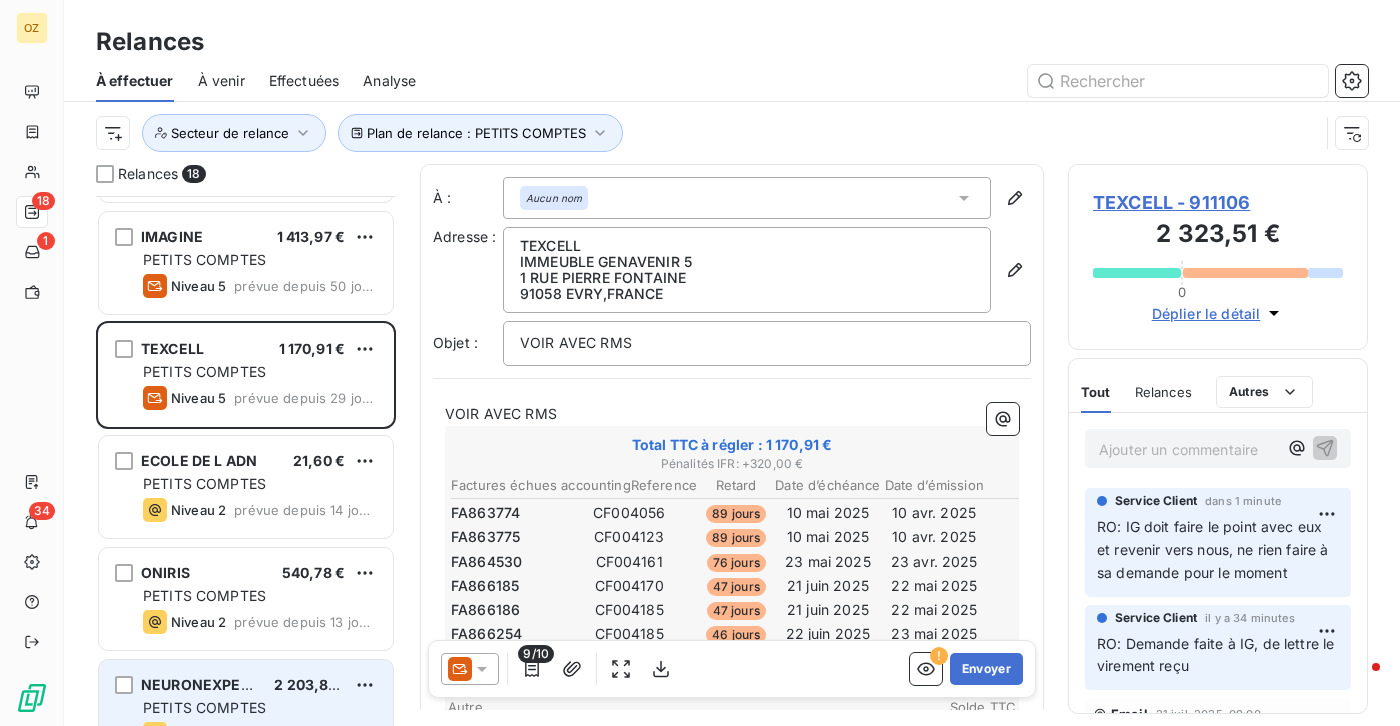 click on "NEURONEXPERTS" at bounding box center [204, 684] 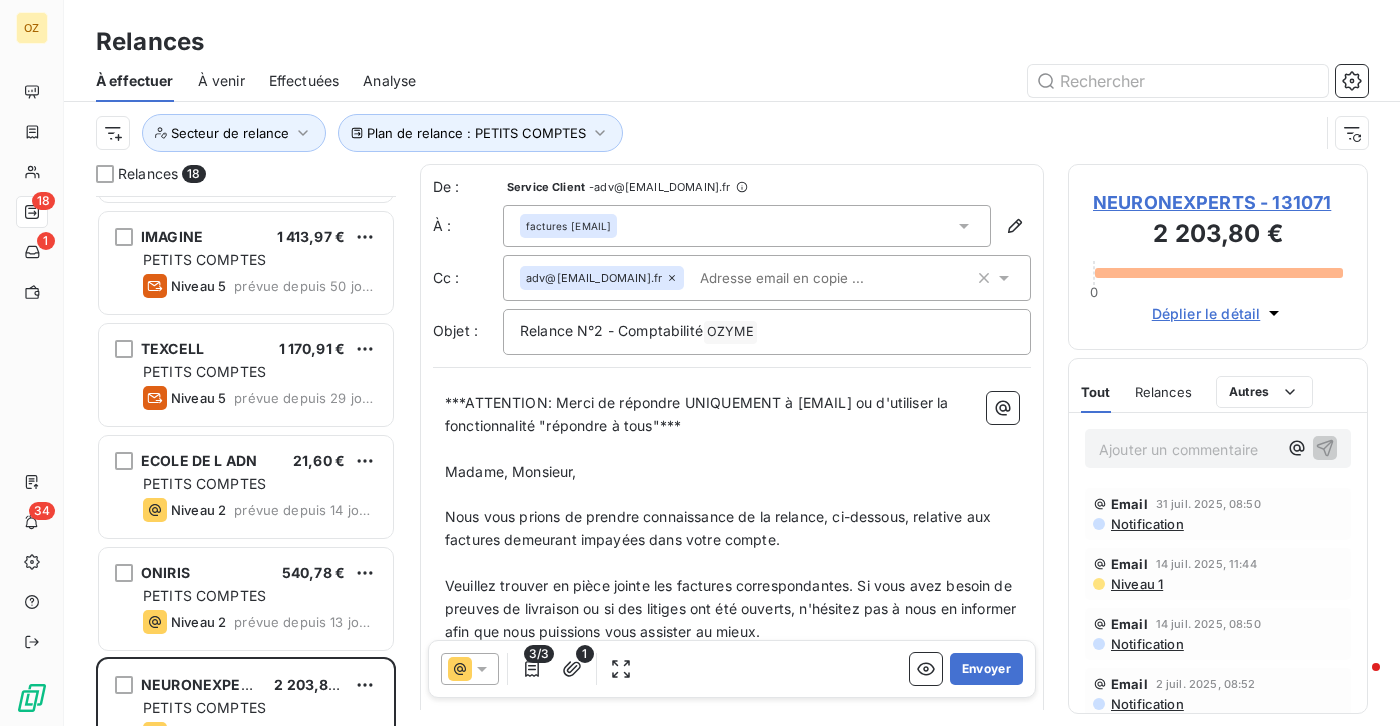 click on "NEURONEXPERTS - 131071" at bounding box center [1218, 202] 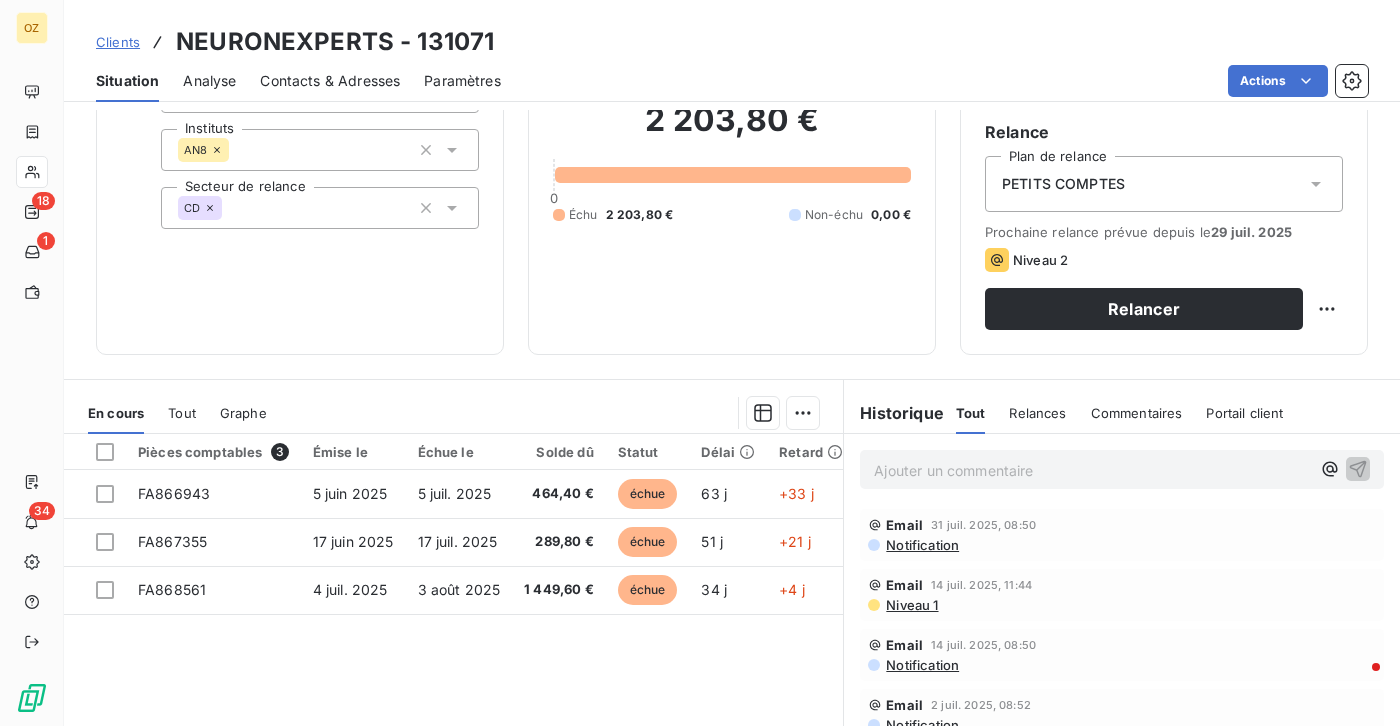scroll, scrollTop: 0, scrollLeft: 0, axis: both 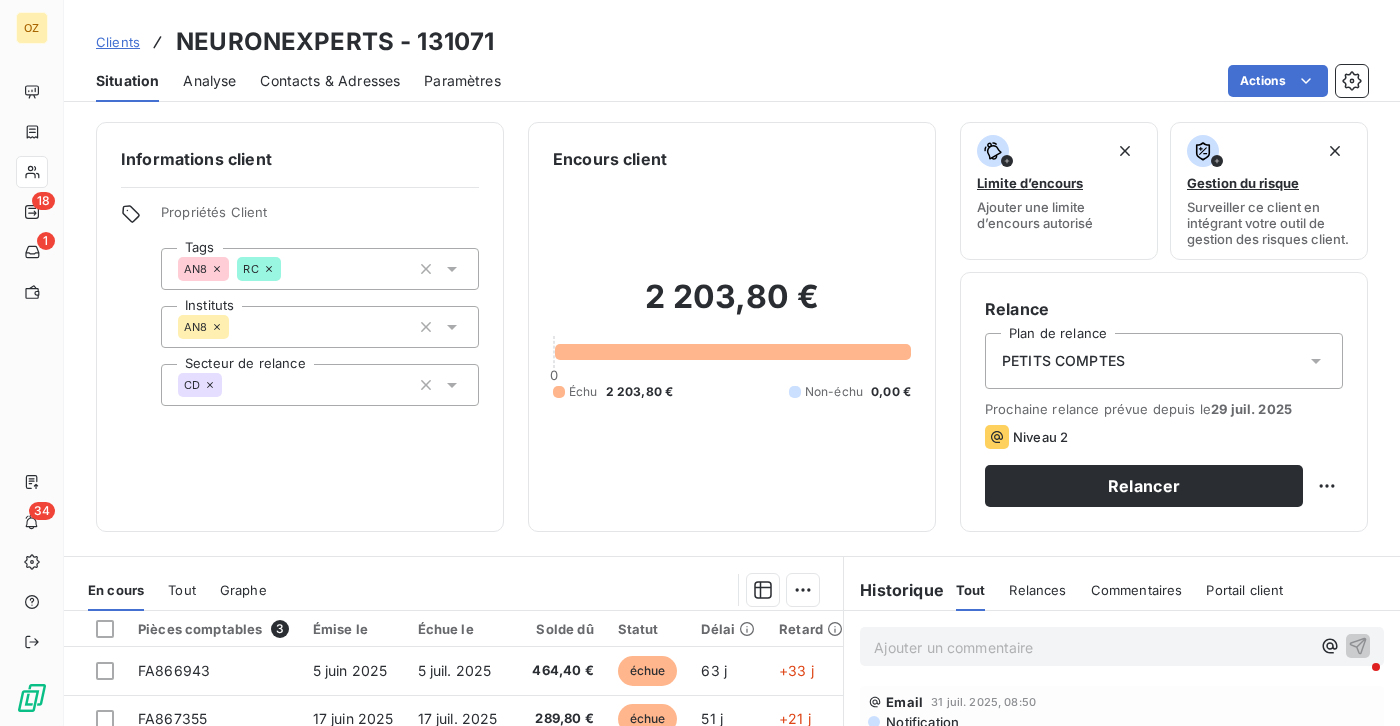 click on "Situation Analyse Contacts & Adresses Paramètres Actions" at bounding box center (732, 81) 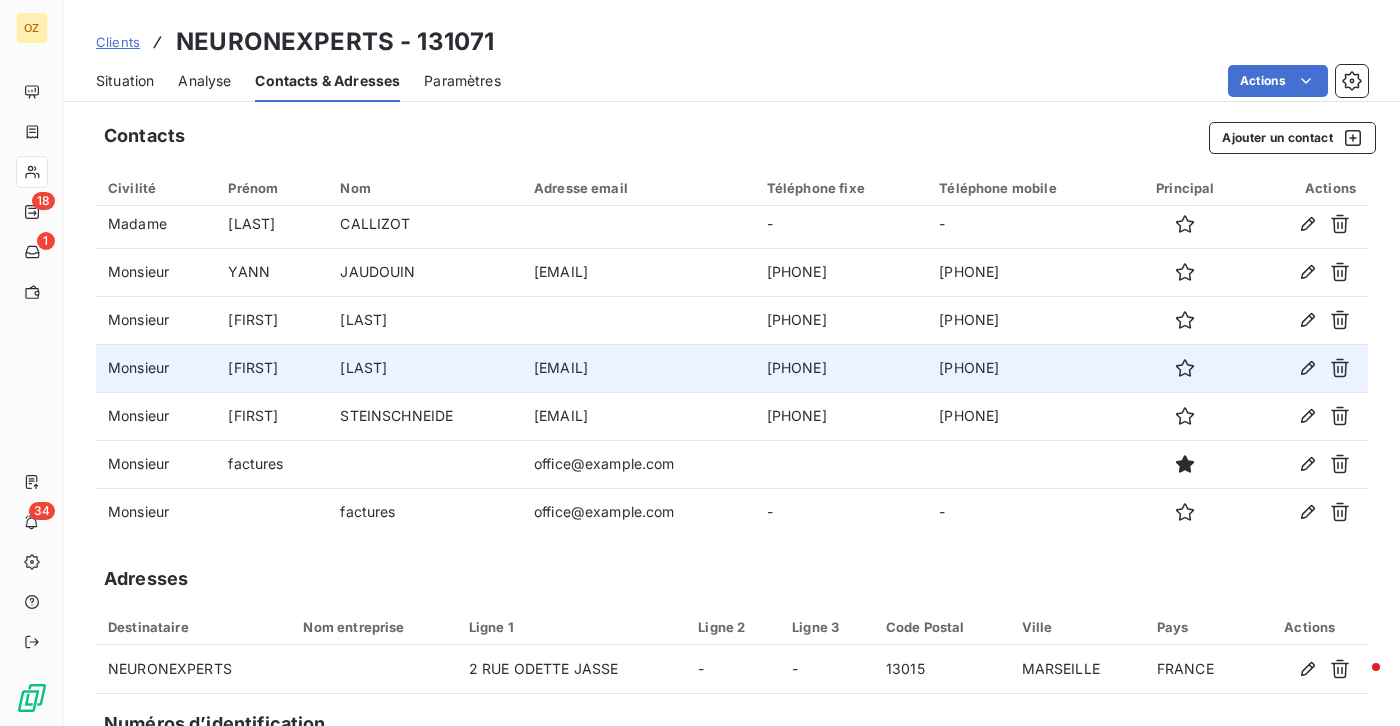 scroll, scrollTop: 9, scrollLeft: 0, axis: vertical 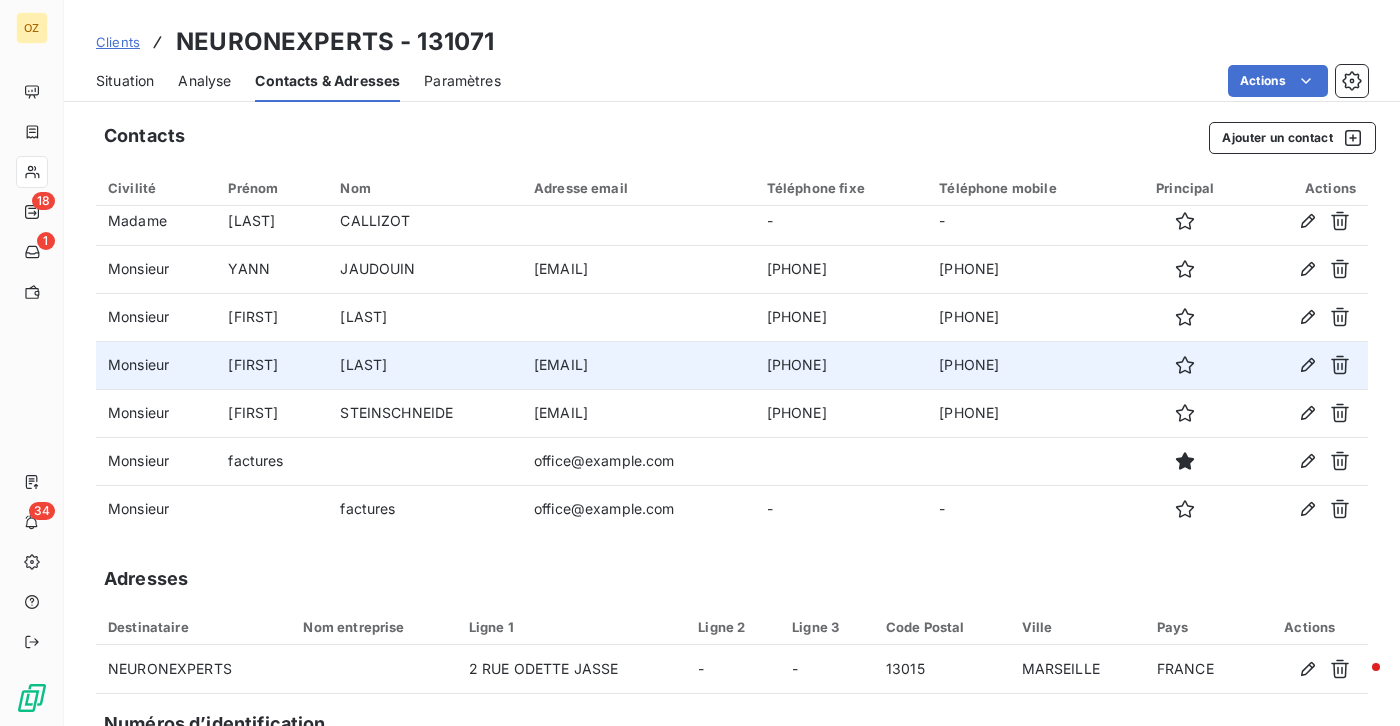 drag, startPoint x: 917, startPoint y: 366, endPoint x: 806, endPoint y: 371, distance: 111.11256 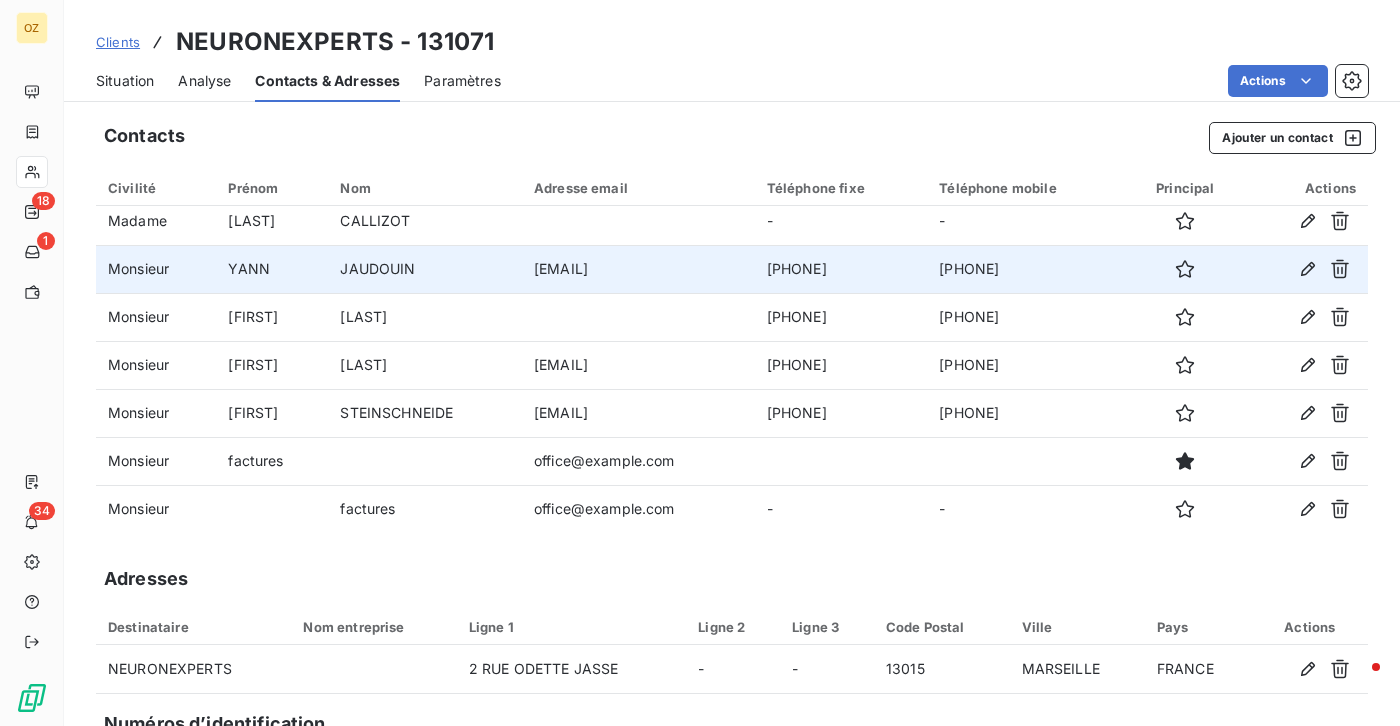 drag, startPoint x: 676, startPoint y: 270, endPoint x: 583, endPoint y: 272, distance: 93.0215 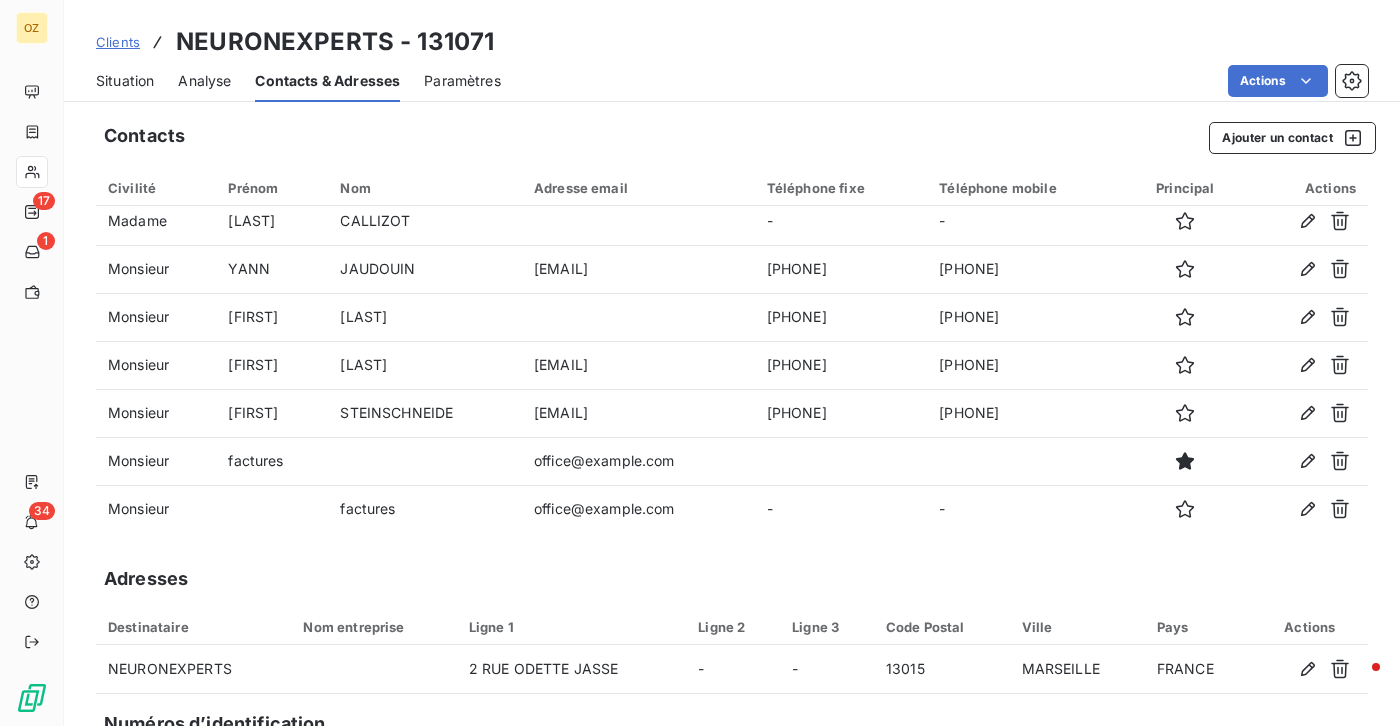 click on "Actions" at bounding box center (946, 81) 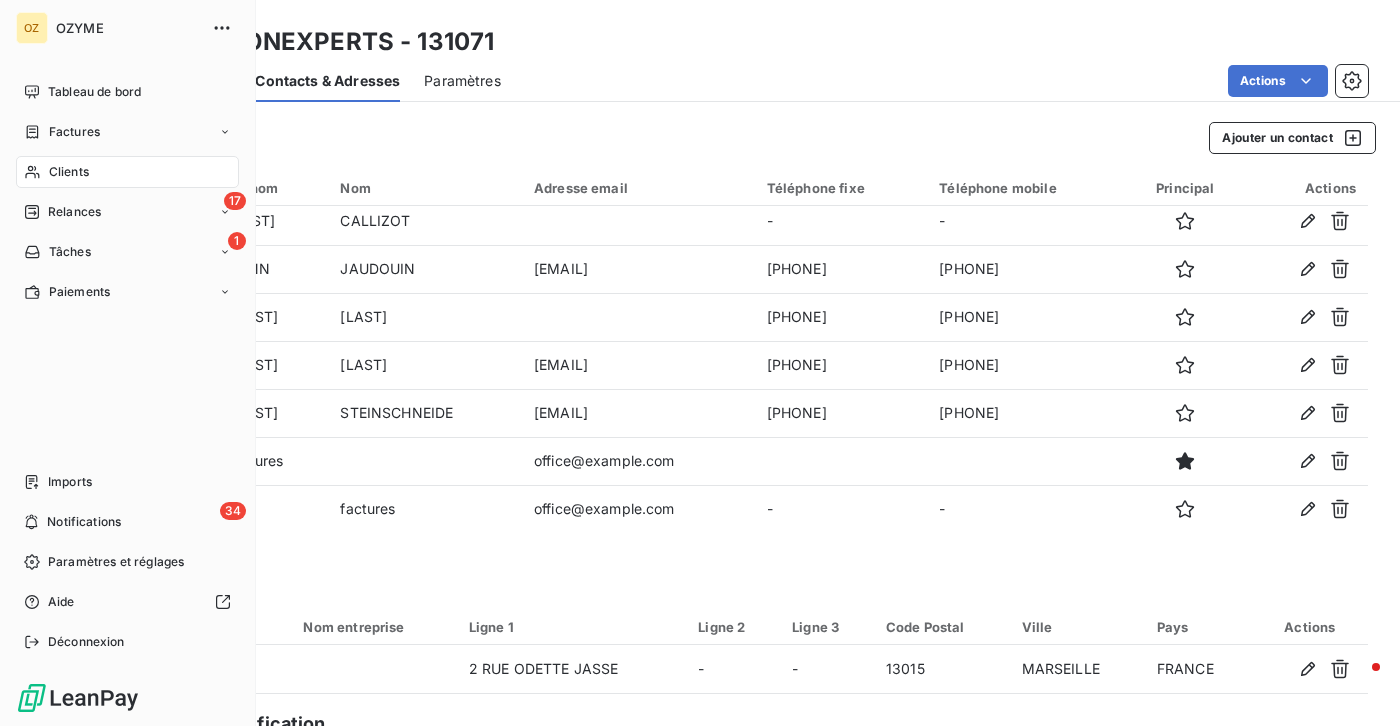 click on "Clients" at bounding box center [127, 172] 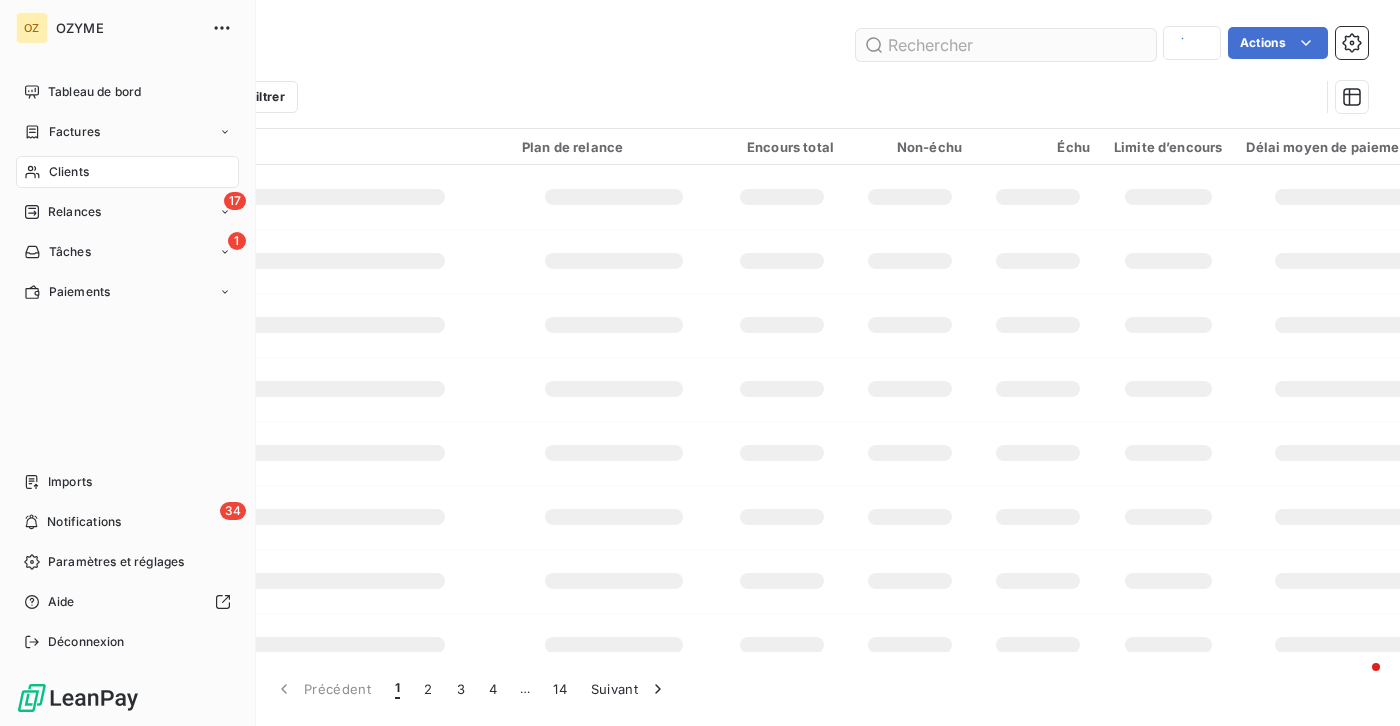 click at bounding box center [1006, 45] 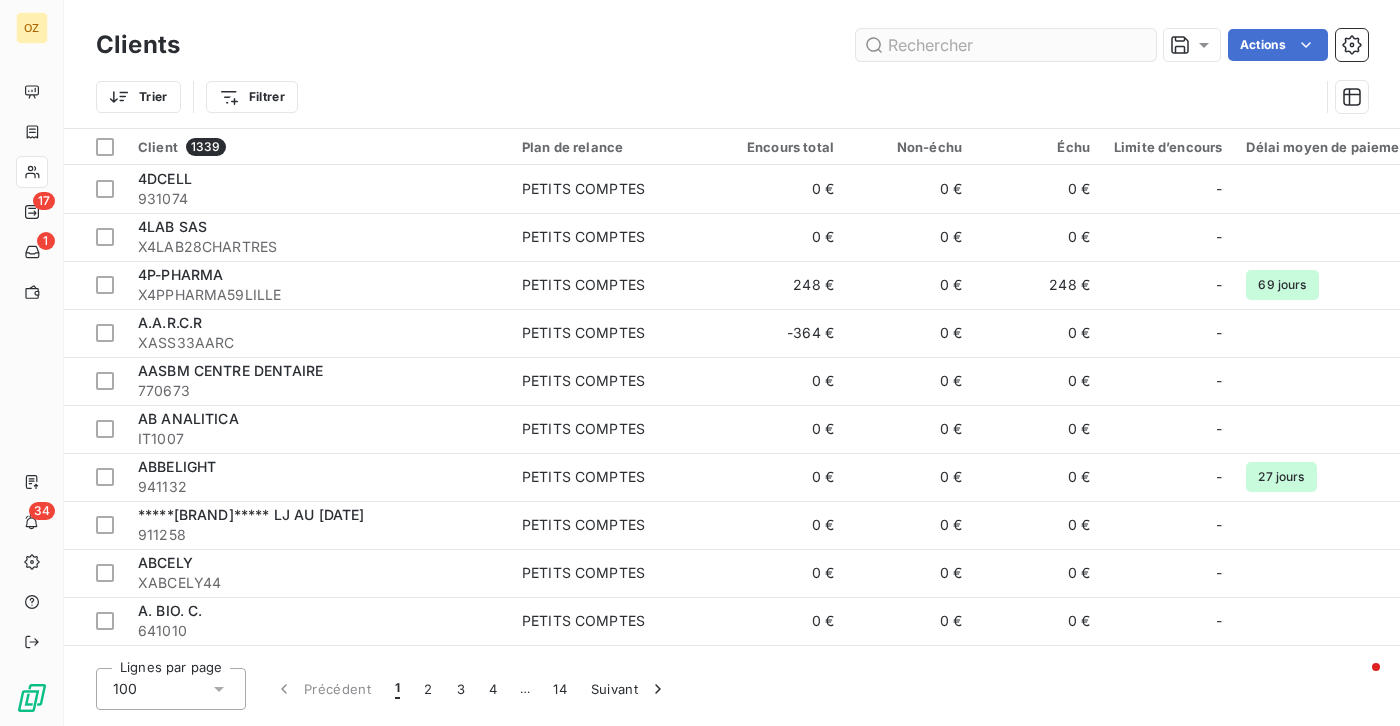 click at bounding box center (1006, 45) 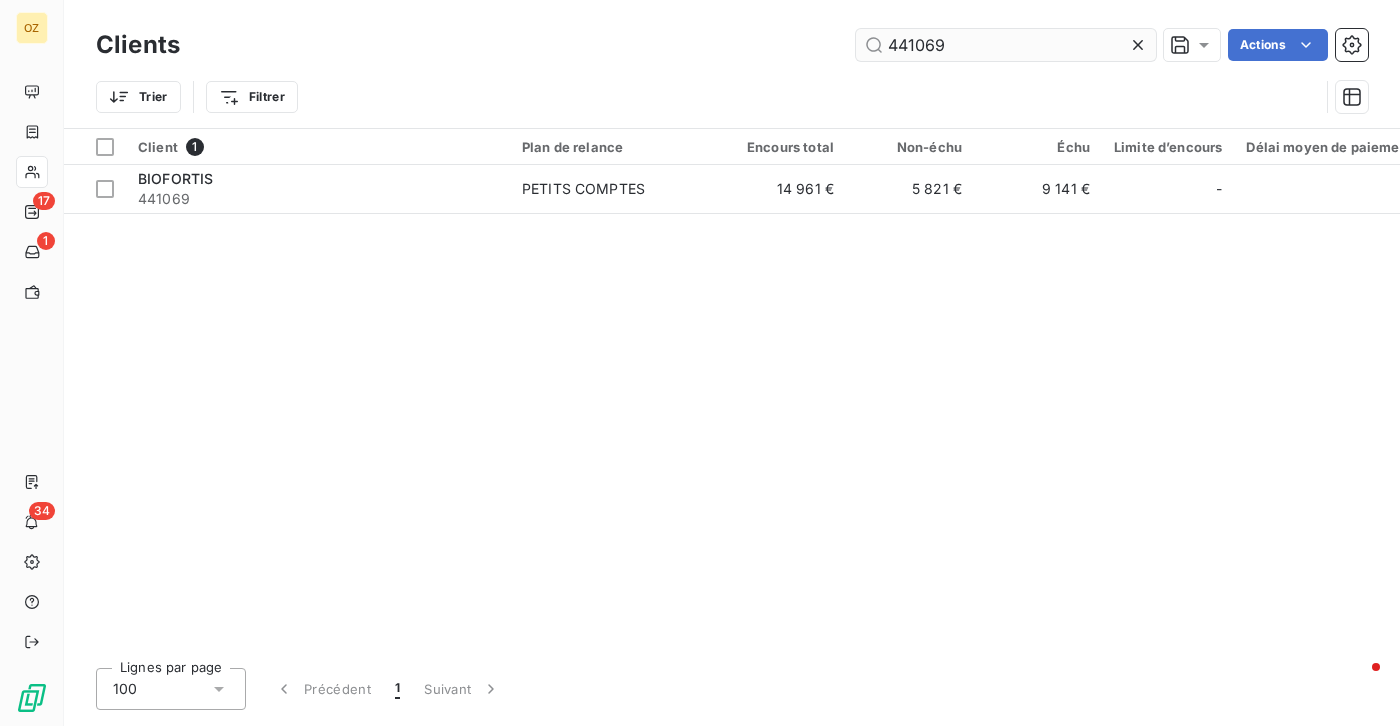 type on "441069" 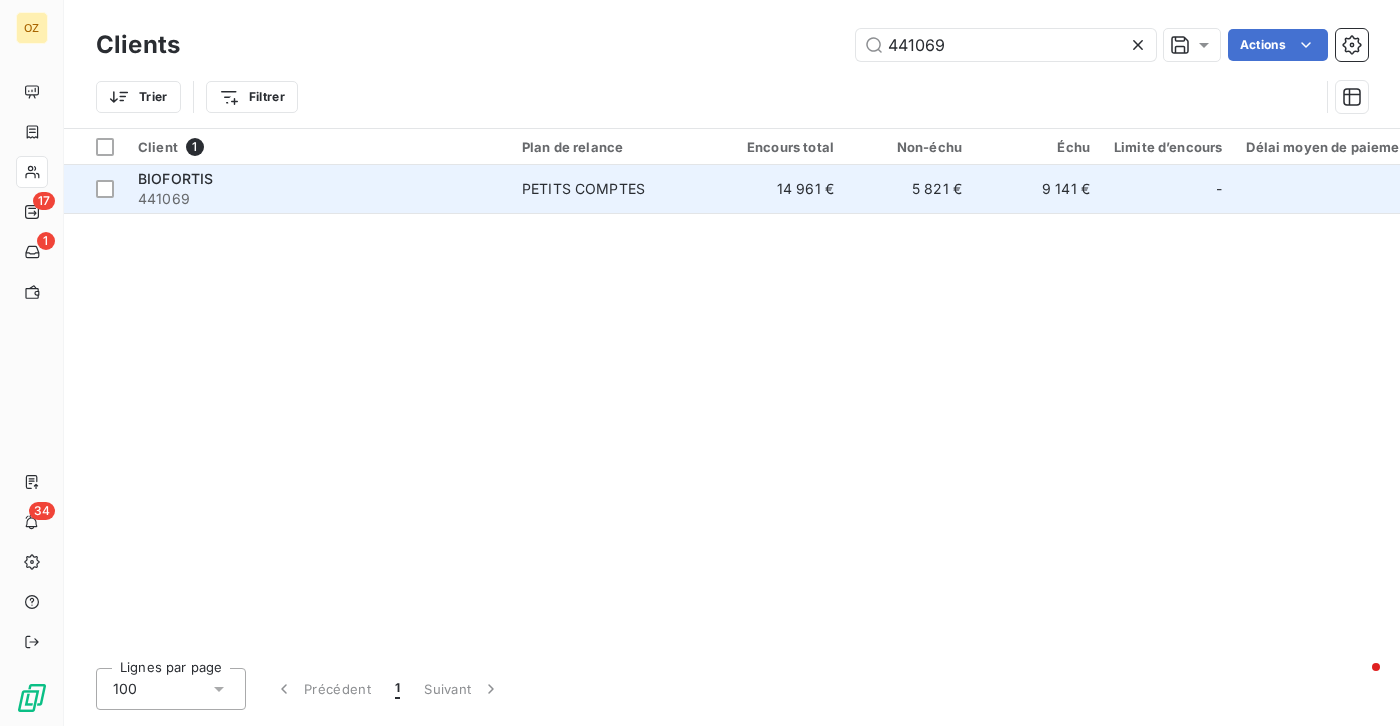 click on "441069" at bounding box center (318, 199) 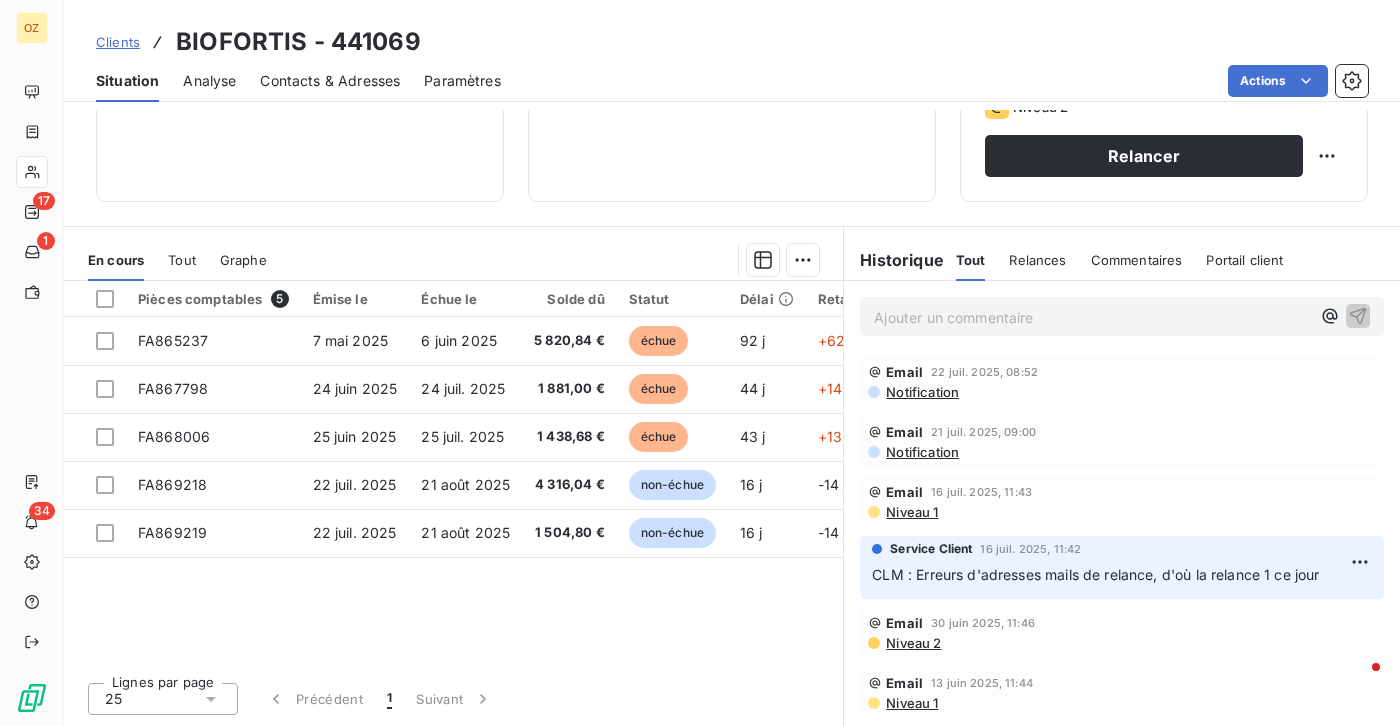 scroll, scrollTop: 345, scrollLeft: 0, axis: vertical 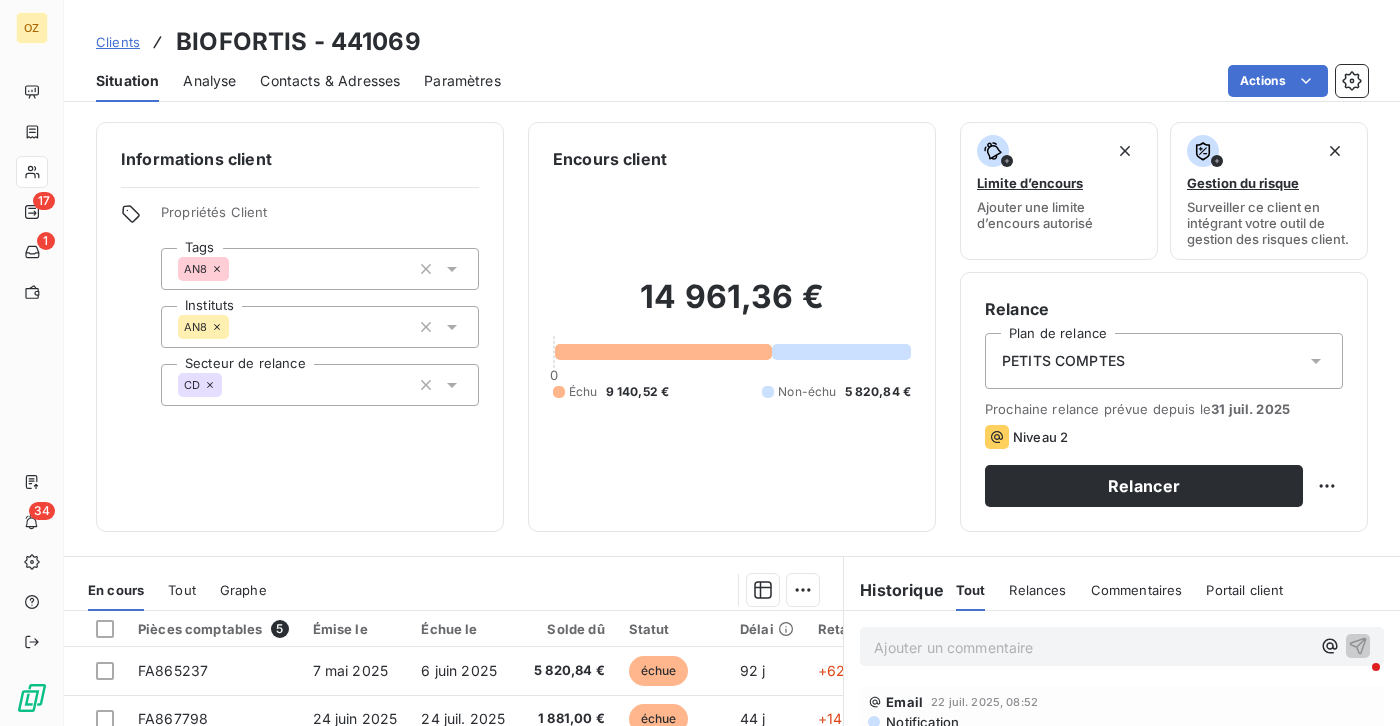 click on "Contacts & Adresses" at bounding box center [330, 81] 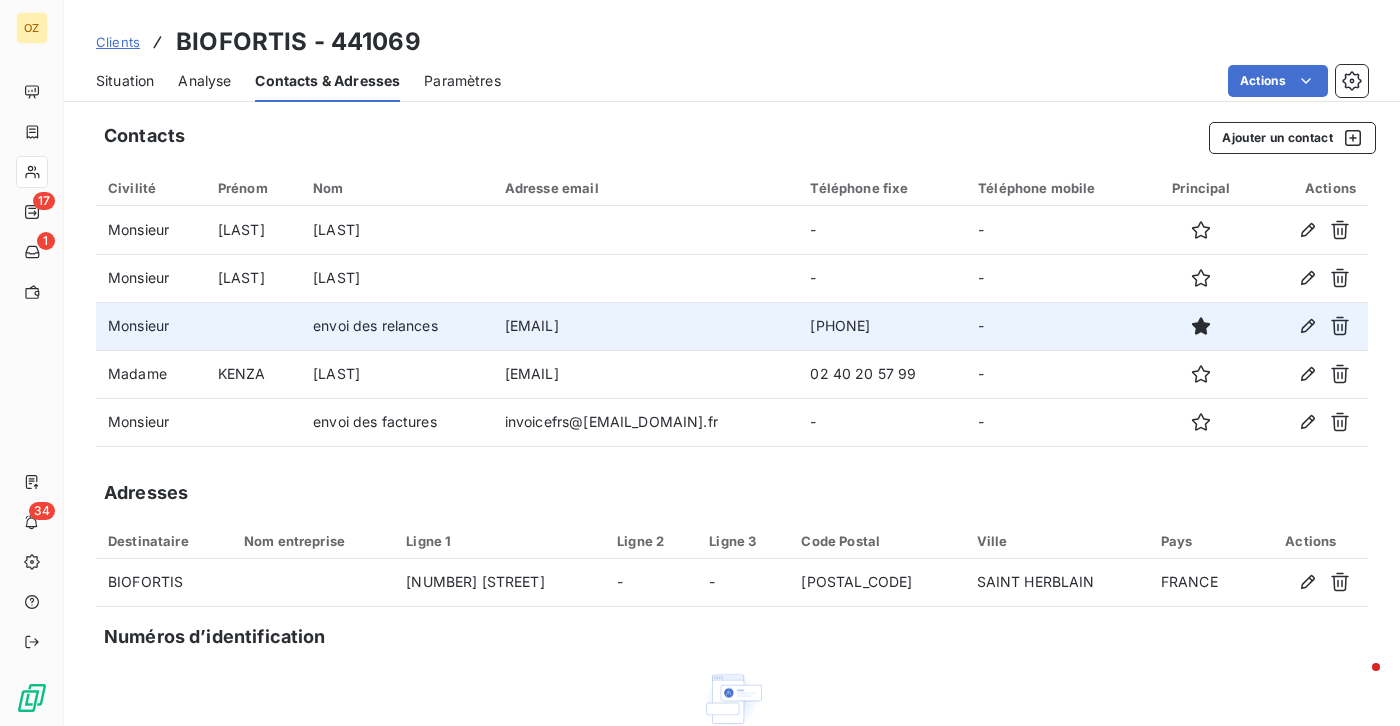 drag, startPoint x: 906, startPoint y: 328, endPoint x: 800, endPoint y: 328, distance: 106 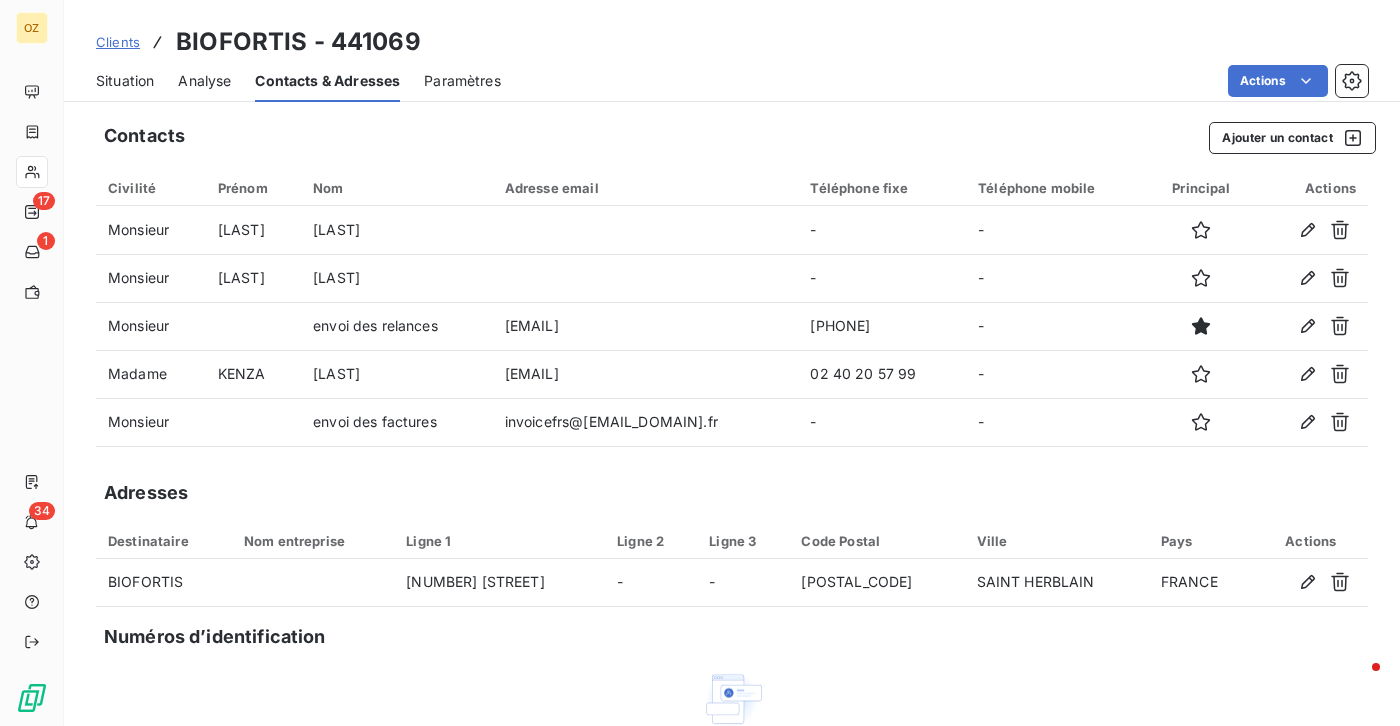 click on "Clients BIOFORTIS - 441069" at bounding box center (732, 42) 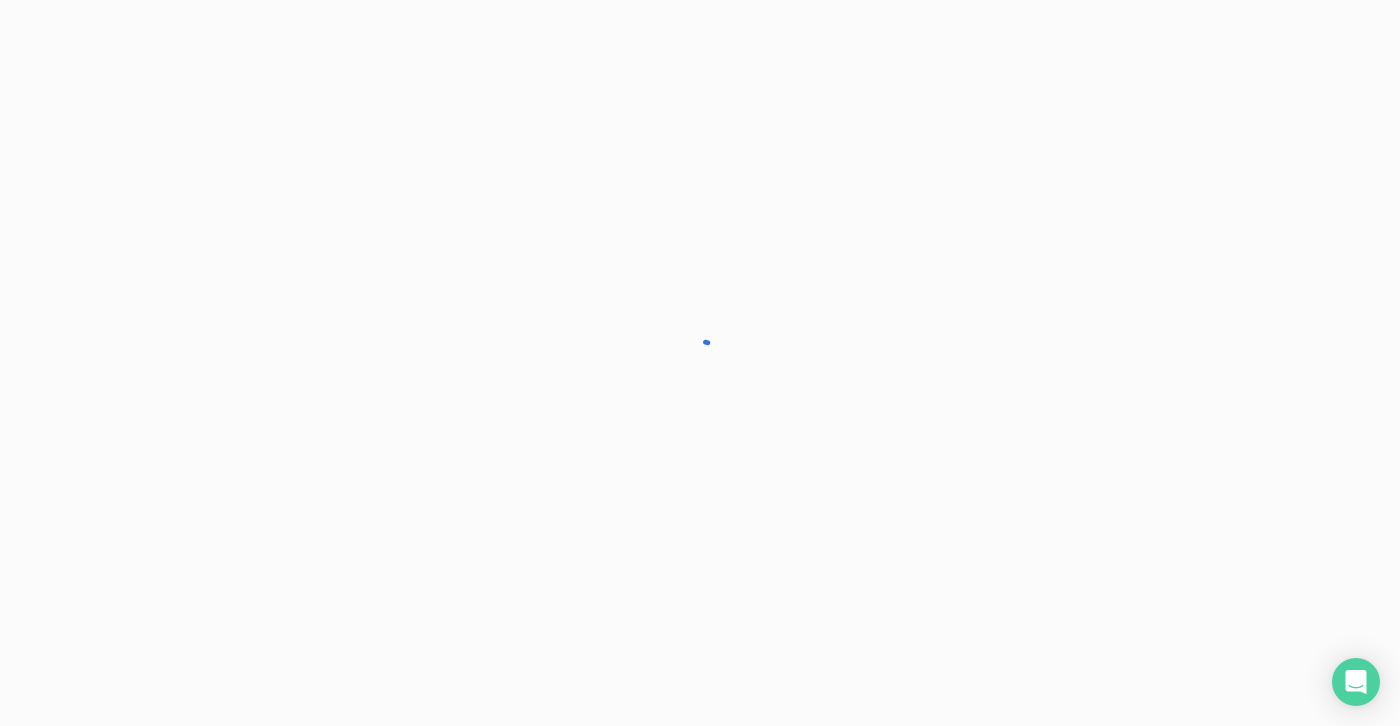 scroll, scrollTop: 0, scrollLeft: 0, axis: both 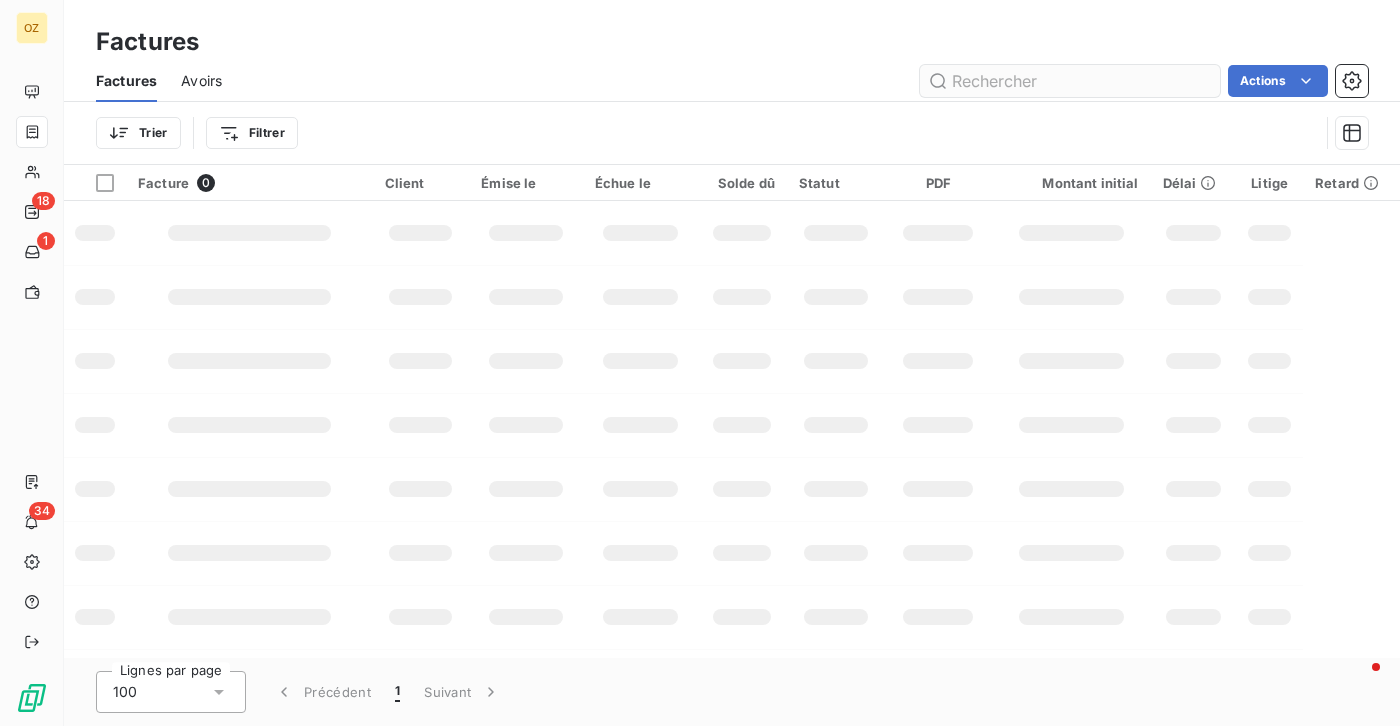 click at bounding box center (1070, 81) 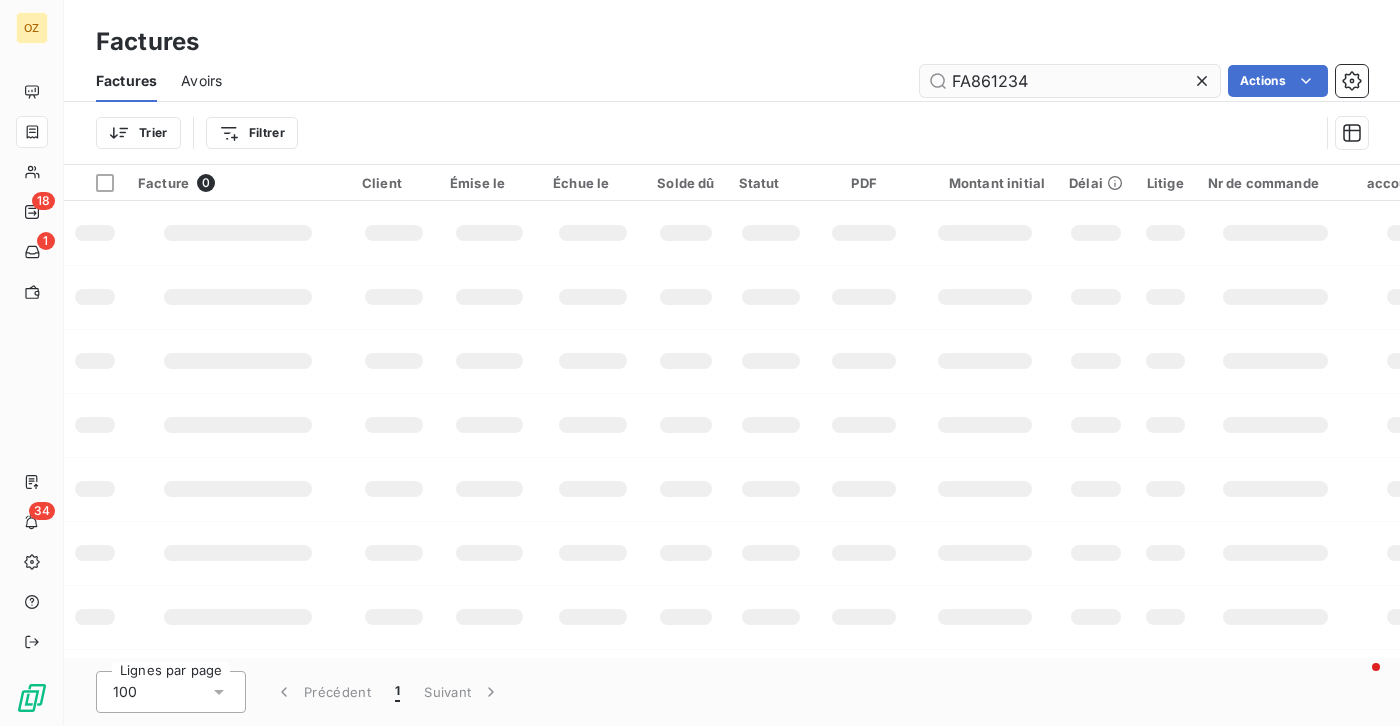 type on "FA861234" 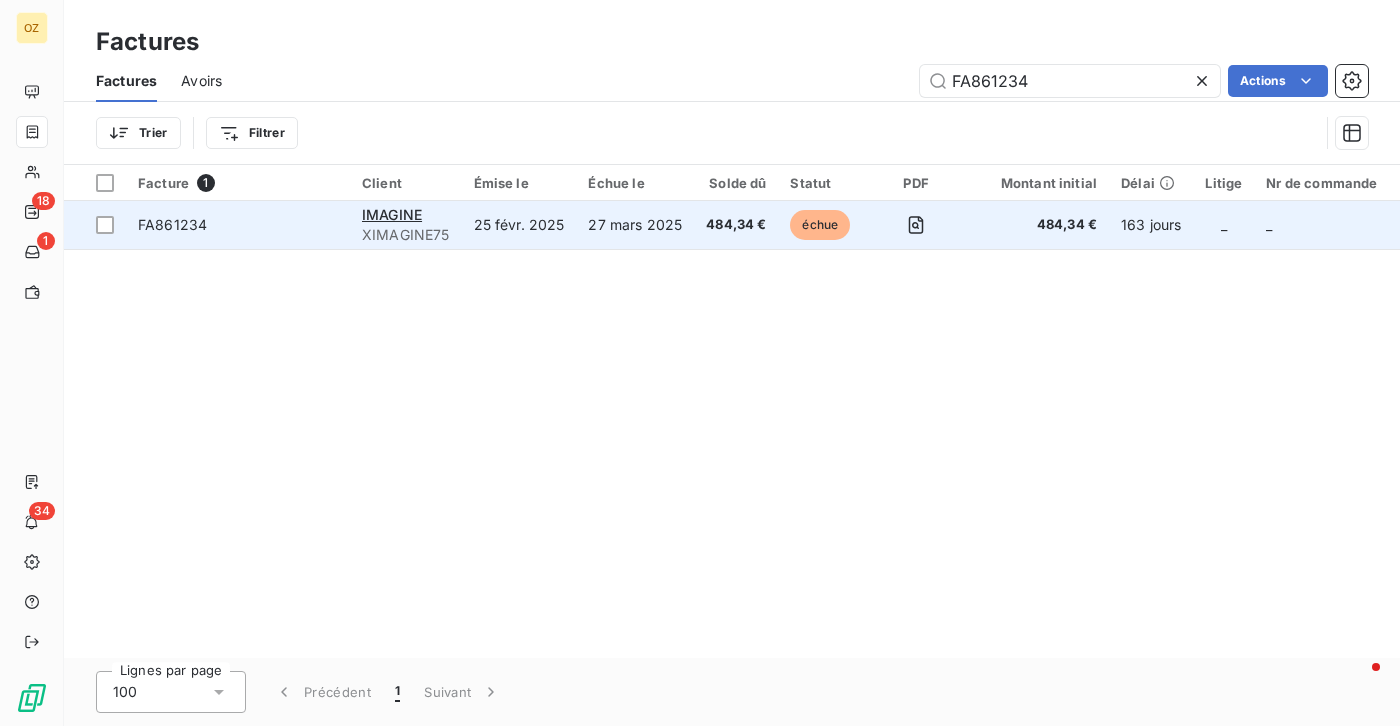 click on "FA861234" at bounding box center [172, 224] 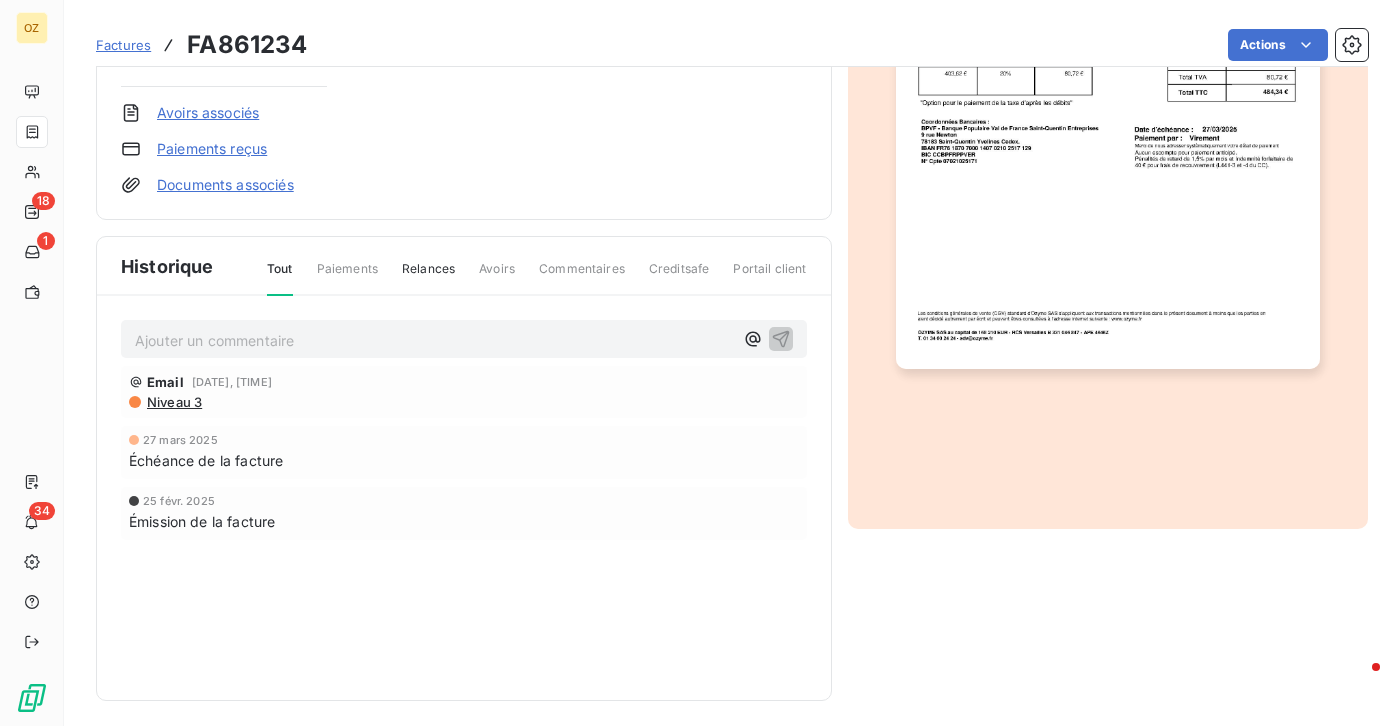 scroll, scrollTop: 475, scrollLeft: 0, axis: vertical 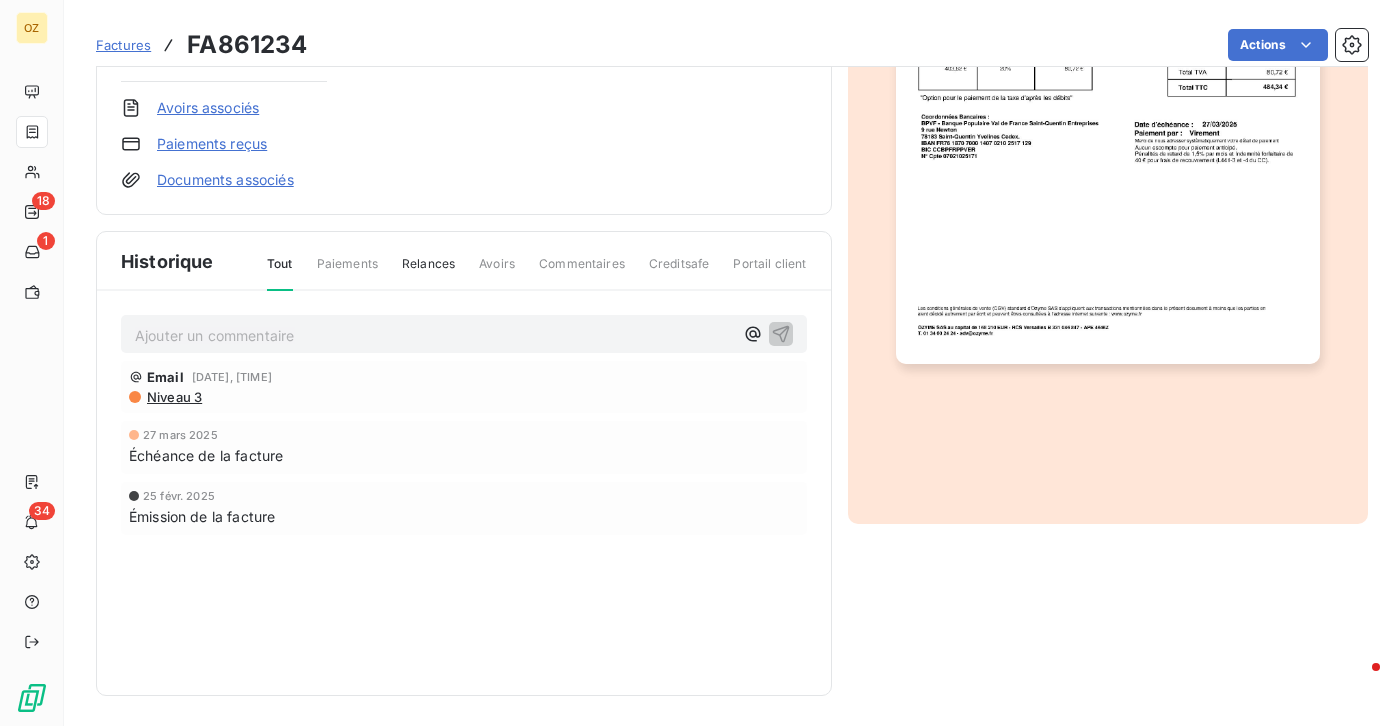 click on "Commentaires" at bounding box center [582, 272] 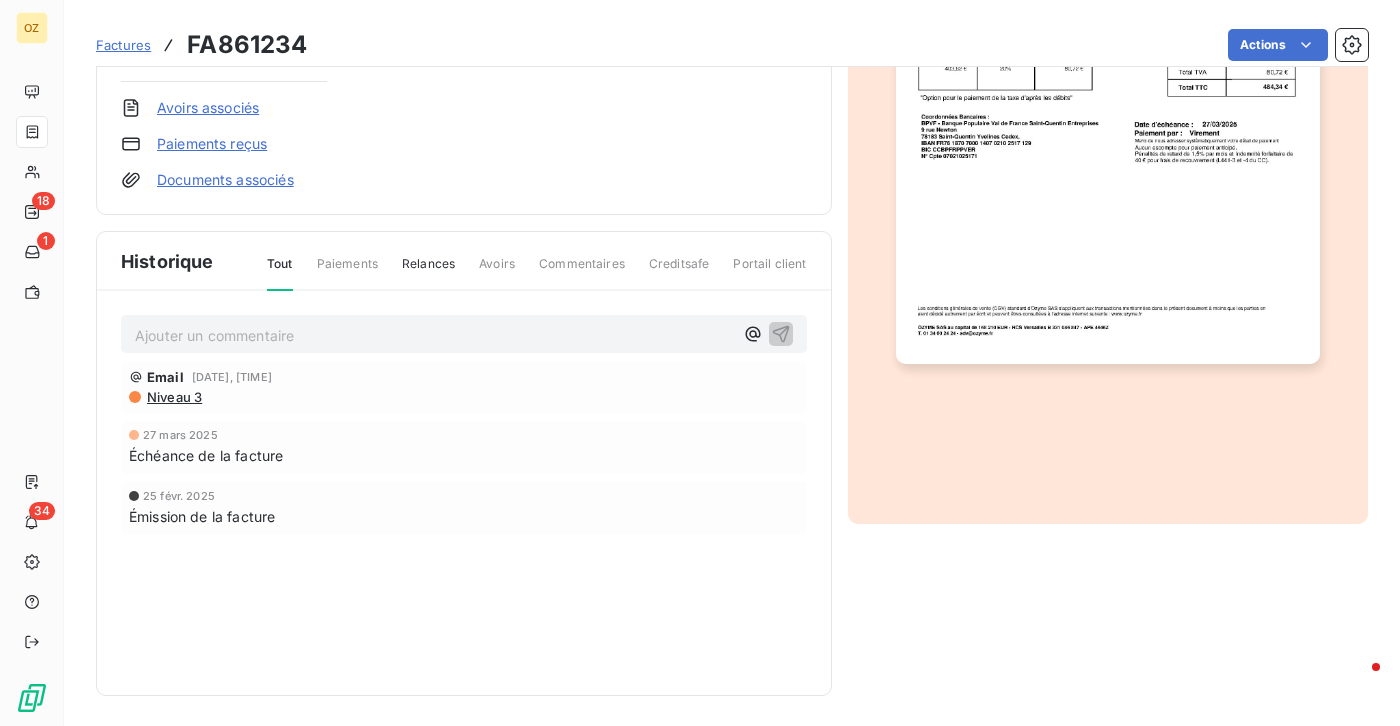 scroll, scrollTop: 0, scrollLeft: 0, axis: both 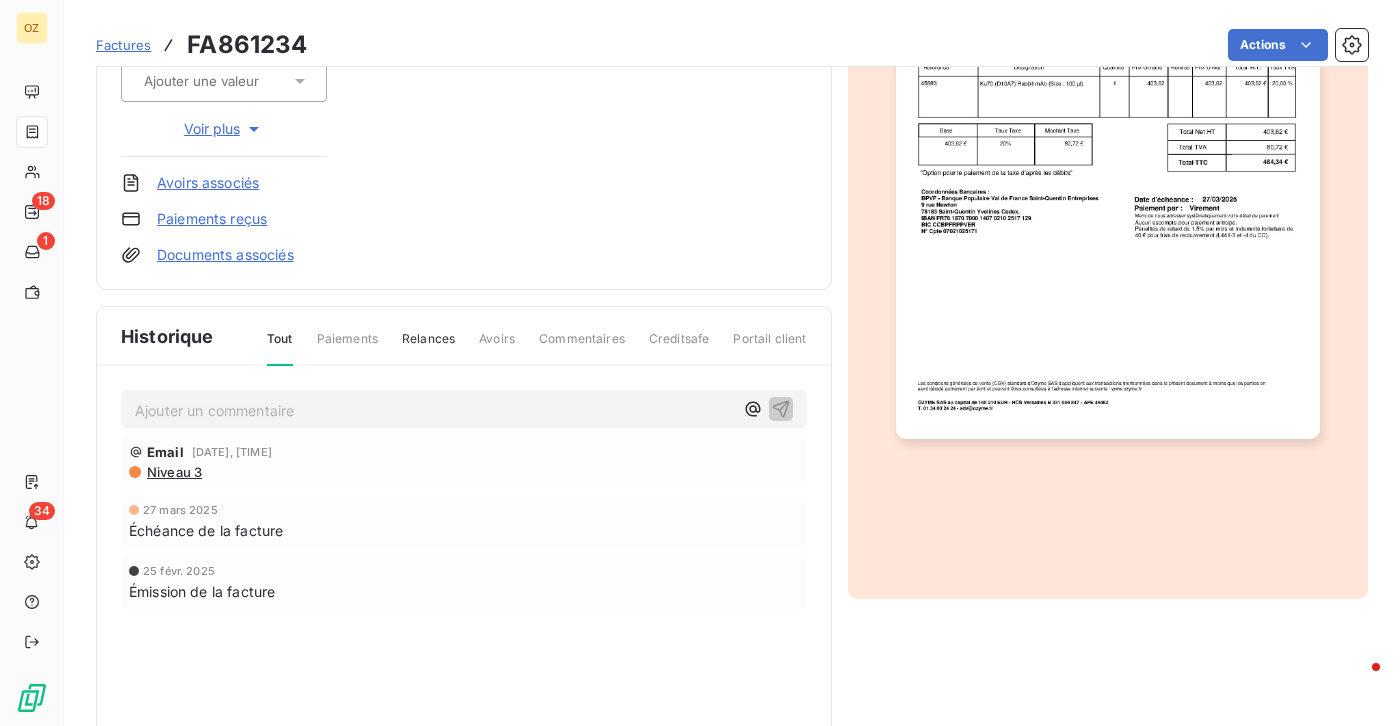 click on "Ajouter un commentaire ﻿" at bounding box center [434, 410] 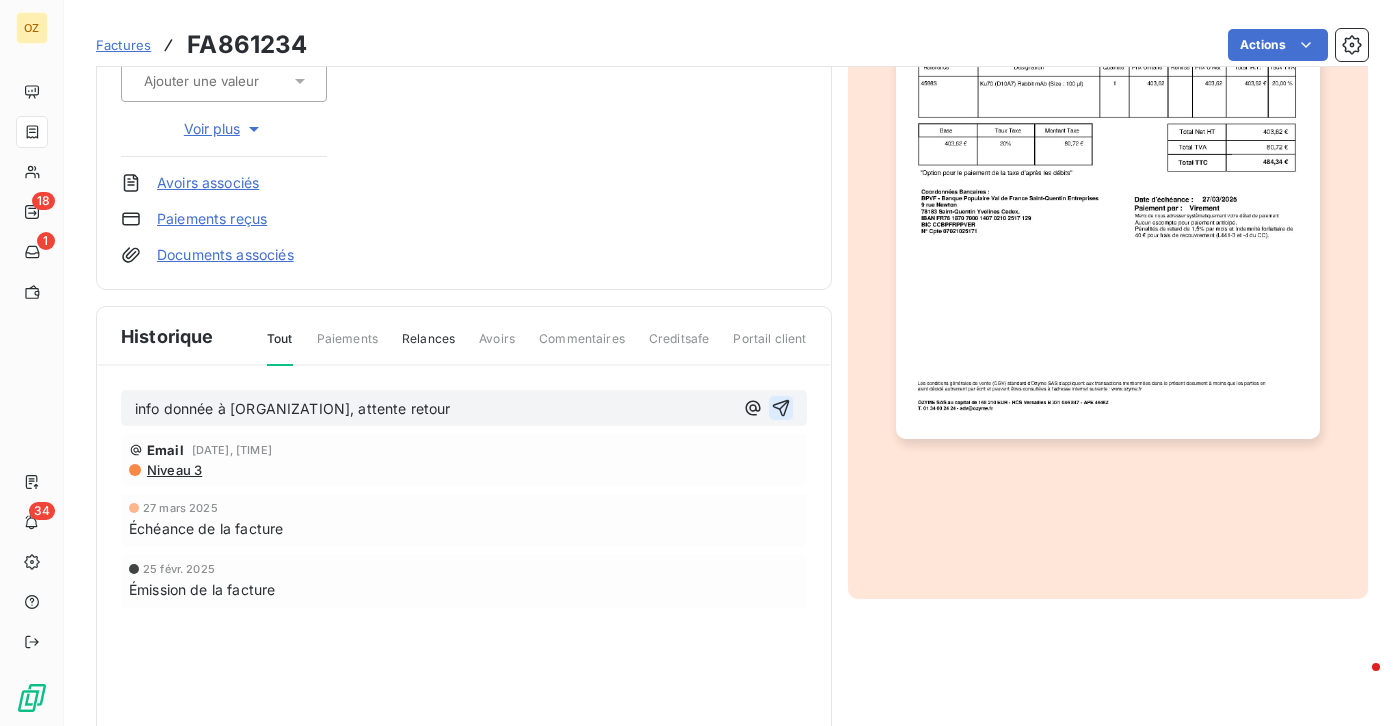 click 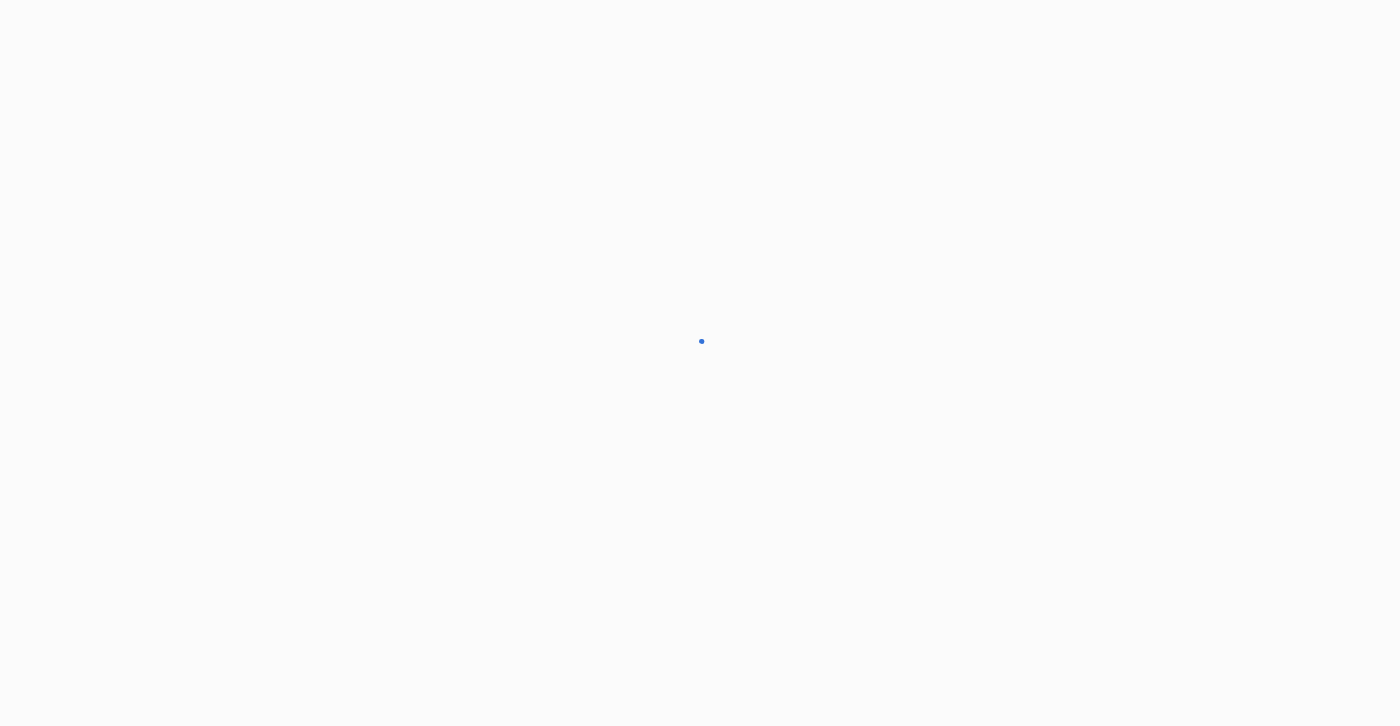 scroll, scrollTop: 0, scrollLeft: 0, axis: both 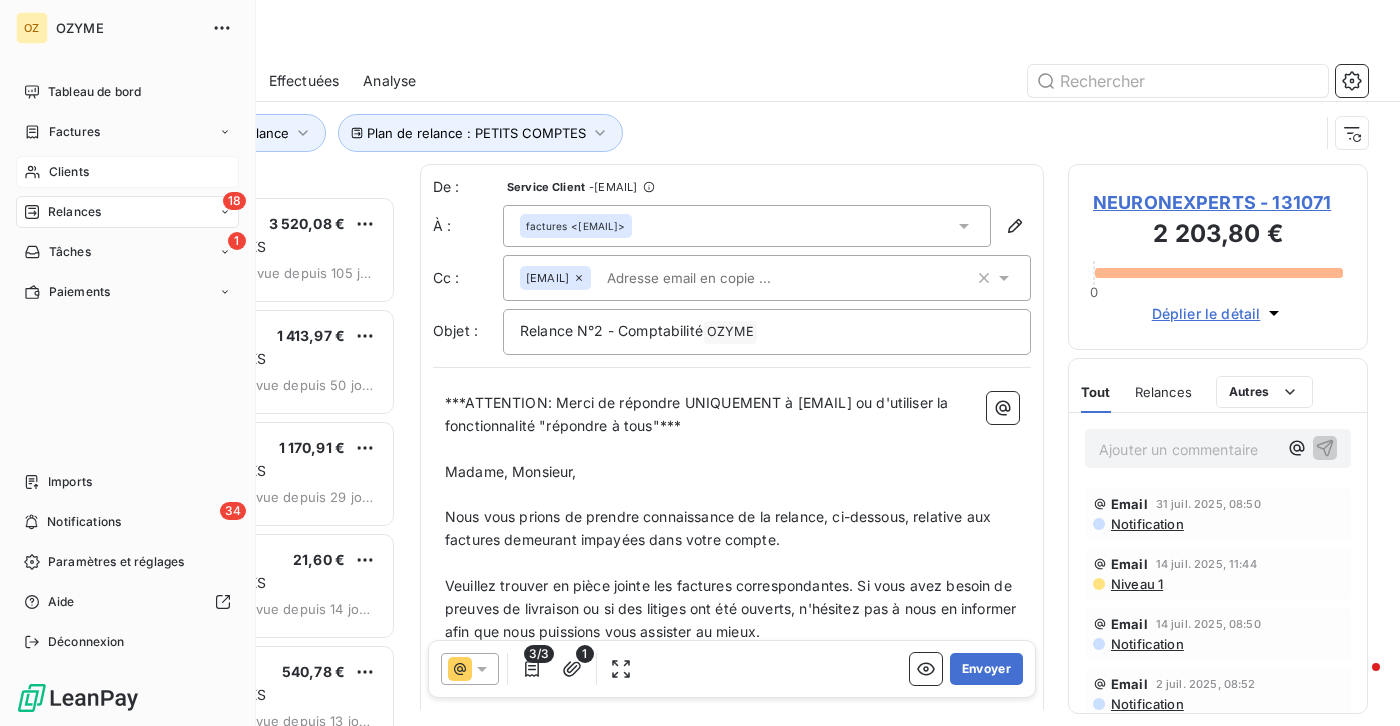 click on "Clients" at bounding box center [127, 172] 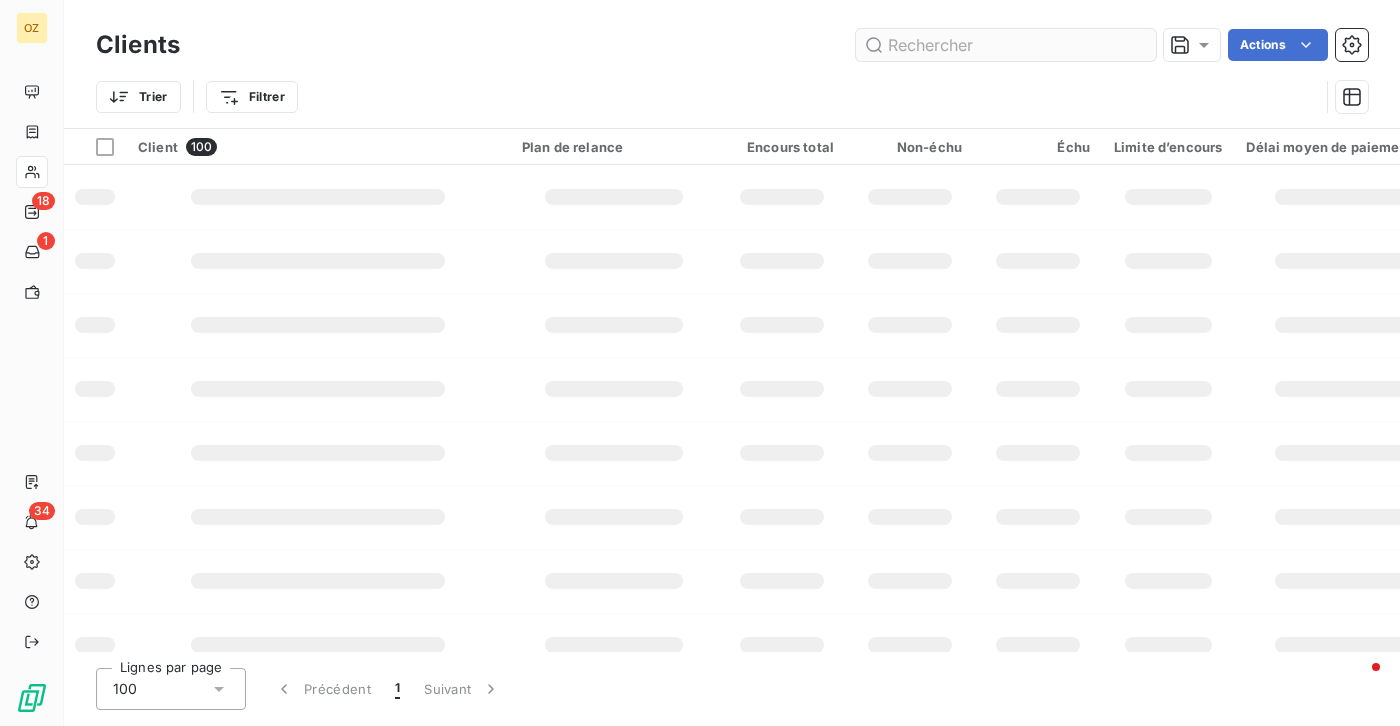 click at bounding box center [1006, 45] 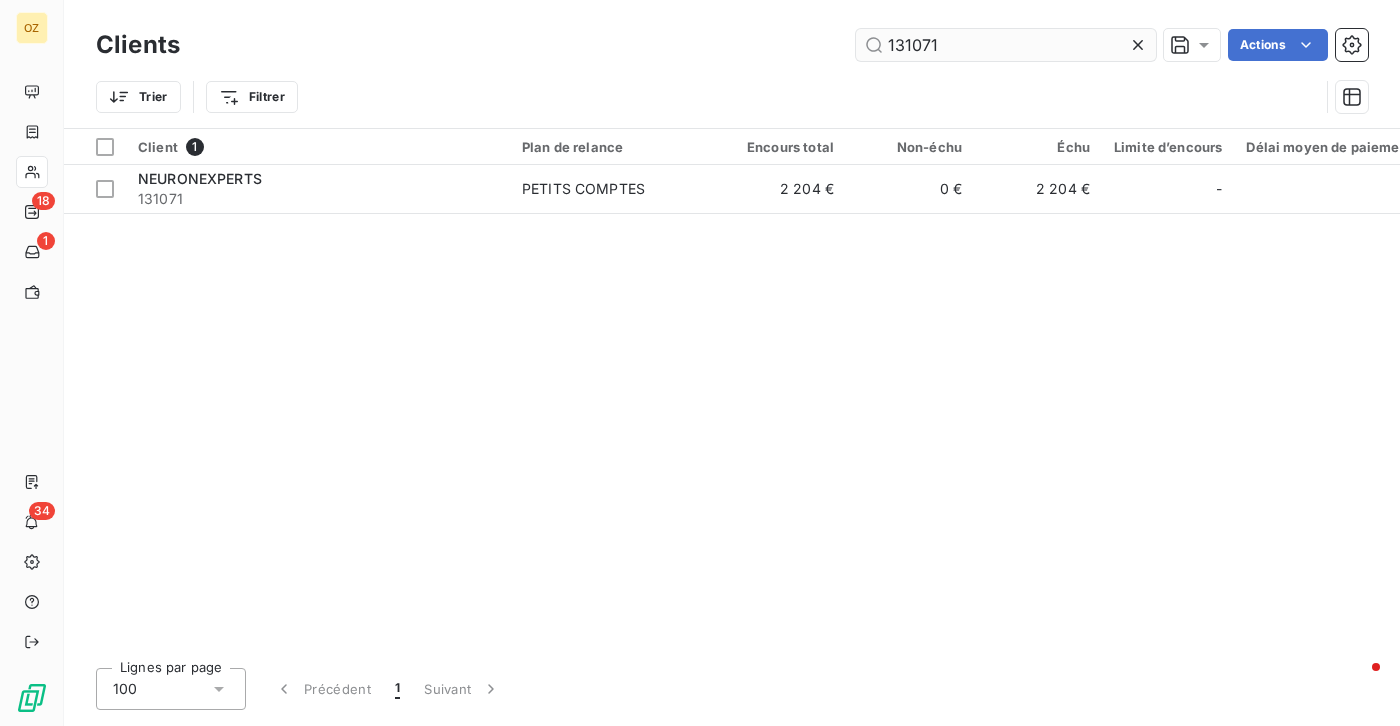 type on "131071" 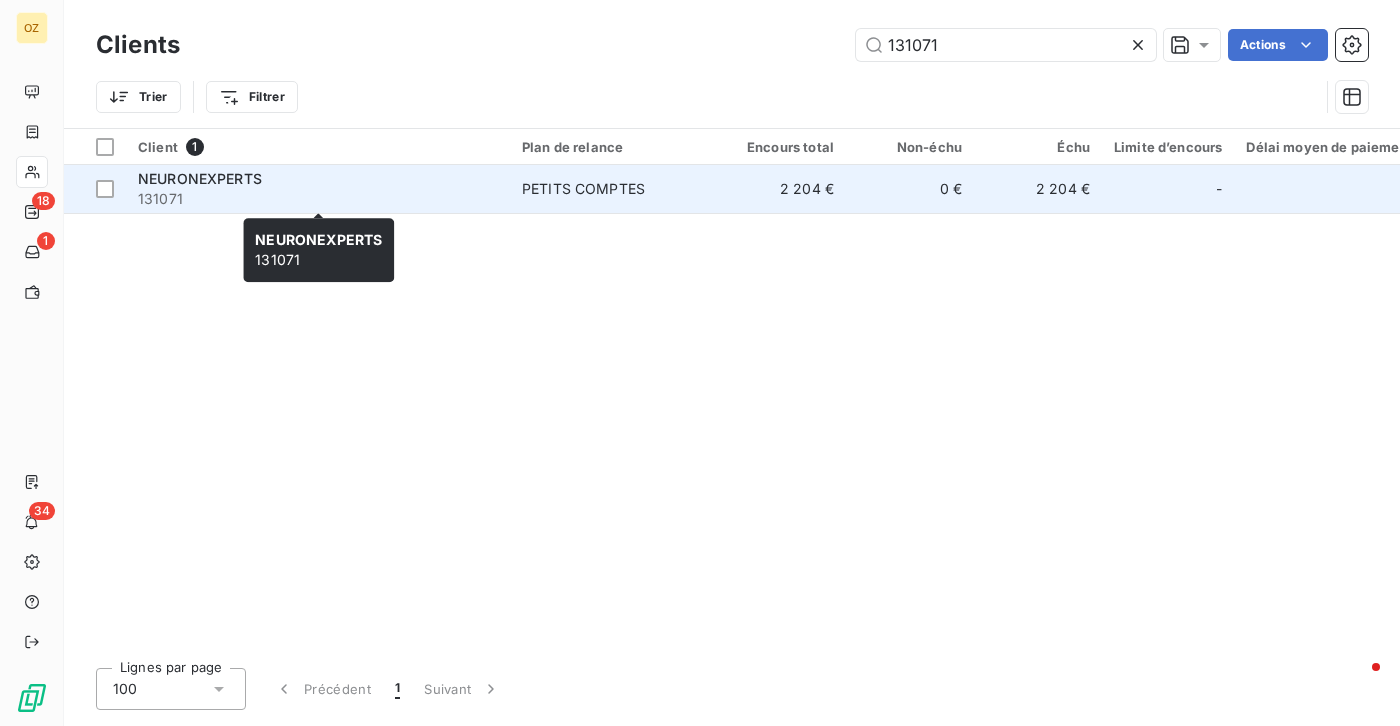 click on "131071" at bounding box center (318, 199) 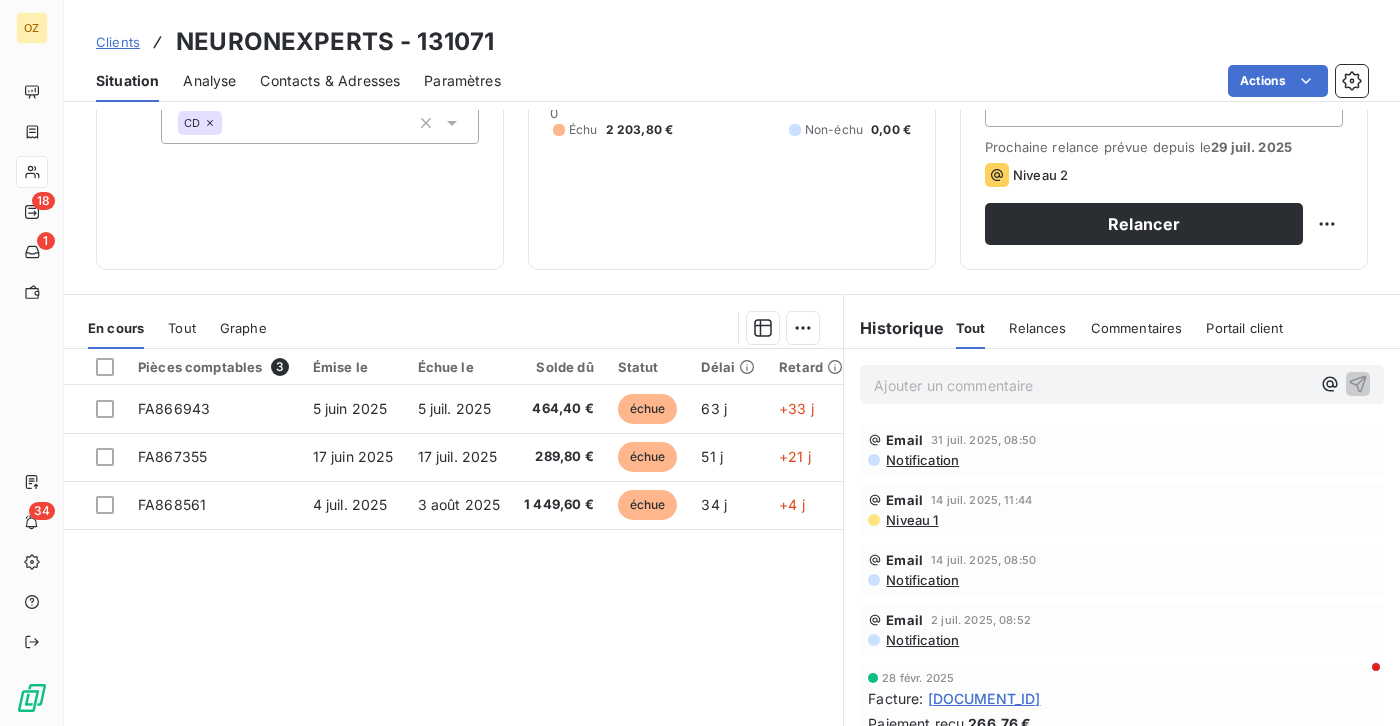 scroll, scrollTop: 300, scrollLeft: 0, axis: vertical 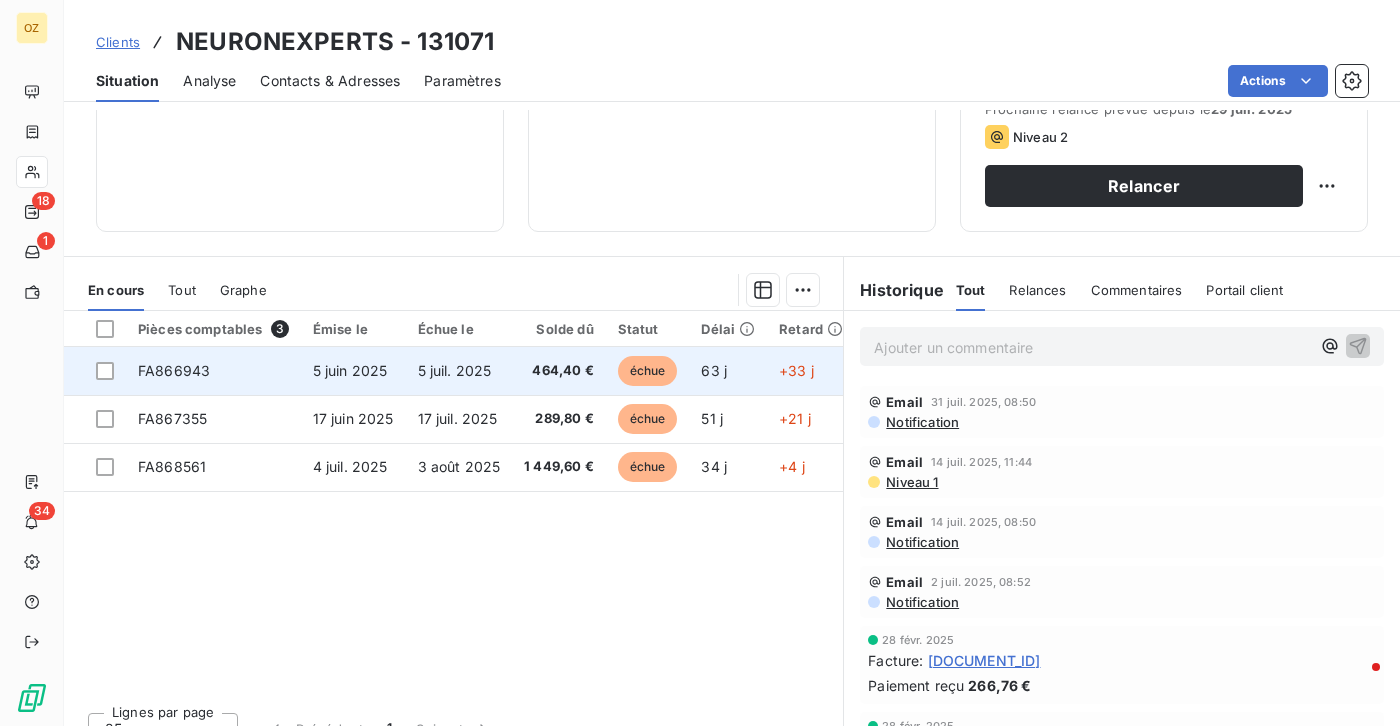 click on "FA866943" at bounding box center (174, 370) 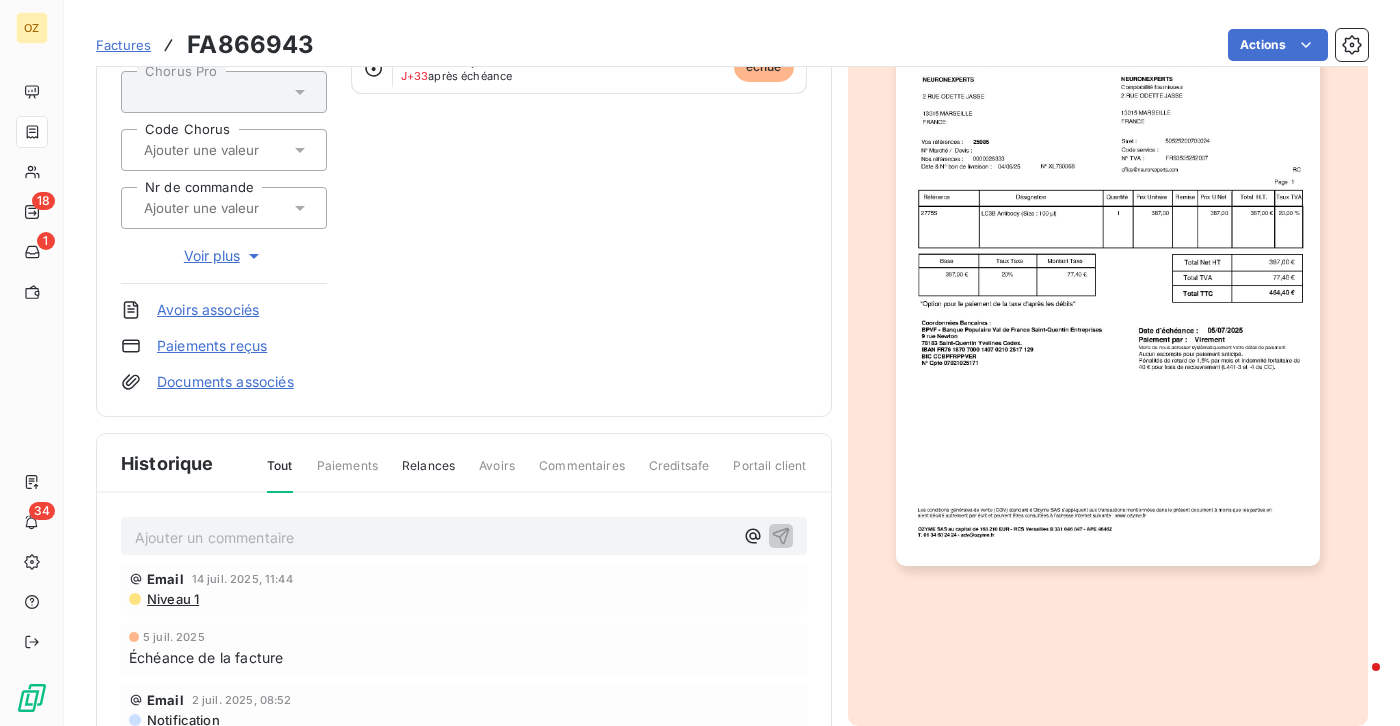 scroll, scrollTop: 300, scrollLeft: 0, axis: vertical 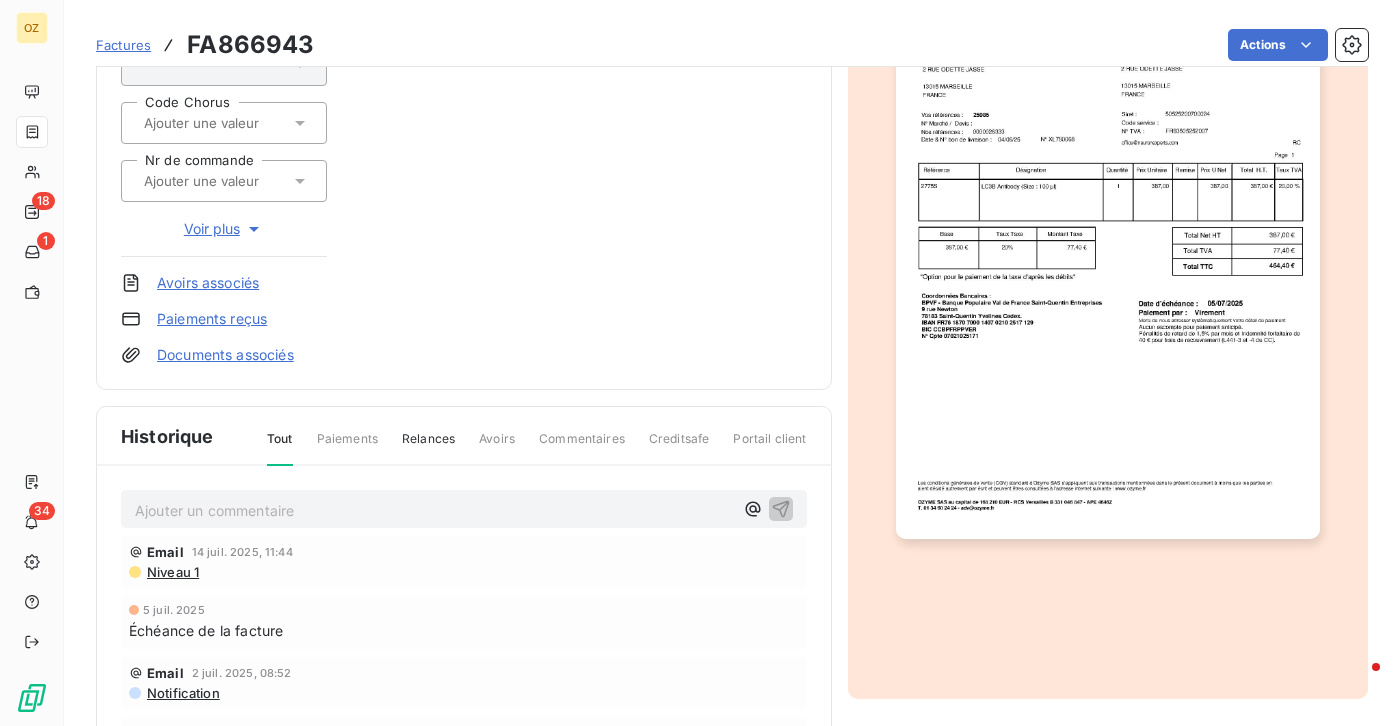 click on "Documents associés" at bounding box center (225, 355) 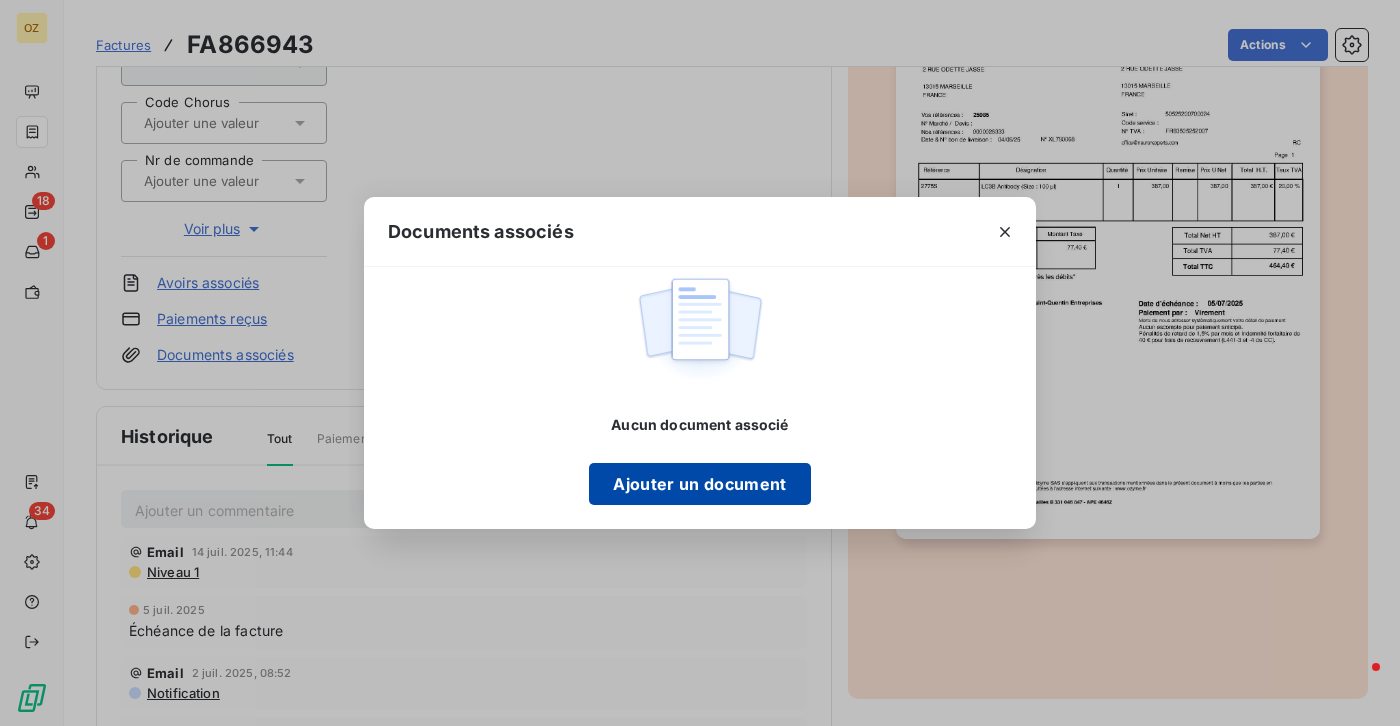 click on "Ajouter un document" at bounding box center (699, 484) 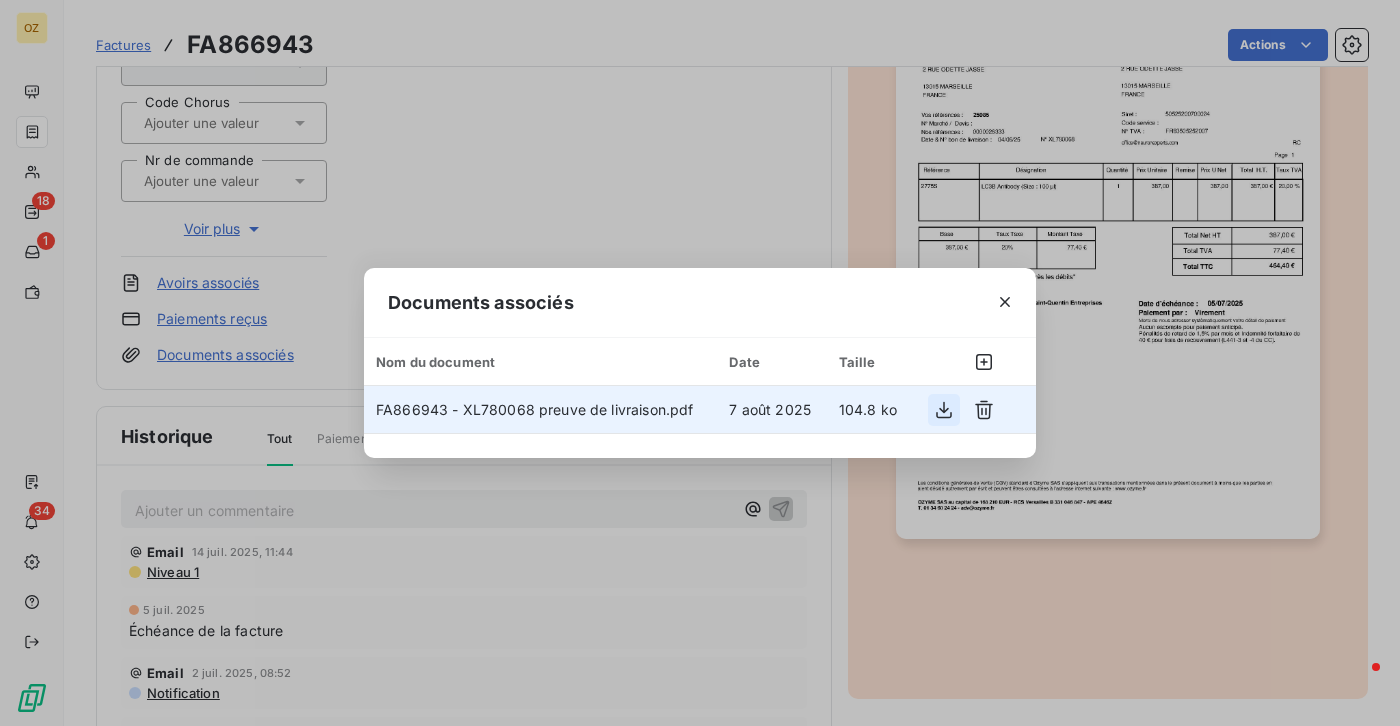 click 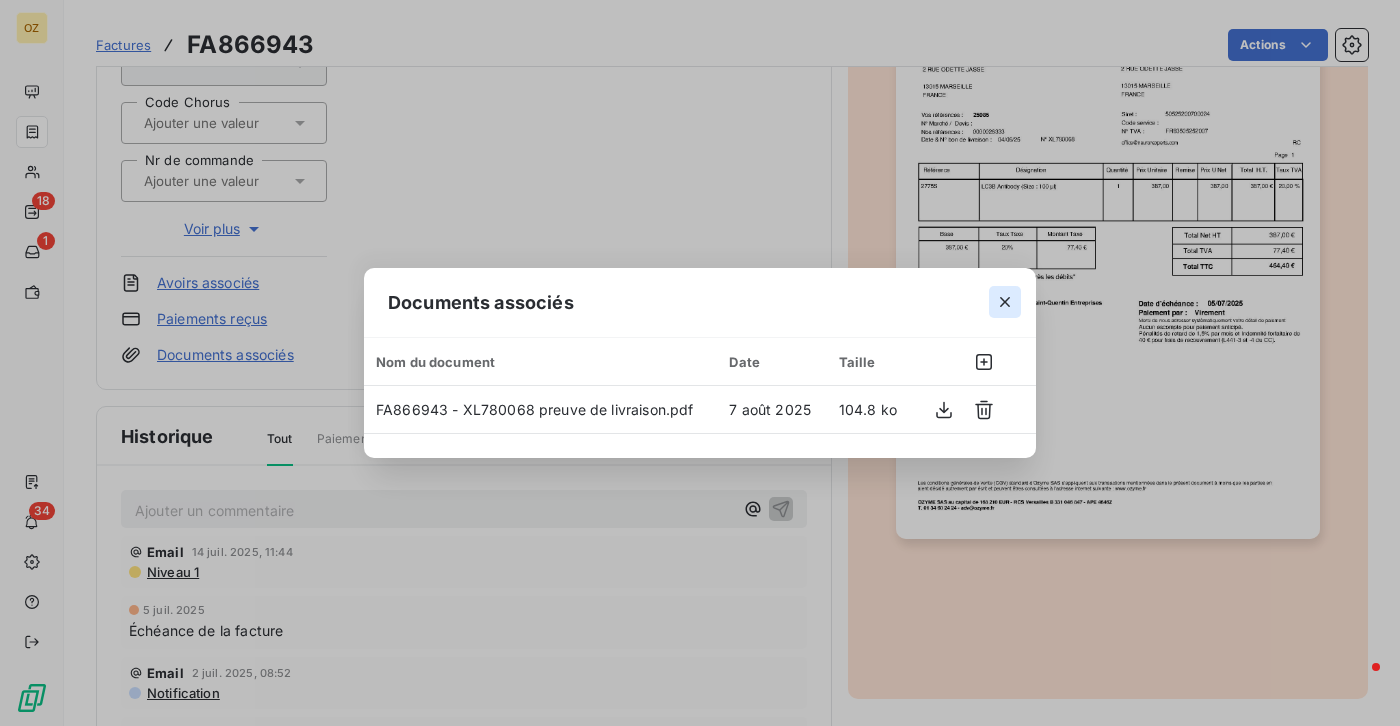 click 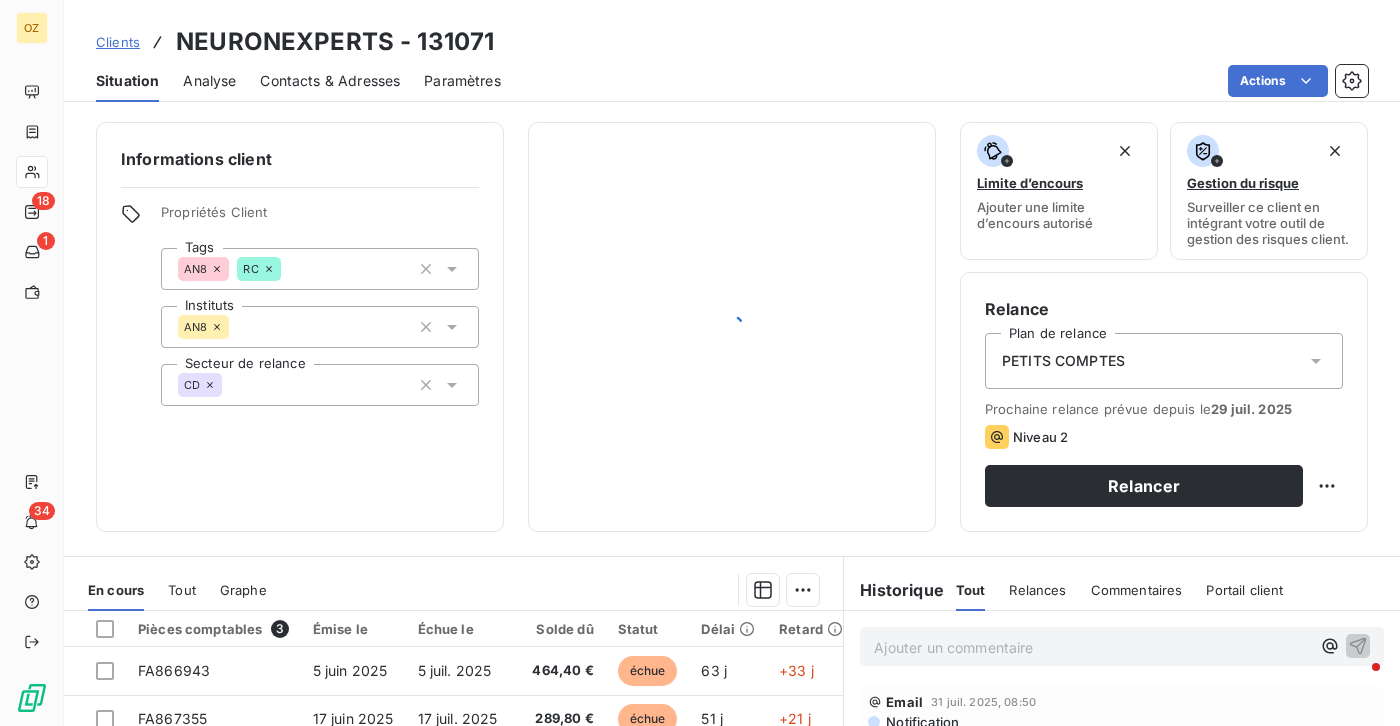scroll, scrollTop: 300, scrollLeft: 0, axis: vertical 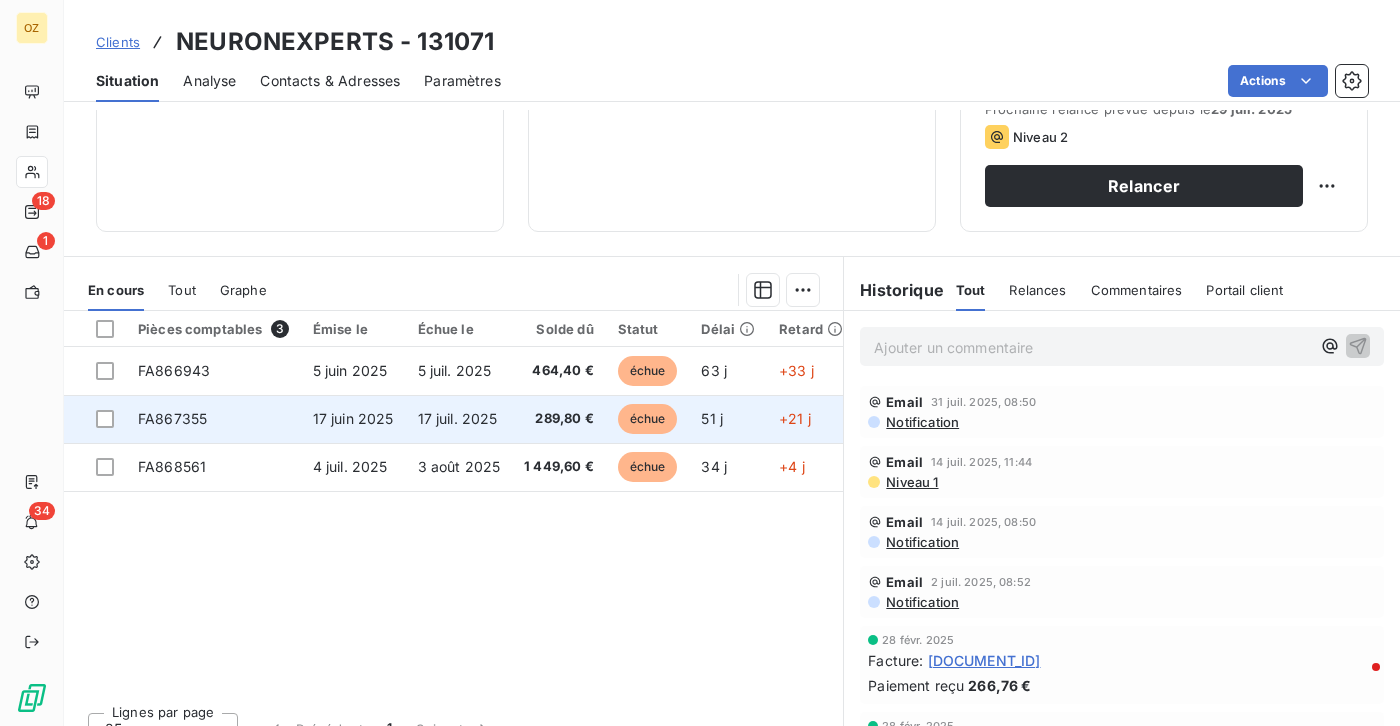 click on "FA867355" at bounding box center (172, 418) 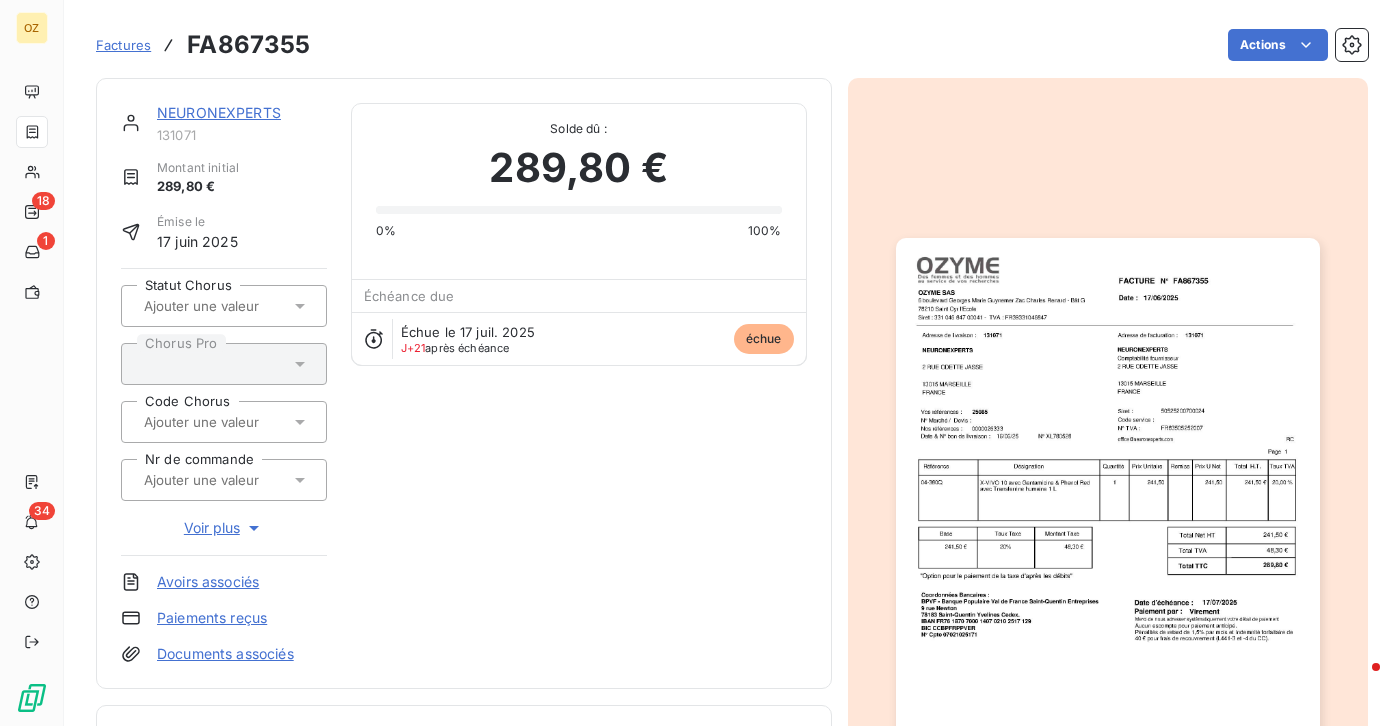 click on "Documents associés" at bounding box center (225, 654) 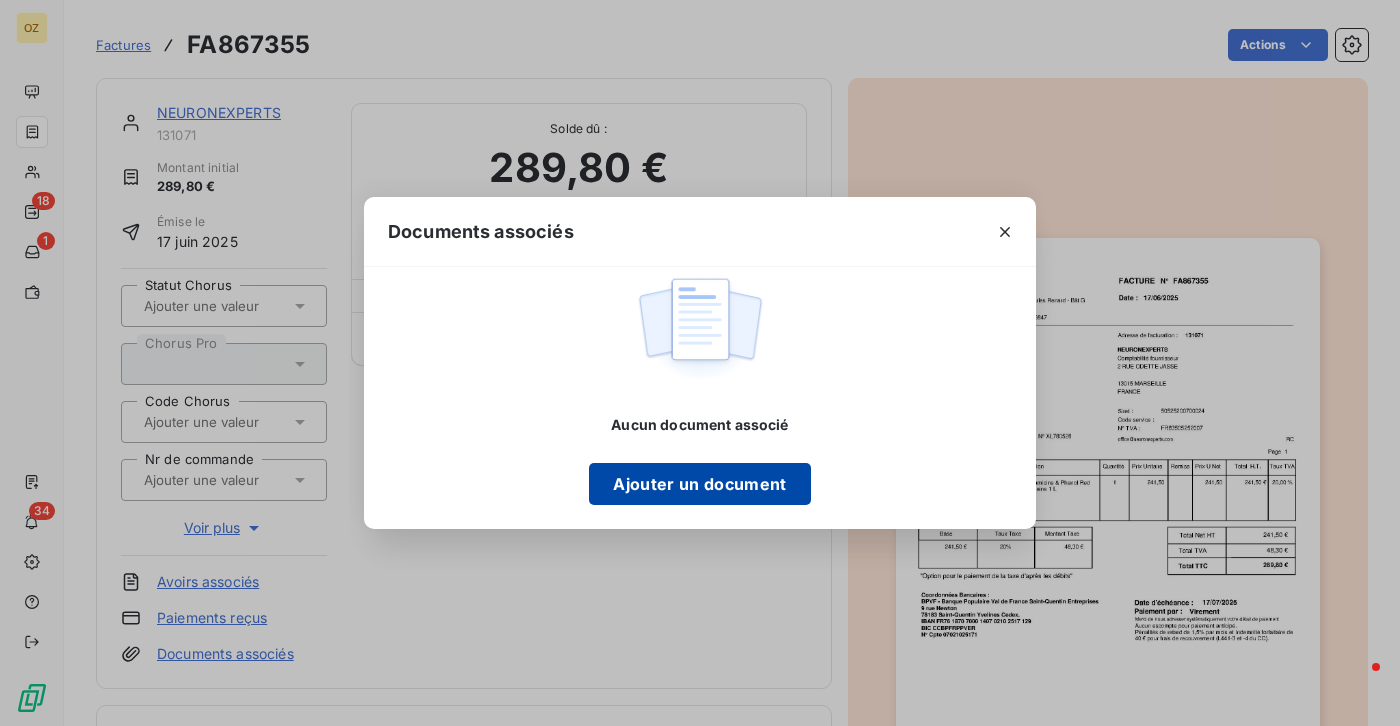 click on "Ajouter un document" at bounding box center (699, 484) 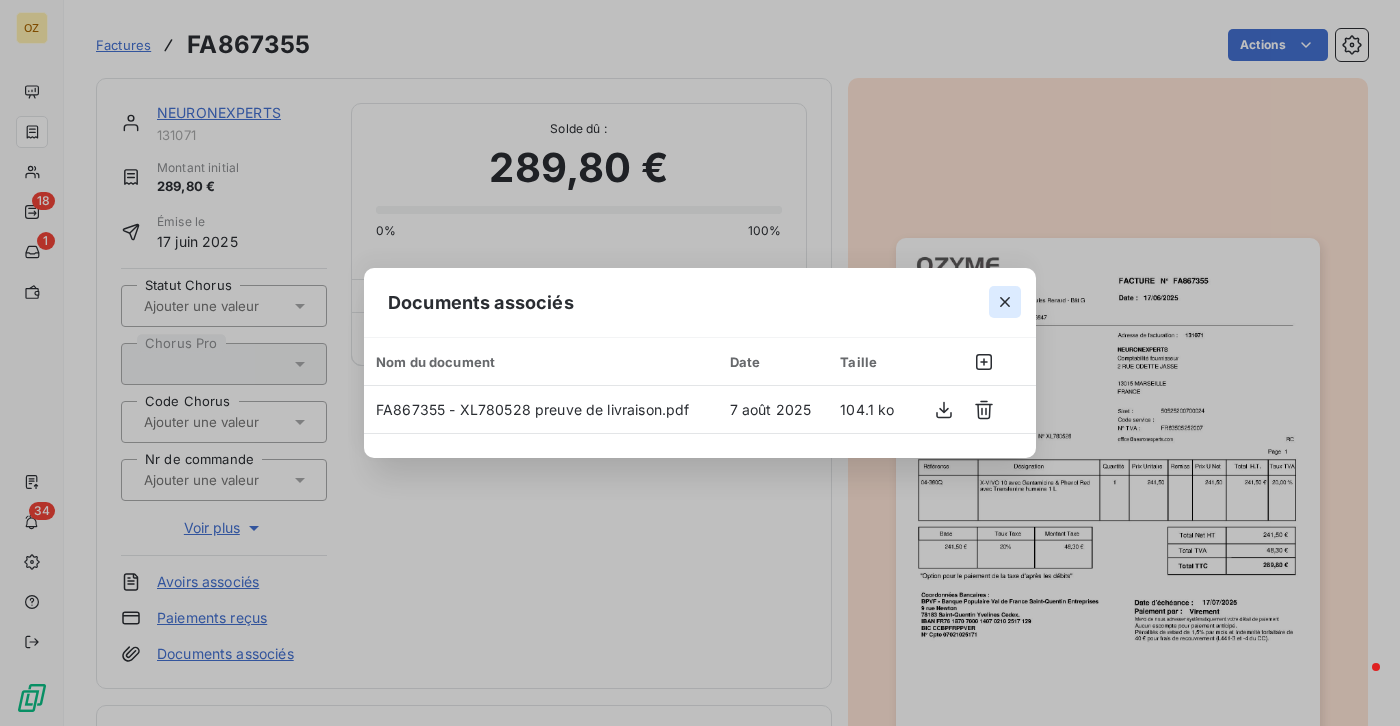click 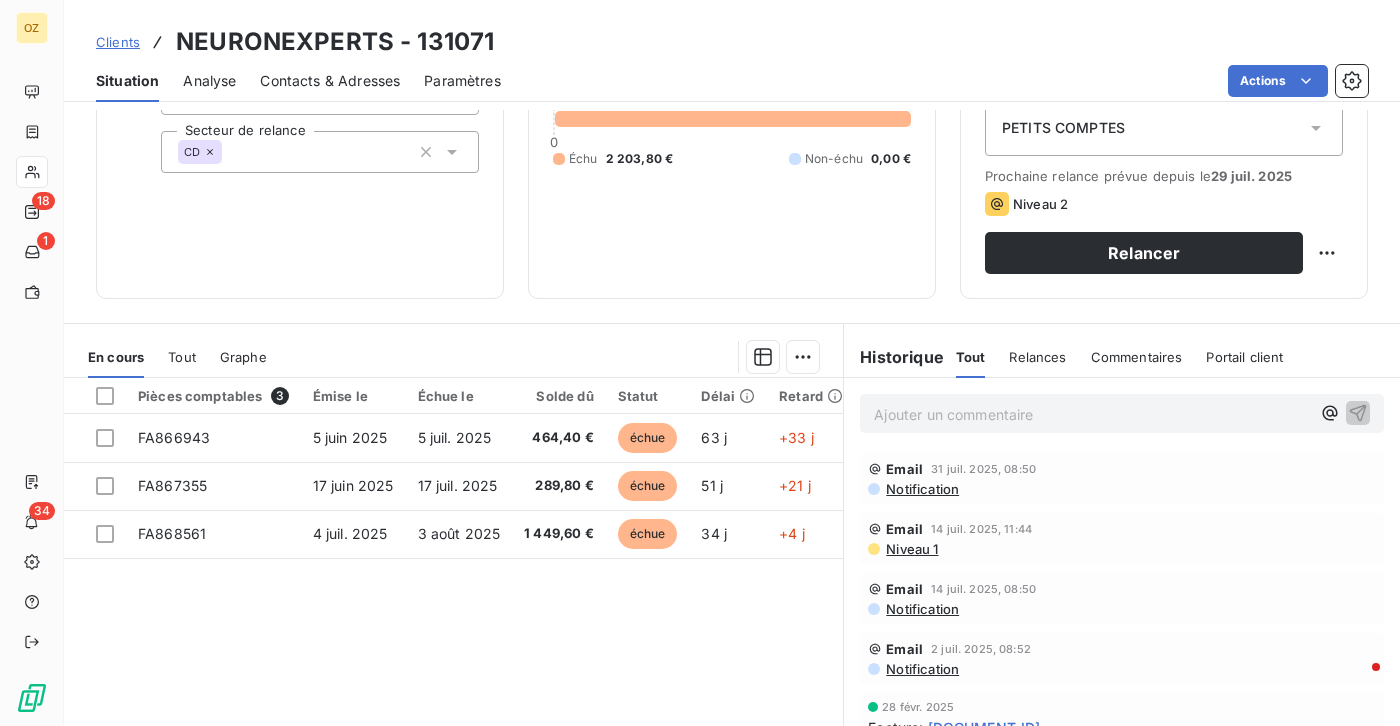 scroll, scrollTop: 300, scrollLeft: 0, axis: vertical 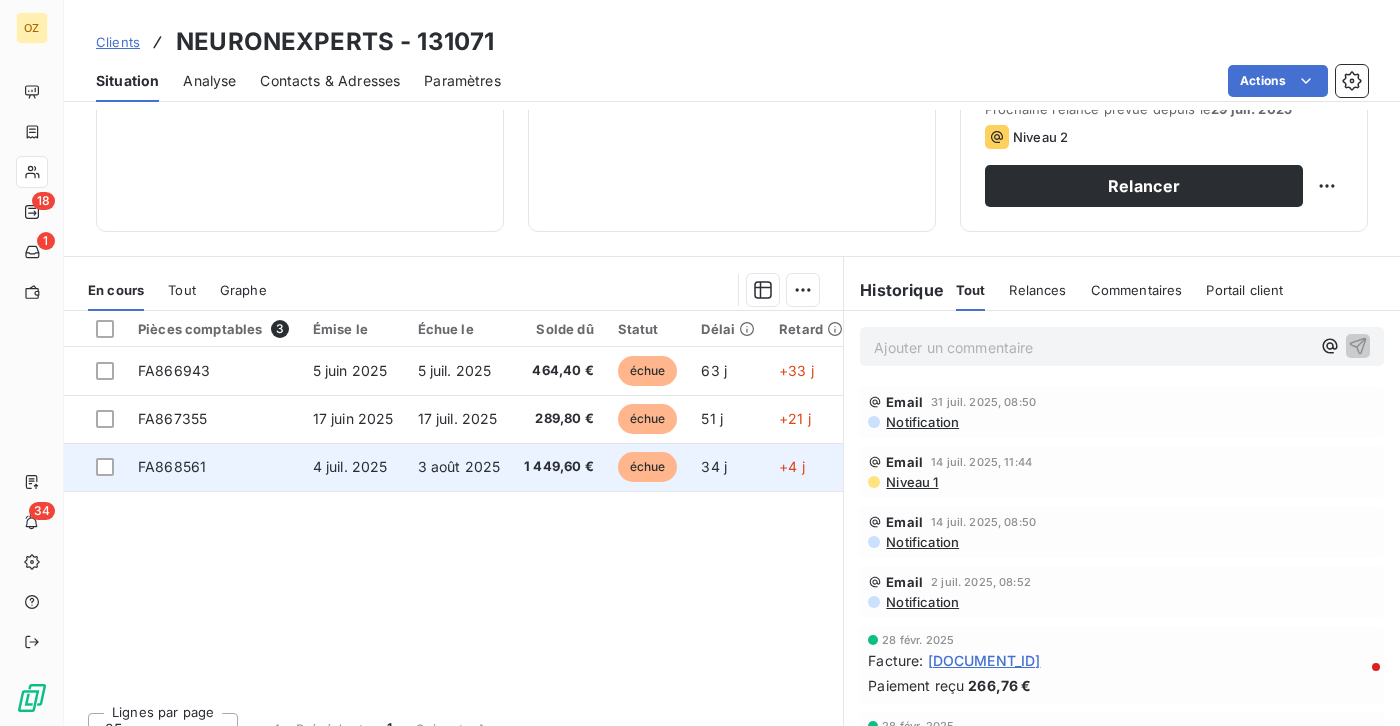 click on "FA868561" at bounding box center [172, 466] 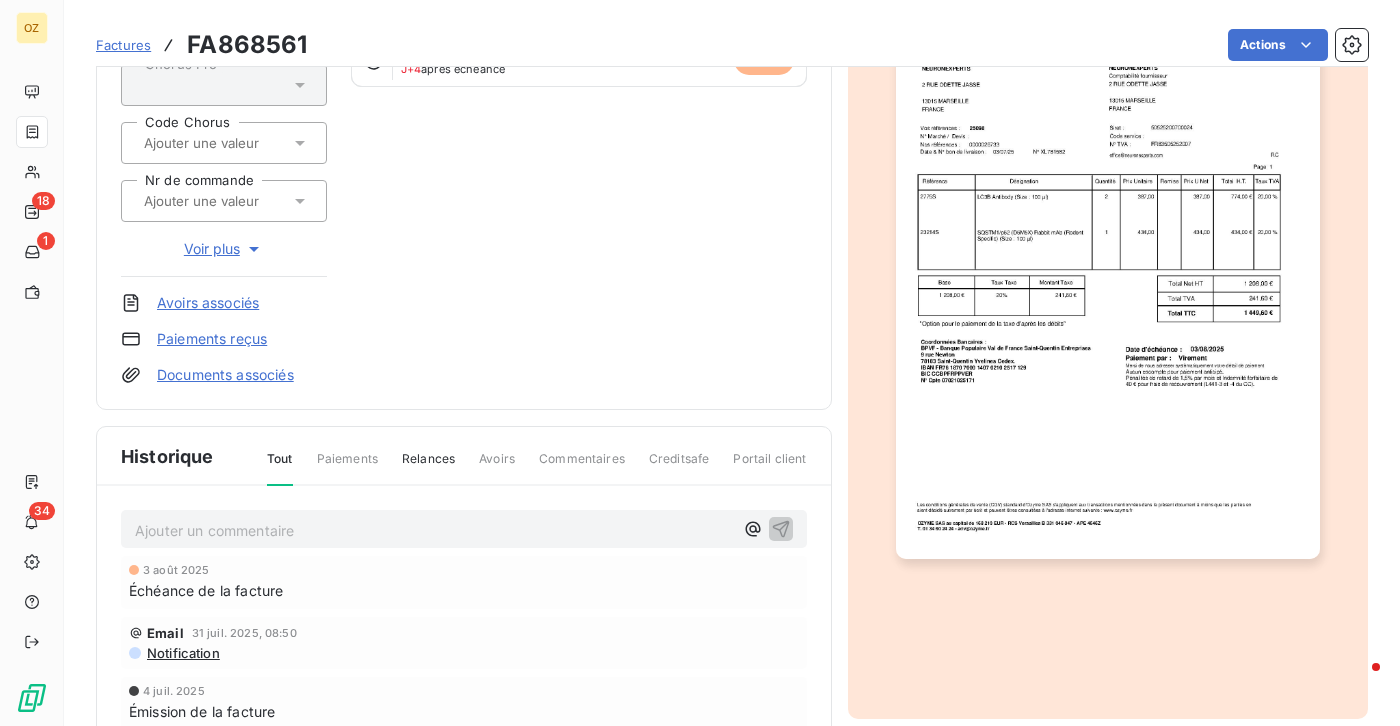 scroll, scrollTop: 300, scrollLeft: 0, axis: vertical 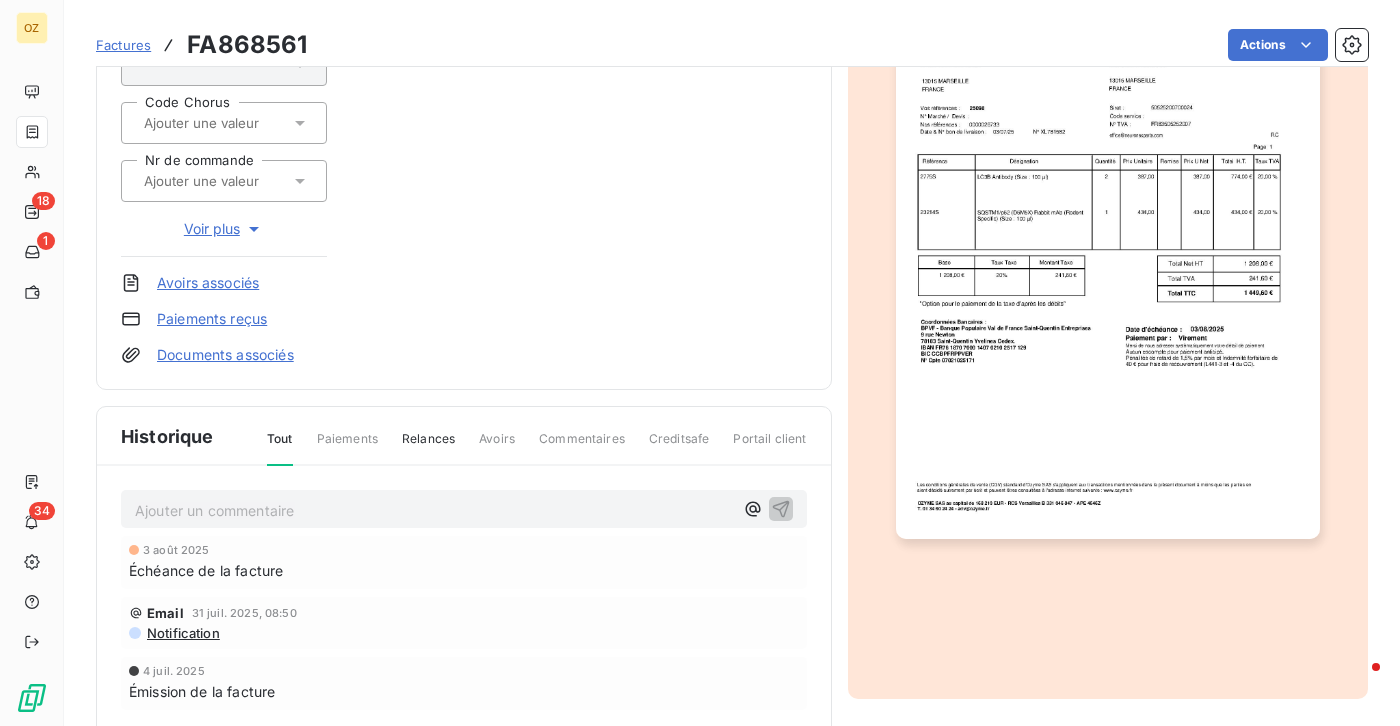 click on "Documents associés" at bounding box center [225, 355] 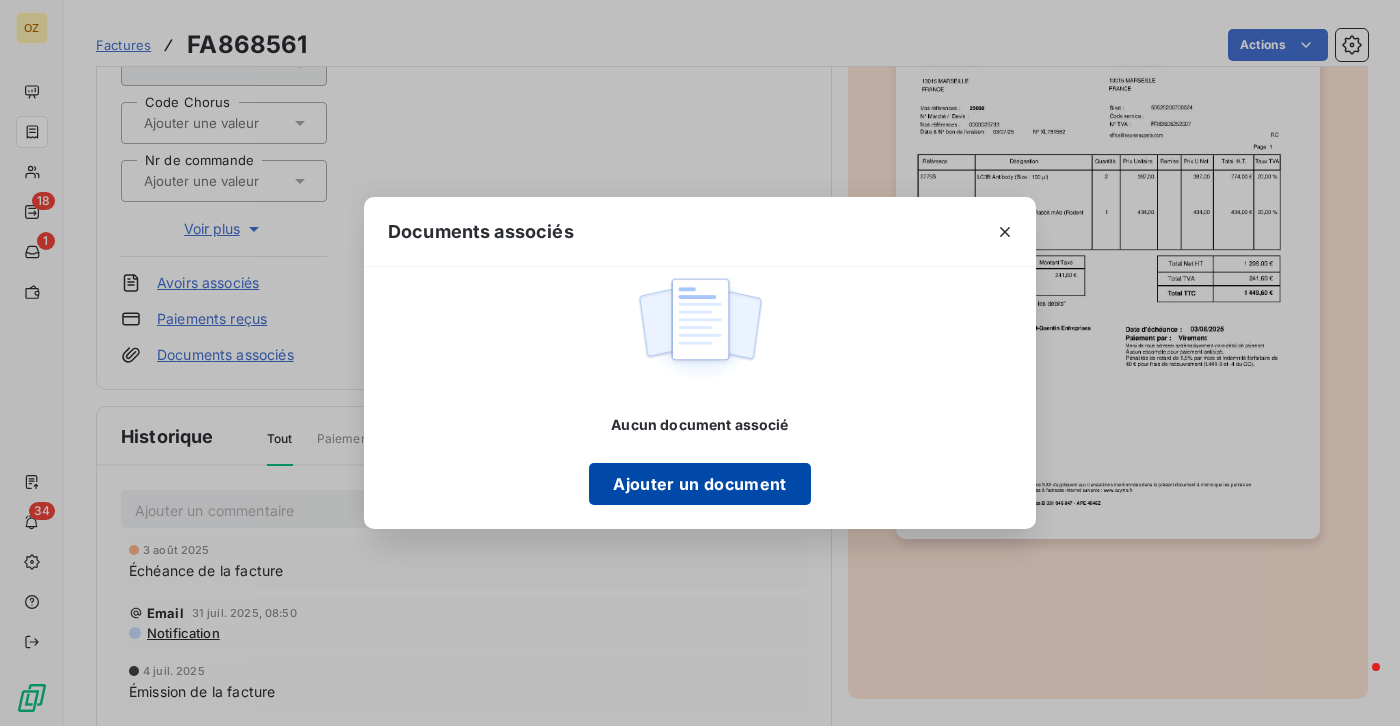 click on "Ajouter un document" at bounding box center [699, 484] 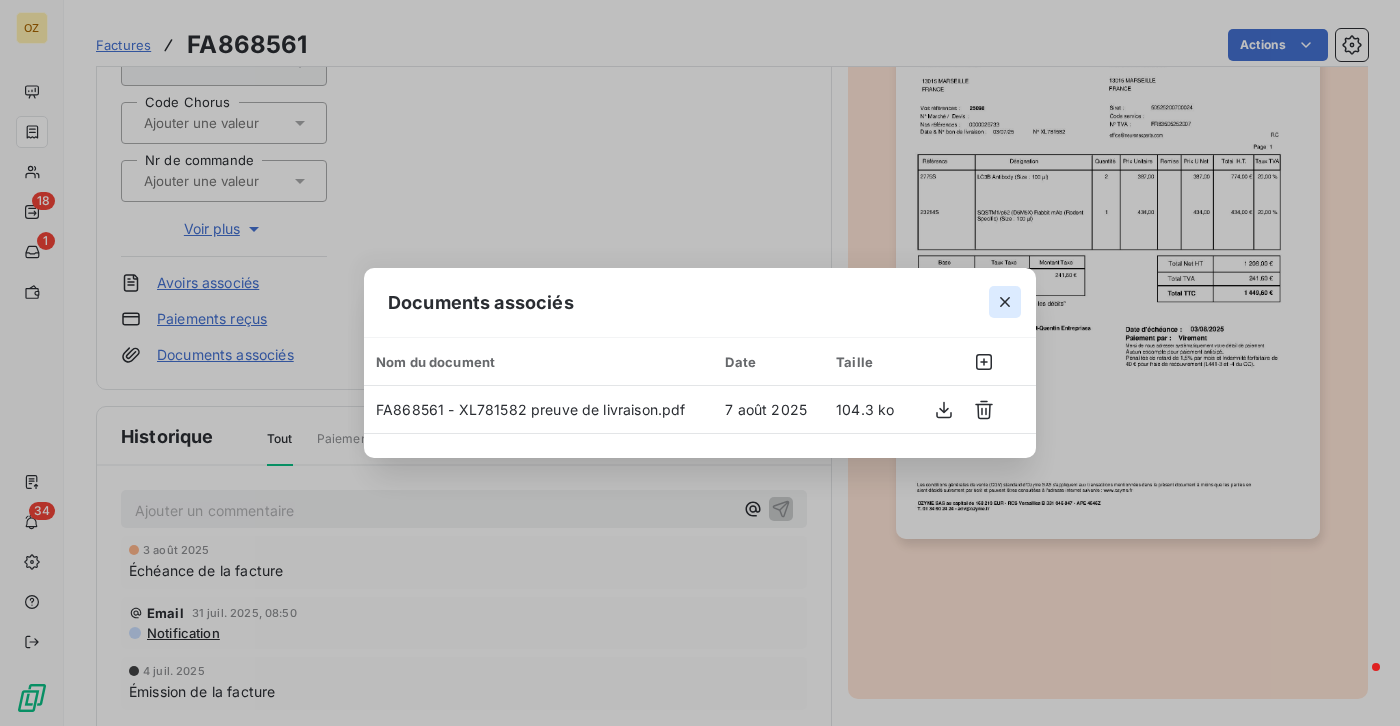 click 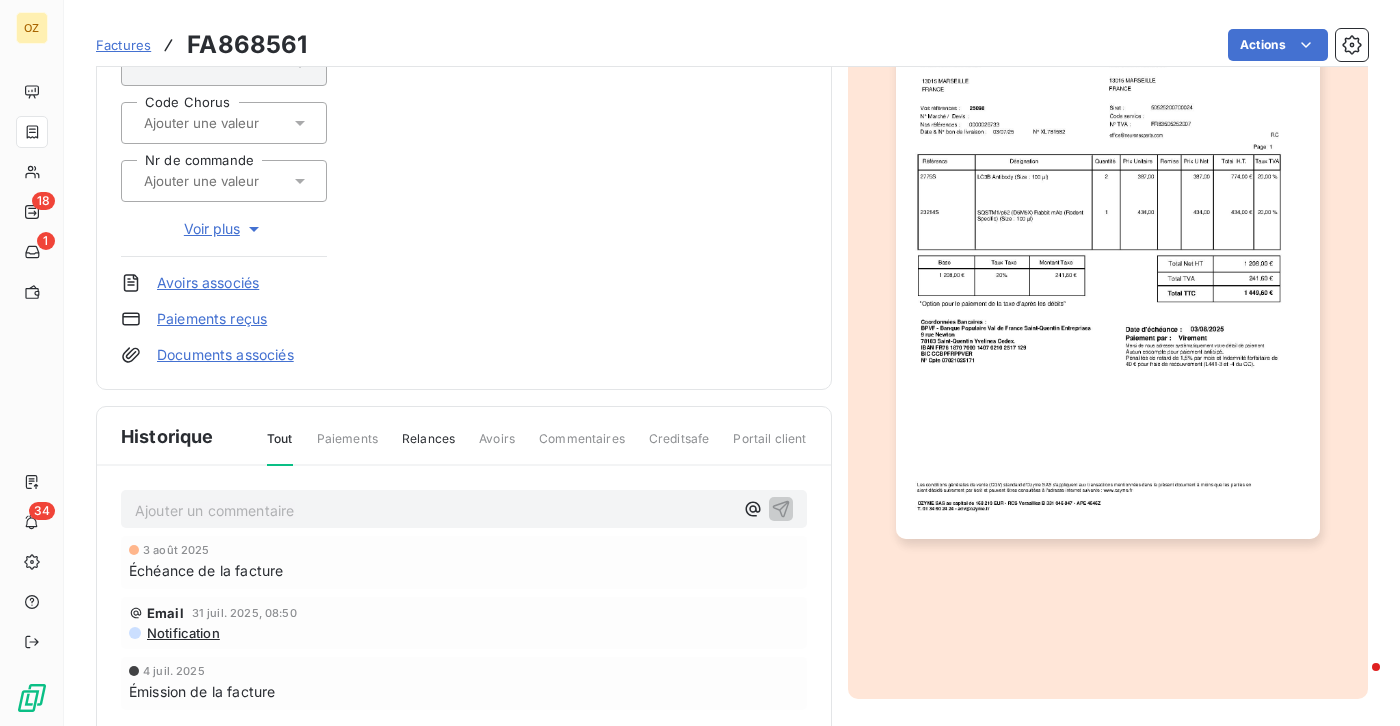 click on "NEURONEXPERTS 131071 Montant initial 1 449,60 € Émise le 4 juil. 2025 Statut Chorus Chorus Pro Code Chorus Nr de commande Voir plus Avoirs associés Paiements reçus Documents associés Solde dû : 1 449,60 € 0% 100% Échéance due Échue le 3 août 2025 J+4  après échéance échue" at bounding box center [464, 84] 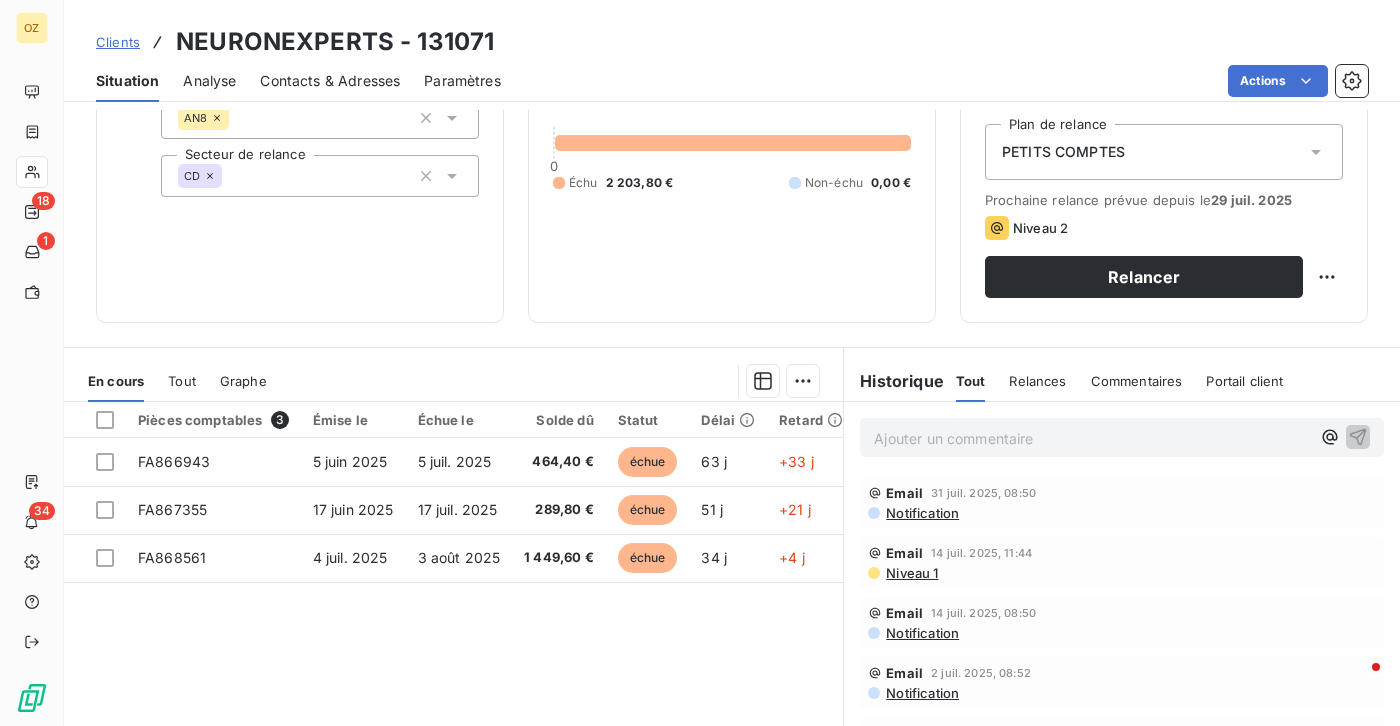 scroll, scrollTop: 300, scrollLeft: 0, axis: vertical 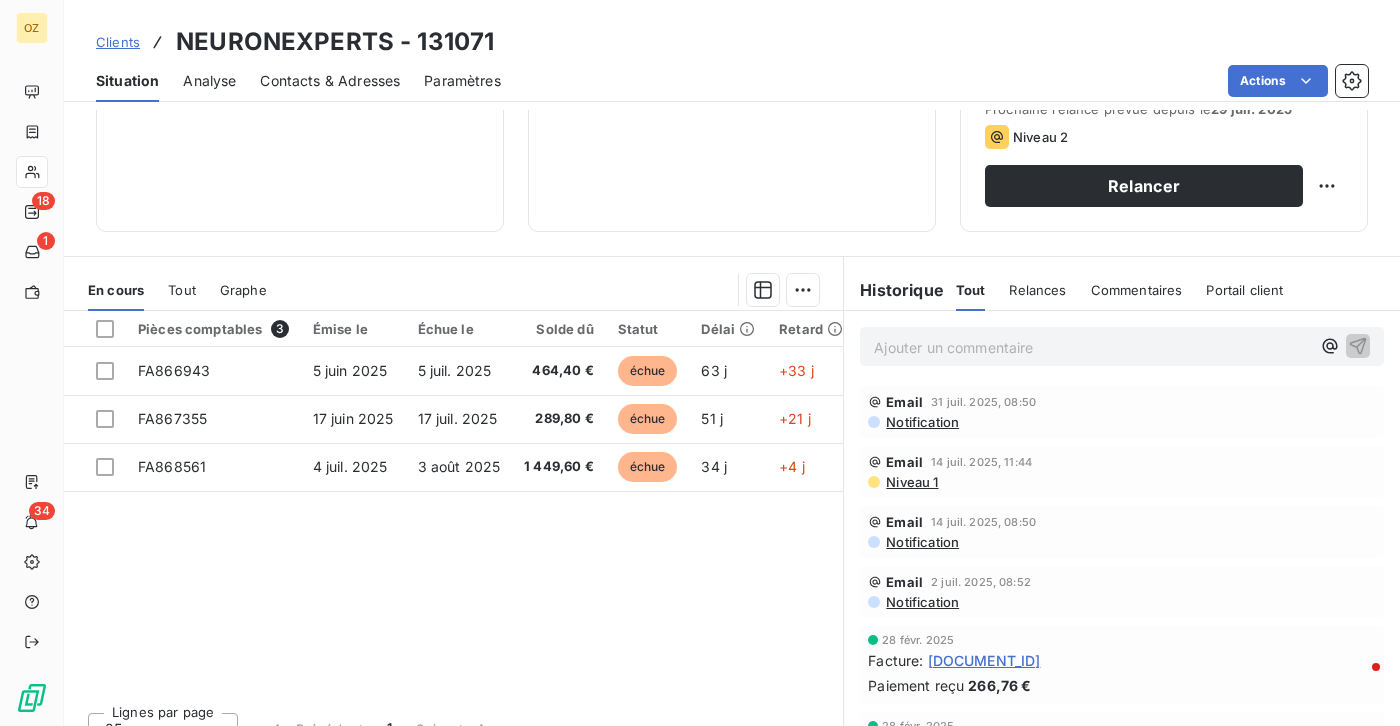 click on "Informations client Propriétés Client Tags AN8 RC Instituts AN8 Secteur de relance CD Encours client   2 203,80 € 0 Échu 2 203,80 € Non-échu 0,00 €     Limite d’encours Ajouter une limite d’encours autorisé Gestion du risque Surveiller ce client en intégrant votre outil de gestion des risques client. Relance Plan de relance PETITS COMPTES  Prochaine relance prévue depuis le  29 juil. 2025 Niveau 2 Relancer En cours Tout Graphe Pièces comptables 3 Émise le Échue le Solde dû Statut Délai   Retard   FA866943 5 juin 2025 5 juil. 2025 464,40 € échue 63 j +33 j FA867355 17 juin 2025 17 juil. 2025 289,80 € échue 51 j +21 j FA868561 4 juil. 2025 3 août 2025 1 449,60 € échue 34 j +4 j Lignes par page 25 Précédent 1 Suivant Historique Tout Relances Commentaires Portail client Tout Relances Commentaires Portail client Ajouter un commentaire ﻿ Email 31 juil. 2025, 08:50 Notification Email 14 juil. 2025, 11:44 Niveau 1 Email 14 juil. 2025, 08:50 Notification Email Notification" at bounding box center (732, 418) 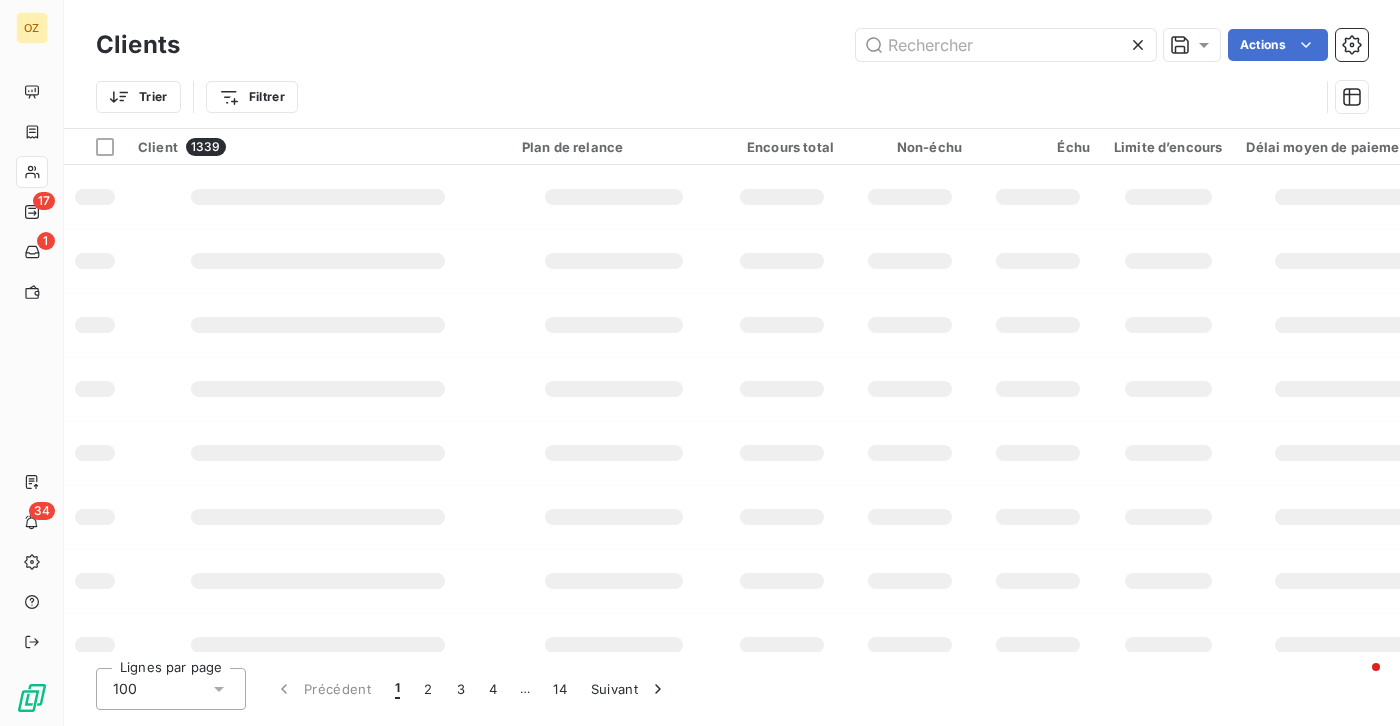type on "441069" 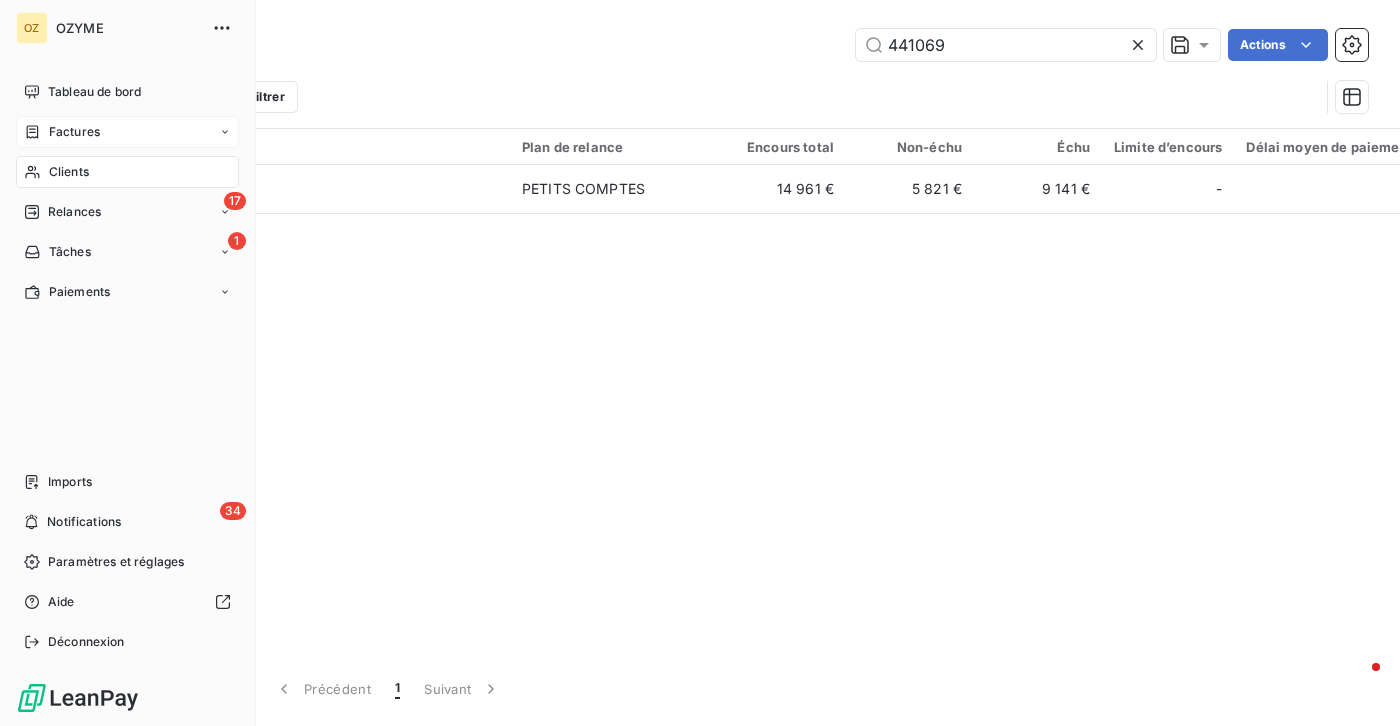 click on "Factures" at bounding box center [62, 132] 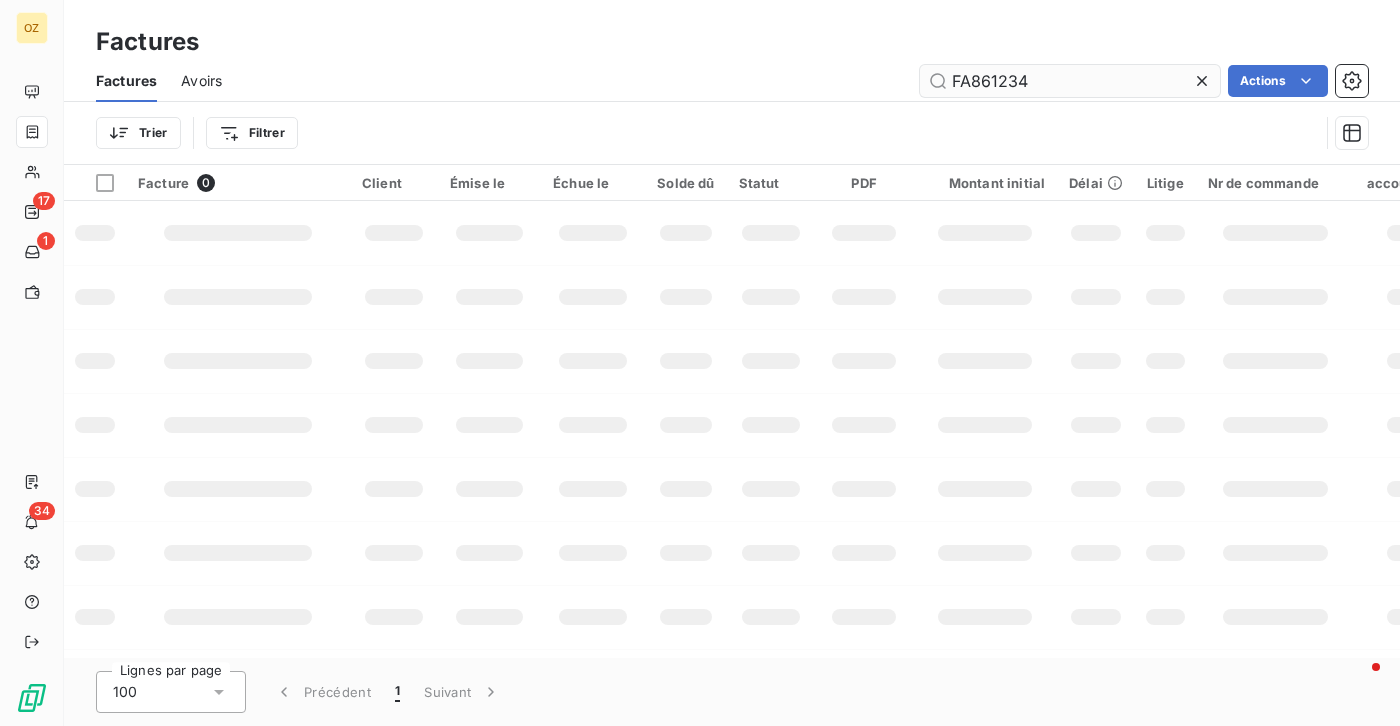 click on "FA861234" at bounding box center (1070, 81) 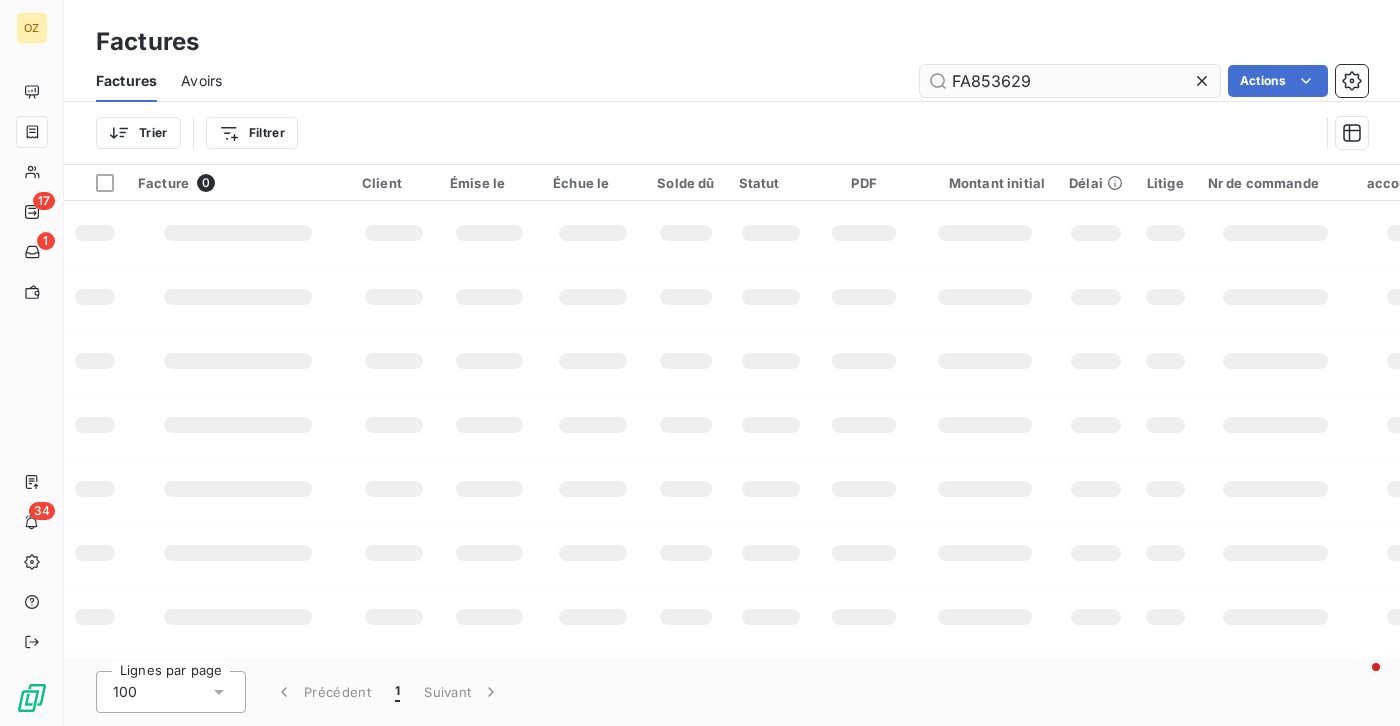 type on "FA853629" 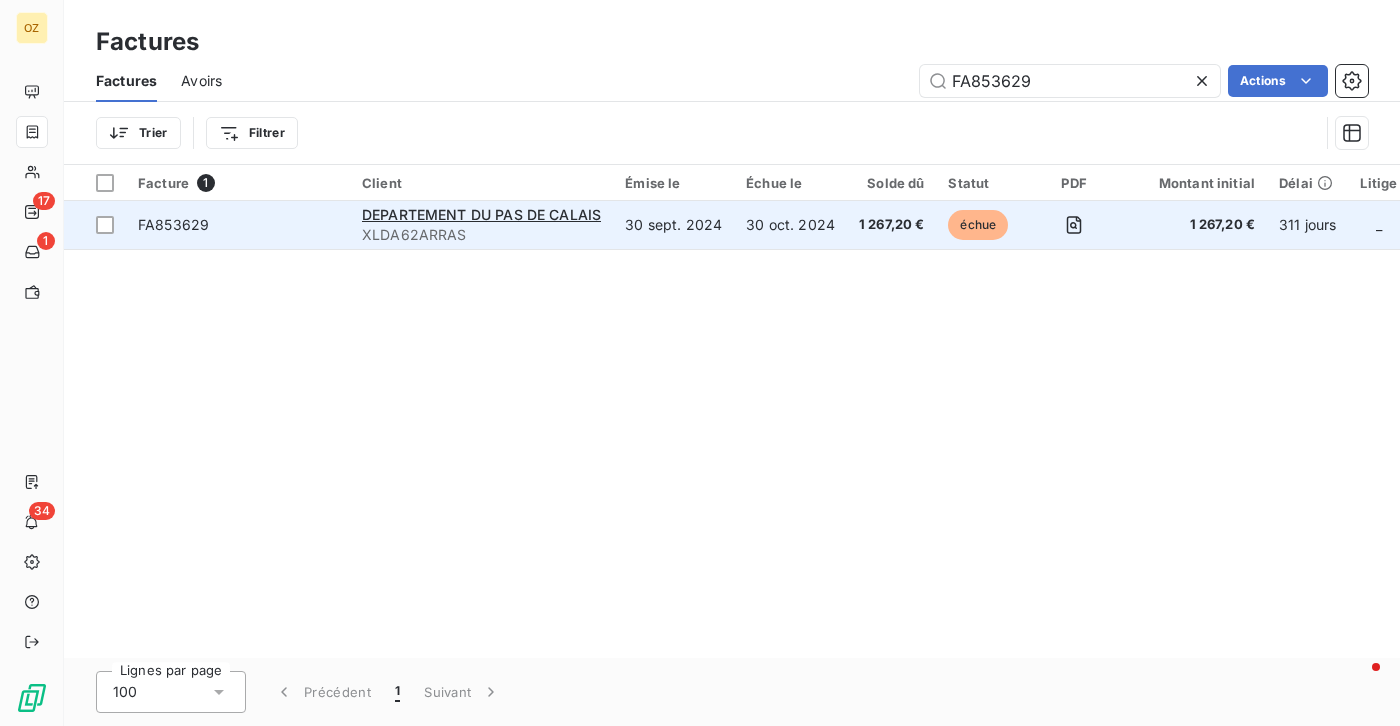 click on "FA853629" at bounding box center (173, 224) 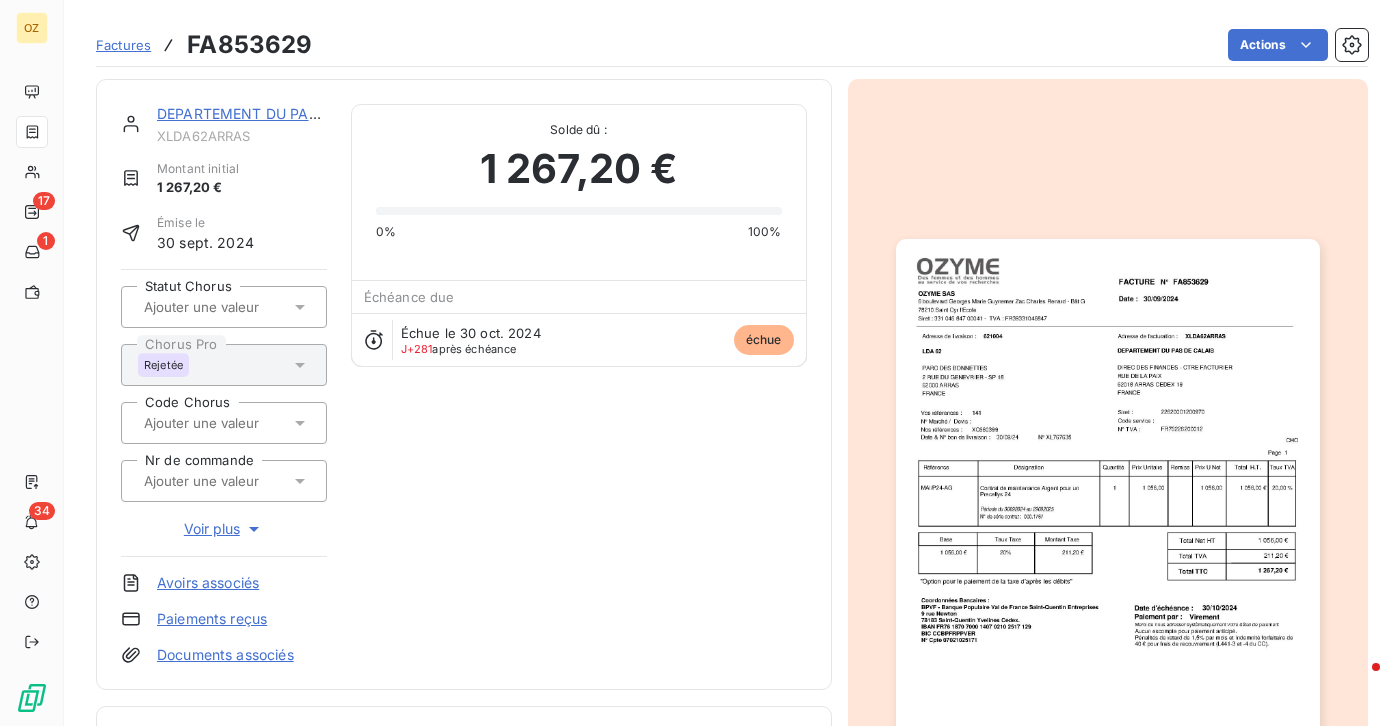 scroll, scrollTop: 100, scrollLeft: 0, axis: vertical 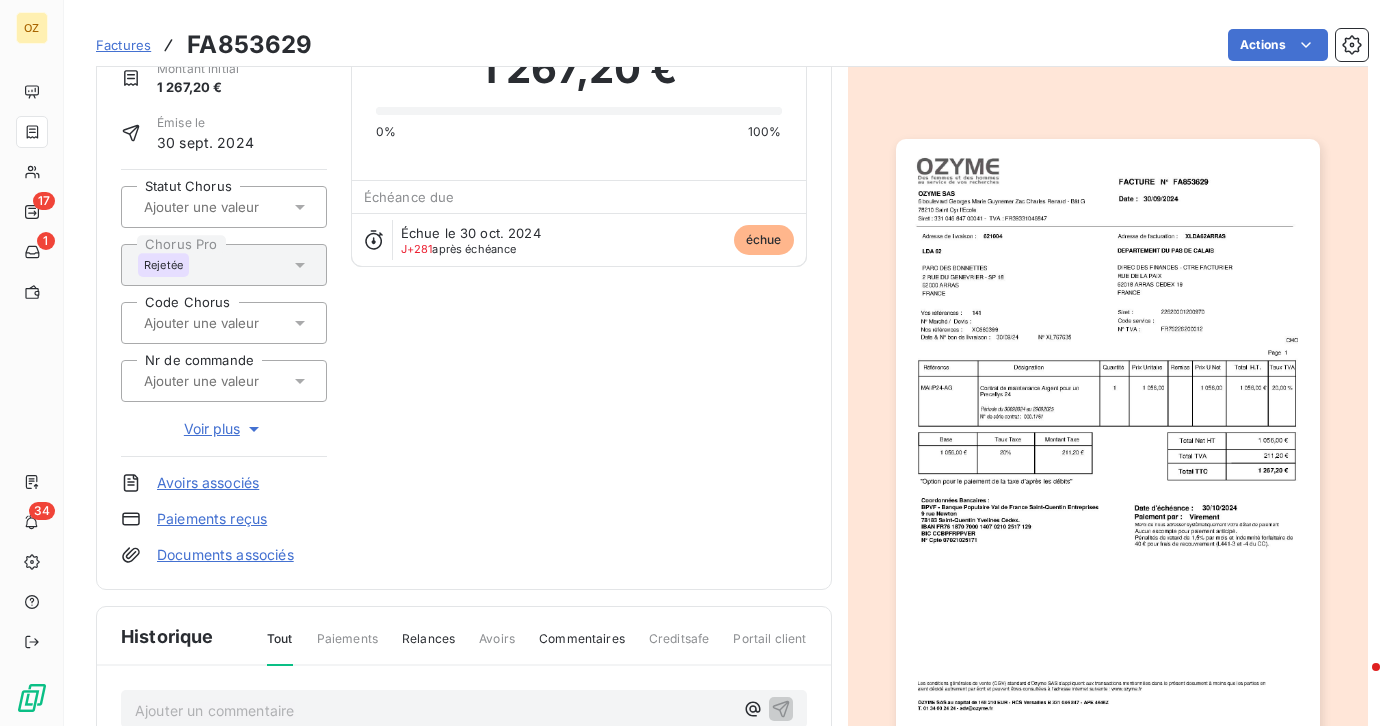 click on "Documents associés" at bounding box center [225, 555] 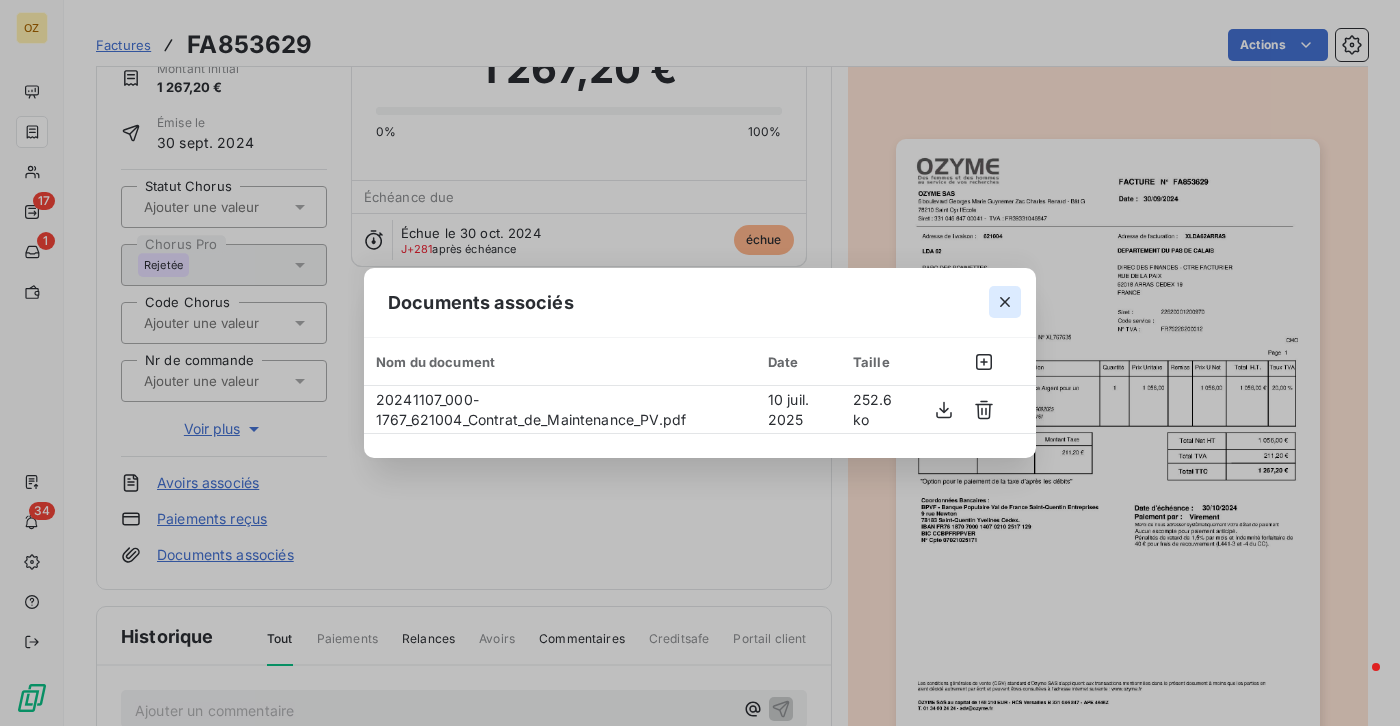 click 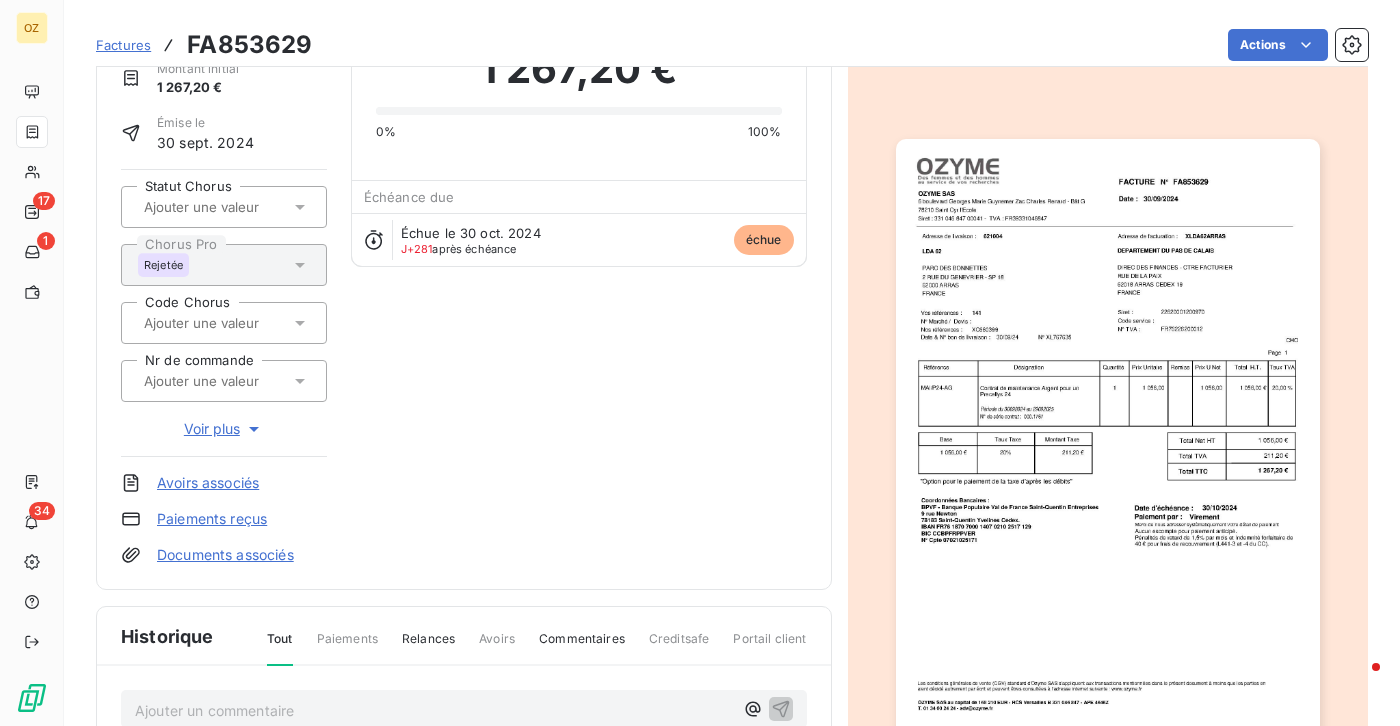 scroll, scrollTop: 0, scrollLeft: 0, axis: both 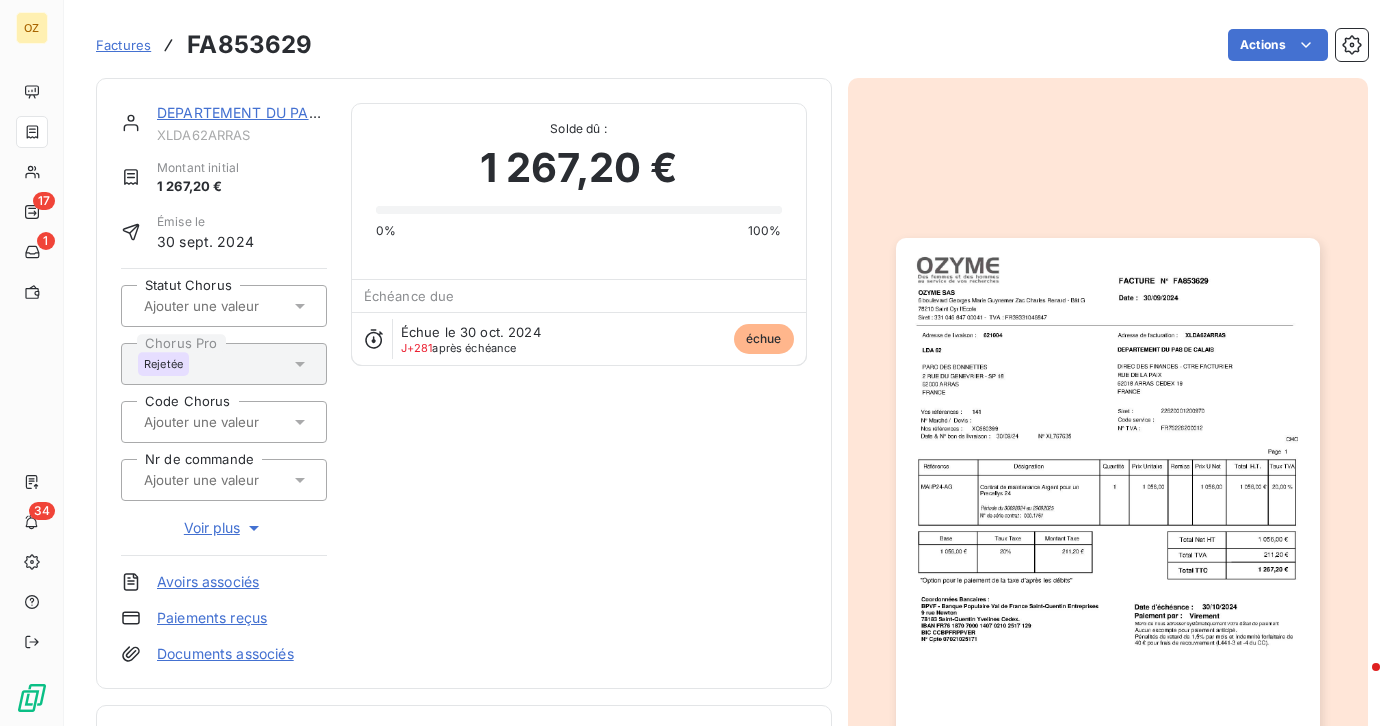click on "FA853629" at bounding box center (249, 45) 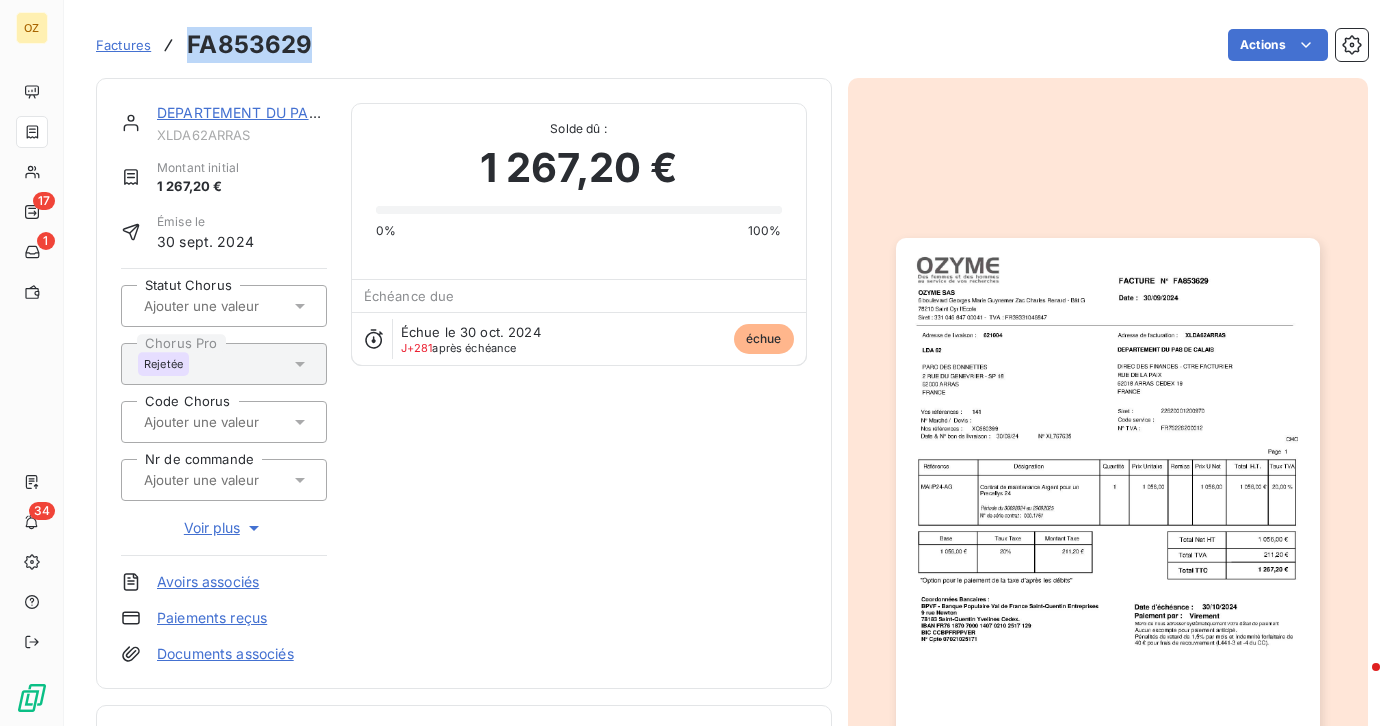 click on "FA853629" at bounding box center [249, 45] 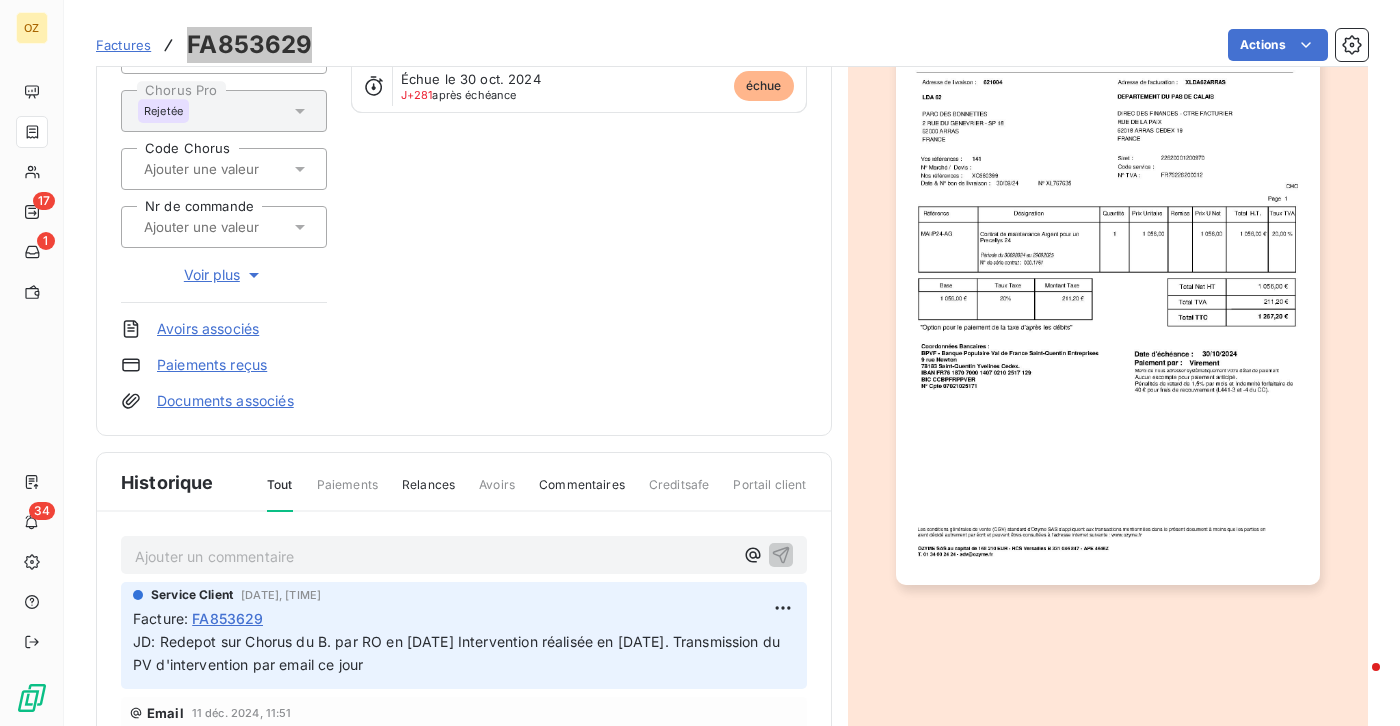 scroll, scrollTop: 300, scrollLeft: 0, axis: vertical 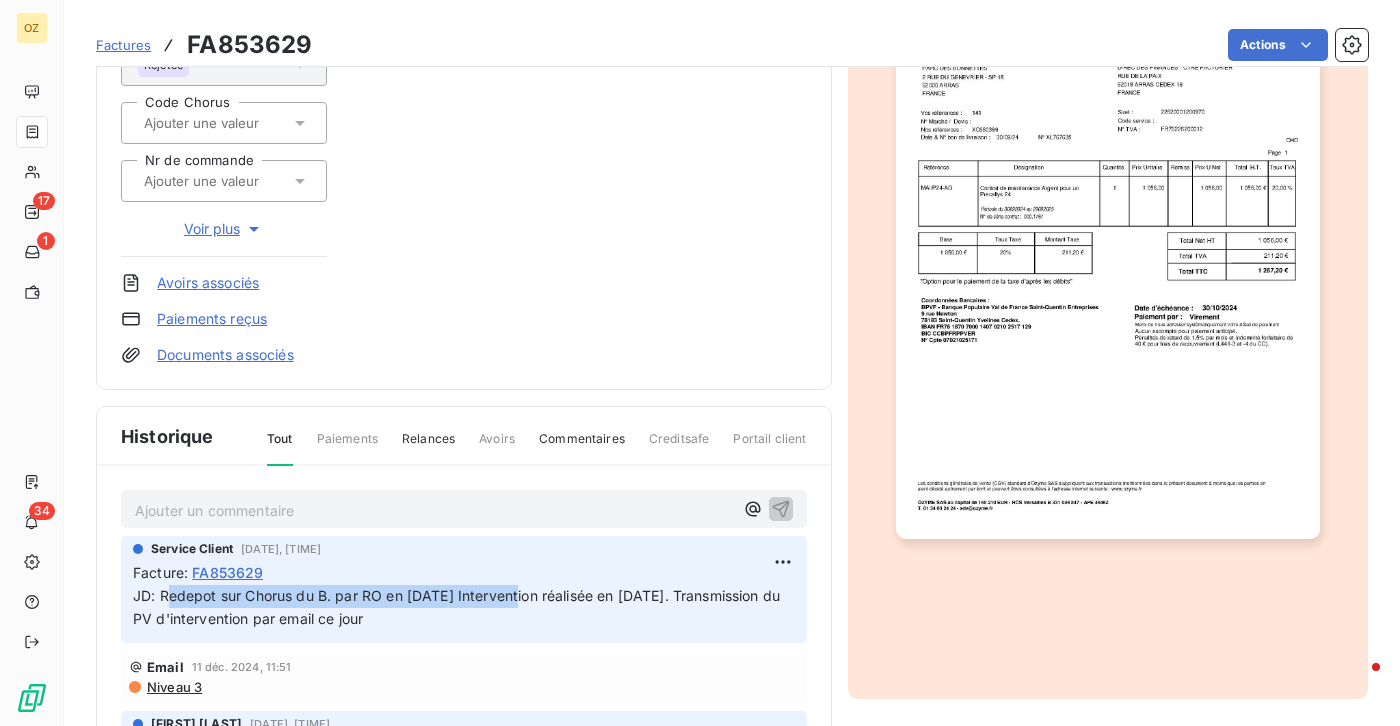 drag, startPoint x: 169, startPoint y: 591, endPoint x: 511, endPoint y: 606, distance: 342.3288 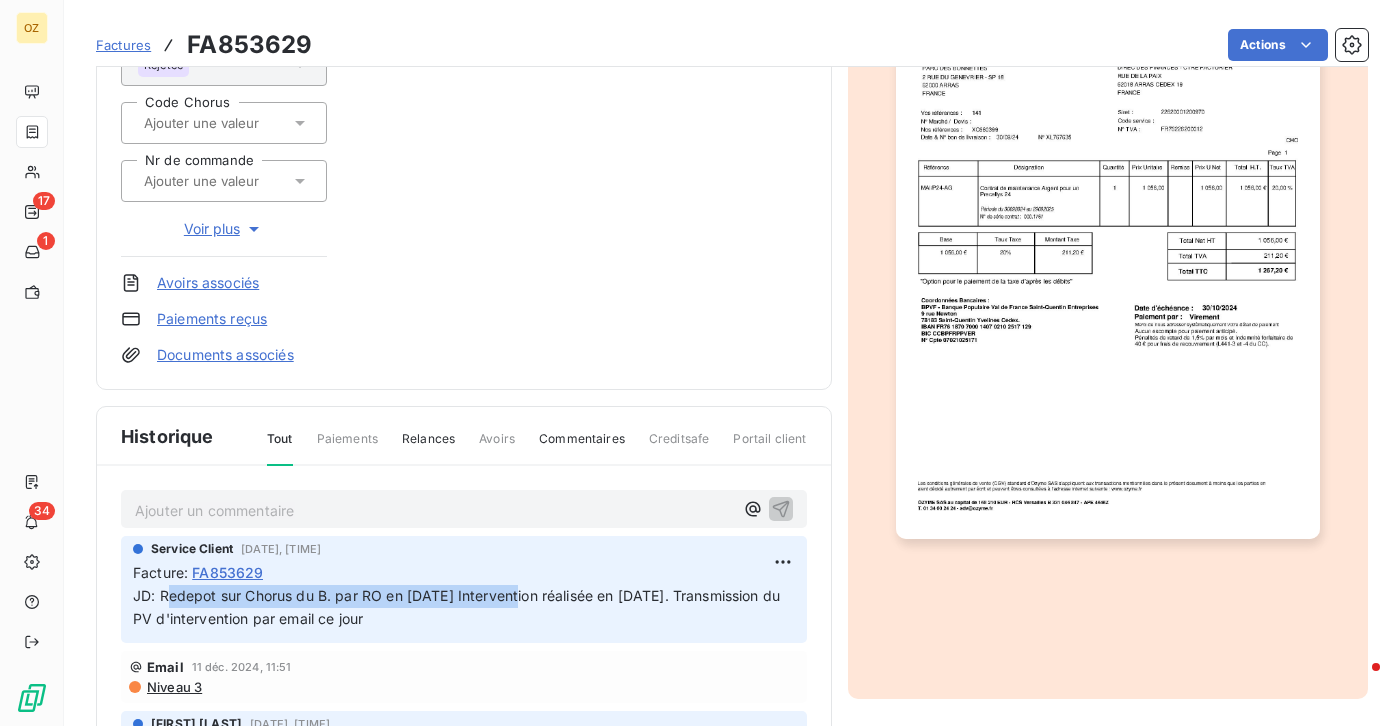 click on "JD: Redepot sur Chorus du B. par RO en juin 2025 Intervention réalisée en novembre 2024. Transmission du PV d'intervention par email ce jour" at bounding box center [464, 608] 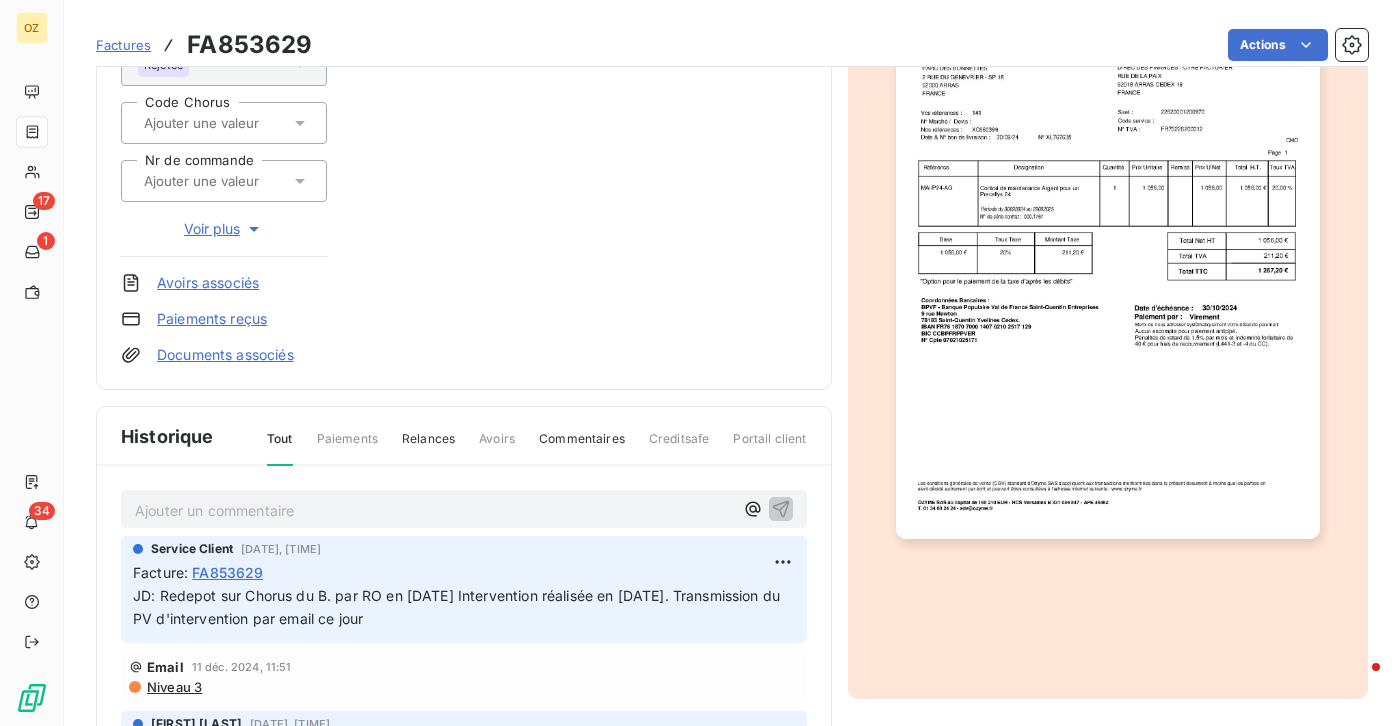 click on "JD: Redepot sur Chorus du B. par RO en juin 2025 Intervention réalisée en novembre 2024. Transmission du PV d'intervention par email ce jour" at bounding box center [464, 608] 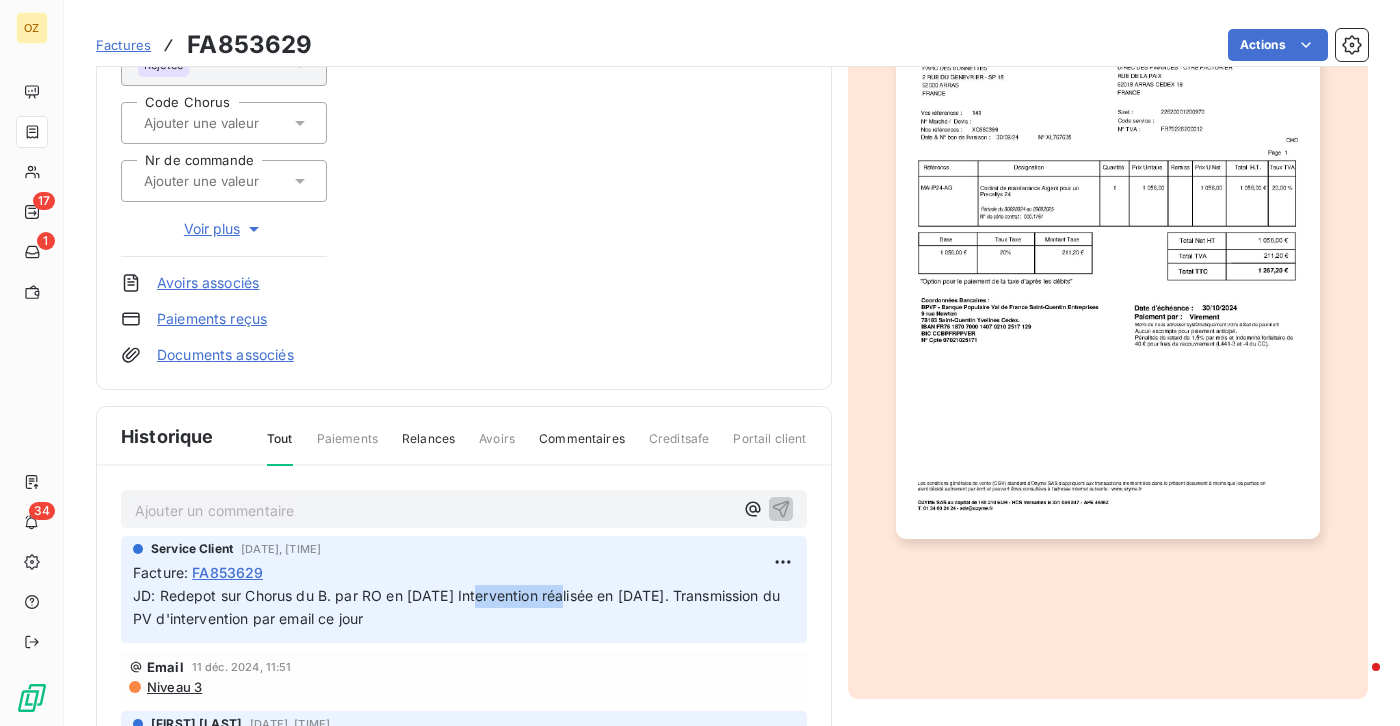 click on "JD: Redepot sur Chorus du B. par RO en juin 2025 Intervention réalisée en novembre 2024. Transmission du PV d'intervention par email ce jour" at bounding box center [464, 608] 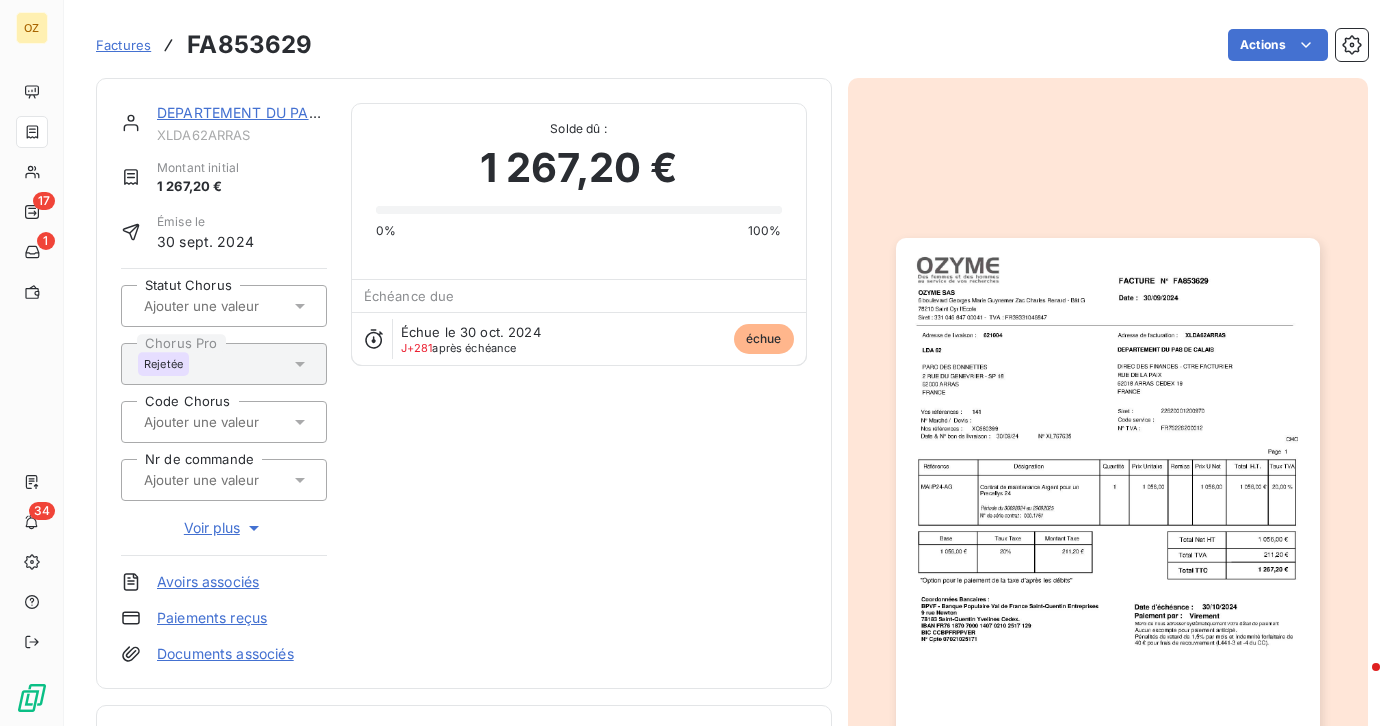 scroll, scrollTop: 0, scrollLeft: 0, axis: both 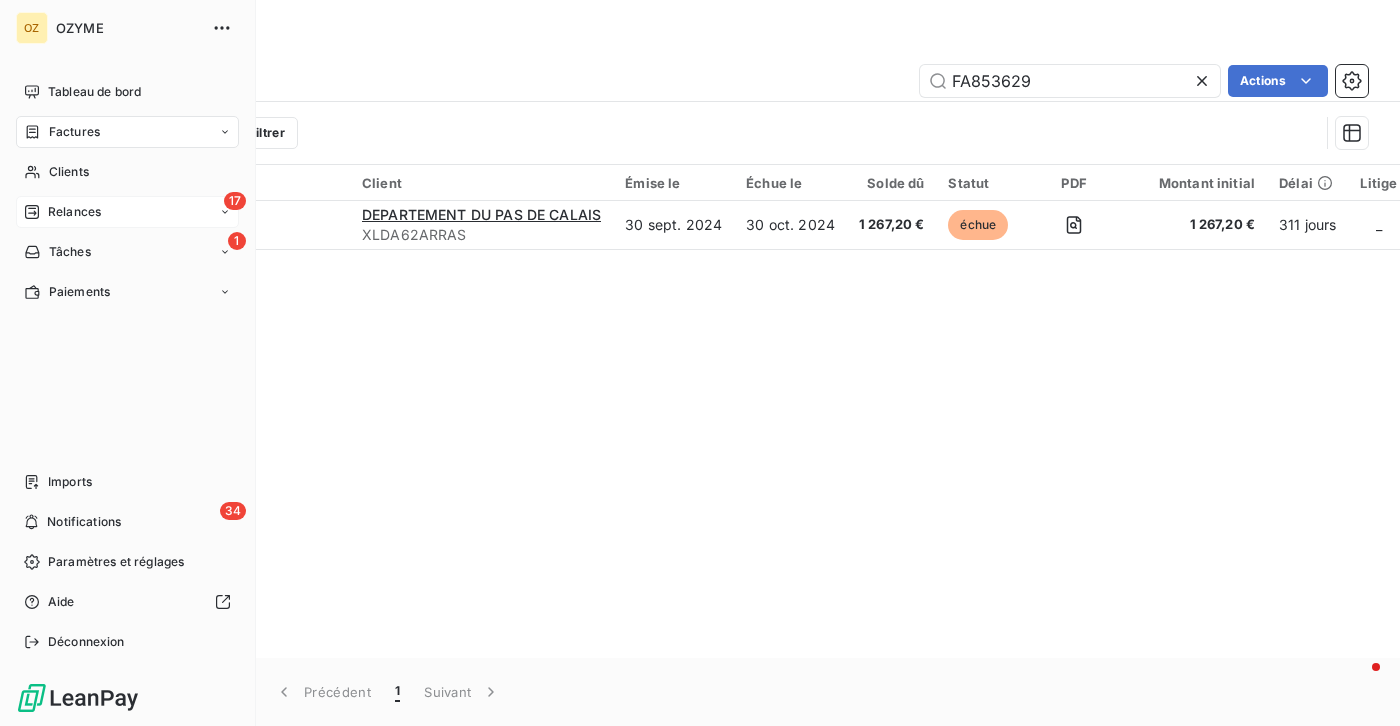 click on "Relances" at bounding box center [74, 212] 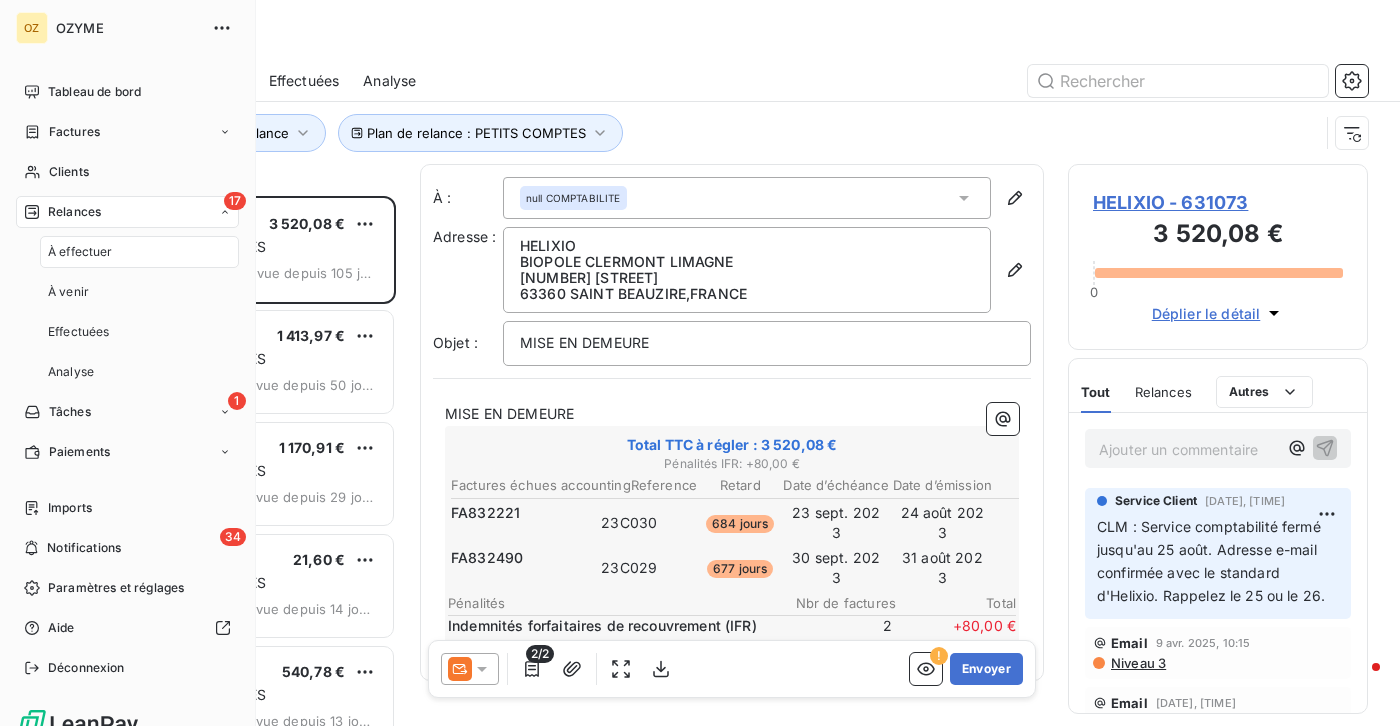 scroll, scrollTop: 15, scrollLeft: 15, axis: both 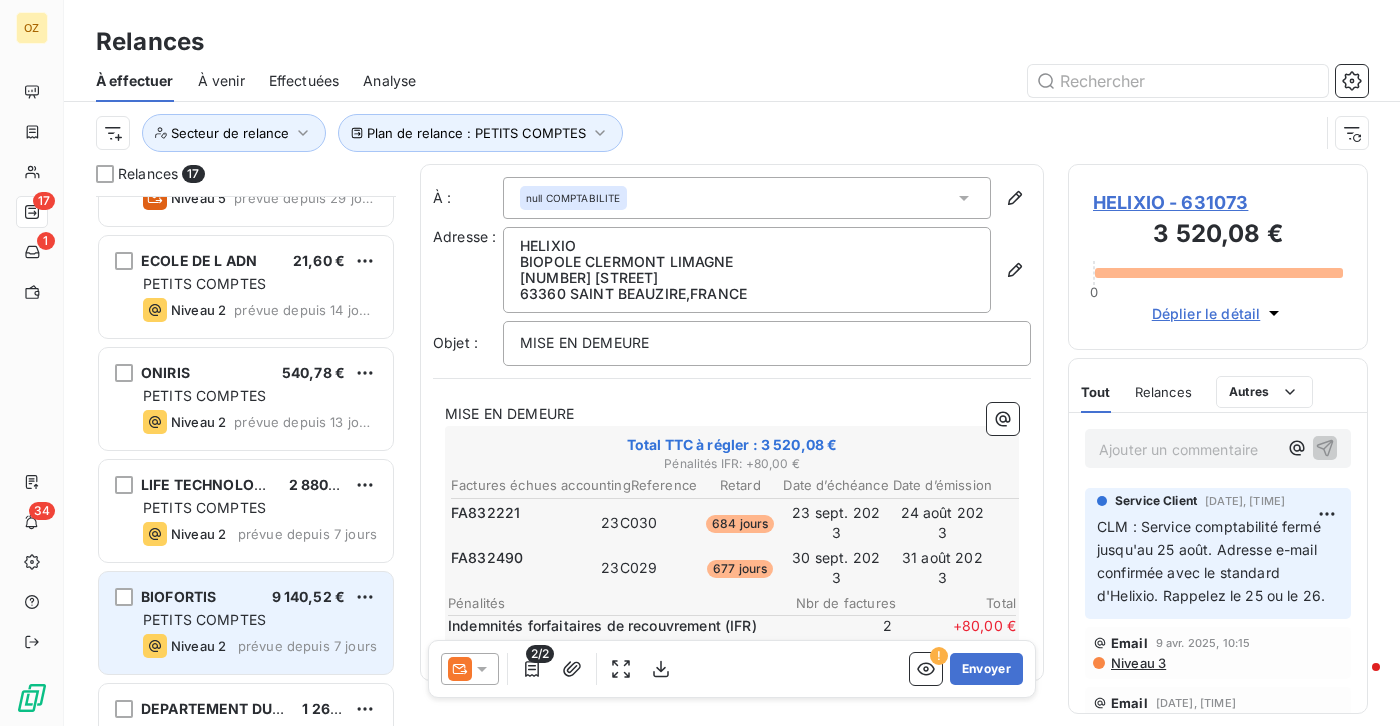 click on "BIOFORTIS 9 140,52 €" at bounding box center (260, 597) 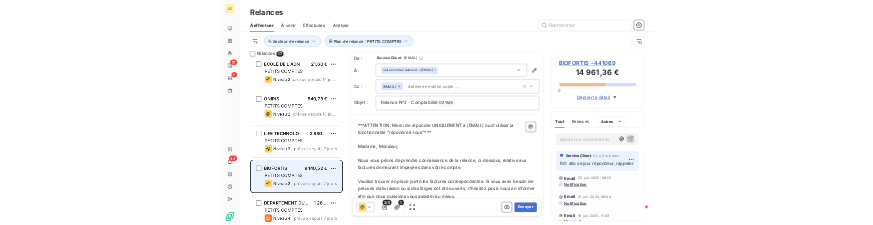 scroll, scrollTop: 400, scrollLeft: 0, axis: vertical 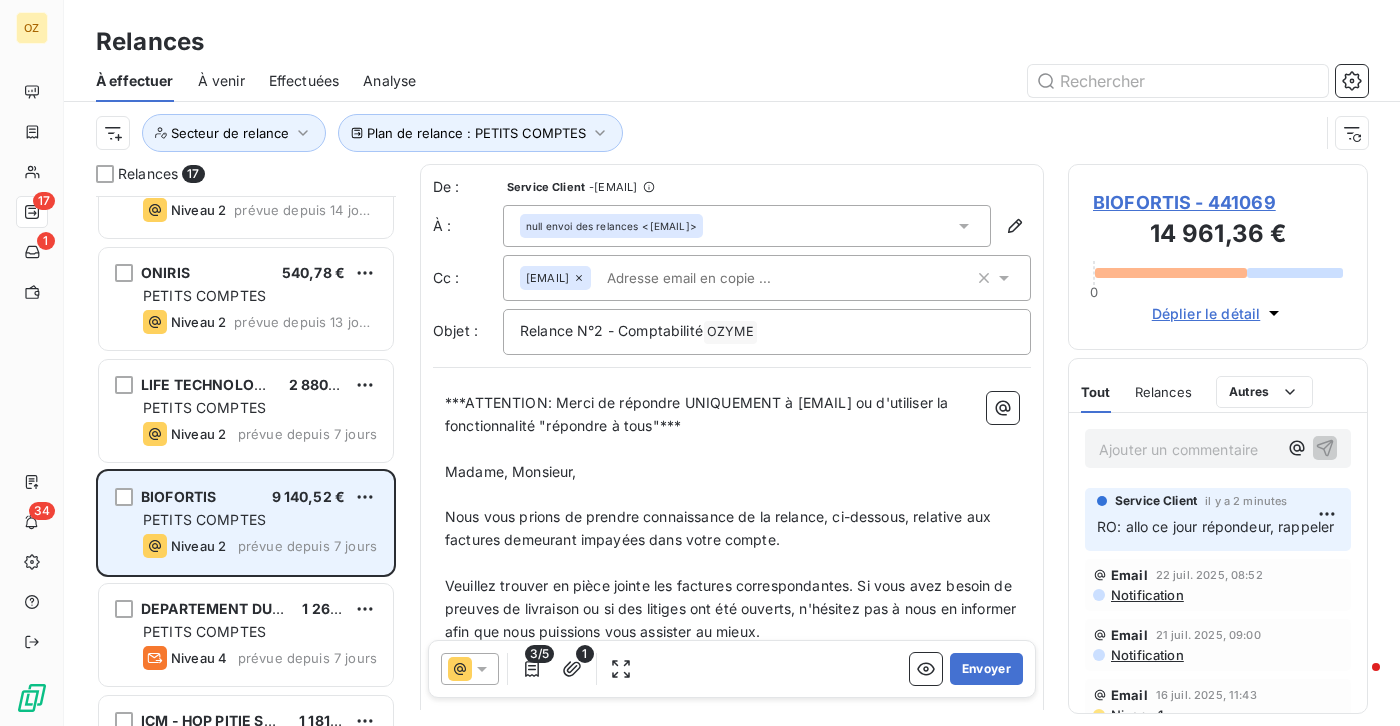 click on "DEPARTEMENT DU PAS DE CALAIS 1 267,20 € PETITS COMPTES  Niveau 4 prévue depuis 7 jours" at bounding box center [246, 635] 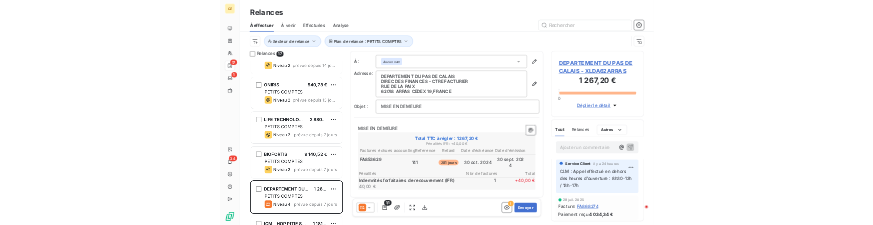 scroll, scrollTop: 15, scrollLeft: 168, axis: both 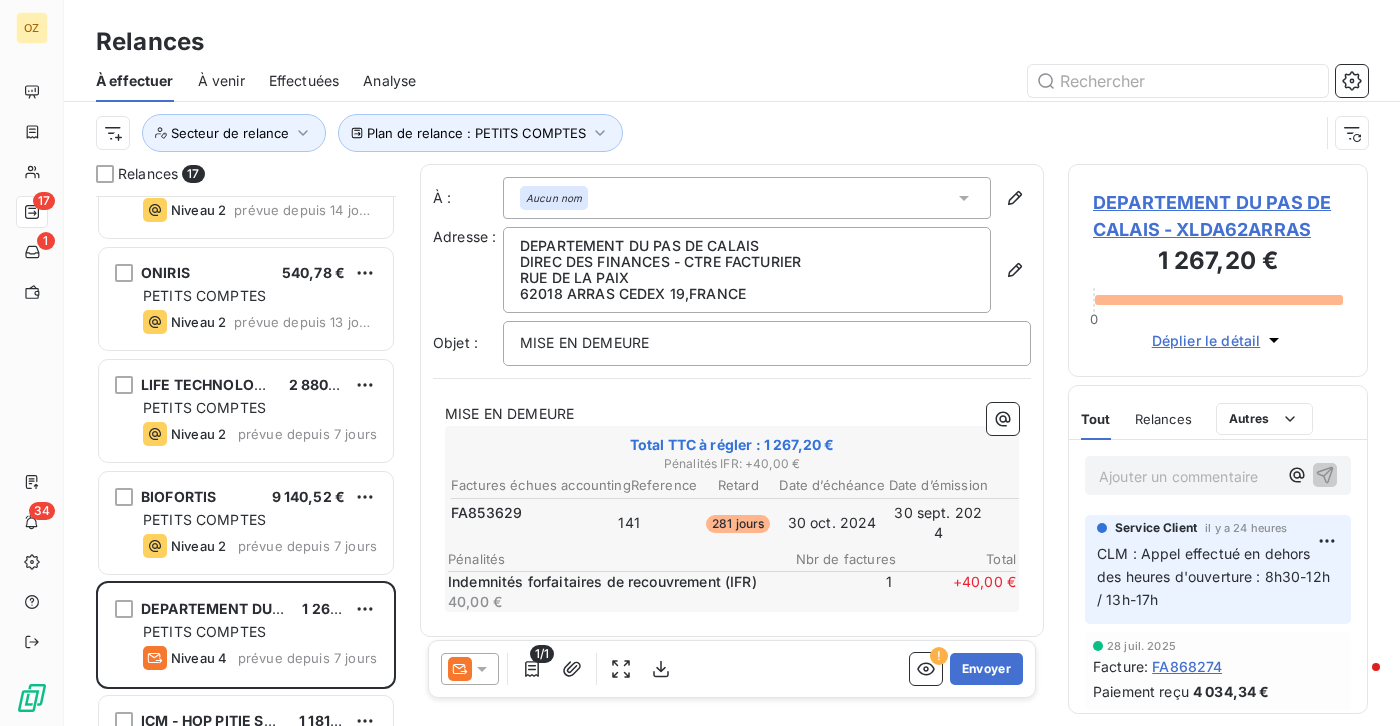 click on "Plan de relance  : PETITS COMPTES   Secteur de relance" at bounding box center [707, 133] 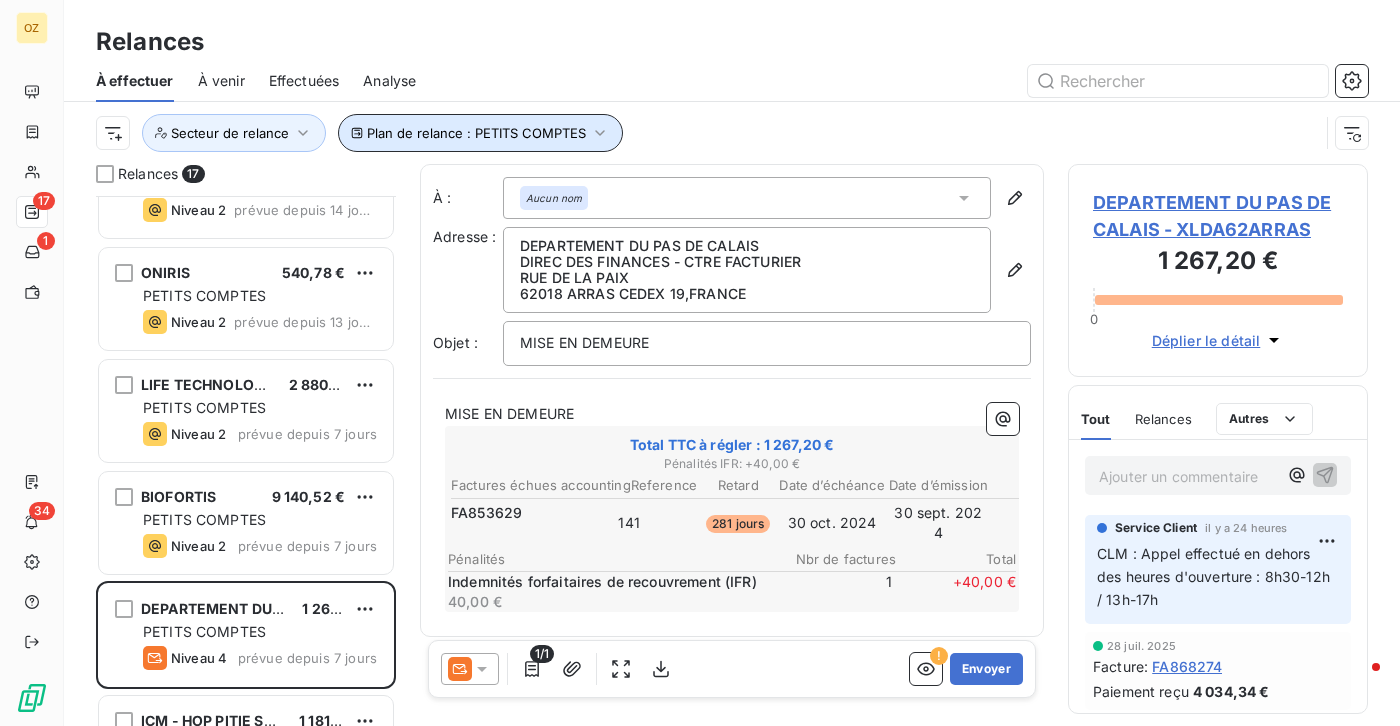 click on "Plan de relance  : PETITS COMPTES" at bounding box center [476, 133] 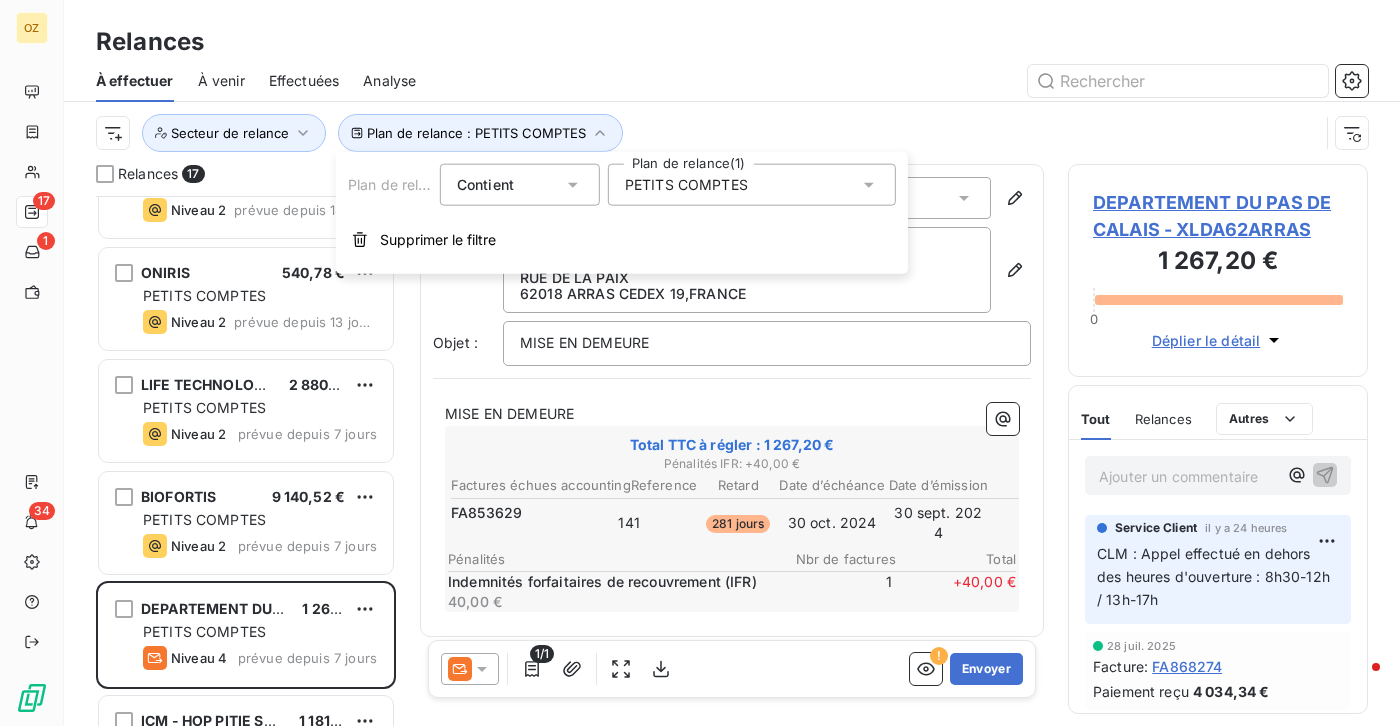 click on "PETITS COMPTES" at bounding box center (752, 185) 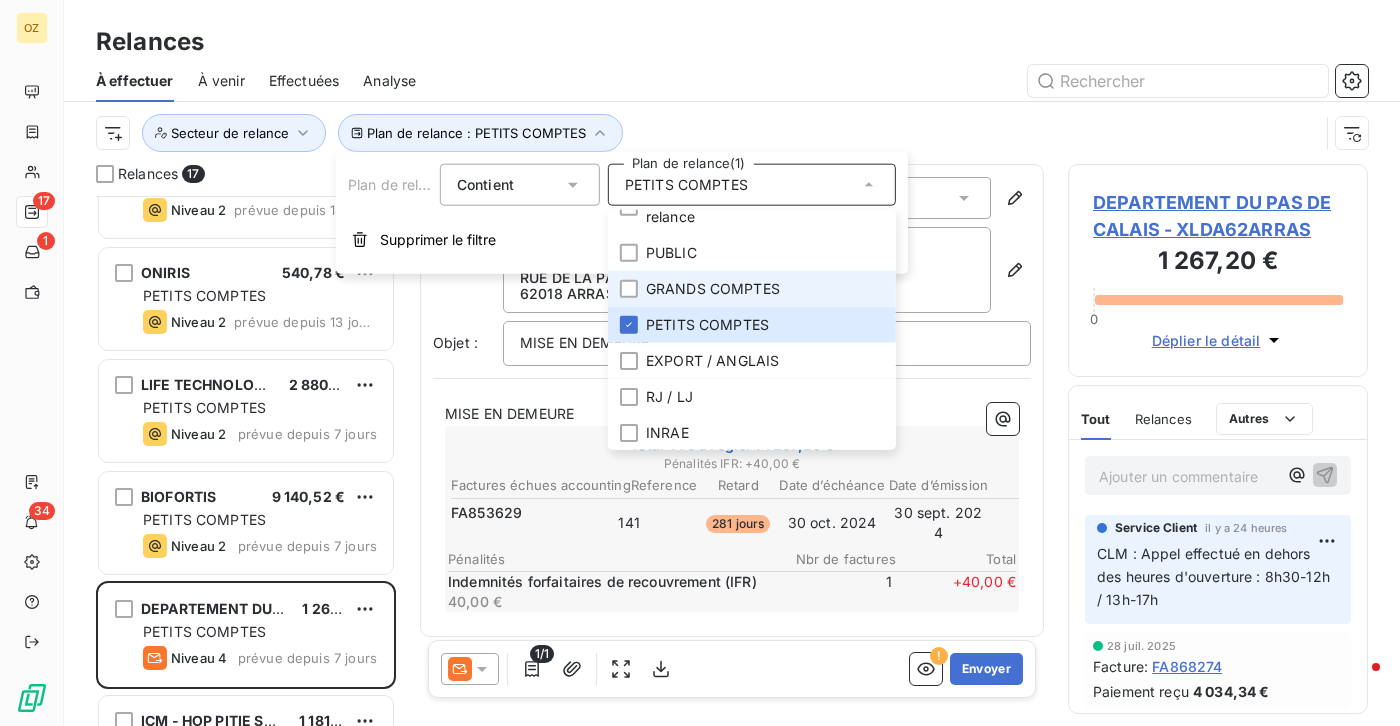 scroll, scrollTop: 0, scrollLeft: 0, axis: both 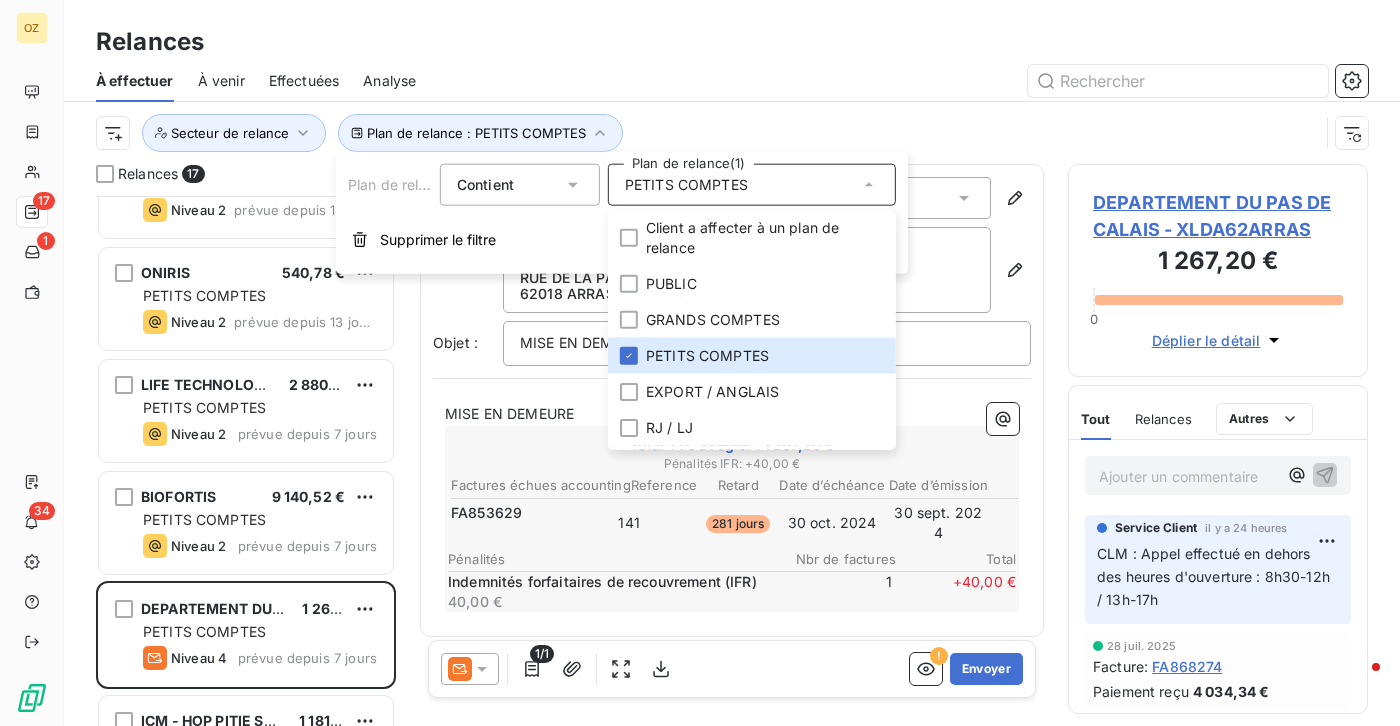click at bounding box center (904, 81) 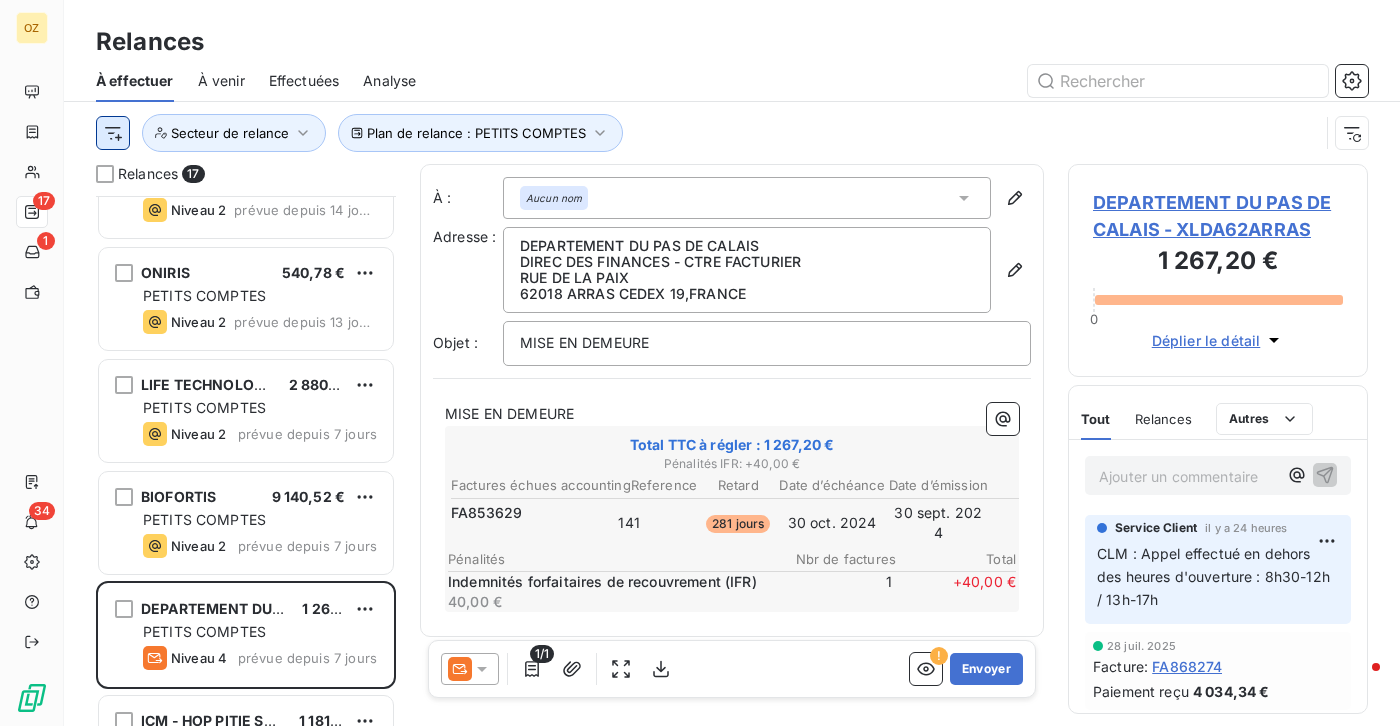 click on "OZ 17 1 34 Relances À effectuer À venir Effectuées Analyse Plan de relance  : PETITS COMPTES   Secteur de relance  Relances 17 TEXCELL 1 170,91 € PETITS COMPTES  Niveau 5 prévue depuis 29 jours ECOLE DE L ADN 21,60 € PETITS COMPTES  Niveau 2 prévue depuis 14 jours ONIRIS 540,78 € PETITS COMPTES  Niveau 2 prévue depuis 13 jours LIFE TECHNOLOGIES SAS 2 880,00 € PETITS COMPTES  Niveau 2 prévue depuis 7 jours BIOFORTIS 9 140,52 € PETITS COMPTES  Niveau 2 prévue depuis 7 jours DEPARTEMENT DU PAS DE CALAIS 1 267,20 € PETITS COMPTES  Niveau 4 prévue depuis 7 jours ICM - HOP PITIE SALPETRIERE 1 181,34 € PETITS COMPTES  Niveau 5 prévue depuis 7 jours GENEL 3 096,96 € PETITS COMPTES  Niveau 5 prévue depuis 6 jours INSTITUT PASTEUR 9 180,00 € PETITS COMPTES  Niveau 5 prévue depuis 6 jours CERBALLIANCE PARIS ET IDF EST 2 356,80 € PETITS COMPTES  Niveau 2 prévue depuis 6 jours GENEL 903,04 € PETITS COMPTES  Niveau 5 prévue depuis 6 jours DIVINCELL" at bounding box center [700, 363] 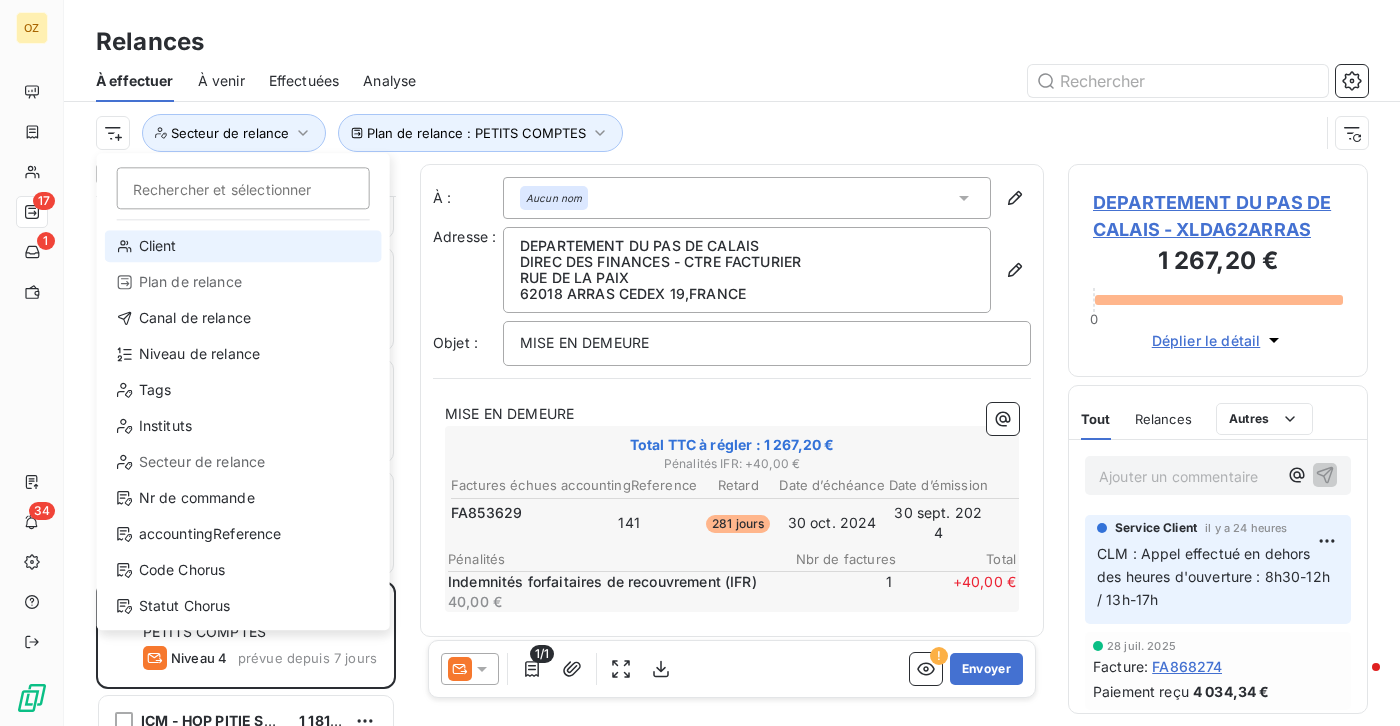 scroll, scrollTop: 400, scrollLeft: 0, axis: vertical 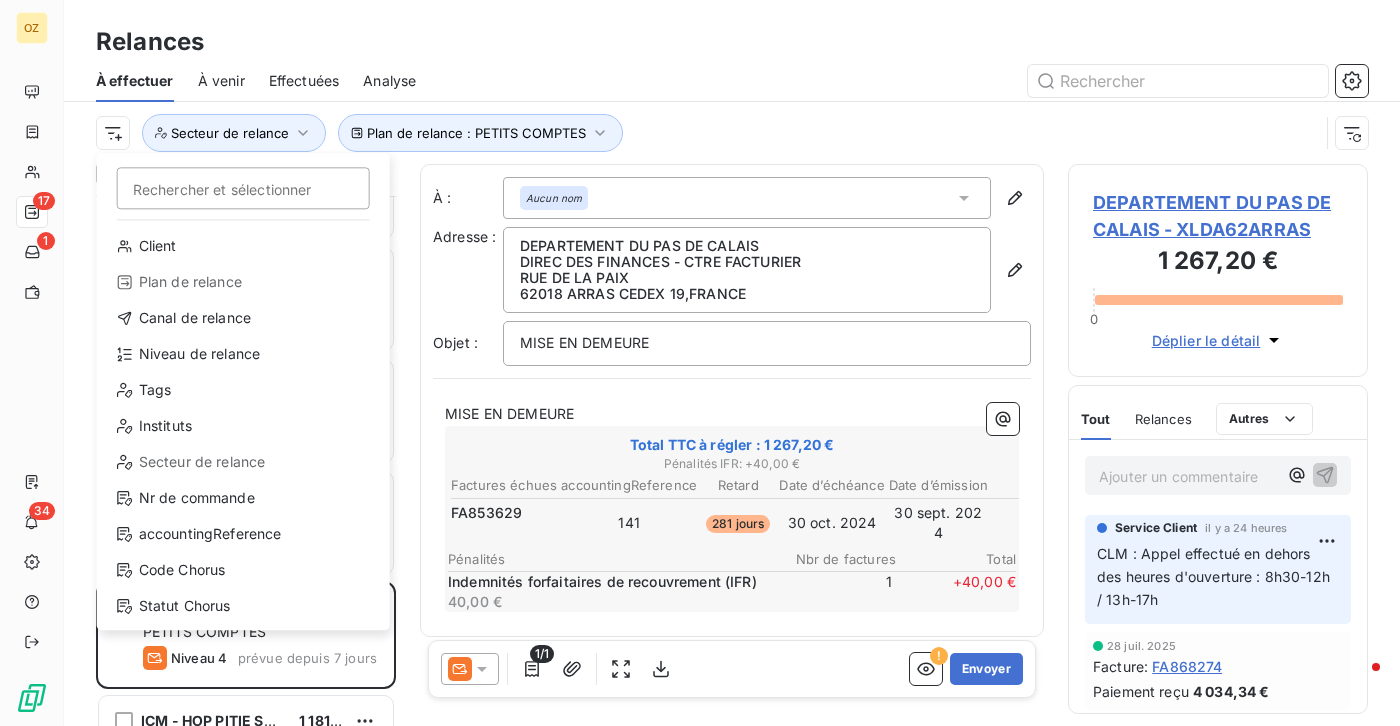 click on "Plan de relance" at bounding box center [243, 282] 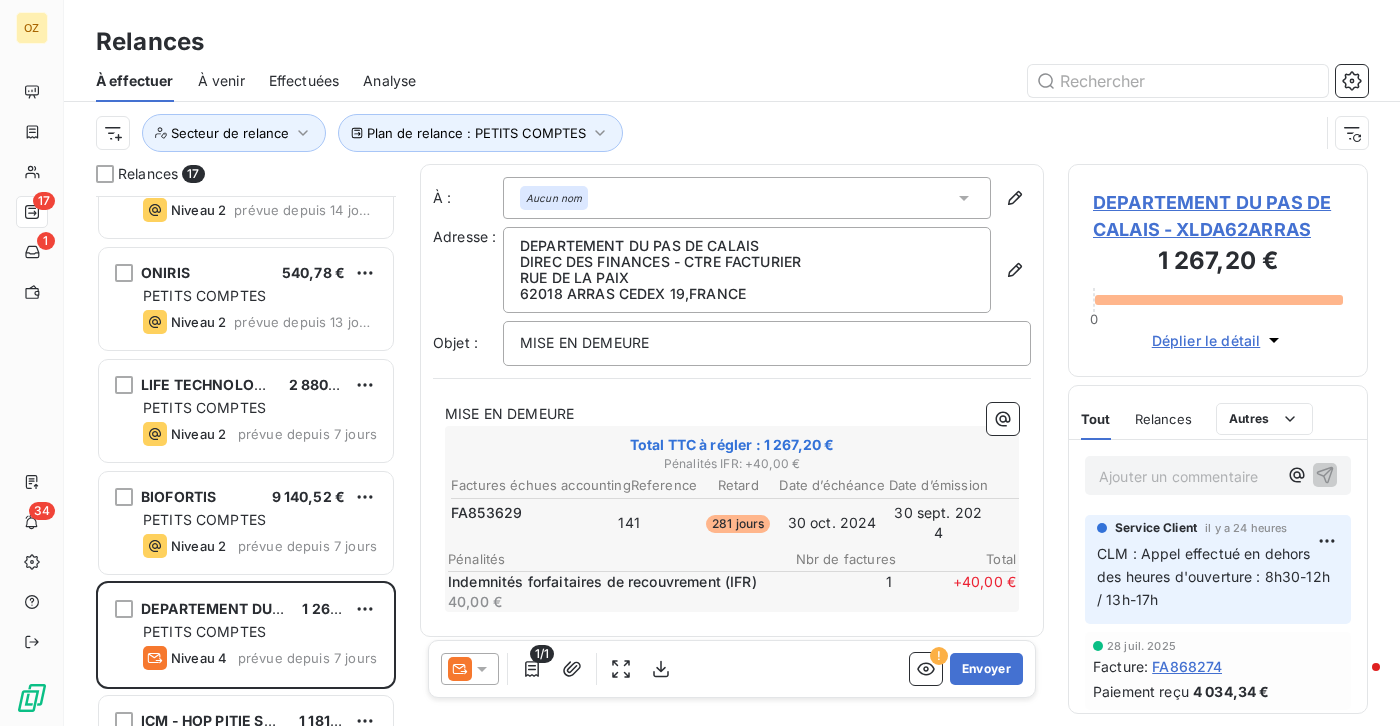 scroll, scrollTop: 400, scrollLeft: 0, axis: vertical 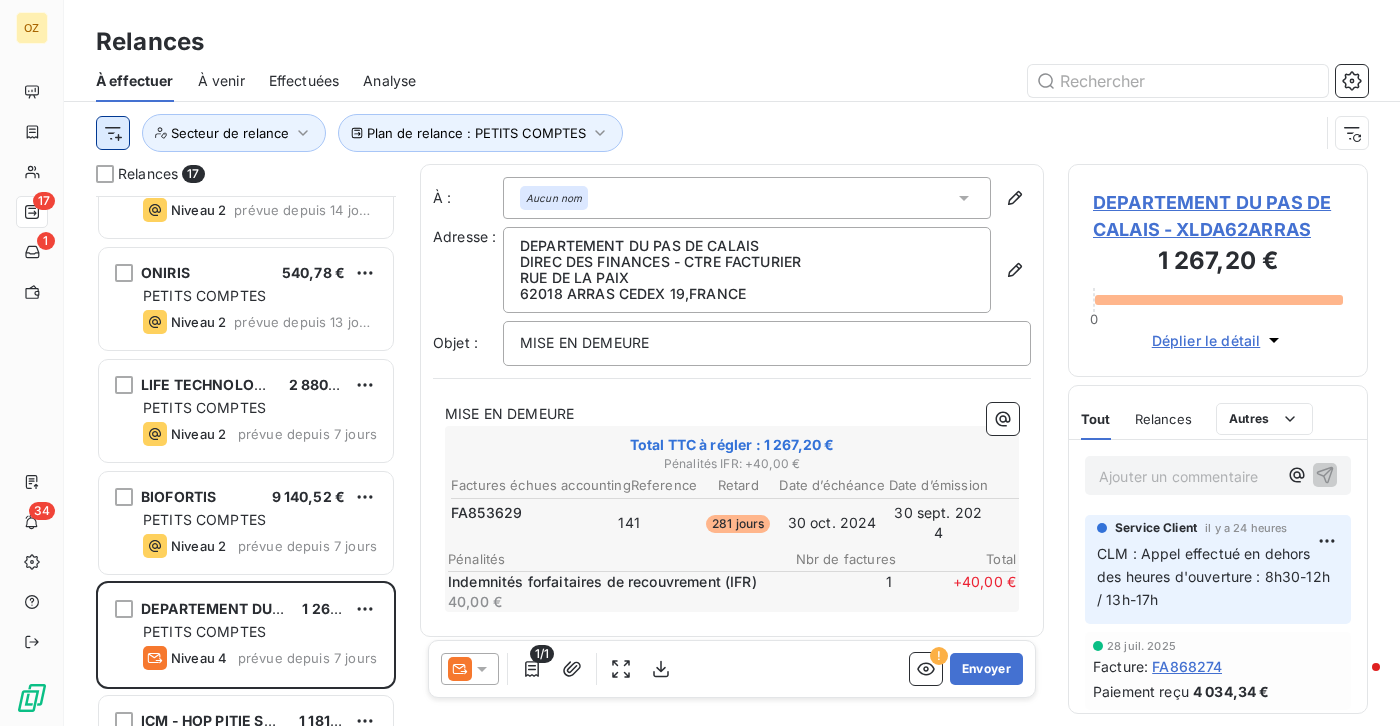 click on "OZ 17 1 34 Relances À effectuer À venir Effectuées Analyse Plan de relance  : PETITS COMPTES   Secteur de relance  Relances 17 TEXCELL 1 170,91 € PETITS COMPTES  Niveau 5 prévue depuis 29 jours ECOLE DE L ADN 21,60 € PETITS COMPTES  Niveau 2 prévue depuis 14 jours ONIRIS 540,78 € PETITS COMPTES  Niveau 2 prévue depuis 13 jours LIFE TECHNOLOGIES SAS 2 880,00 € PETITS COMPTES  Niveau 2 prévue depuis 7 jours BIOFORTIS 9 140,52 € PETITS COMPTES  Niveau 2 prévue depuis 7 jours DEPARTEMENT DU PAS DE CALAIS 1 267,20 € PETITS COMPTES  Niveau 4 prévue depuis 7 jours ICM - HOP PITIE SALPETRIERE 1 181,34 € PETITS COMPTES  Niveau 5 prévue depuis 7 jours GENEL 3 096,96 € PETITS COMPTES  Niveau 5 prévue depuis 6 jours INSTITUT PASTEUR 9 180,00 € PETITS COMPTES  Niveau 5 prévue depuis 6 jours CERBALLIANCE PARIS ET IDF EST 2 356,80 € PETITS COMPTES  Niveau 2 prévue depuis 6 jours GENEL 903,04 € PETITS COMPTES  Niveau 5 prévue depuis 6 jours DIVINCELL" at bounding box center [700, 363] 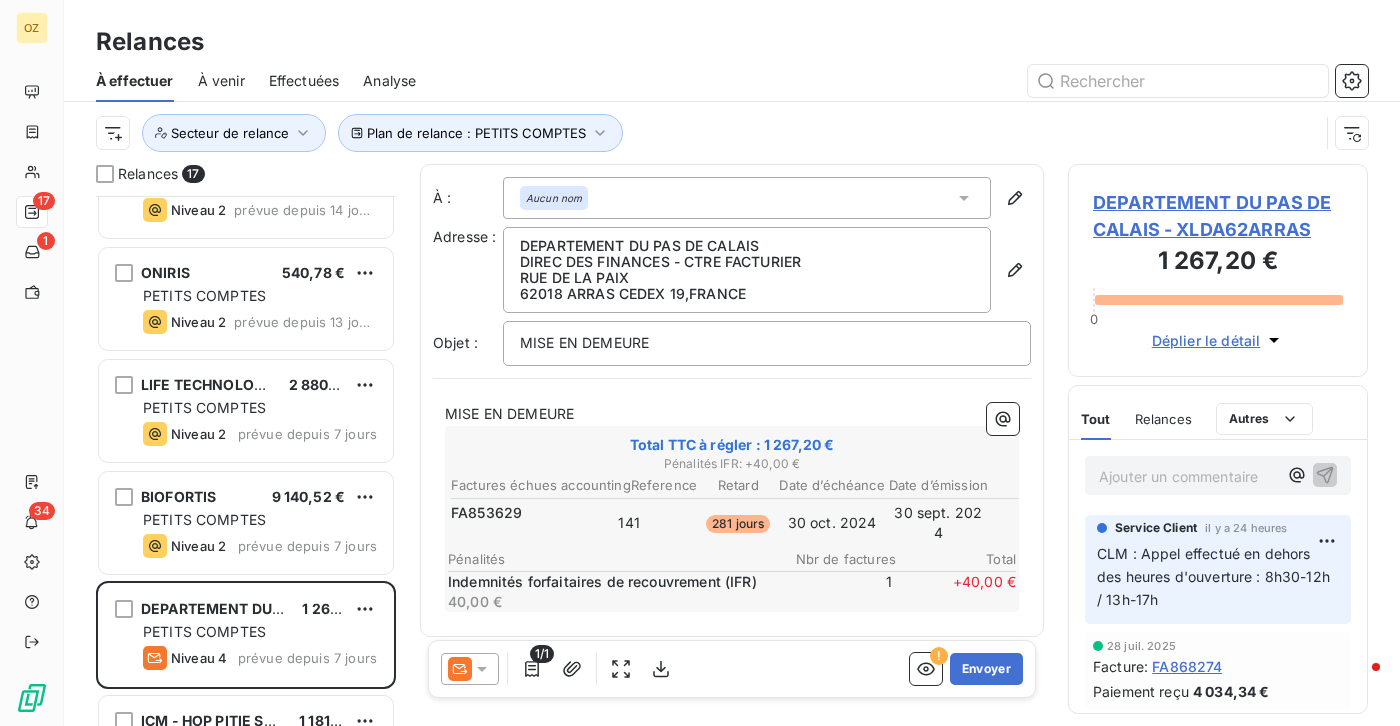scroll, scrollTop: 400, scrollLeft: 0, axis: vertical 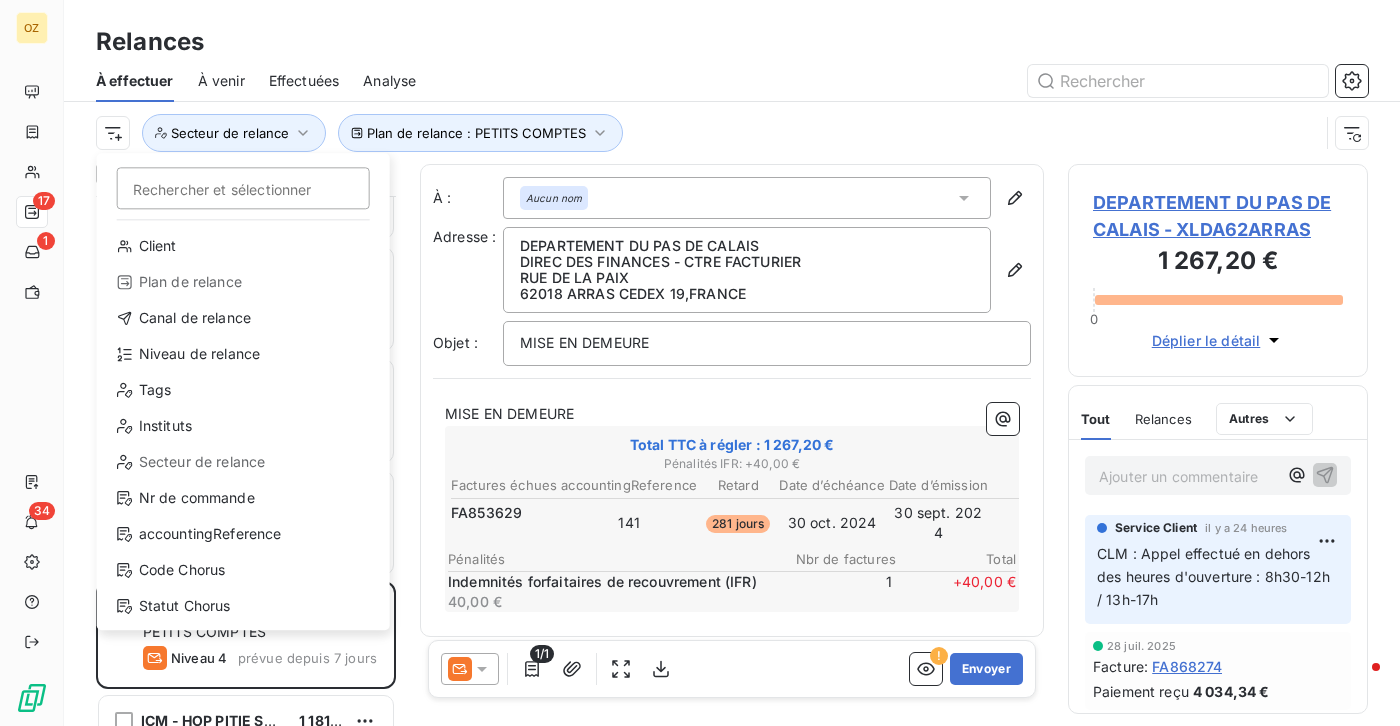 click on "OZ 17 1 34 Relances À effectuer À venir Effectuées Analyse Rechercher et sélectionner Client Plan de relance Canal de relance Niveau de relance Tags Instituts Secteur de relance Nr de commande accountingReference Code Chorus Statut Chorus Chorus Pro Plan de relance  : PETITS COMPTES   Secteur de relance  Relances 17 TEXCELL 1 170,91 € PETITS COMPTES  Niveau 5 prévue depuis 29 jours ECOLE DE L ADN 21,60 € PETITS COMPTES  Niveau 2 prévue depuis 14 jours ONIRIS 540,78 € PETITS COMPTES  Niveau 2 prévue depuis 13 jours LIFE TECHNOLOGIES SAS 2 880,00 € PETITS COMPTES  Niveau 2 prévue depuis 7 jours BIOFORTIS 9 140,52 € PETITS COMPTES  Niveau 2 prévue depuis 7 jours DEPARTEMENT DU PAS DE CALAIS 1 267,20 € PETITS COMPTES  Niveau 4 prévue depuis 7 jours ICM - HOP PITIE SALPETRIERE 1 181,34 € PETITS COMPTES  Niveau 5 prévue depuis 7 jours GENEL 3 096,96 € PETITS COMPTES  Niveau 5 prévue depuis 6 jours INSTITUT PASTEUR 9 180,00 € PETITS COMPTES  Niveau 5" at bounding box center [700, 363] 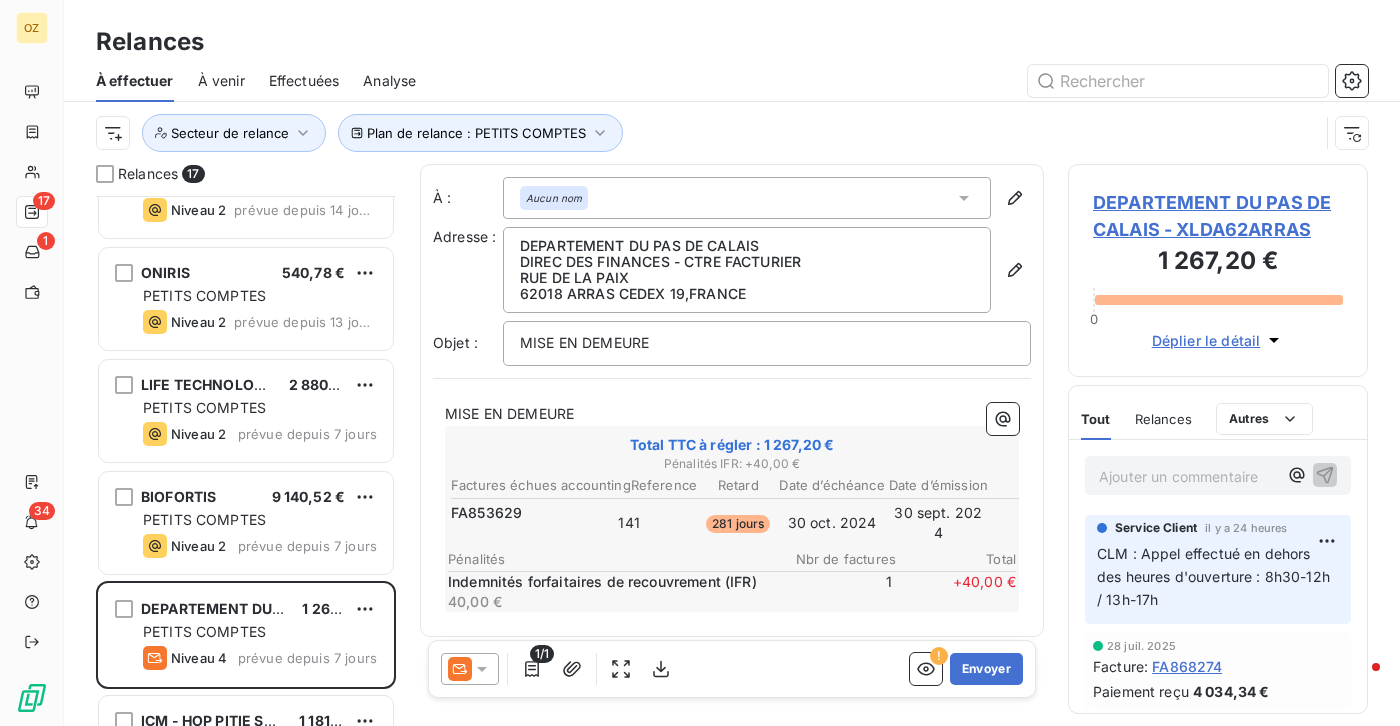 click on "DEPARTEMENT DU PAS DE CALAIS - XLDA62ARRAS" at bounding box center (1218, 216) 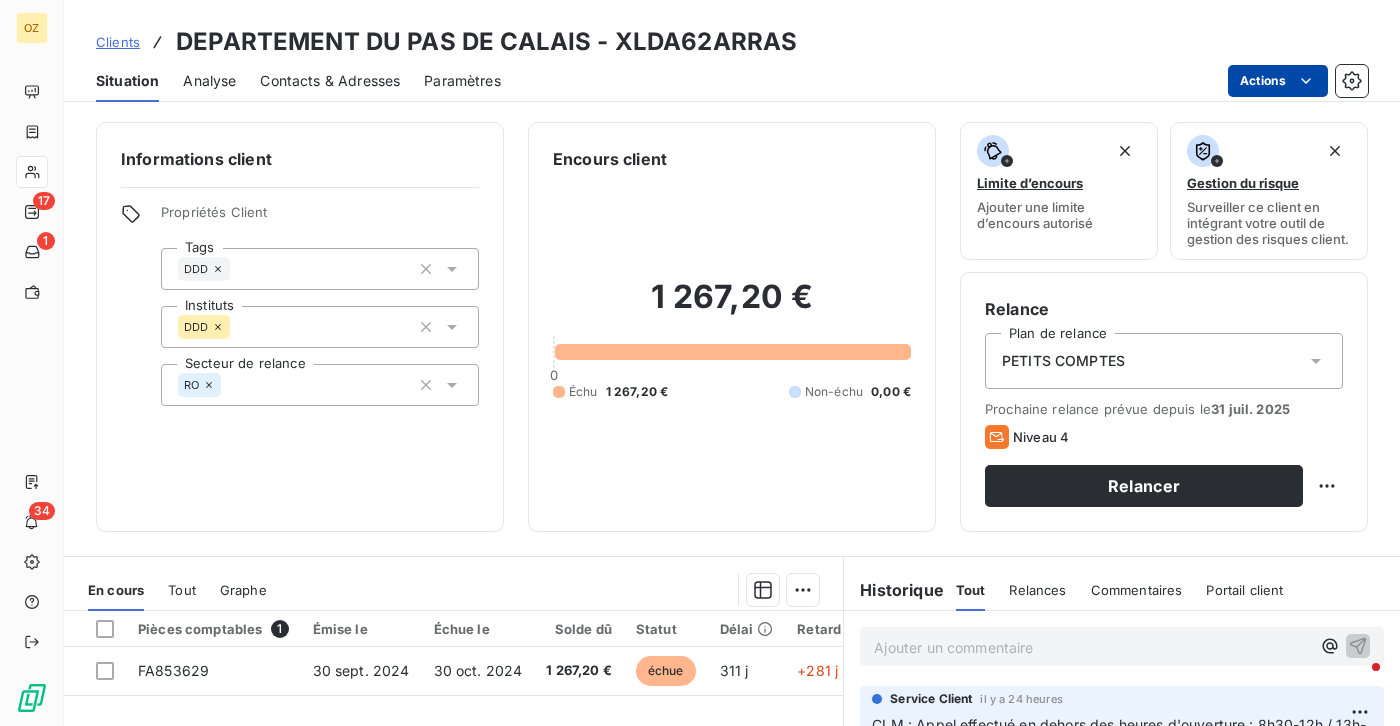 click on "OZ 17 1 34 Clients DEPARTEMENT DU PAS DE CALAIS - XLDA62ARRAS Situation Analyse Contacts & Adresses Paramètres Actions Informations client Propriétés Client Tags DDD Instituts DDD Secteur de relance RO Encours client   1 267,20 € 0 Échu 1 267,20 € Non-échu 0,00 €     Limite d’encours Ajouter une limite d’encours autorisé Gestion du risque Surveiller ce client en intégrant votre outil de gestion des risques client. Relance Plan de relance PETITS COMPTES  Prochaine relance prévue depuis le  31 juil. 2025 Niveau 4 Relancer En cours Tout Graphe Pièces comptables 1 Émise le Échue le Solde dû Statut Délai   Retard   FA853629 30 sept. 2024 30 oct. 2024 1 267,20 € échue 311 j +281 j Lignes par page 25 Précédent 1 Suivant Historique Tout Relances Commentaires Portail client Tout Relances Commentaires Portail client Ajouter un commentaire ﻿ Service Client il y a 24 heures CLM : Appel effectué en dehors des heures d'ouverture : 8h30-12h / 13h-17h 28 juil. 2025  :  :" at bounding box center (700, 363) 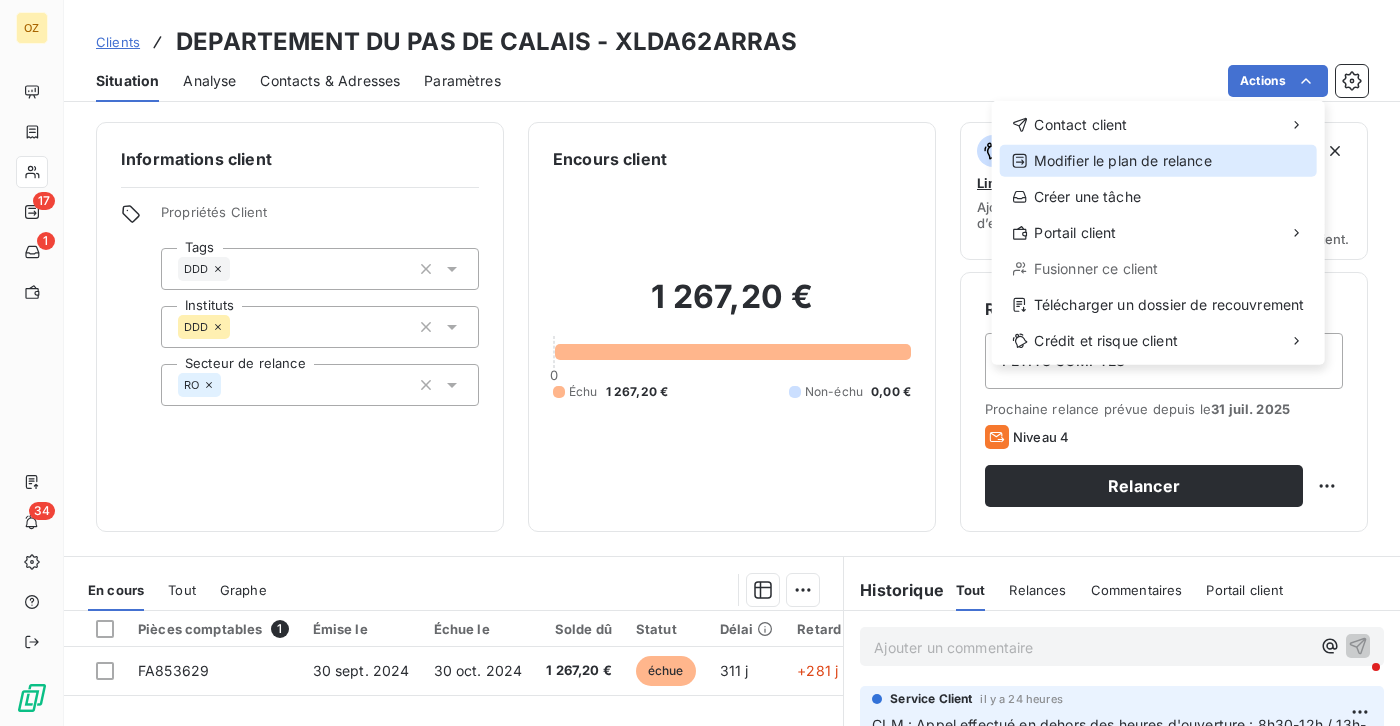 click on "Modifier le plan de relance" at bounding box center (1158, 161) 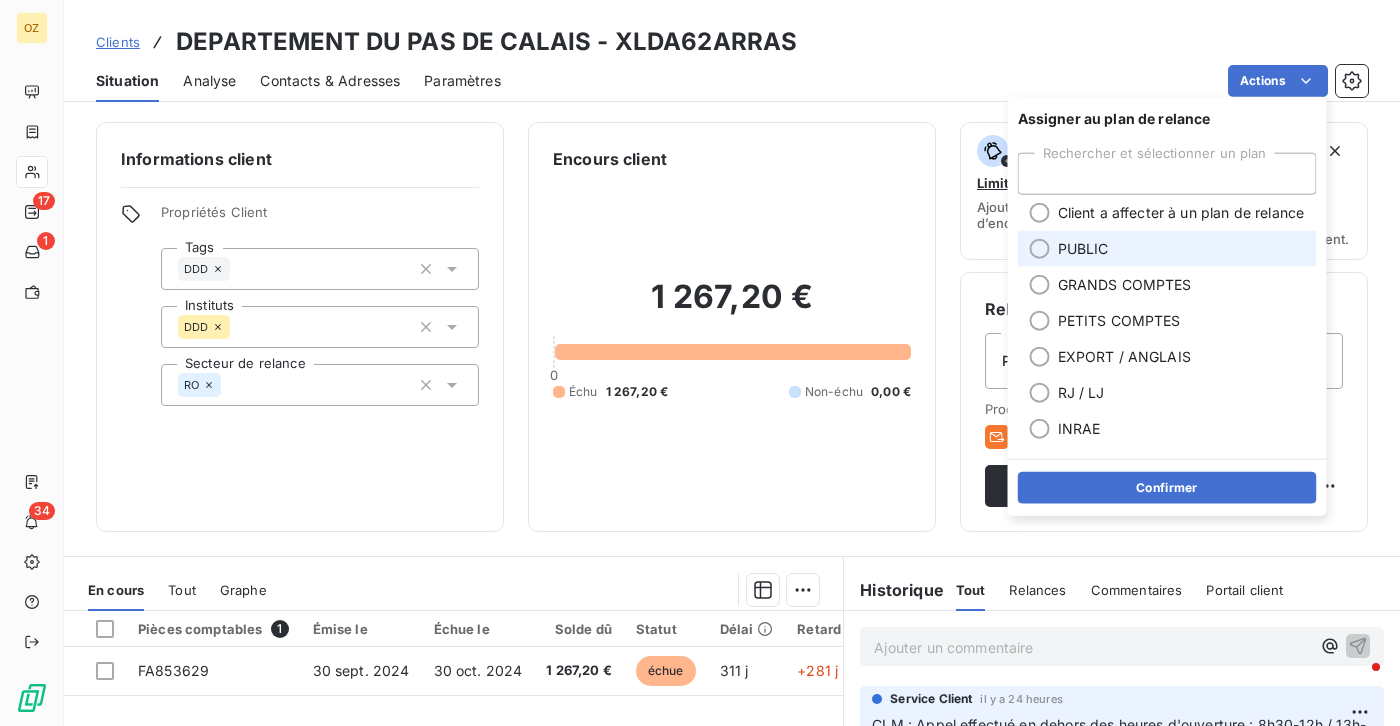 click on "PUBLIC" at bounding box center (1083, 249) 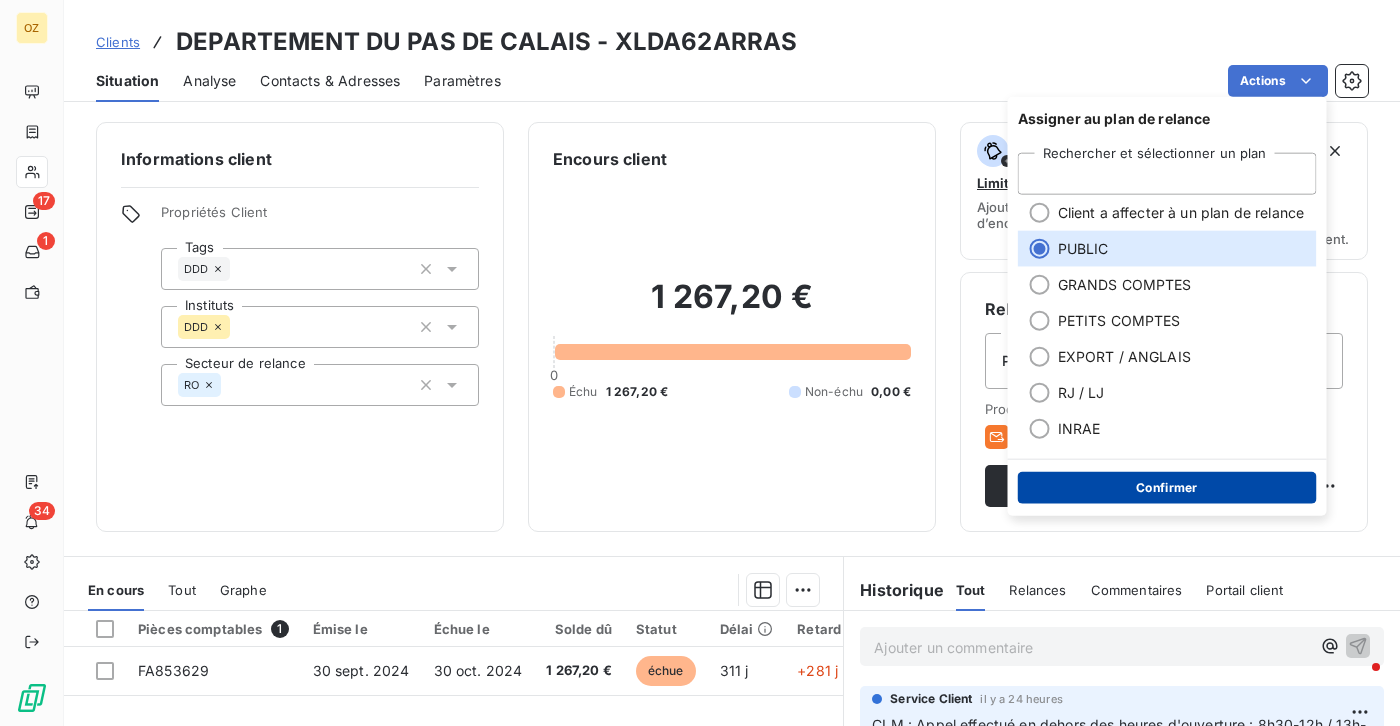 click on "Confirmer" at bounding box center [1167, 488] 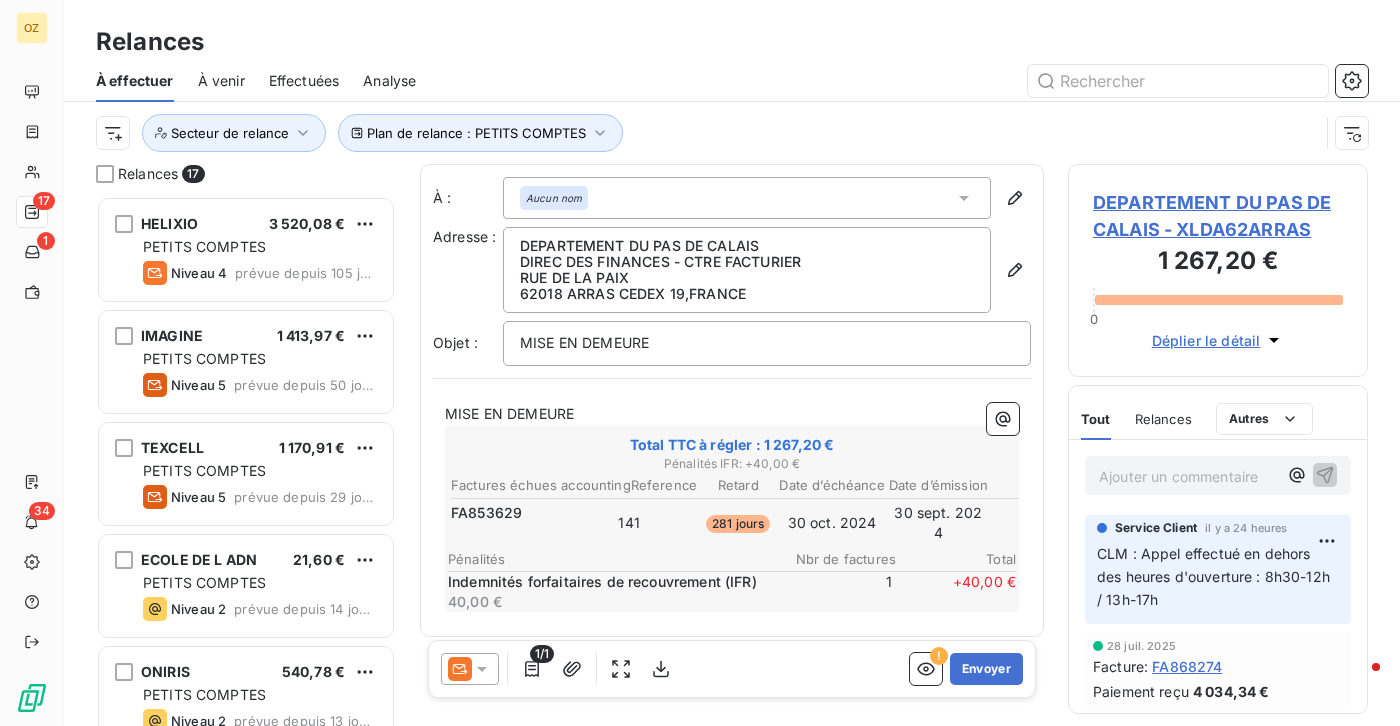 scroll, scrollTop: 15, scrollLeft: 15, axis: both 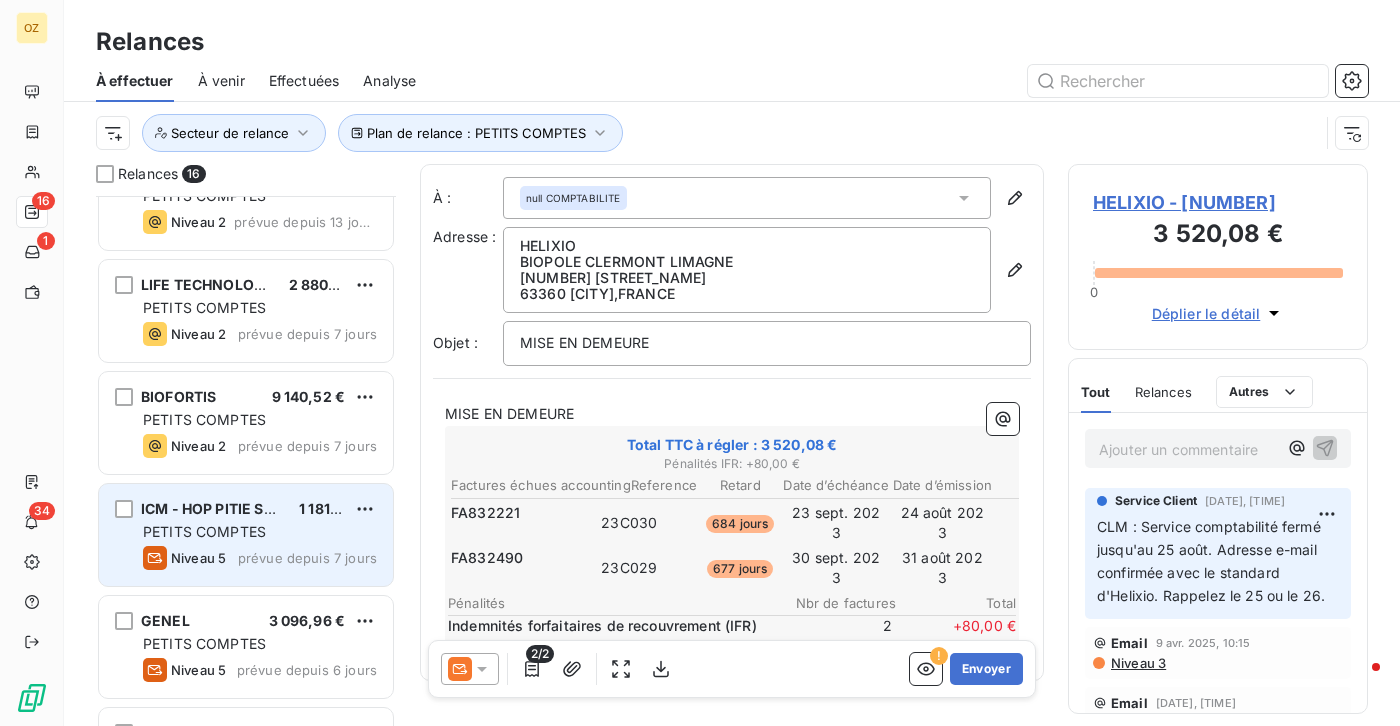 click on "ICM - HOP PITIE SALPETRIERE" at bounding box center [245, 508] 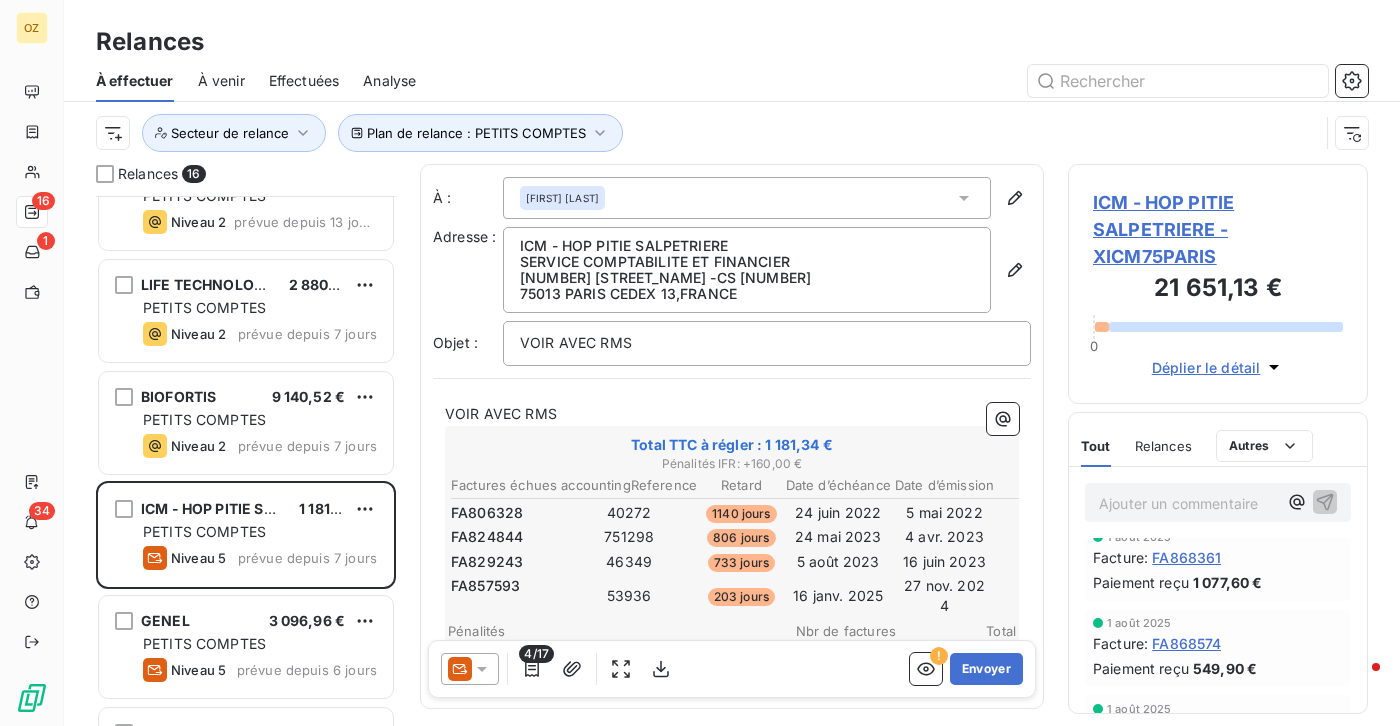 scroll, scrollTop: 400, scrollLeft: 0, axis: vertical 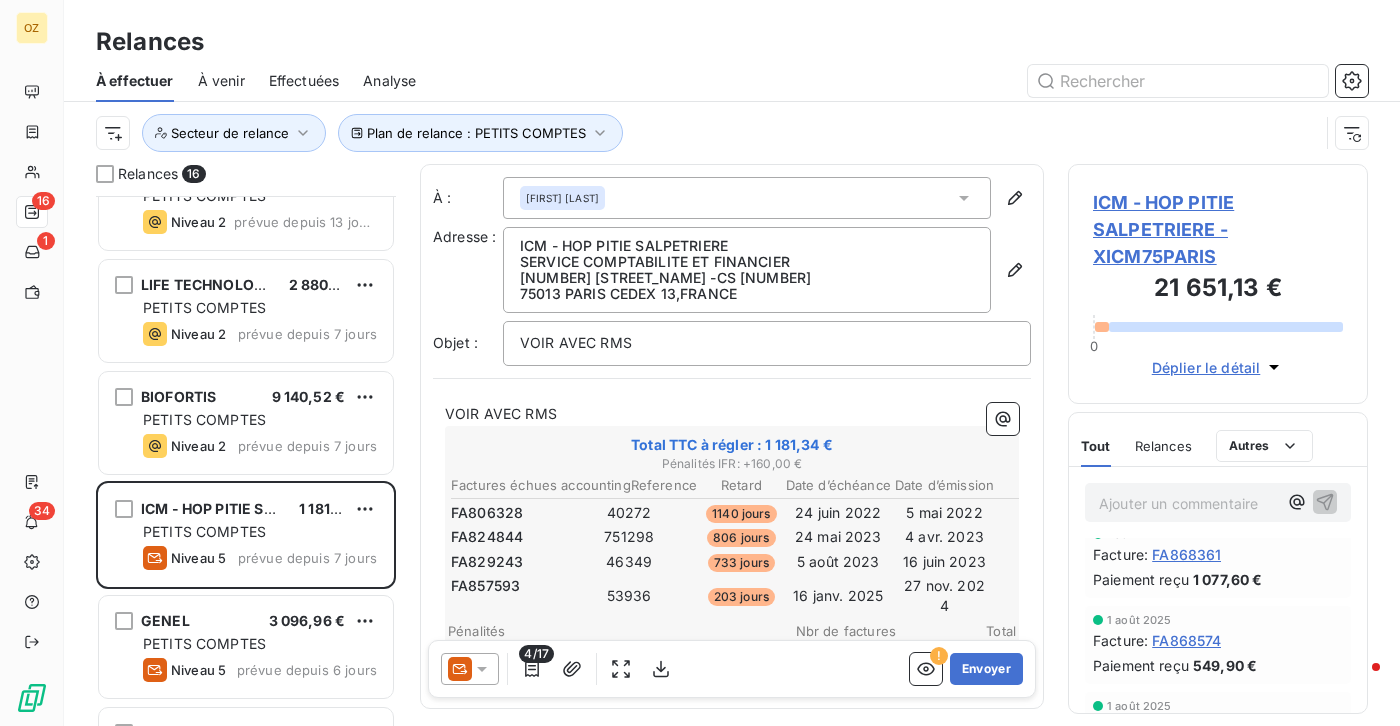 click at bounding box center (904, 81) 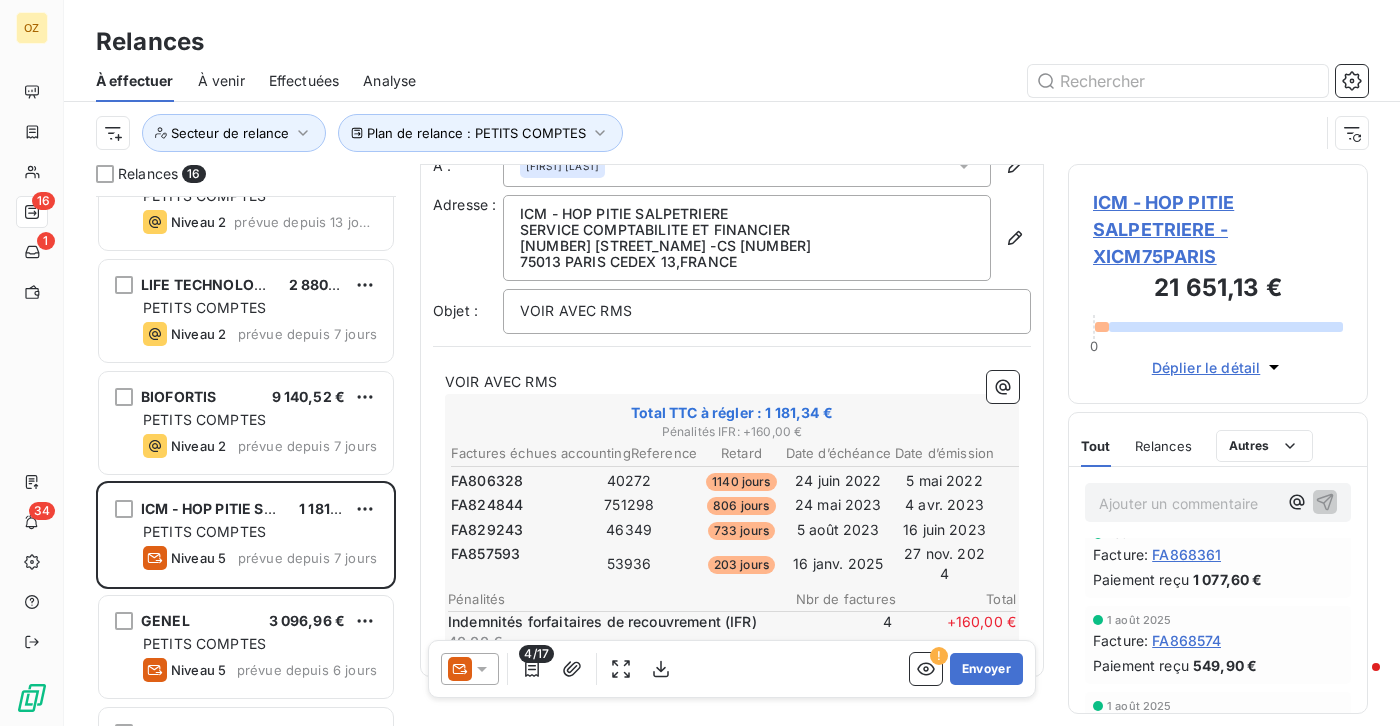 scroll, scrollTop: 0, scrollLeft: 0, axis: both 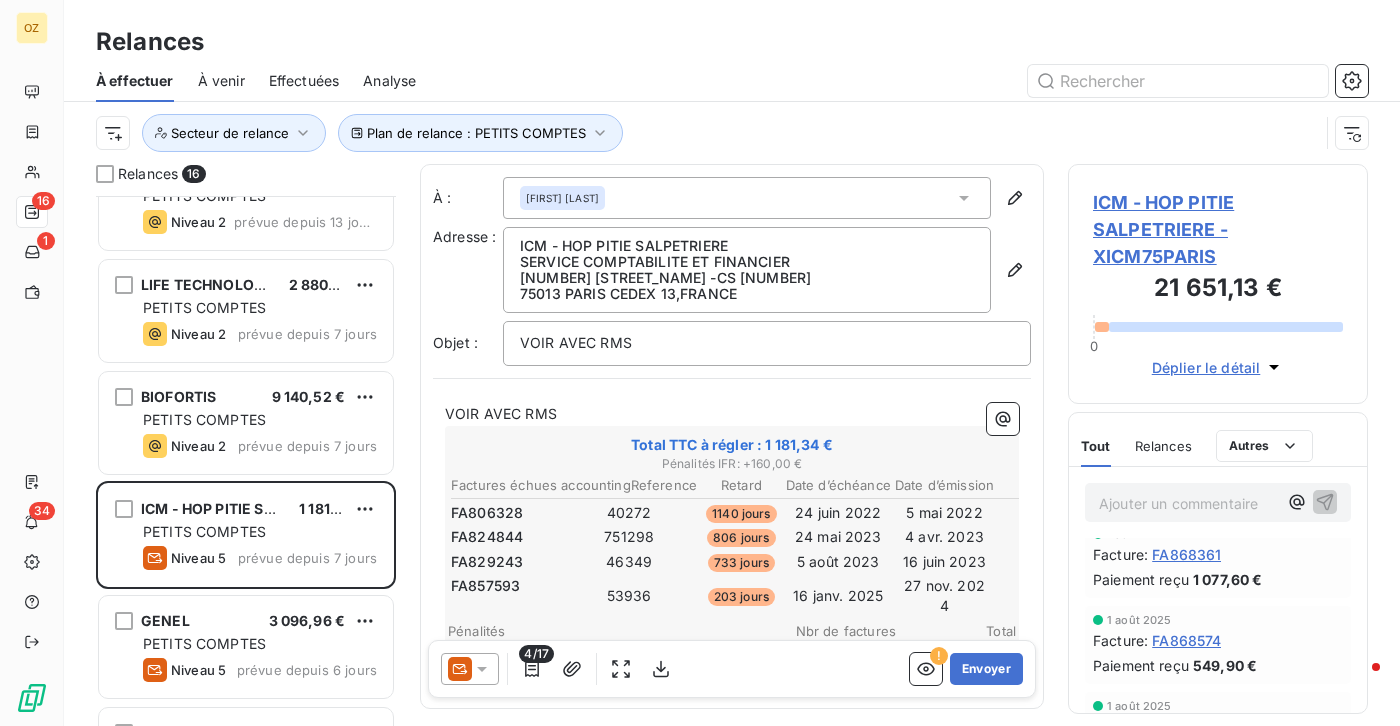 click on "FA806328" at bounding box center (487, 513) 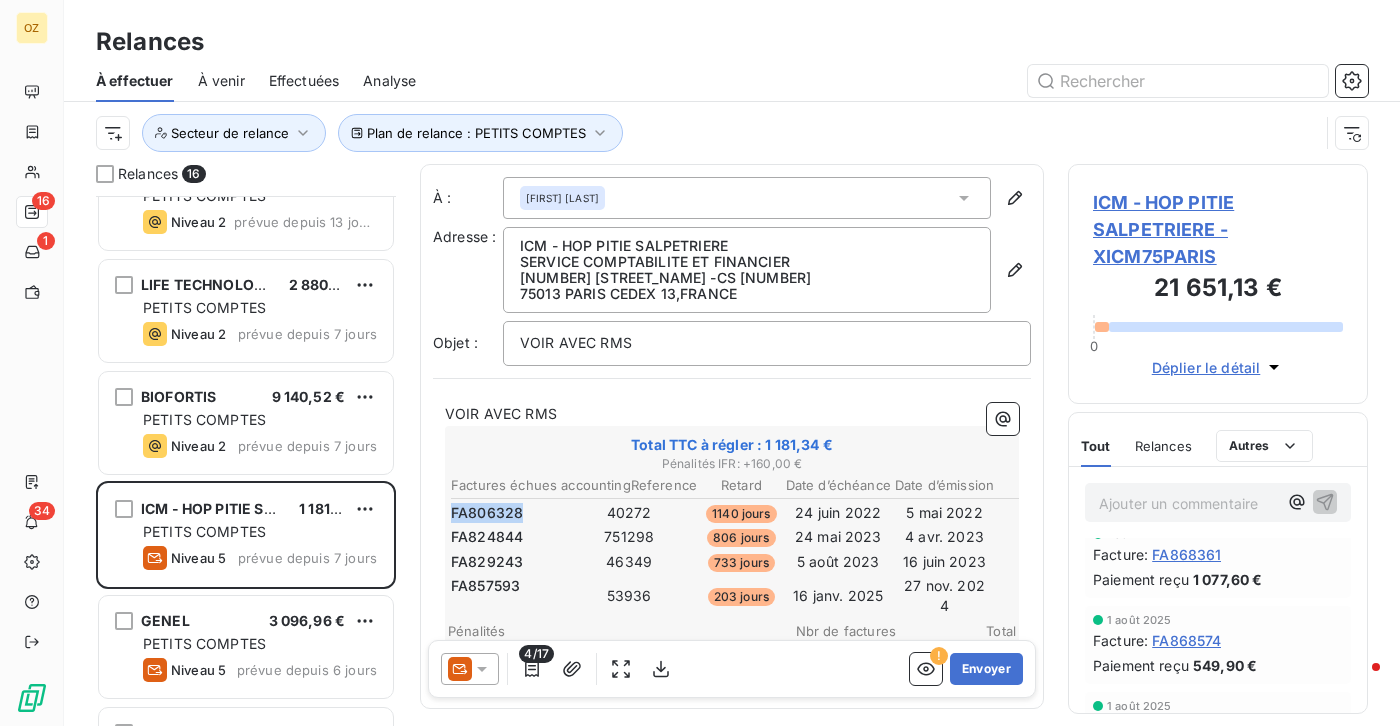 click on "FA806328" at bounding box center [487, 513] 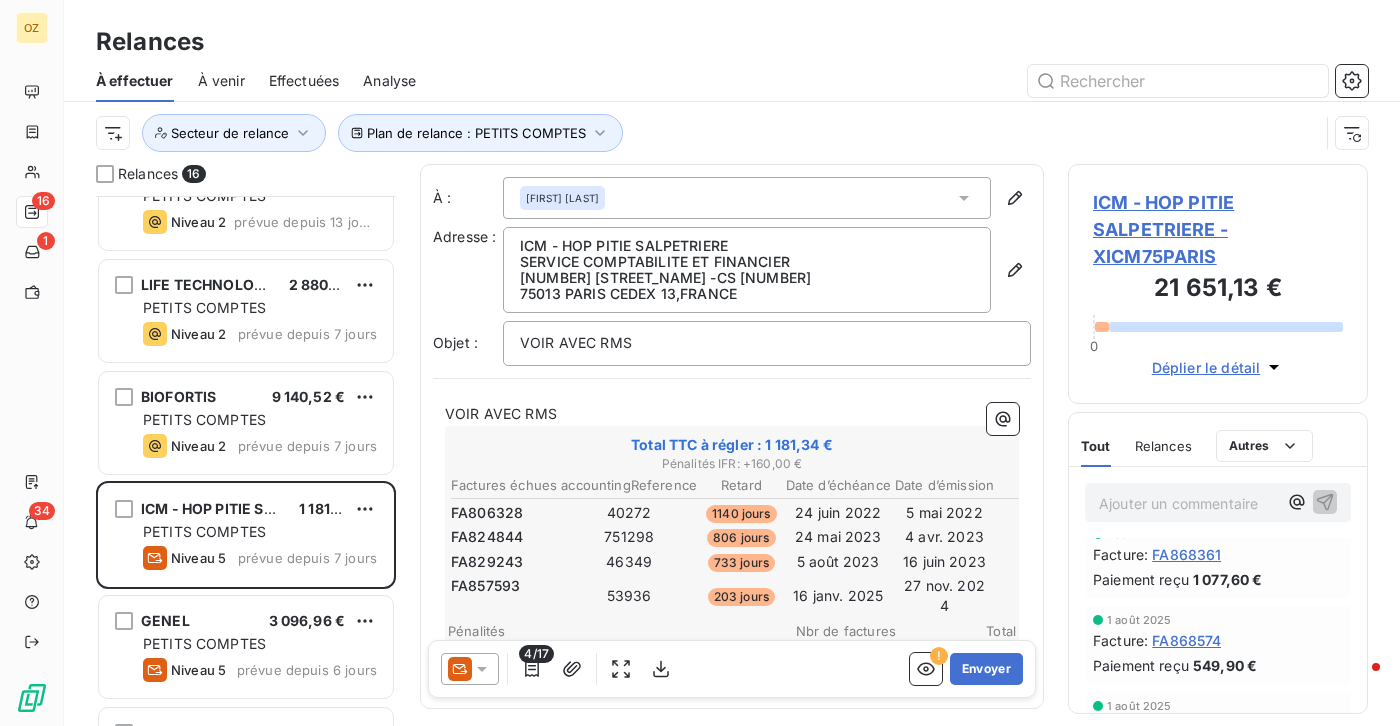 click on "FA806328" at bounding box center [487, 513] 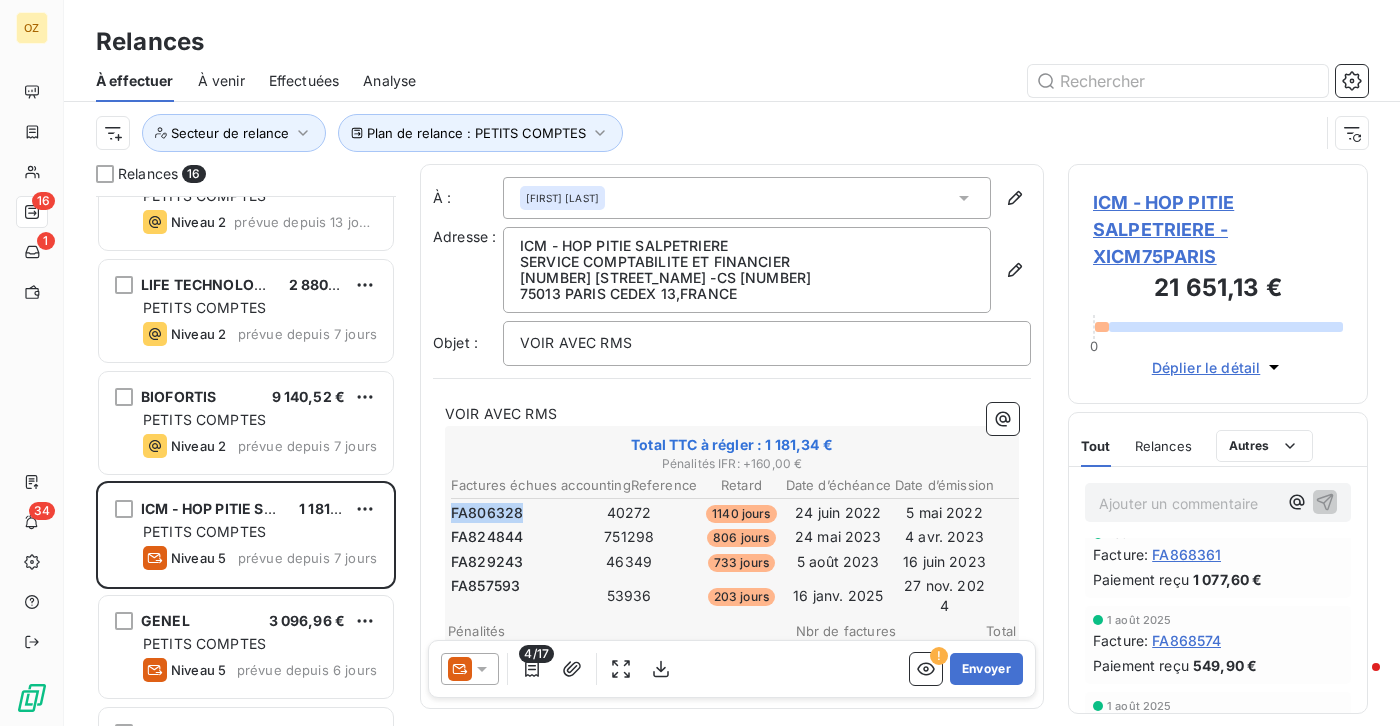 copy on "FA806328" 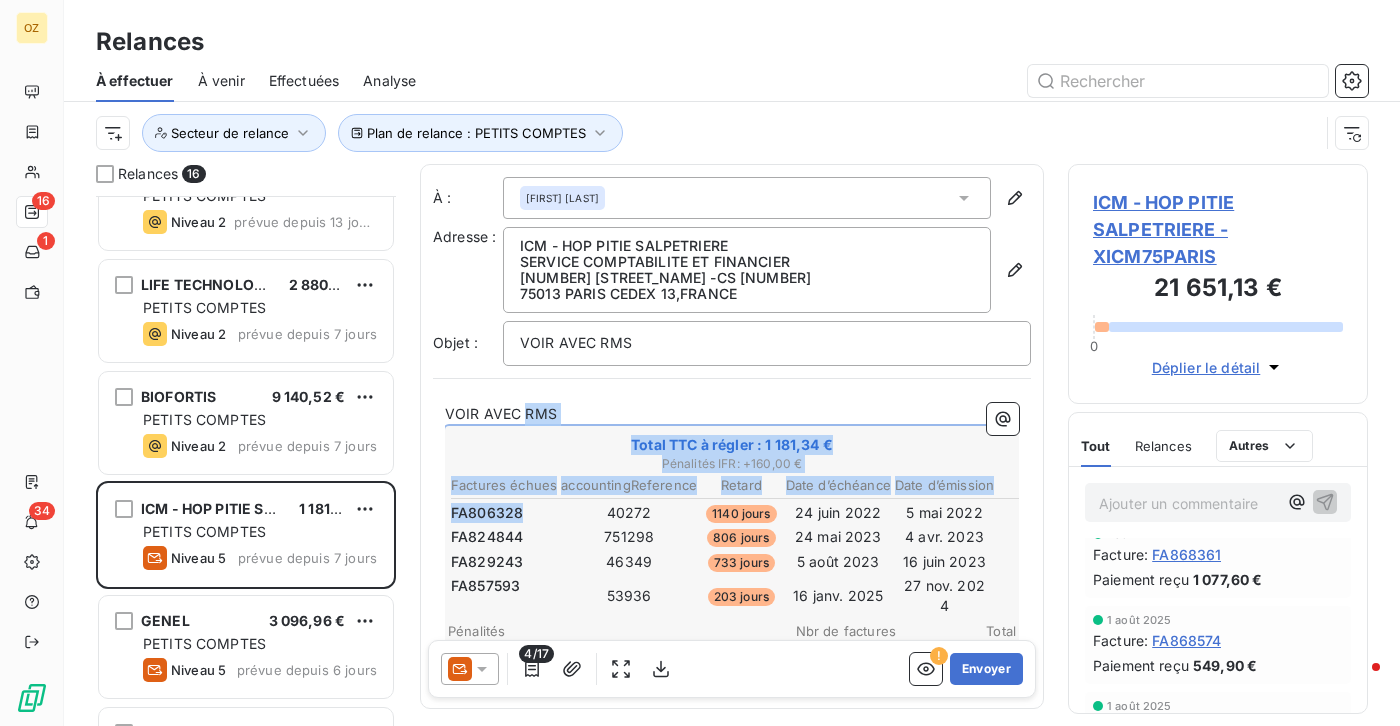 click on "FA806328" at bounding box center [487, 513] 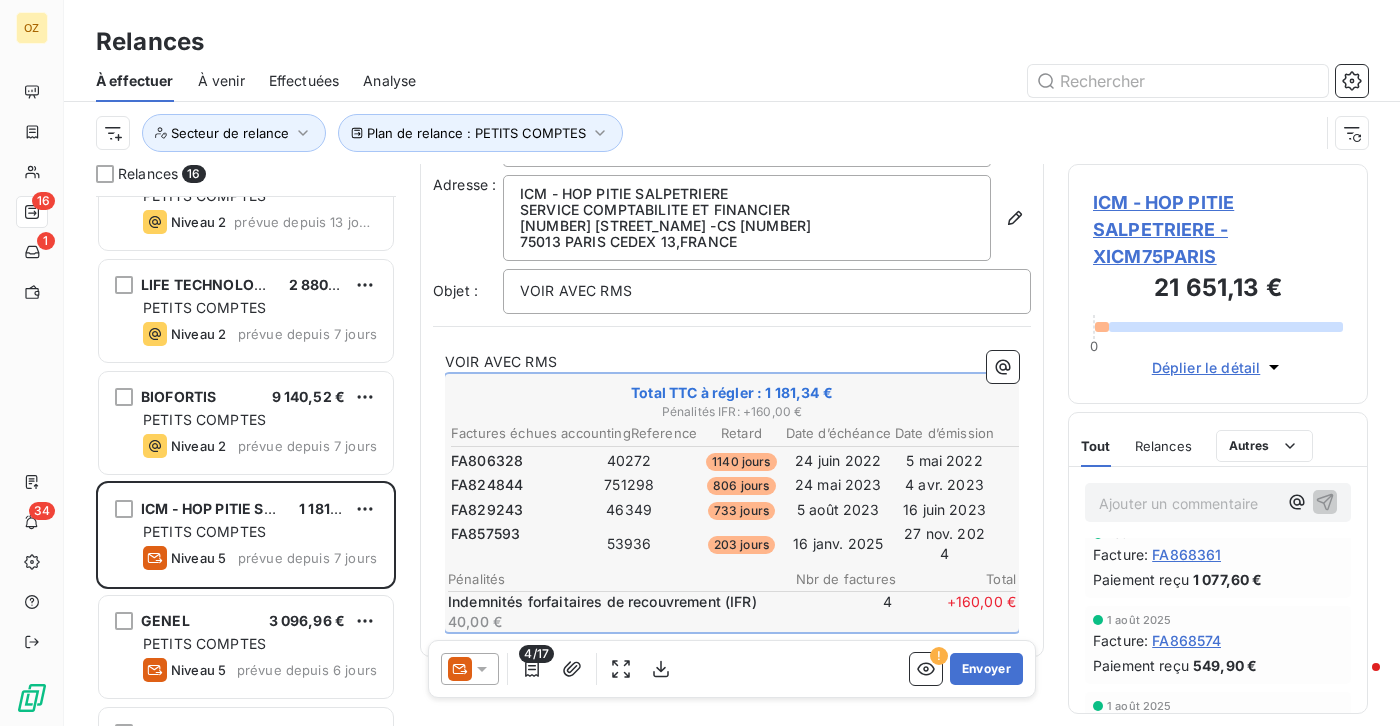 scroll, scrollTop: 75, scrollLeft: 0, axis: vertical 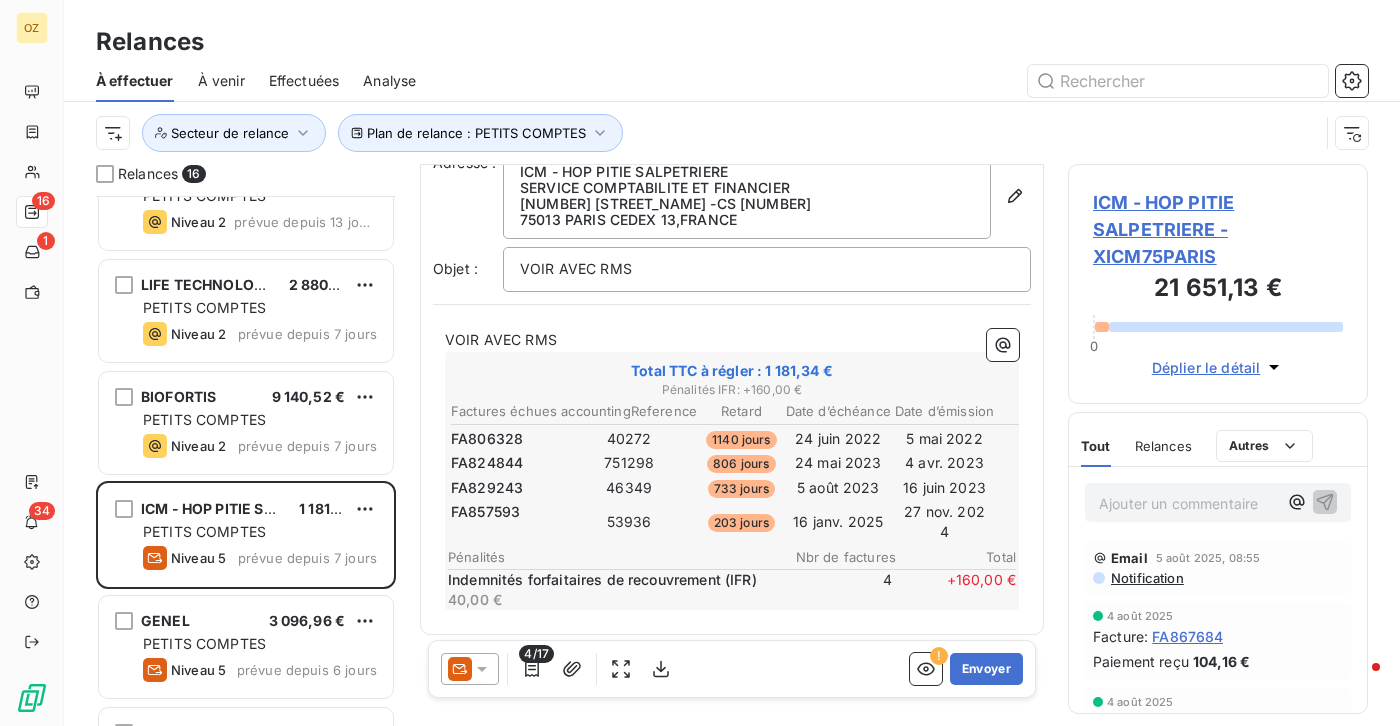 click on "ICM - HOP PITIE SALPETRIERE - XICM75PARIS" at bounding box center [1218, 229] 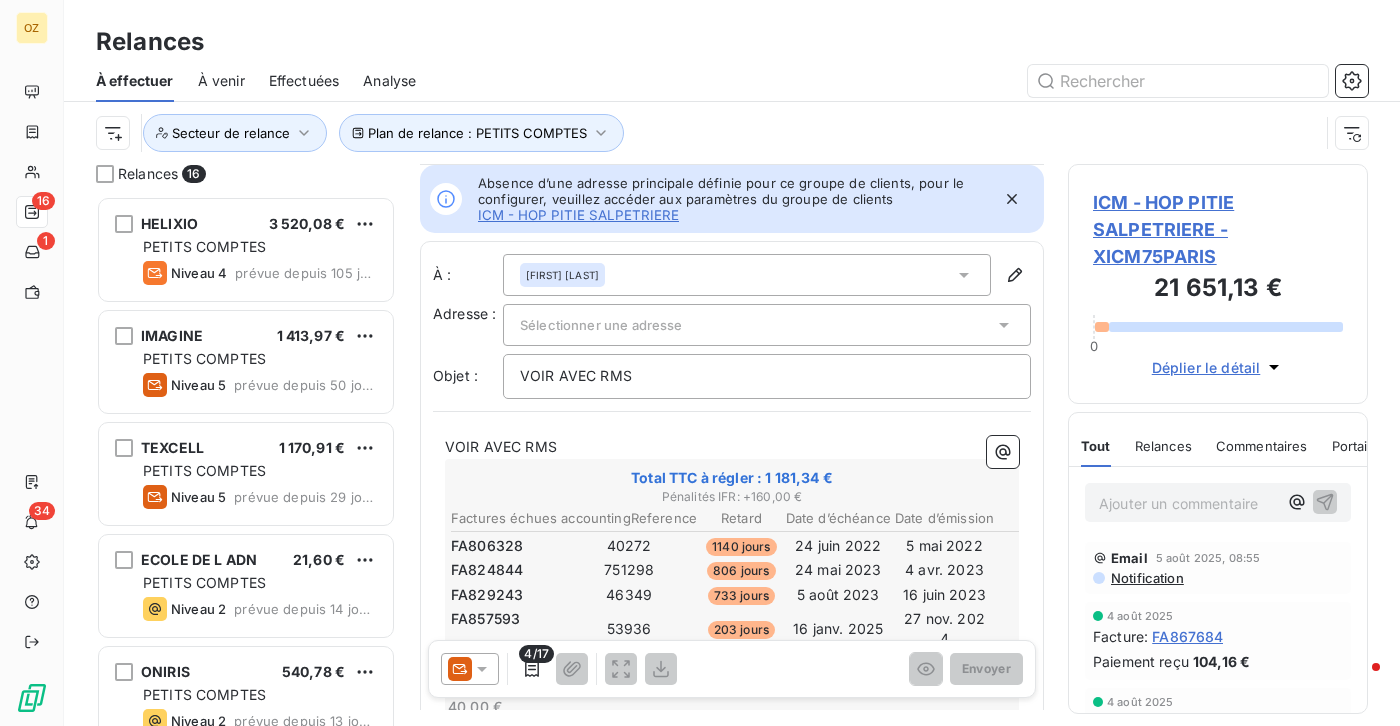 scroll, scrollTop: 15, scrollLeft: 15, axis: both 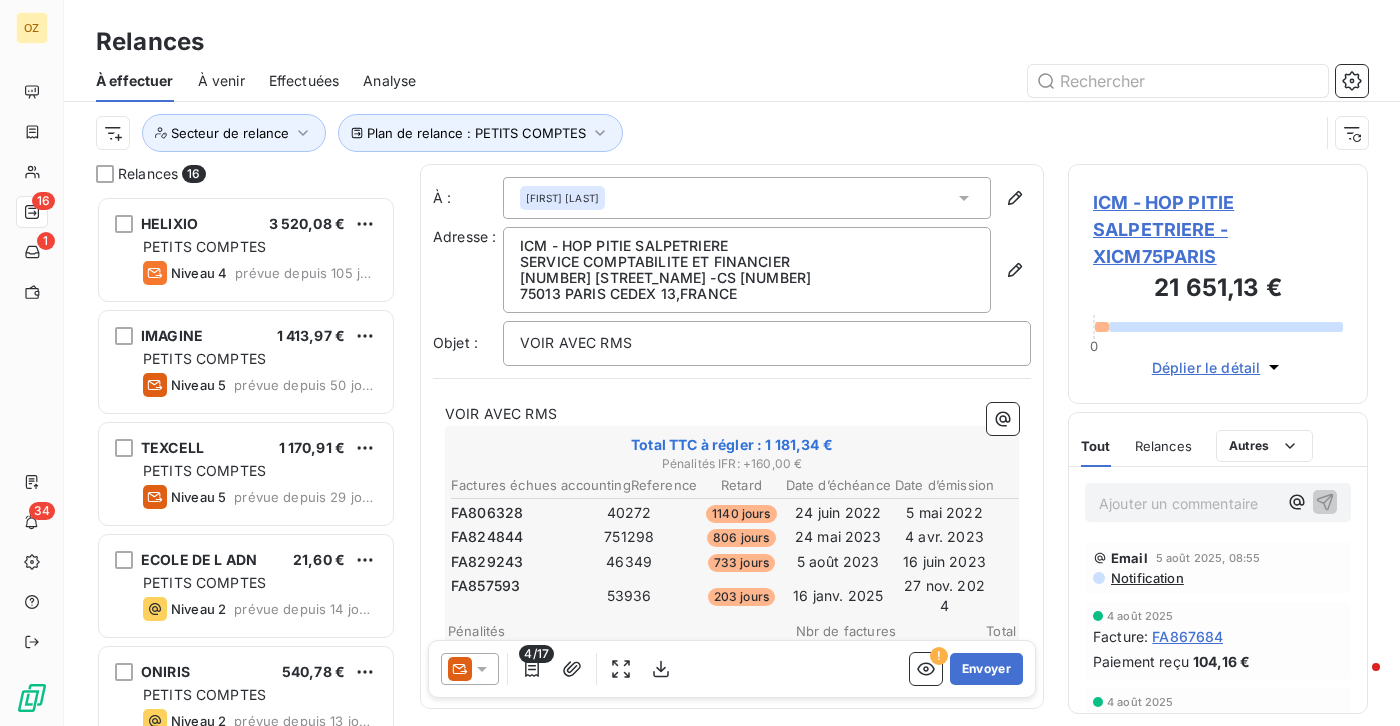 click on "ICM - HOP PITIE SALPETRIERE - XICM75PARIS" at bounding box center [1218, 229] 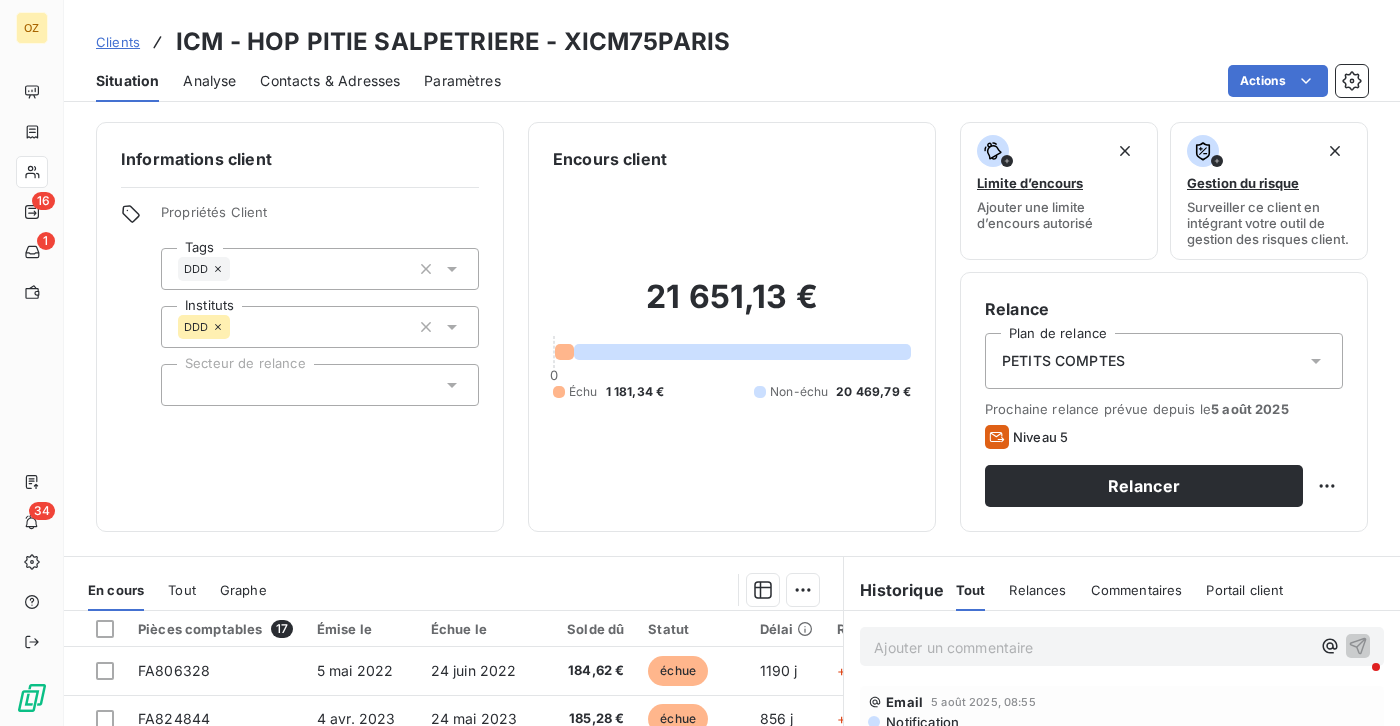 click on "Analyse" at bounding box center (209, 81) 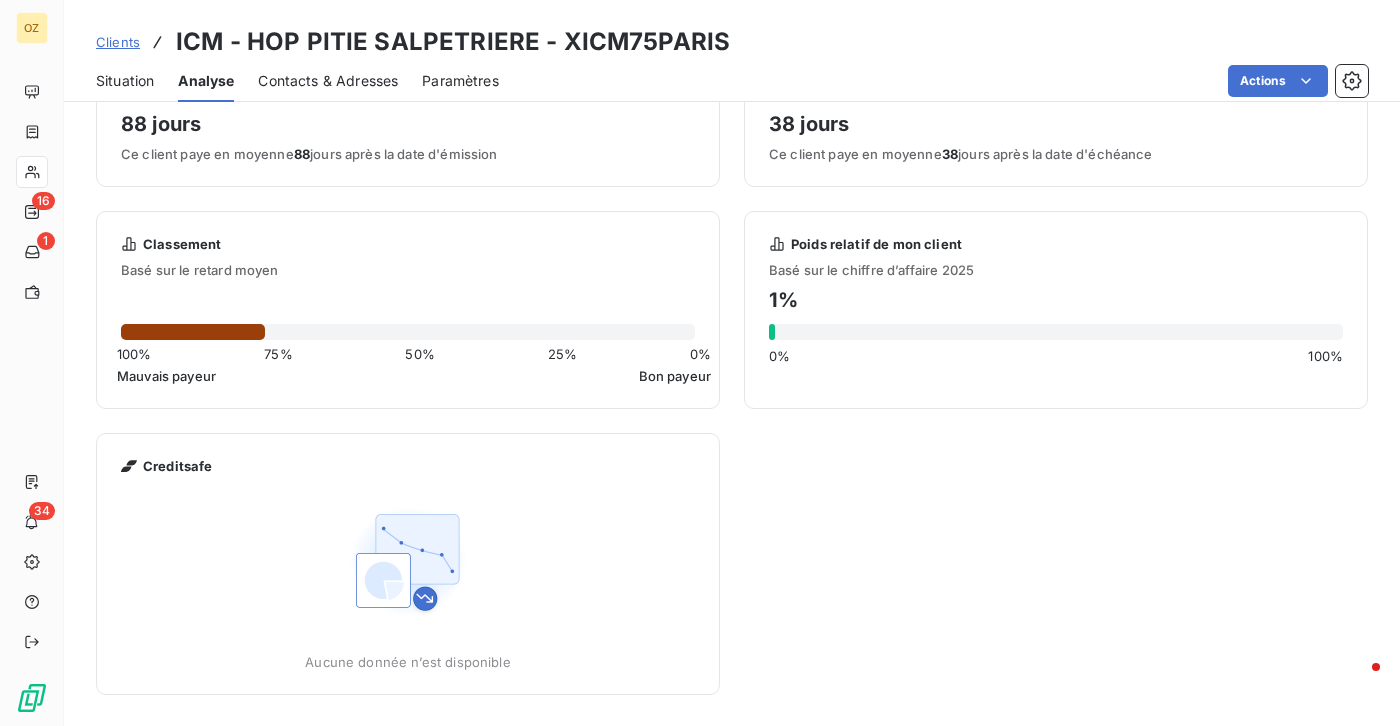 scroll, scrollTop: 0, scrollLeft: 0, axis: both 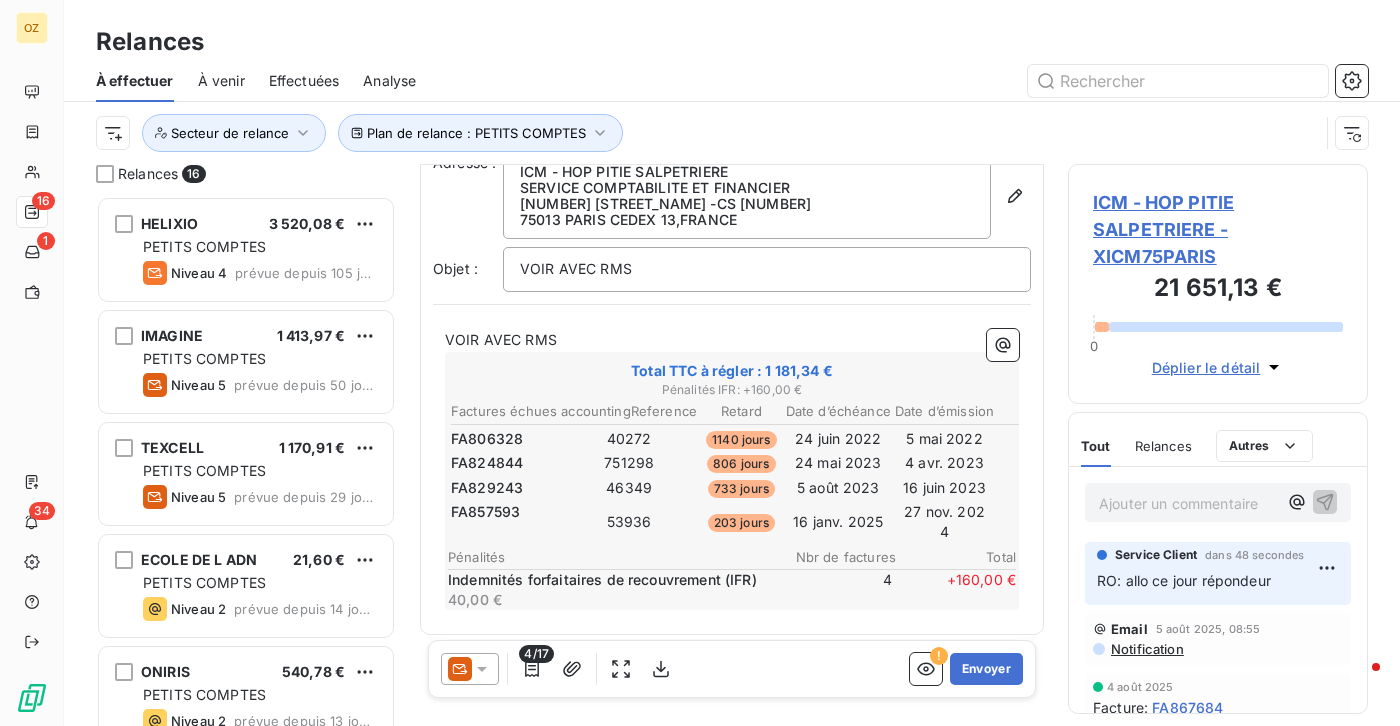 click on "Notification" at bounding box center [1146, 649] 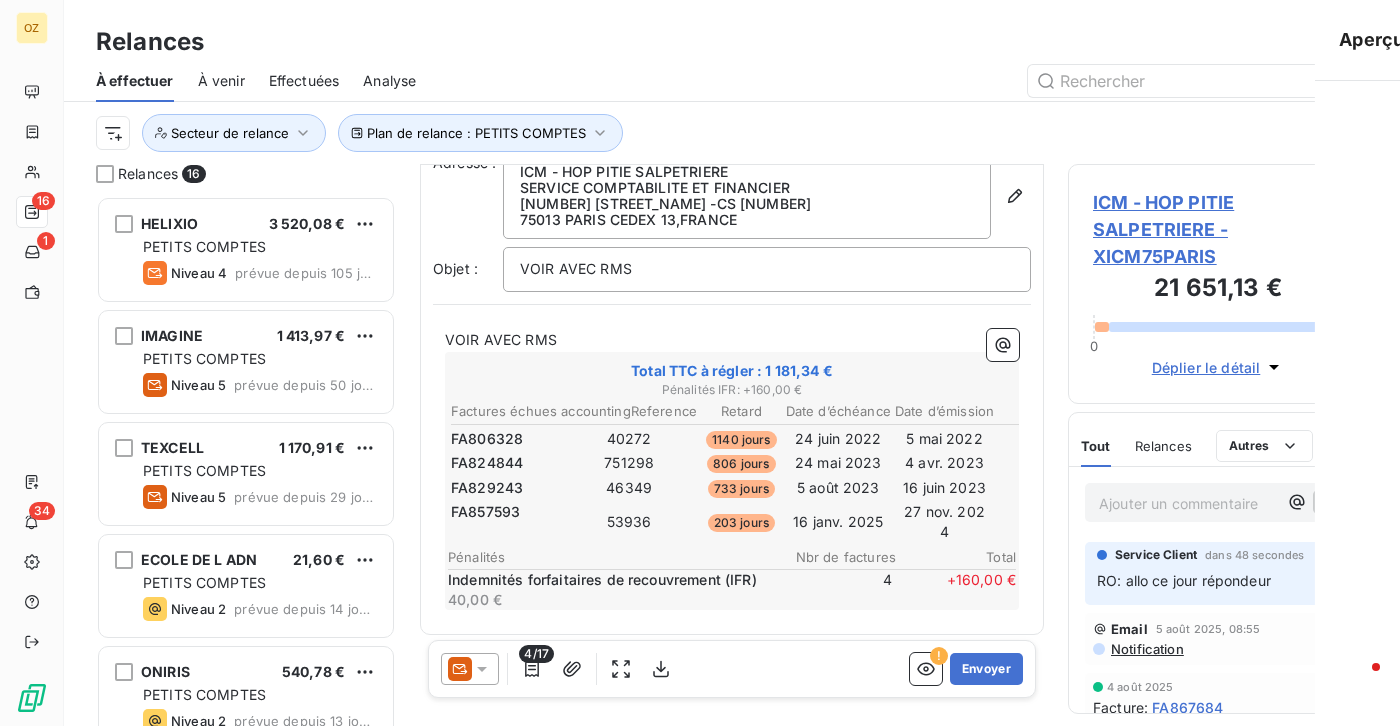 scroll, scrollTop: 75, scrollLeft: 0, axis: vertical 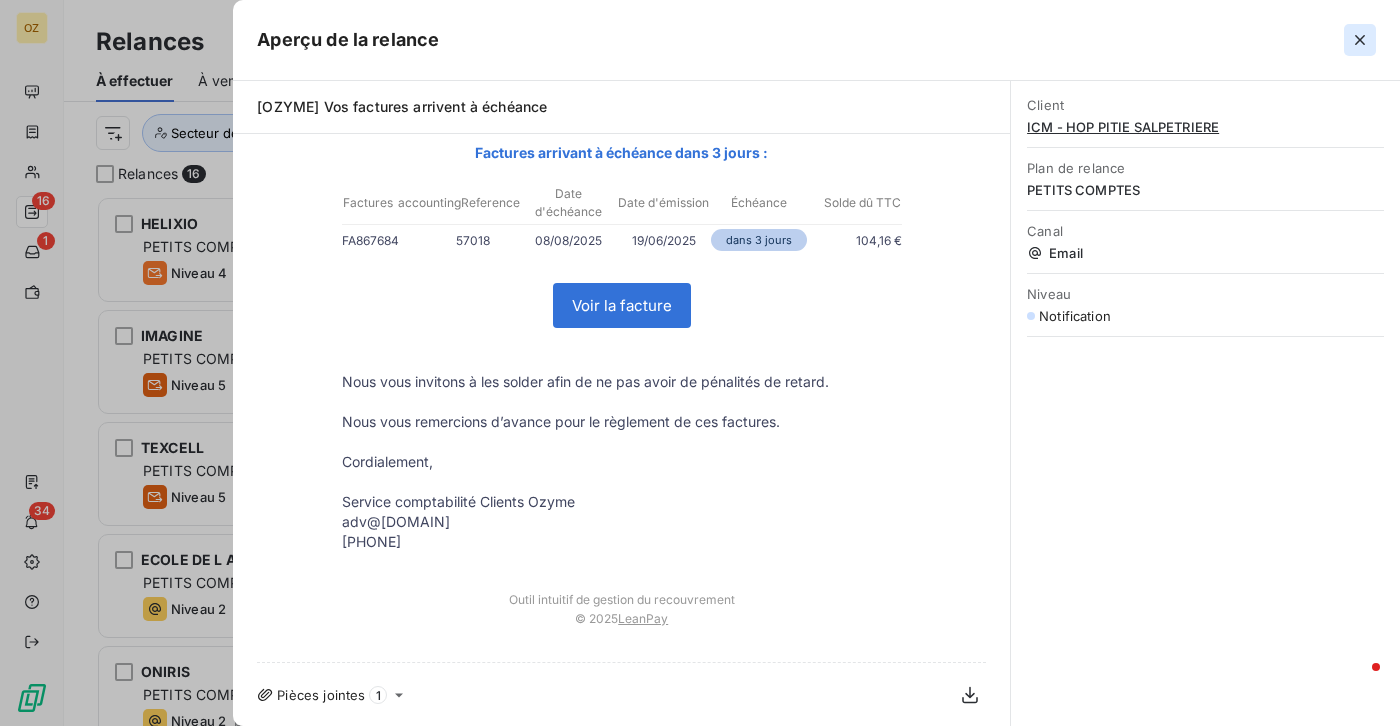 click 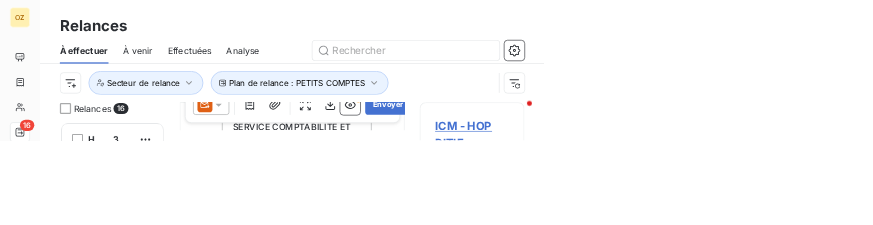 scroll, scrollTop: 15, scrollLeft: 168, axis: both 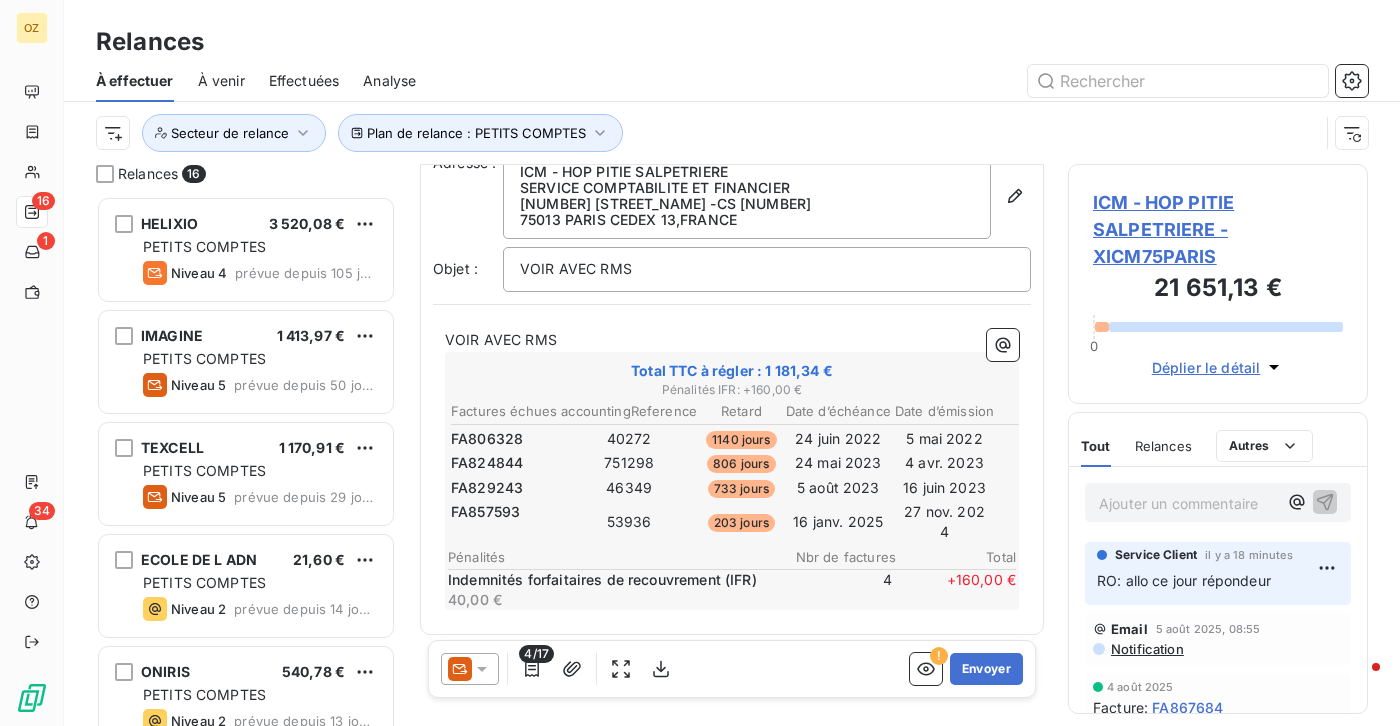 click on "FA824844" at bounding box center [487, 463] 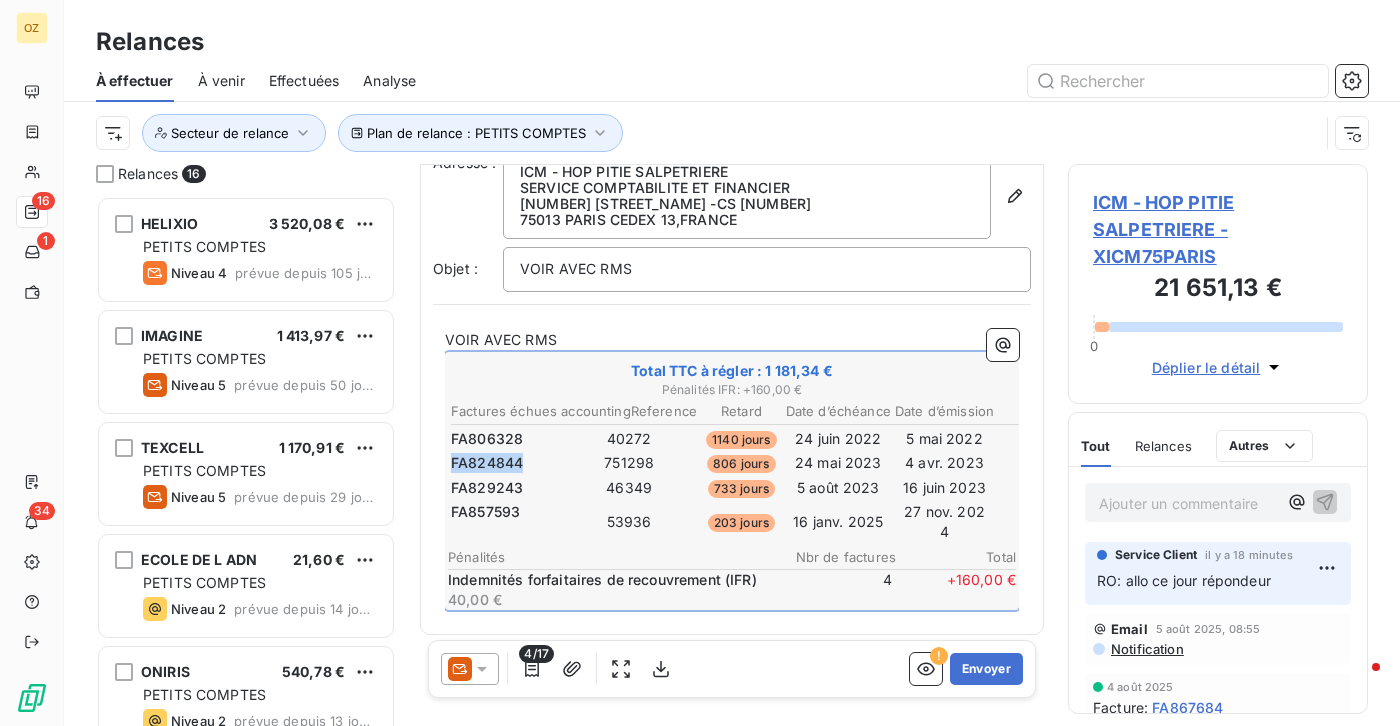 click on "FA824844" at bounding box center (487, 463) 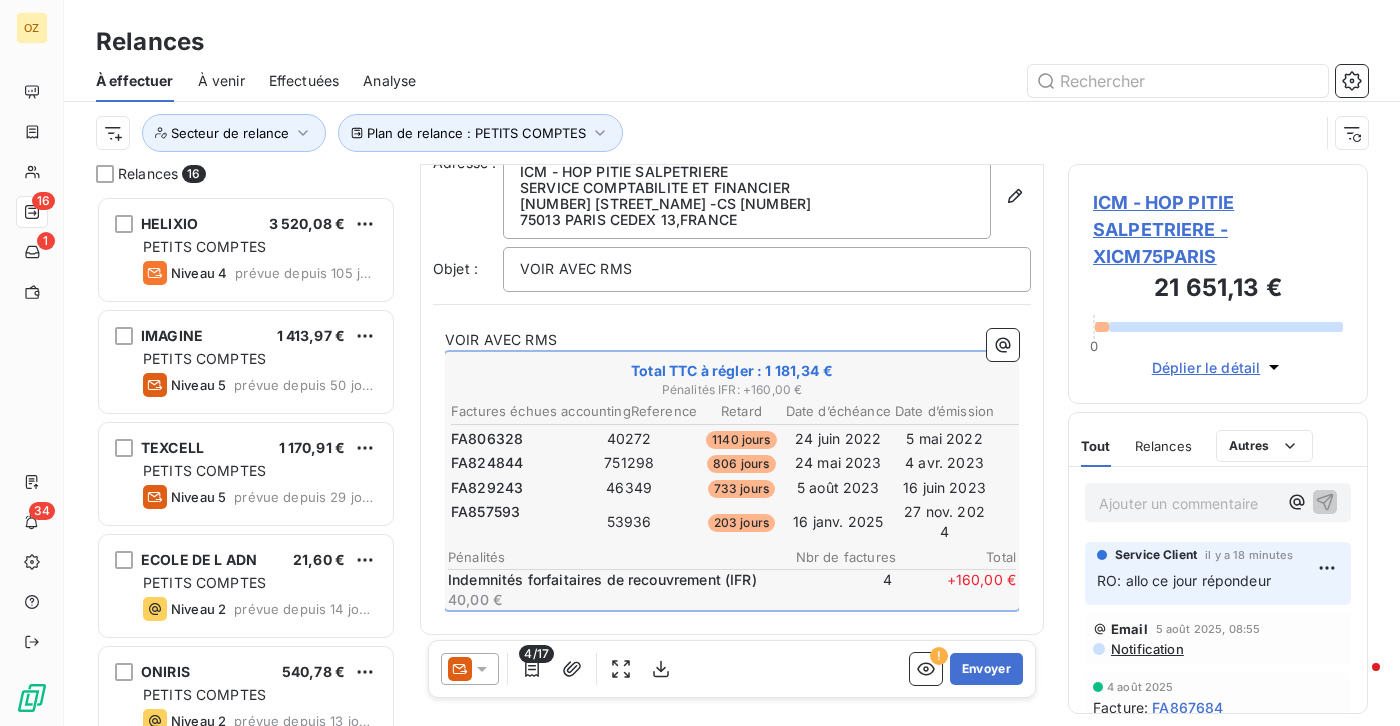 click on "FA824844" at bounding box center [487, 463] 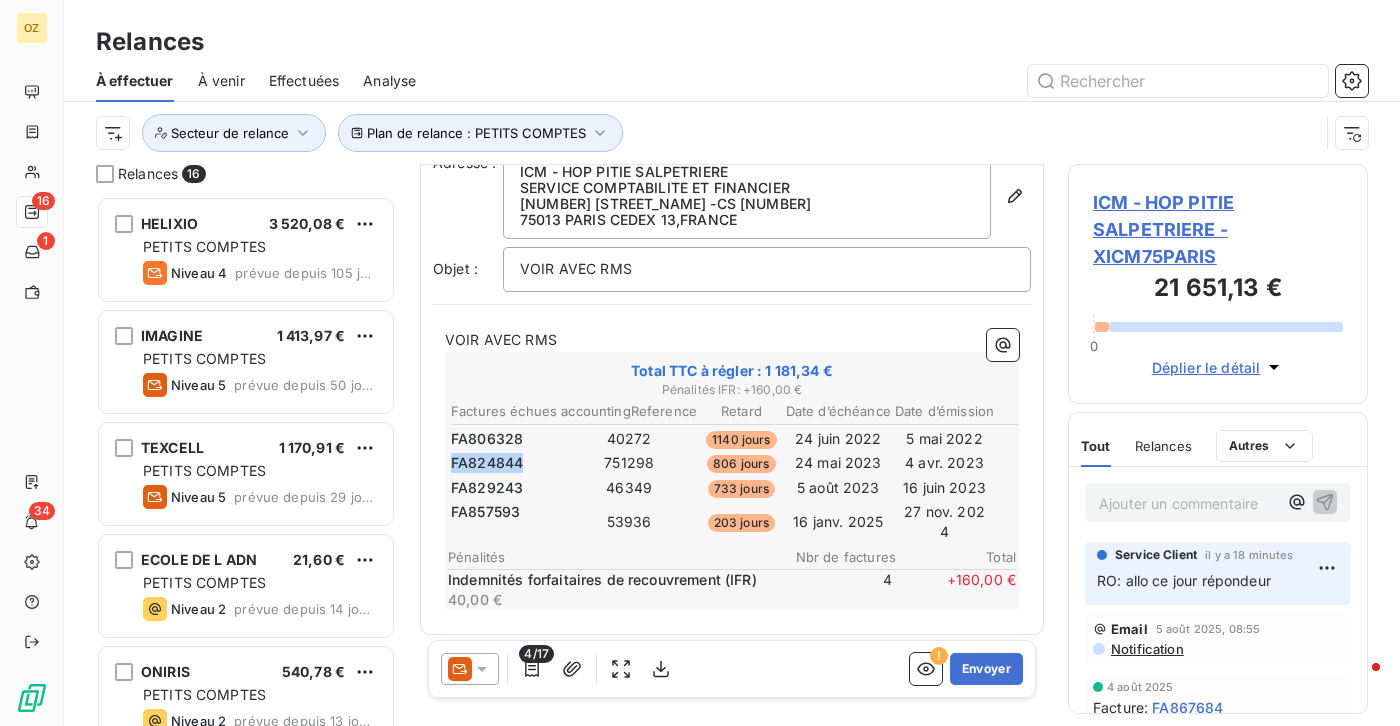 copy on "FA824844" 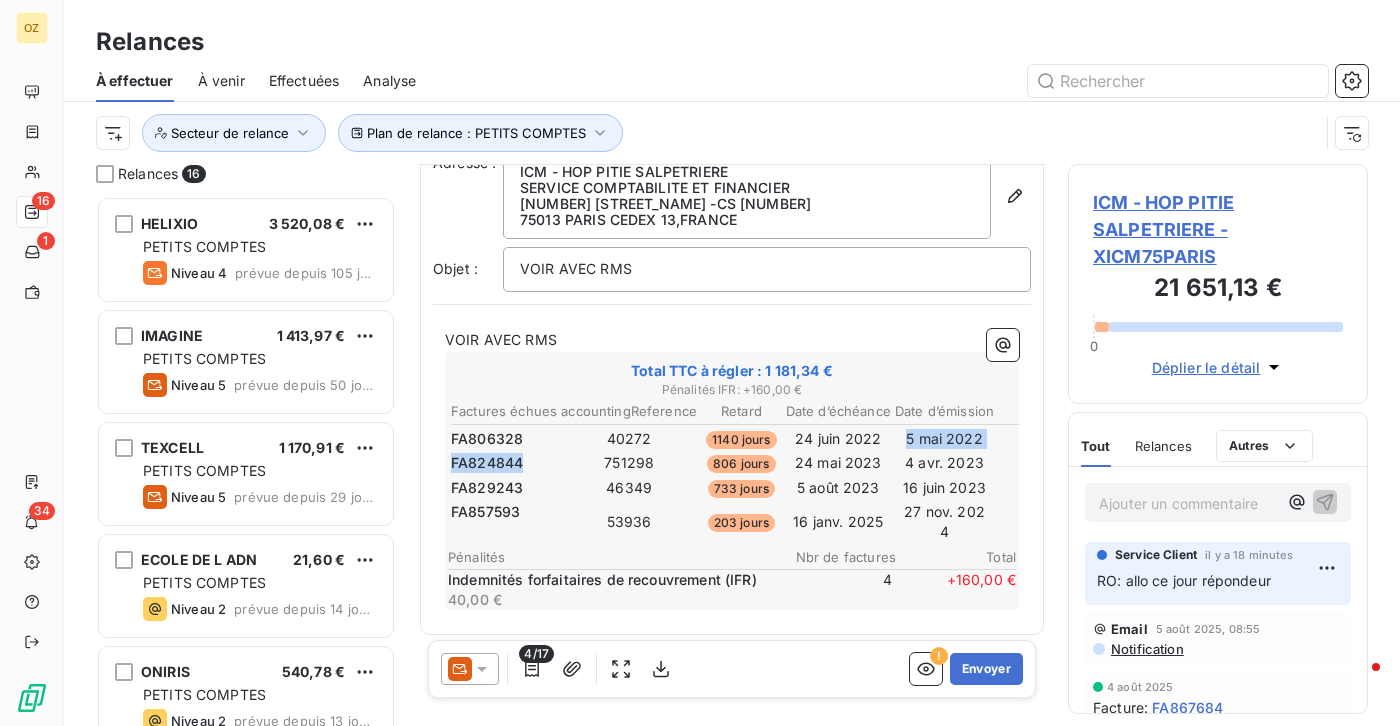 click on "FA824844" at bounding box center [487, 463] 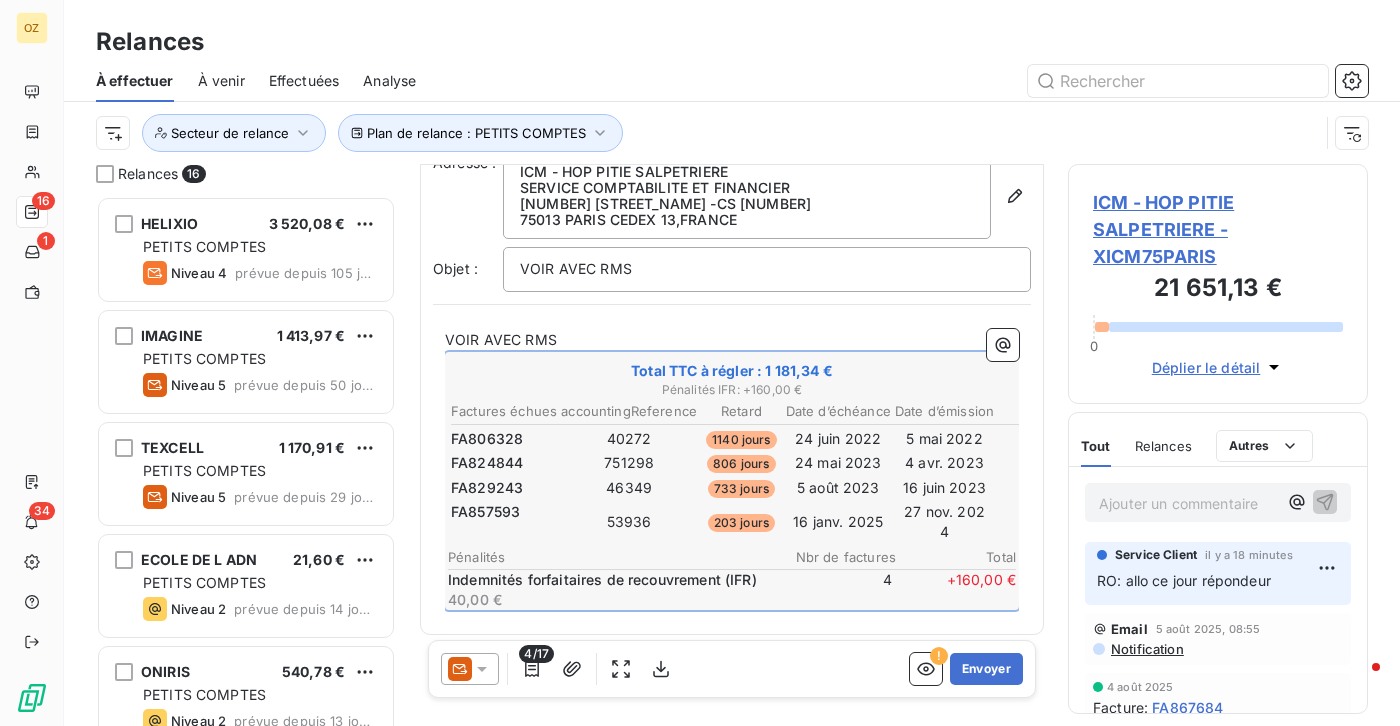 click on "FA824844" at bounding box center [487, 463] 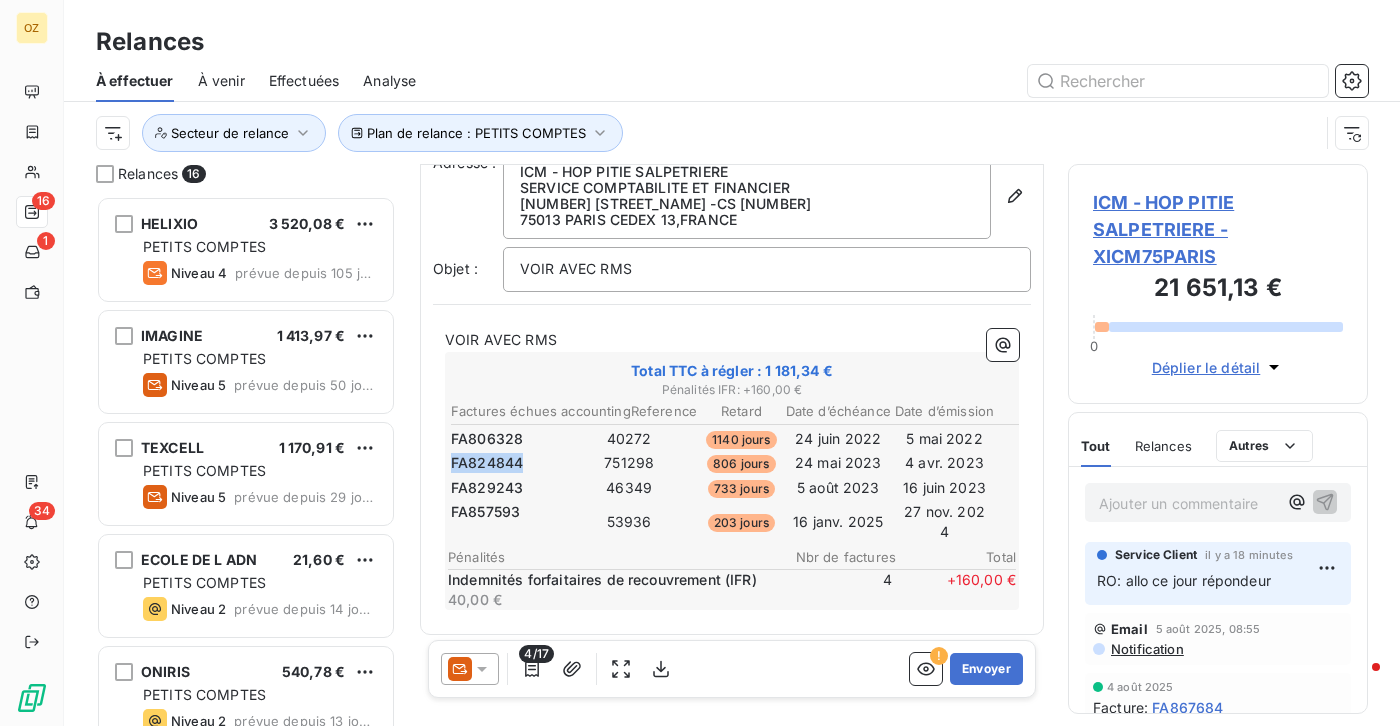 copy on "FA824844" 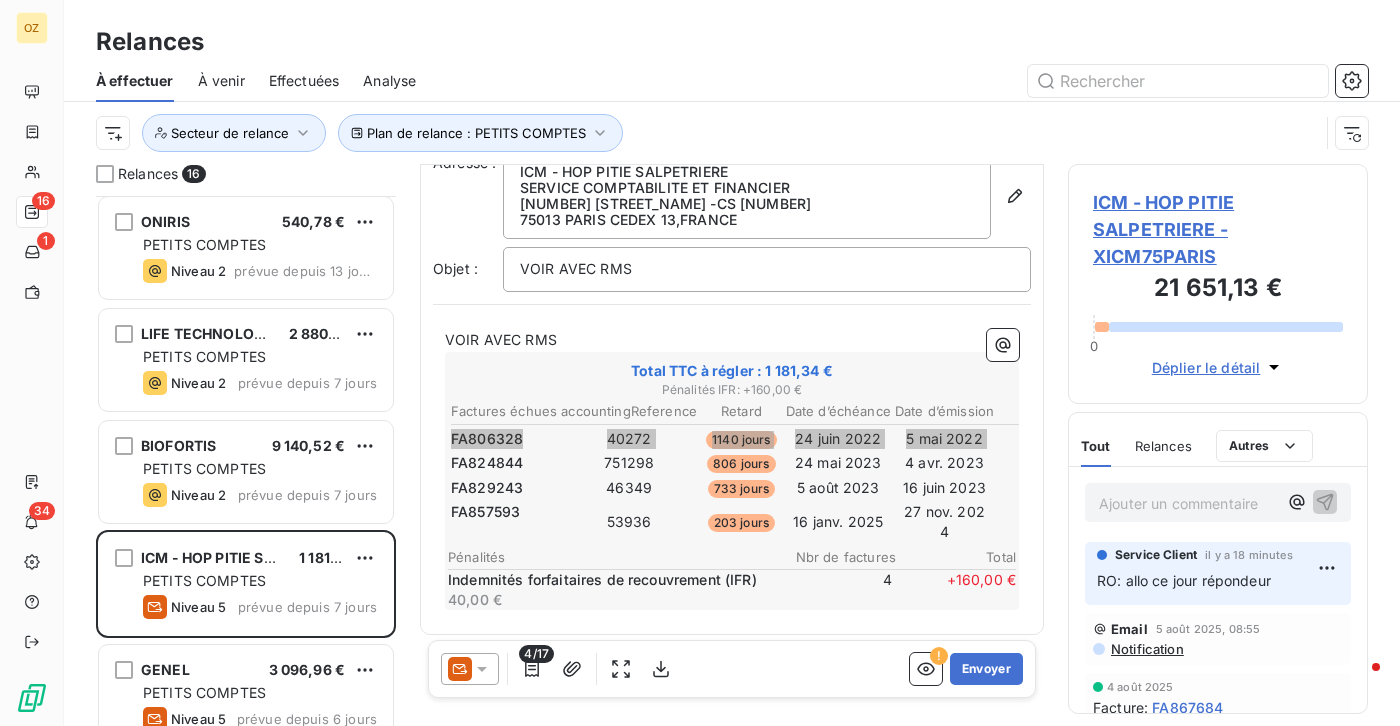 scroll, scrollTop: 500, scrollLeft: 0, axis: vertical 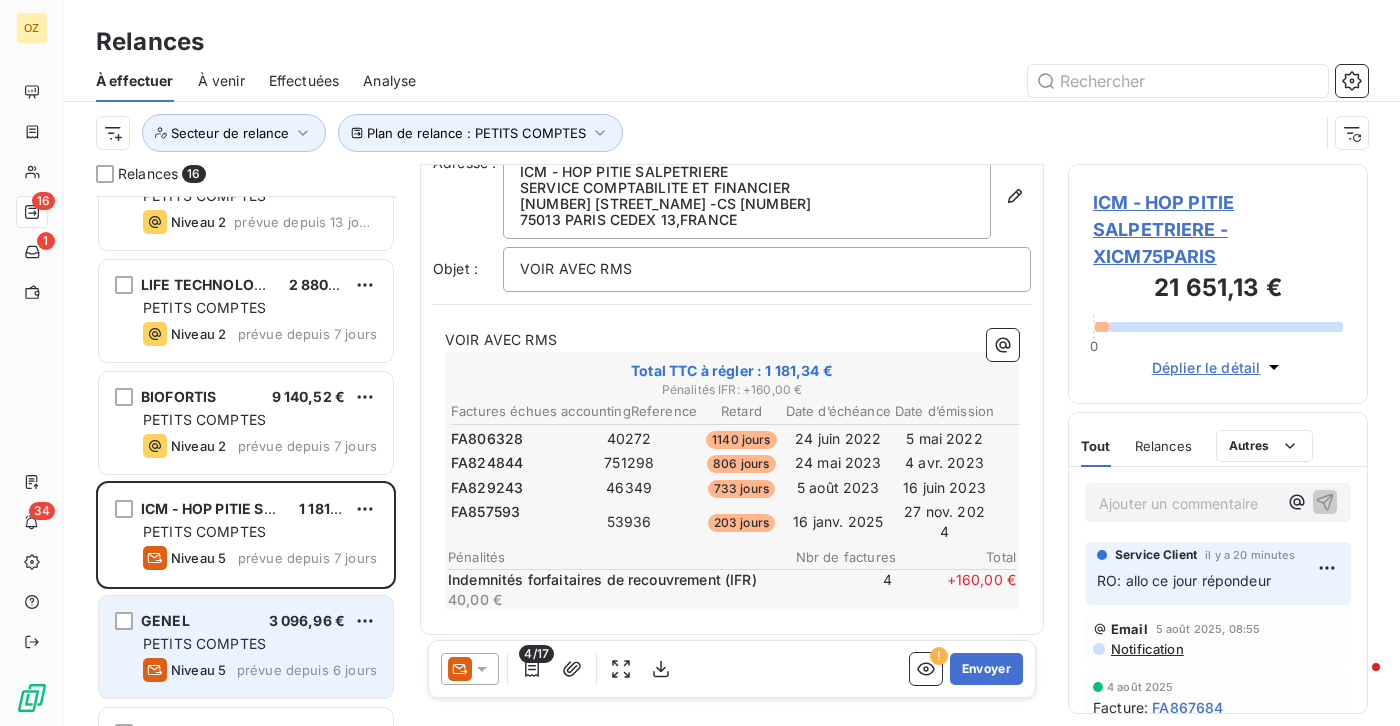 click on "Niveau 5 prévue depuis 6 jours" at bounding box center [260, 670] 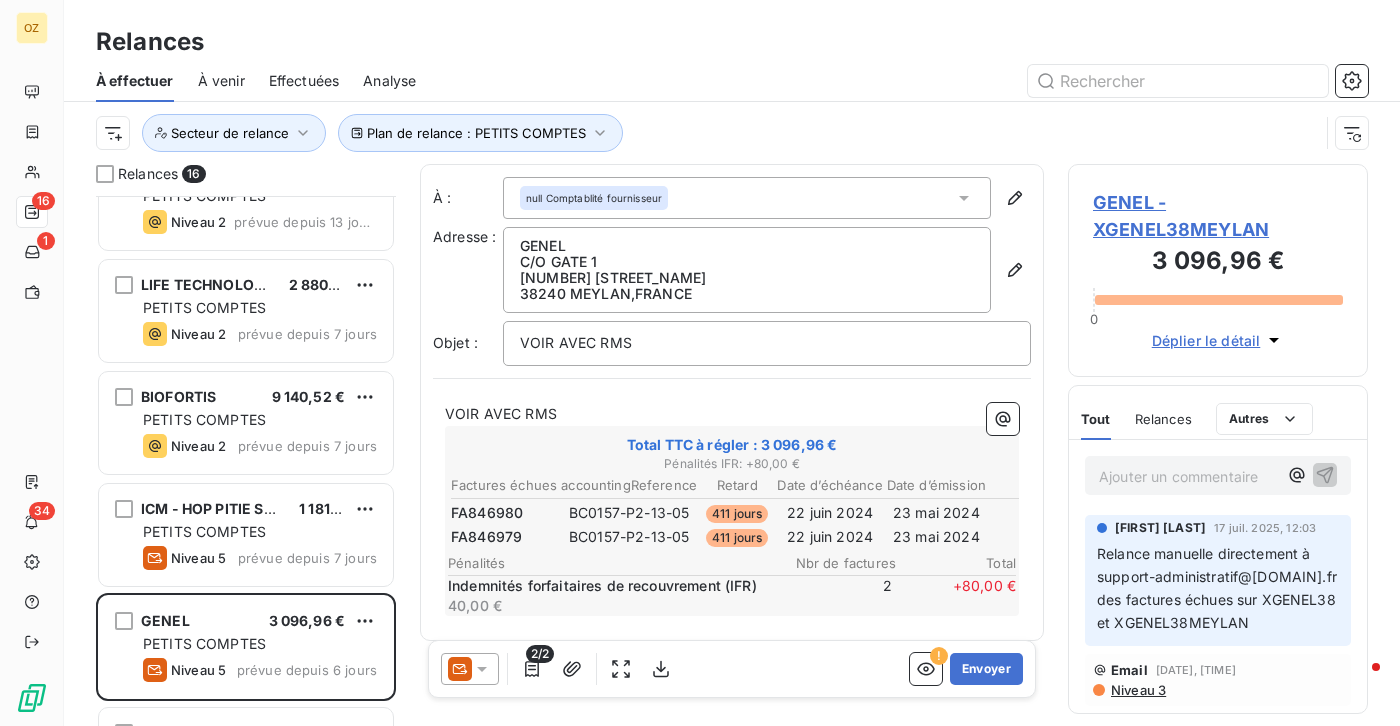click on "FA846980" at bounding box center [504, 513] 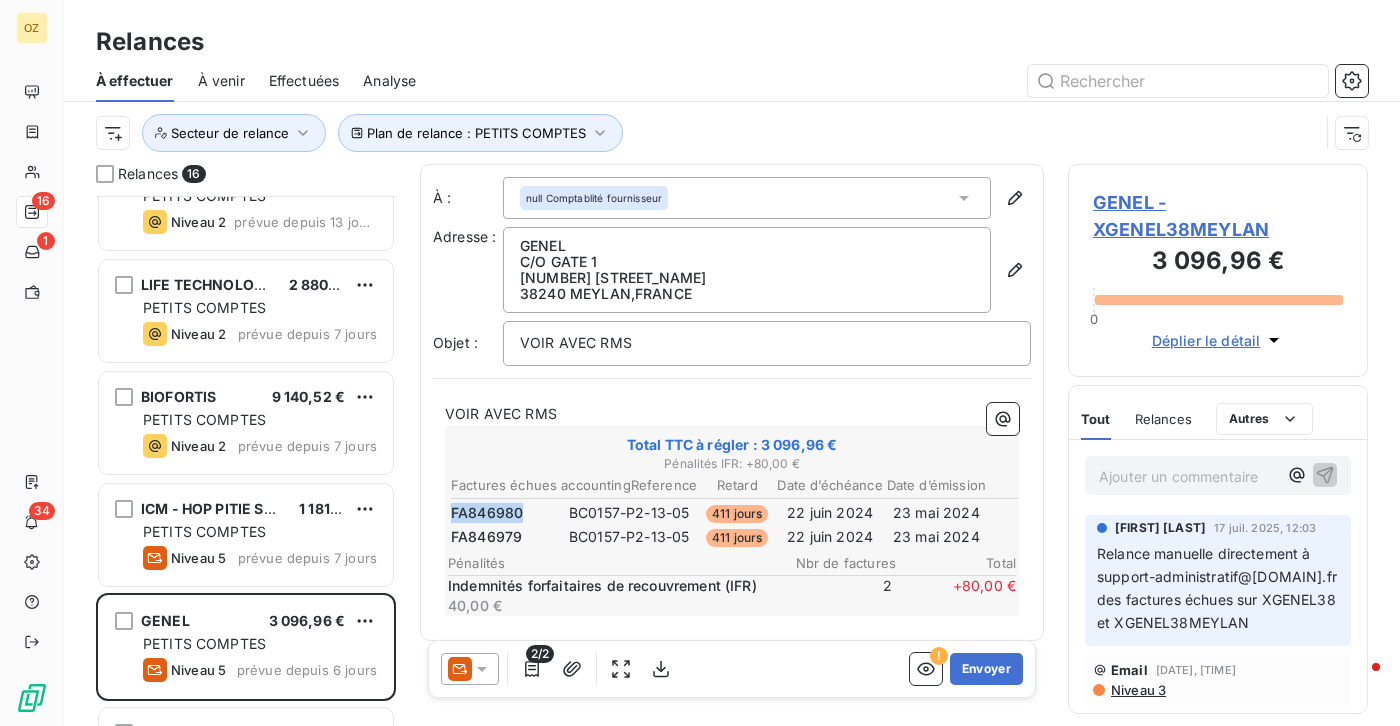 click on "FA846980" at bounding box center [487, 513] 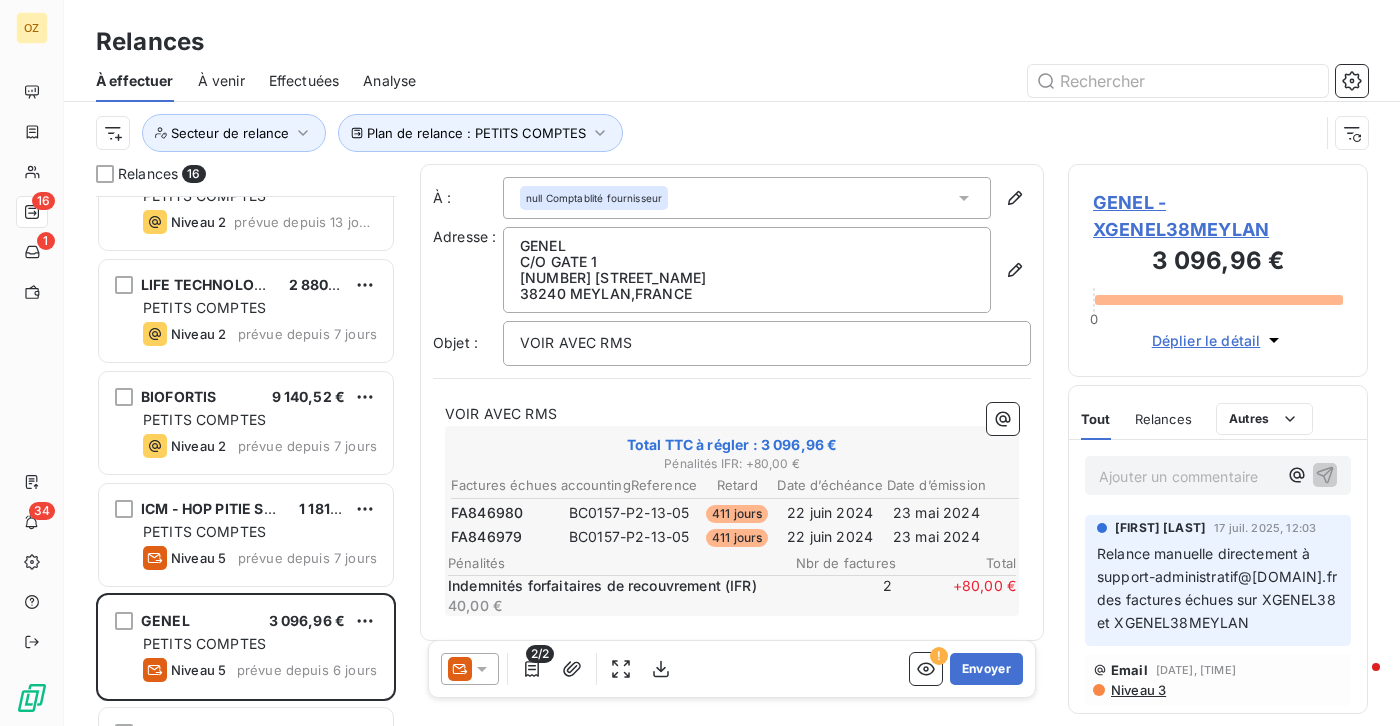 click on "FA846980" at bounding box center (487, 513) 